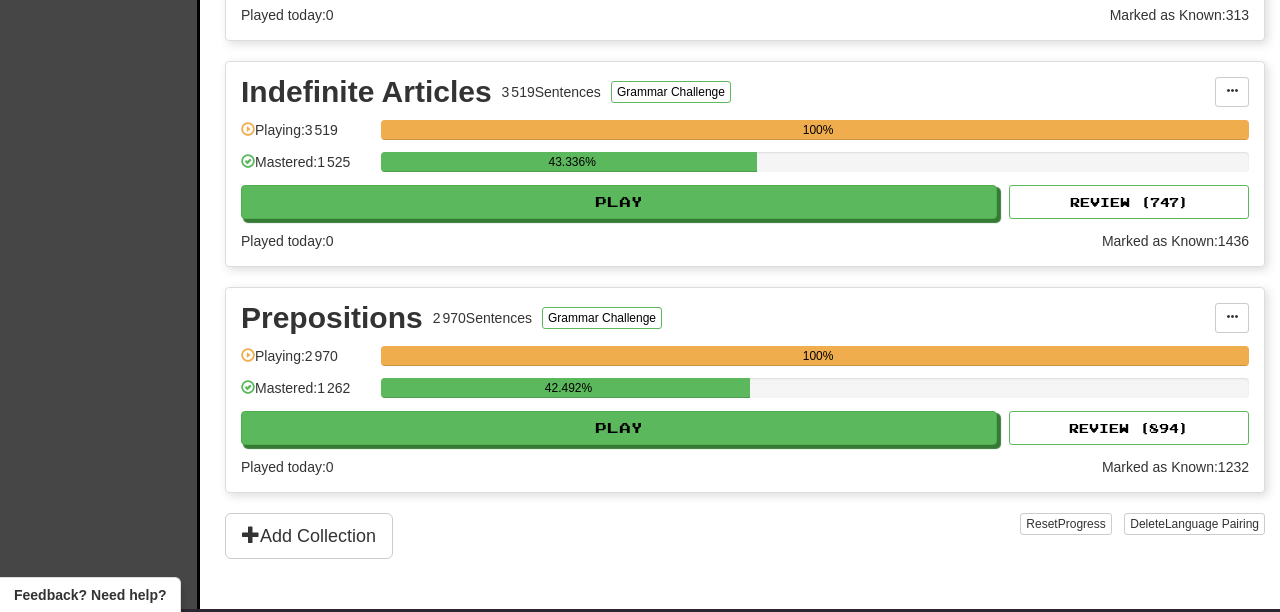 scroll, scrollTop: 855, scrollLeft: 0, axis: vertical 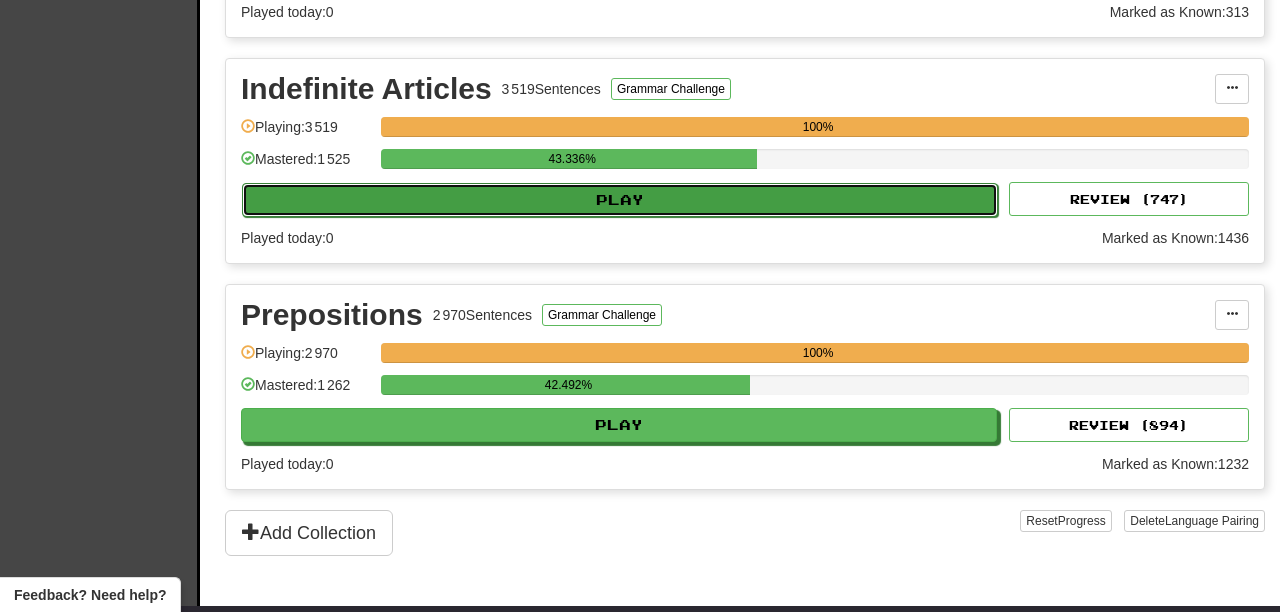 click on "Play" at bounding box center [620, 200] 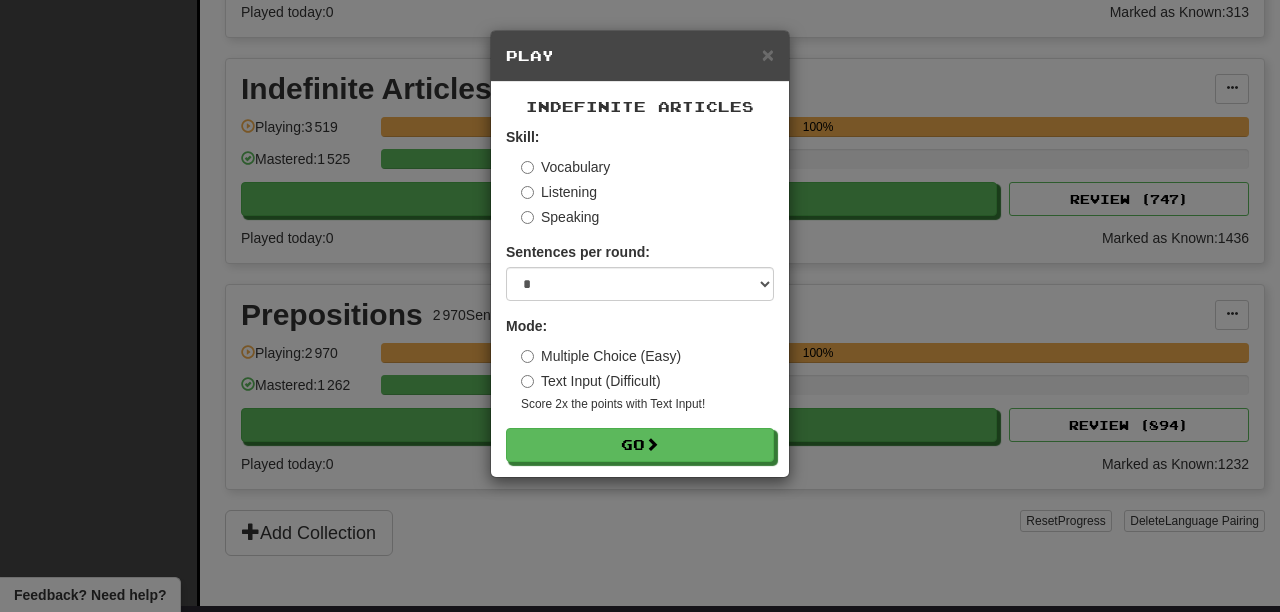 click on "Skill: Vocabulary Listening Speaking Sentences per round: * ** ** ** ** ** *** ******** Mode: Multiple Choice (Easy) Text Input (Difficult) Score 2x the points with Text Input ! Go" at bounding box center [640, 294] 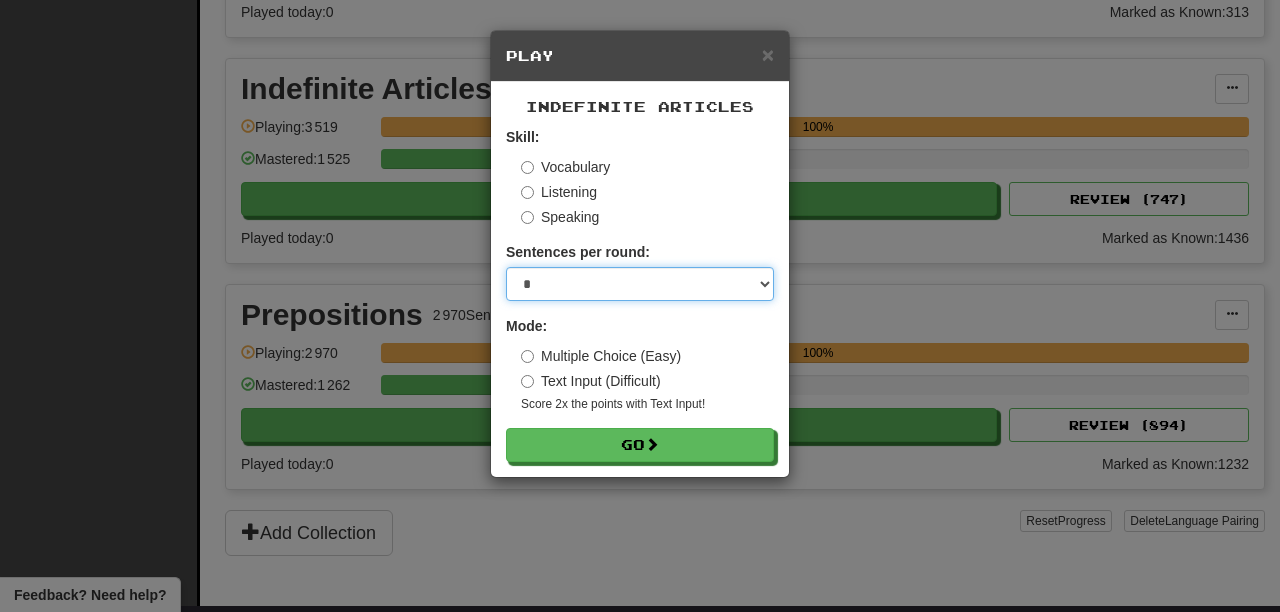 click on "* ** ** ** ** ** *** ********" at bounding box center [640, 284] 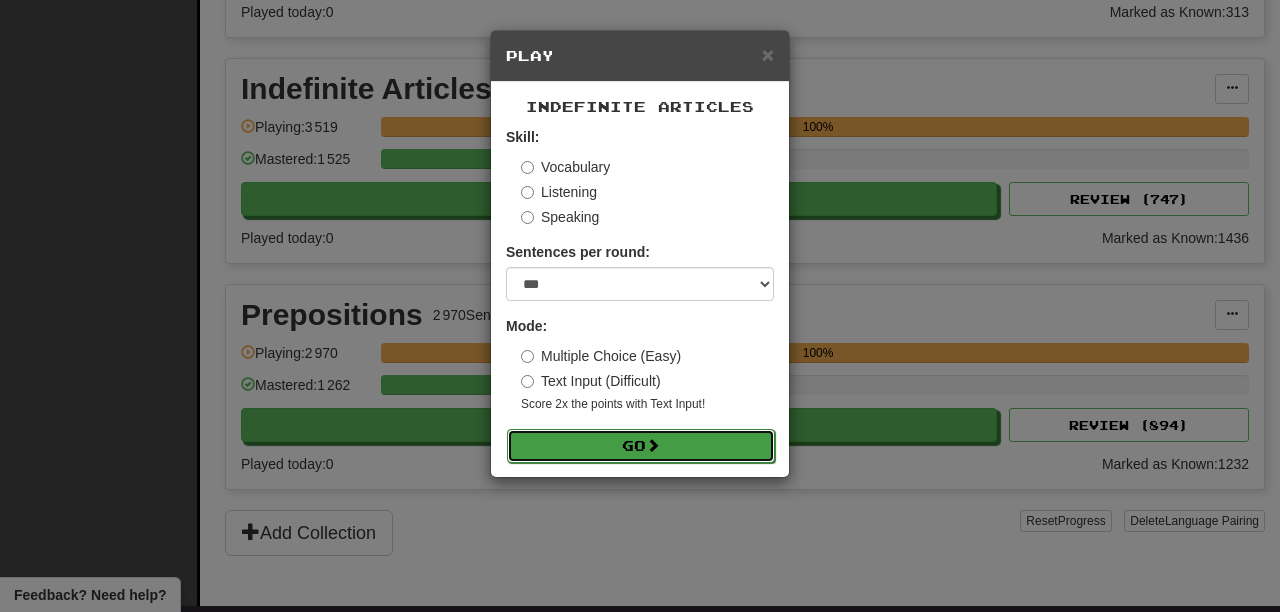 click on "Go" at bounding box center (641, 446) 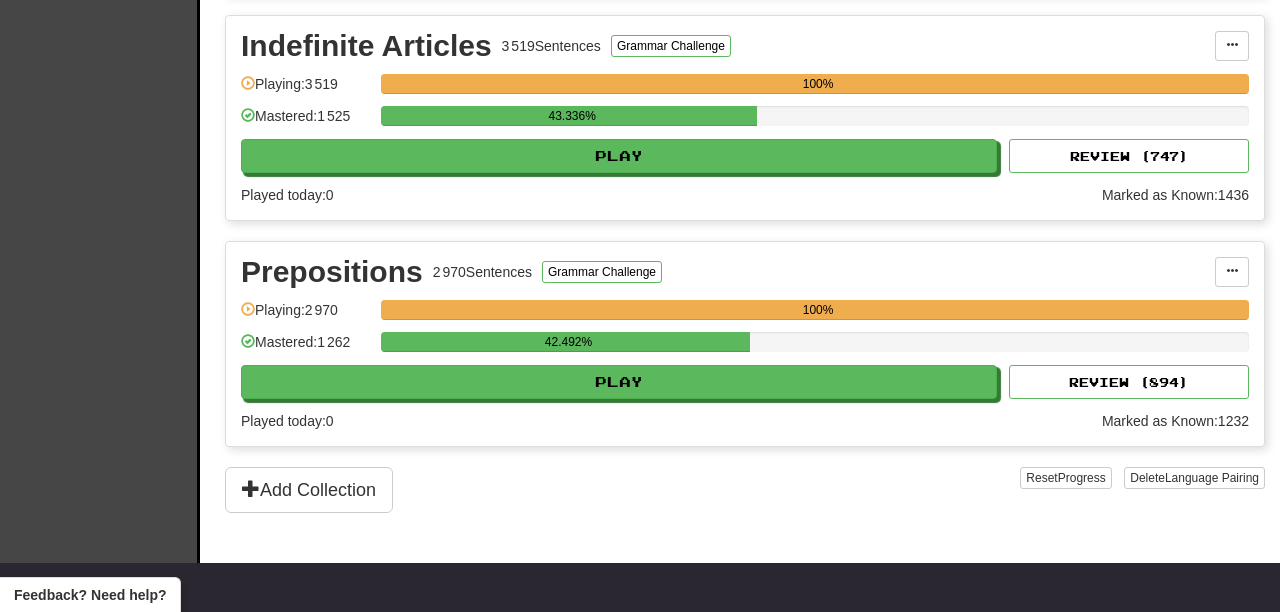 scroll, scrollTop: 899, scrollLeft: 0, axis: vertical 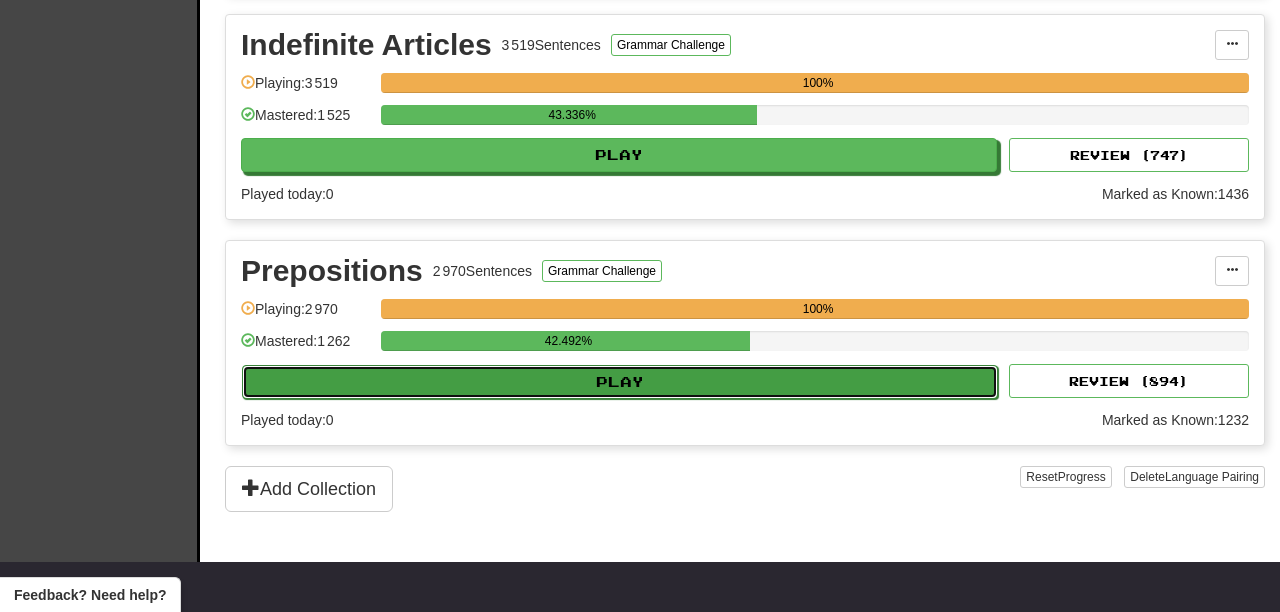 click on "Play" at bounding box center [620, 382] 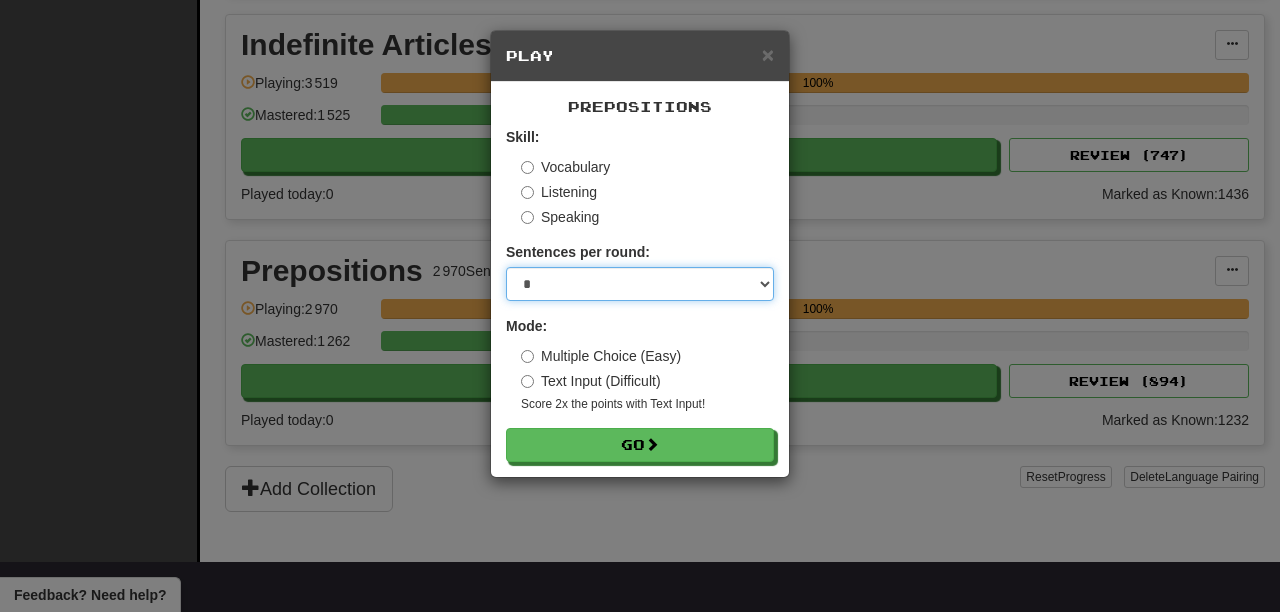 click on "* ** ** ** ** ** *** ********" at bounding box center [640, 284] 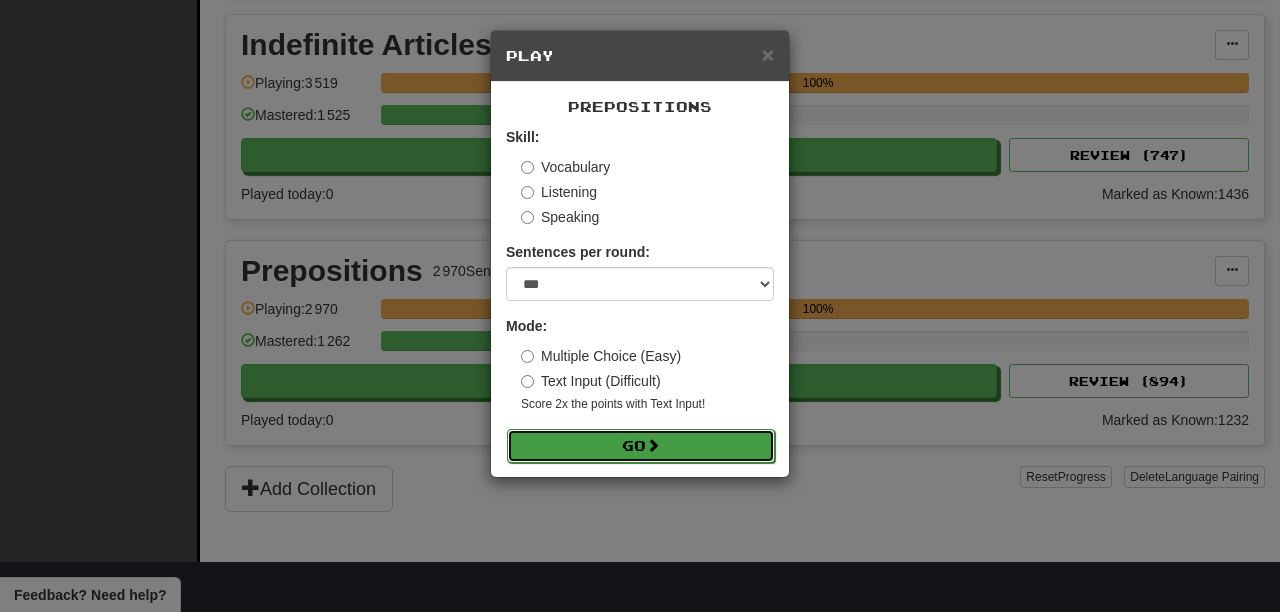 click on "Go" at bounding box center [641, 446] 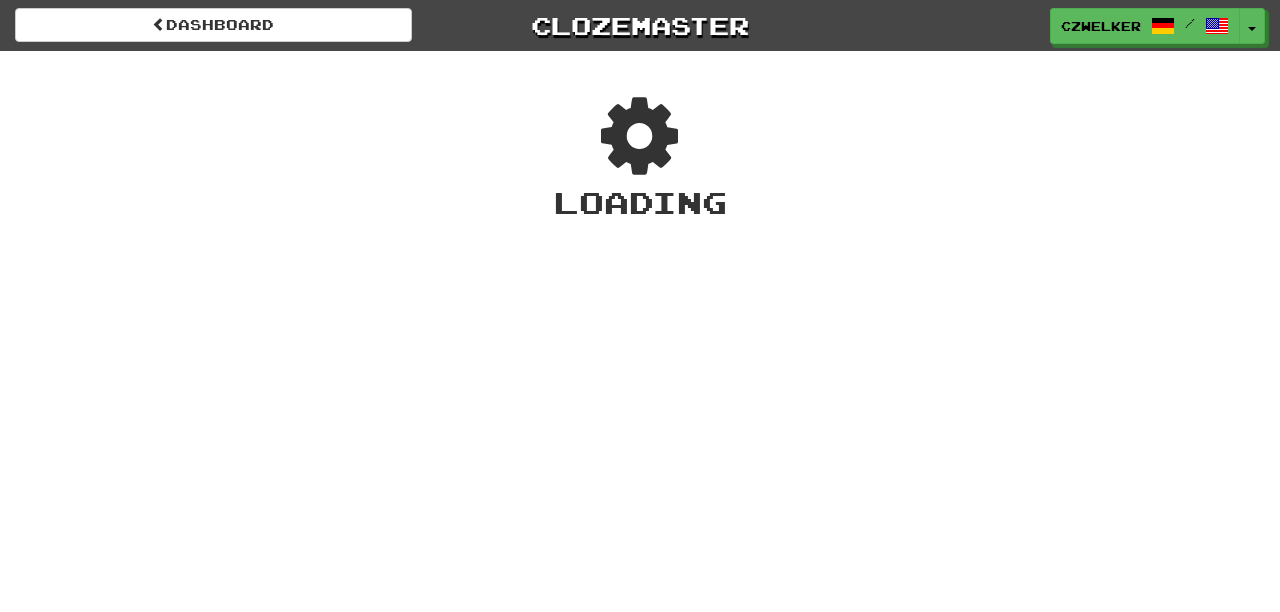 scroll, scrollTop: 0, scrollLeft: 0, axis: both 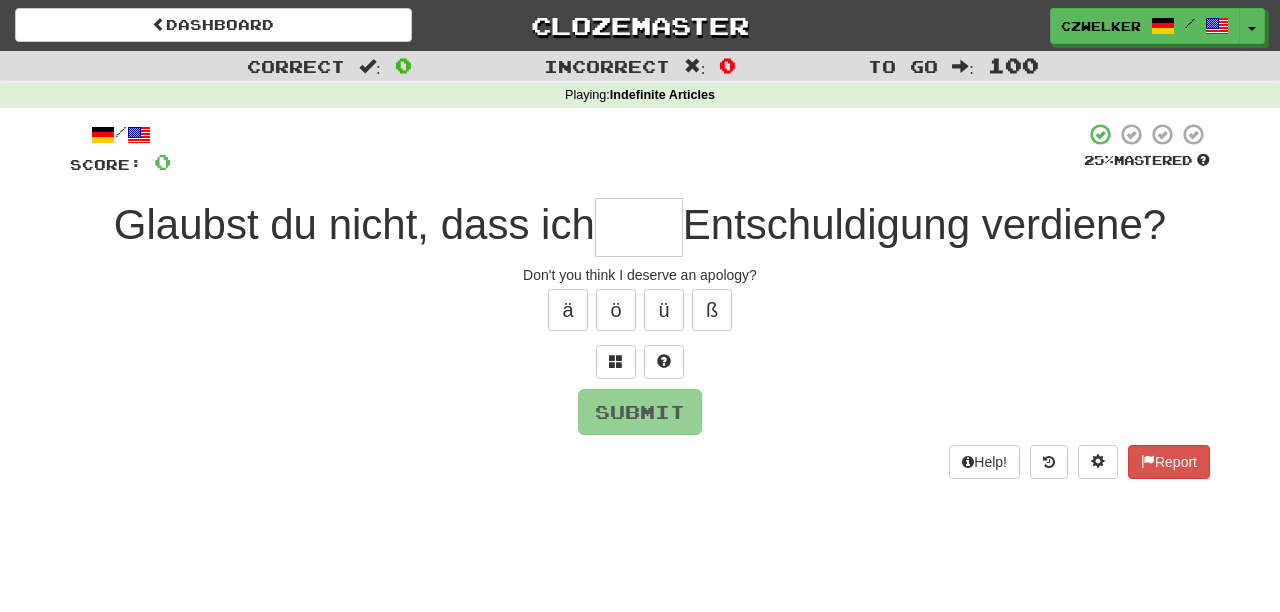 click at bounding box center [639, 227] 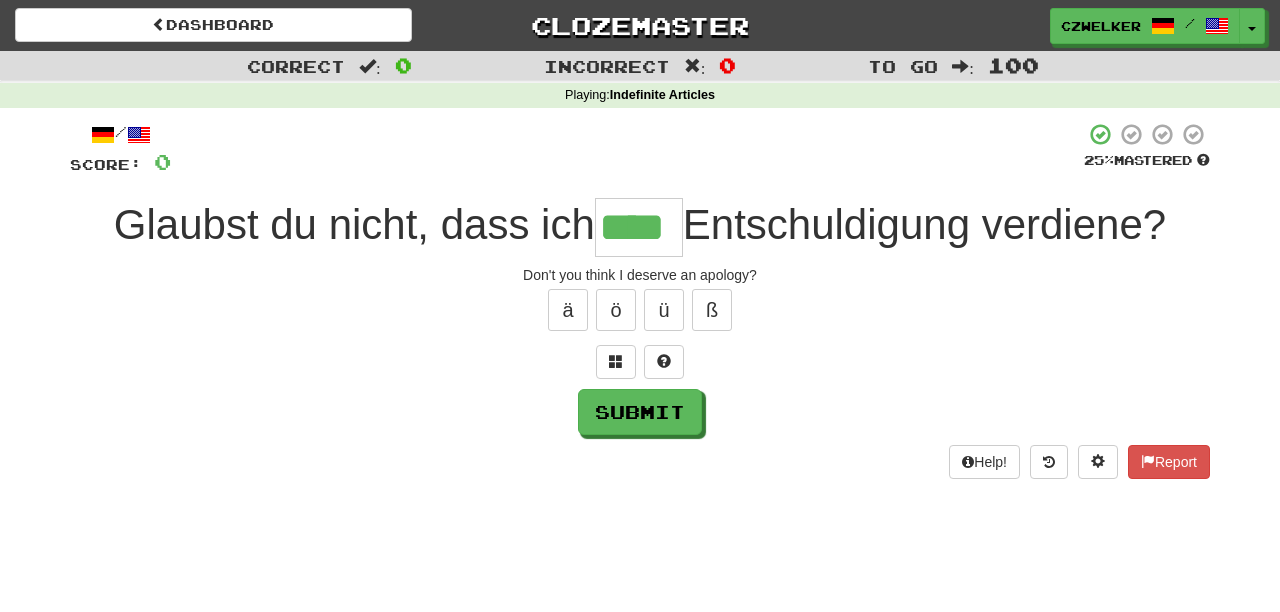 type on "****" 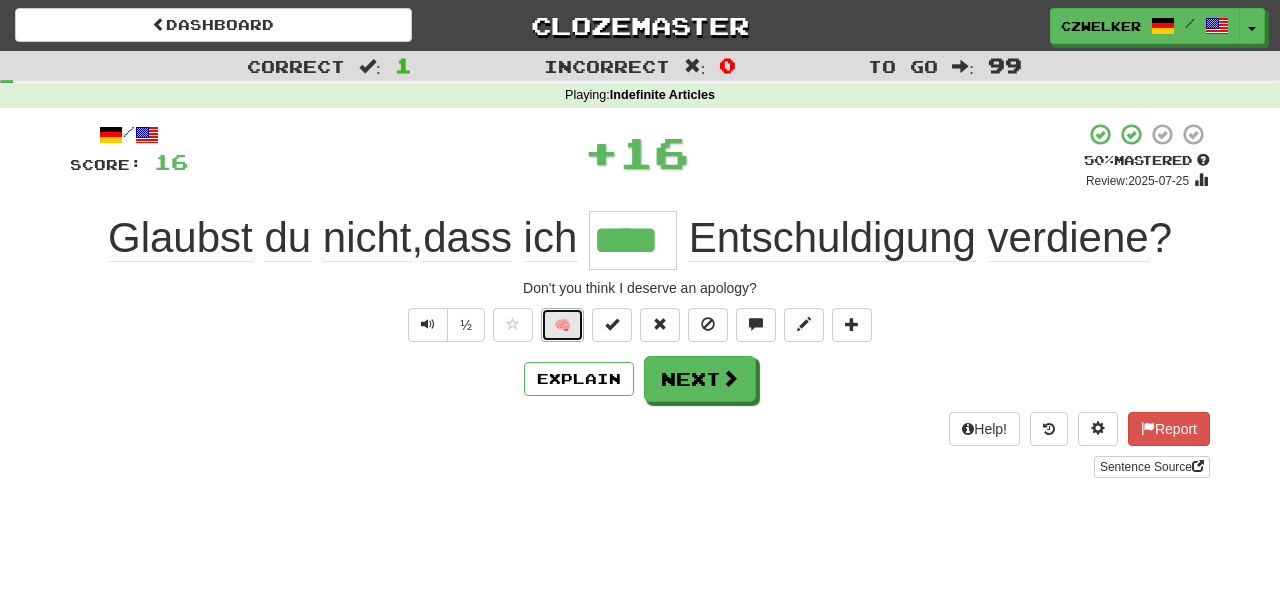 click on "🧠" at bounding box center (562, 325) 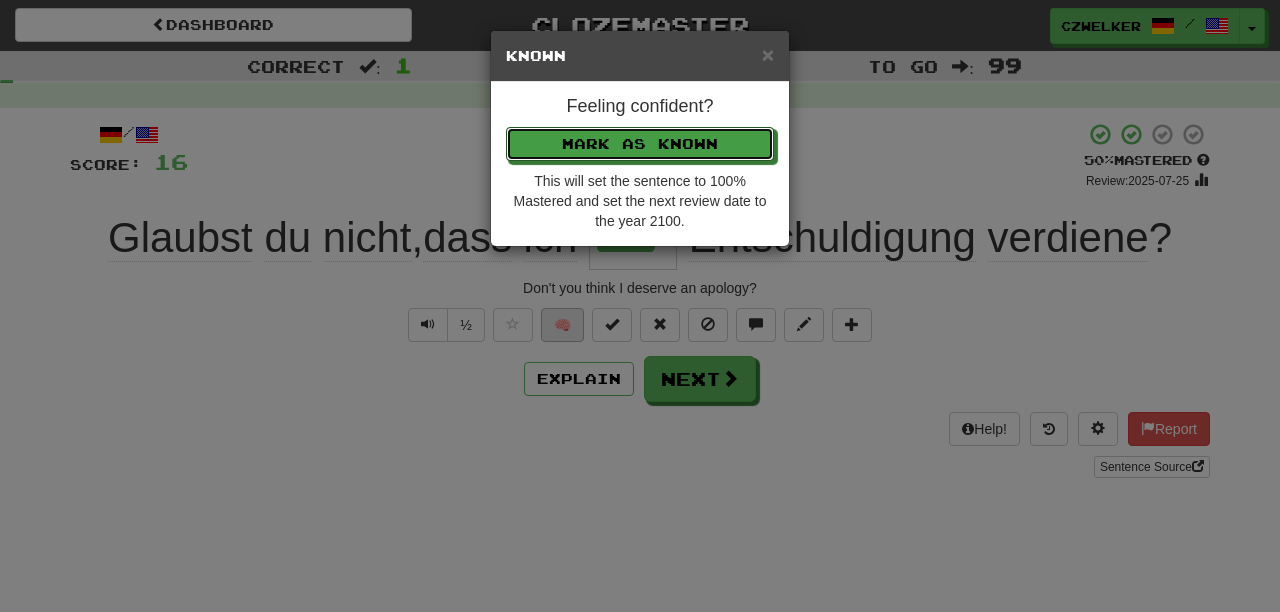 type 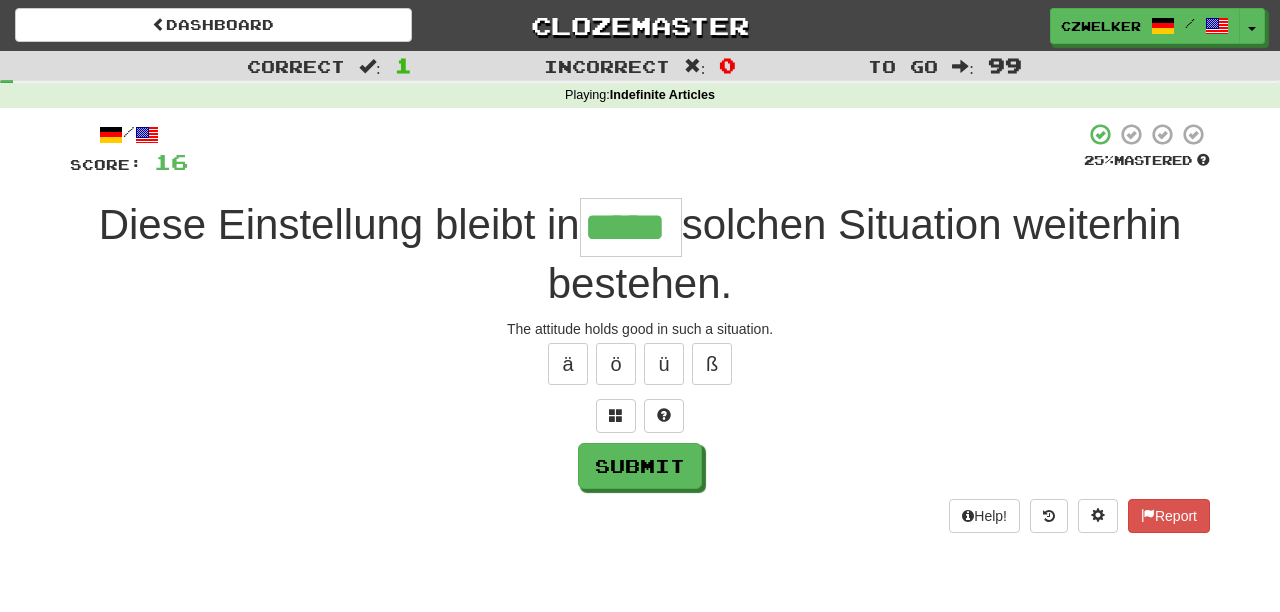 type on "*****" 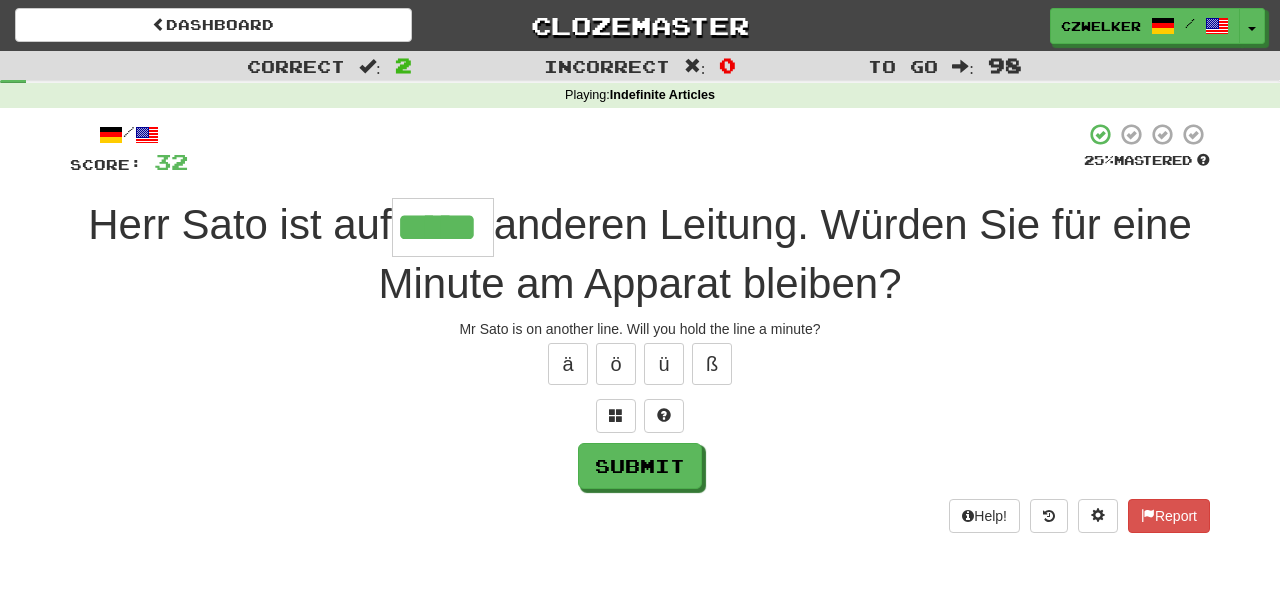 type on "*****" 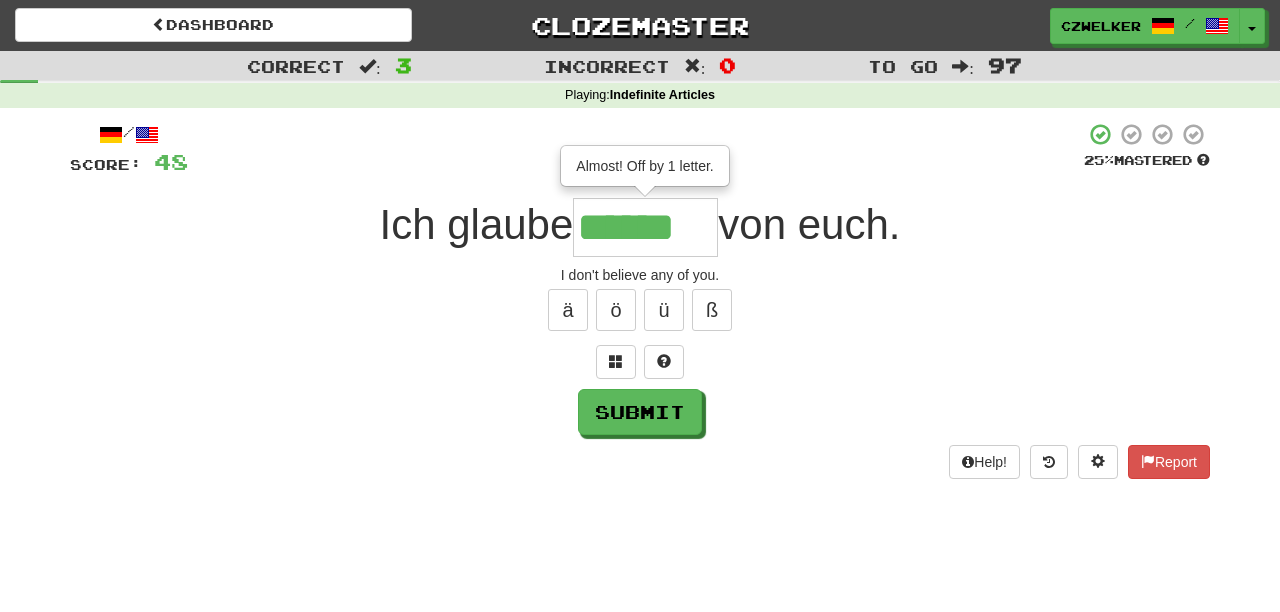 type on "******" 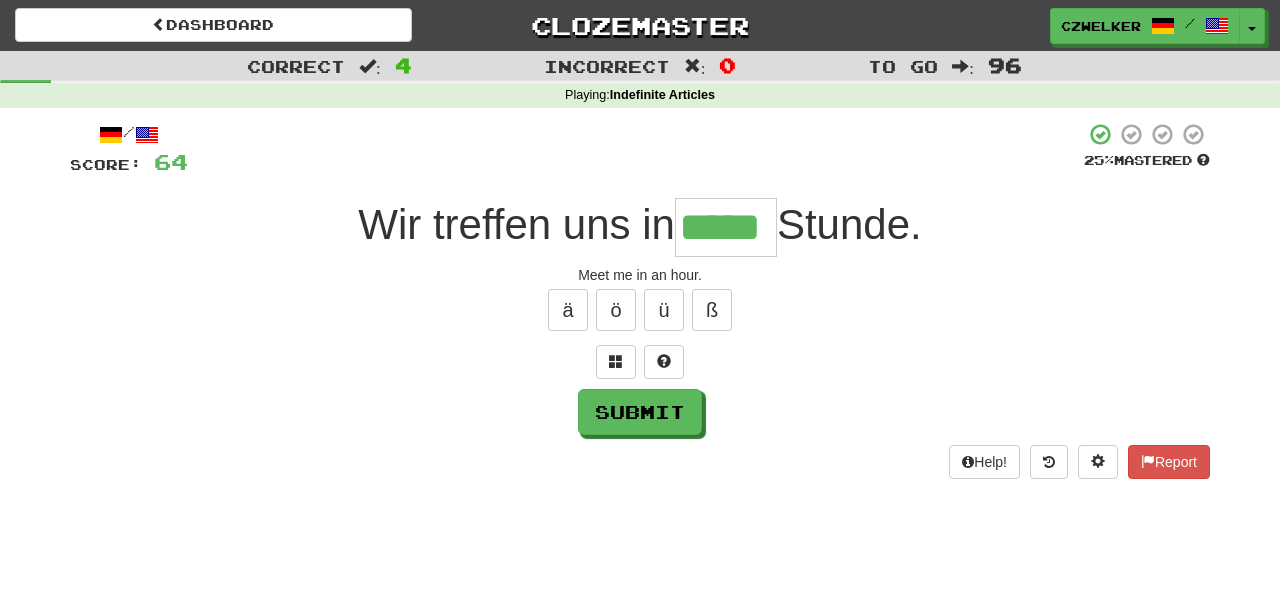 type on "*****" 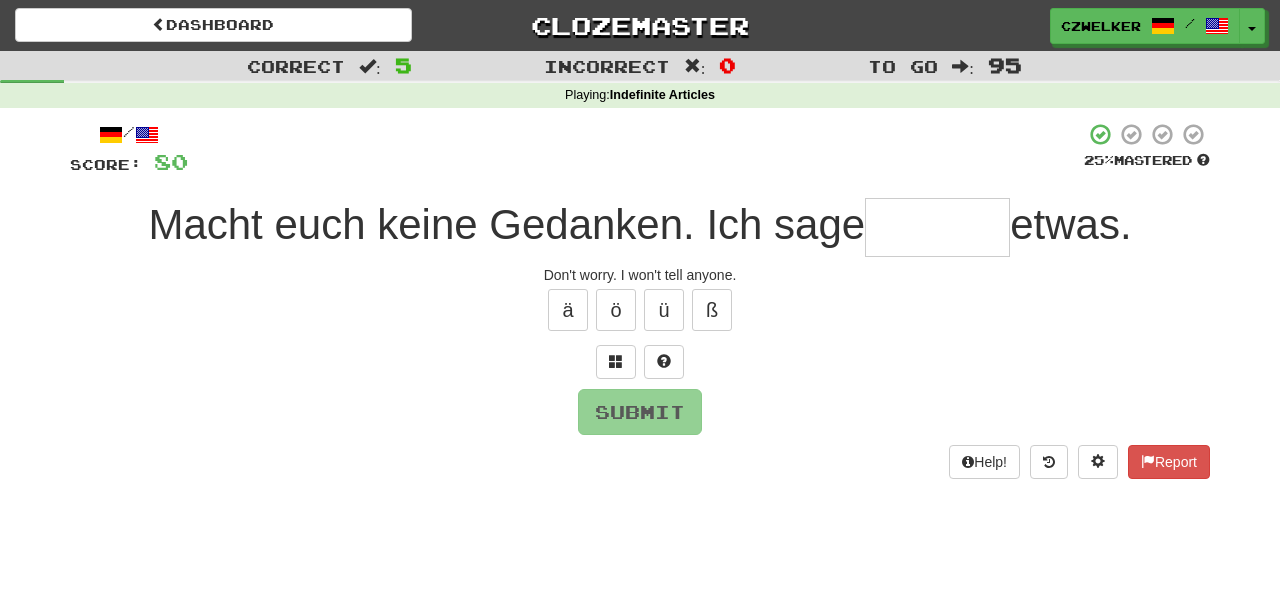 type on "*" 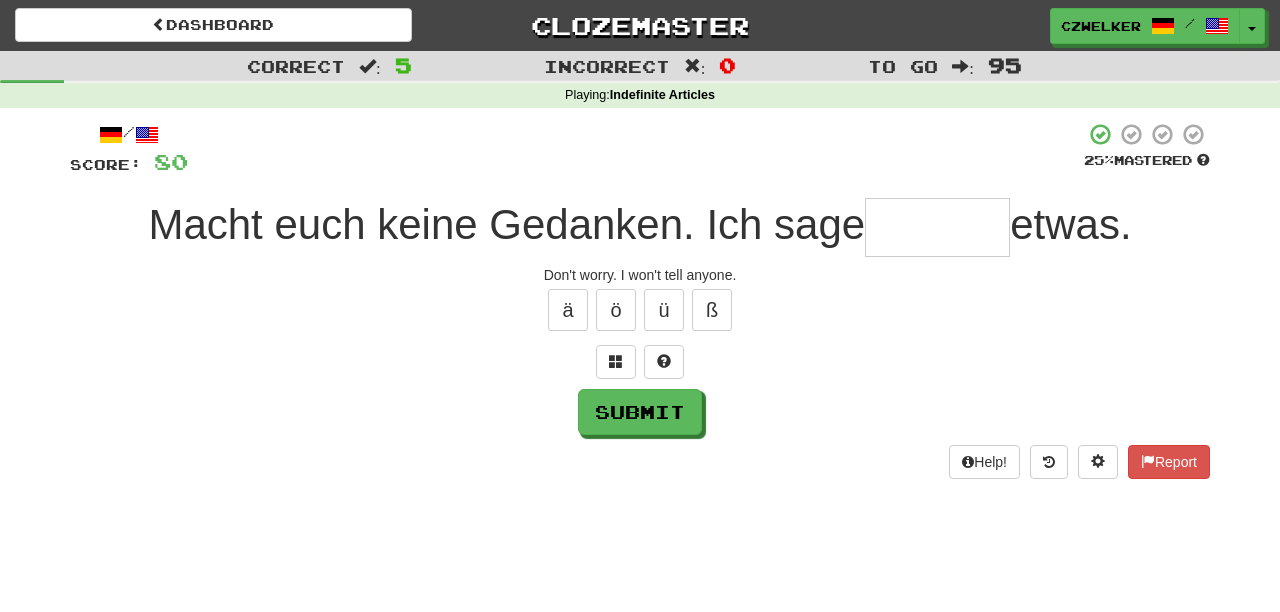 type on "*" 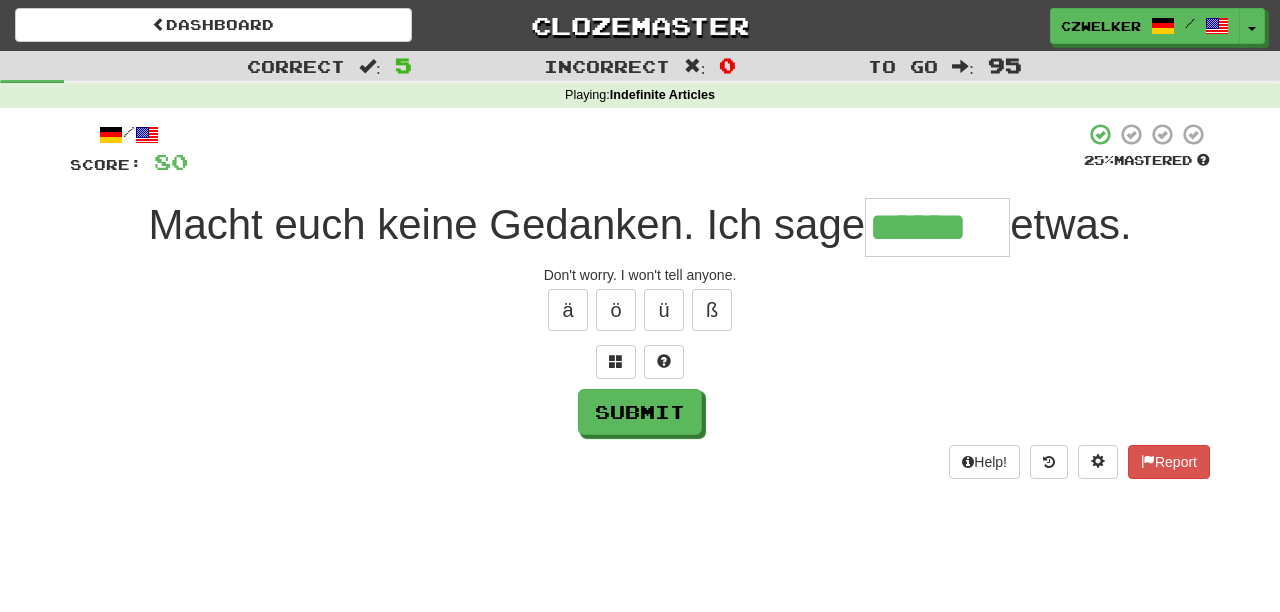 type on "******" 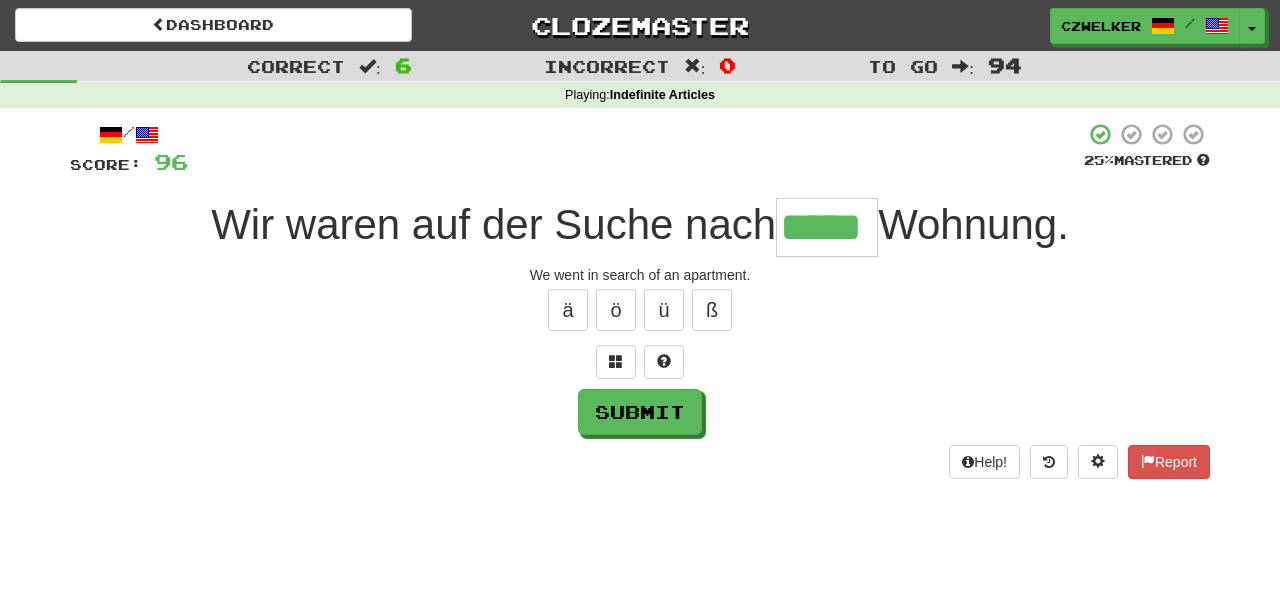 type on "*****" 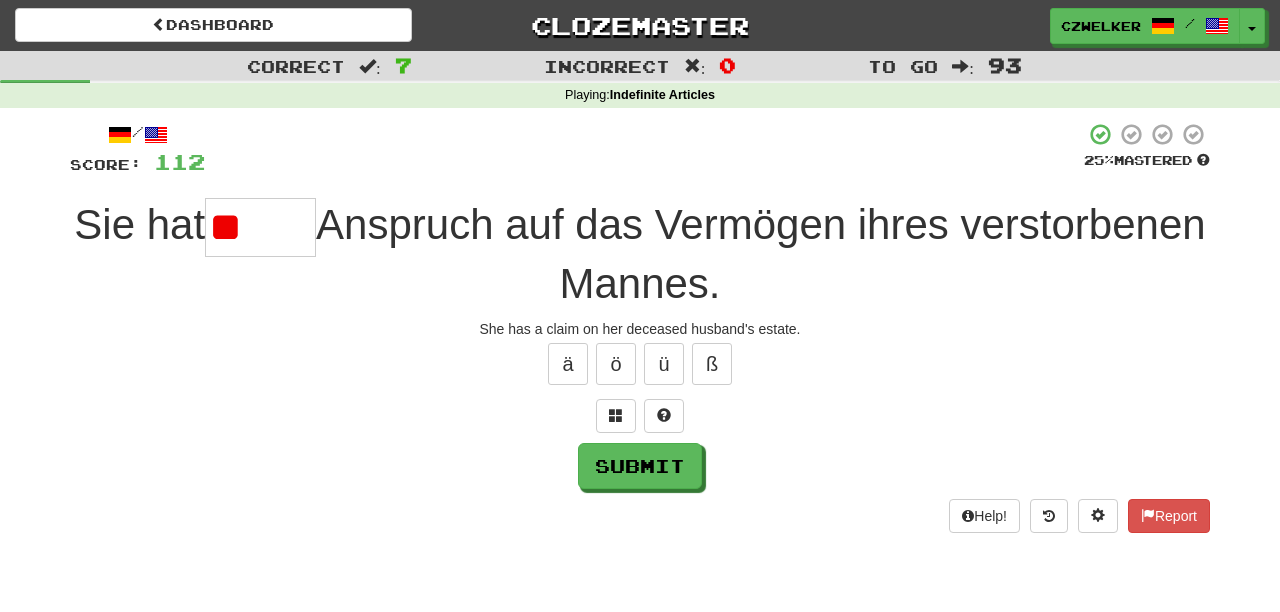 type on "*" 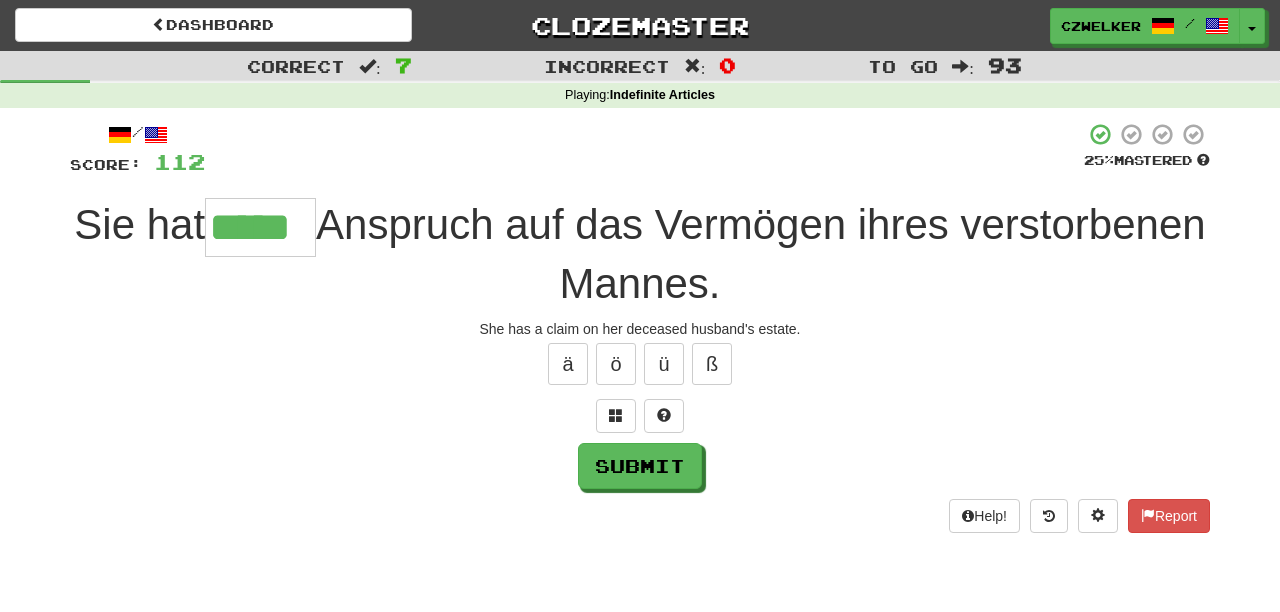 type on "*****" 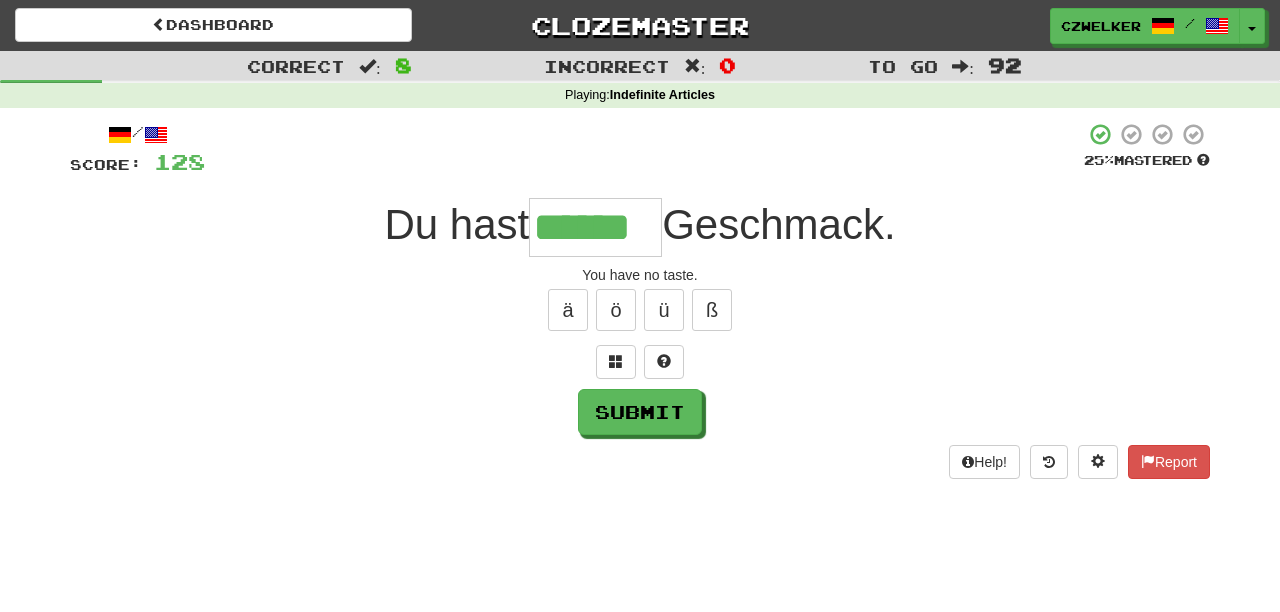 type on "******" 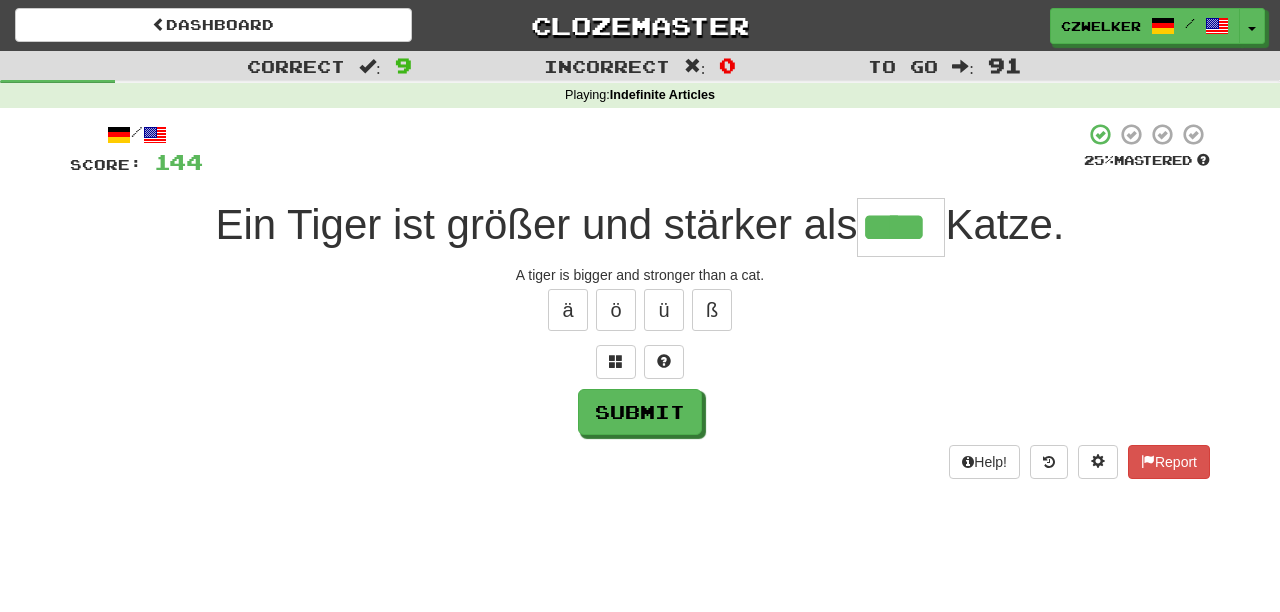 type on "****" 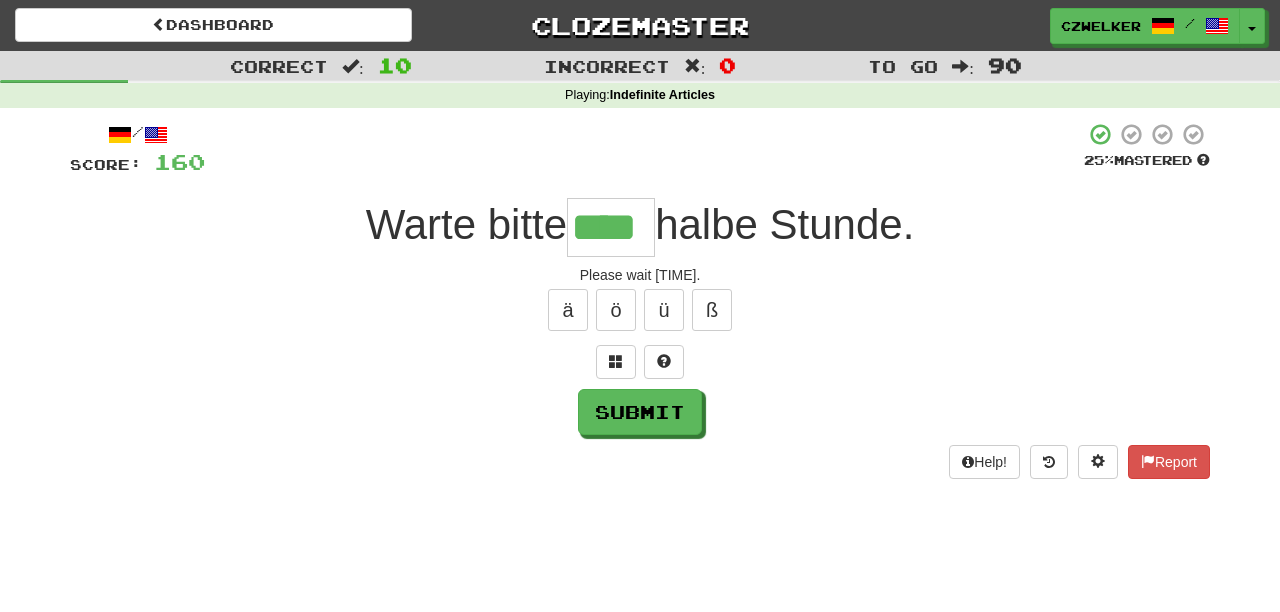 type on "****" 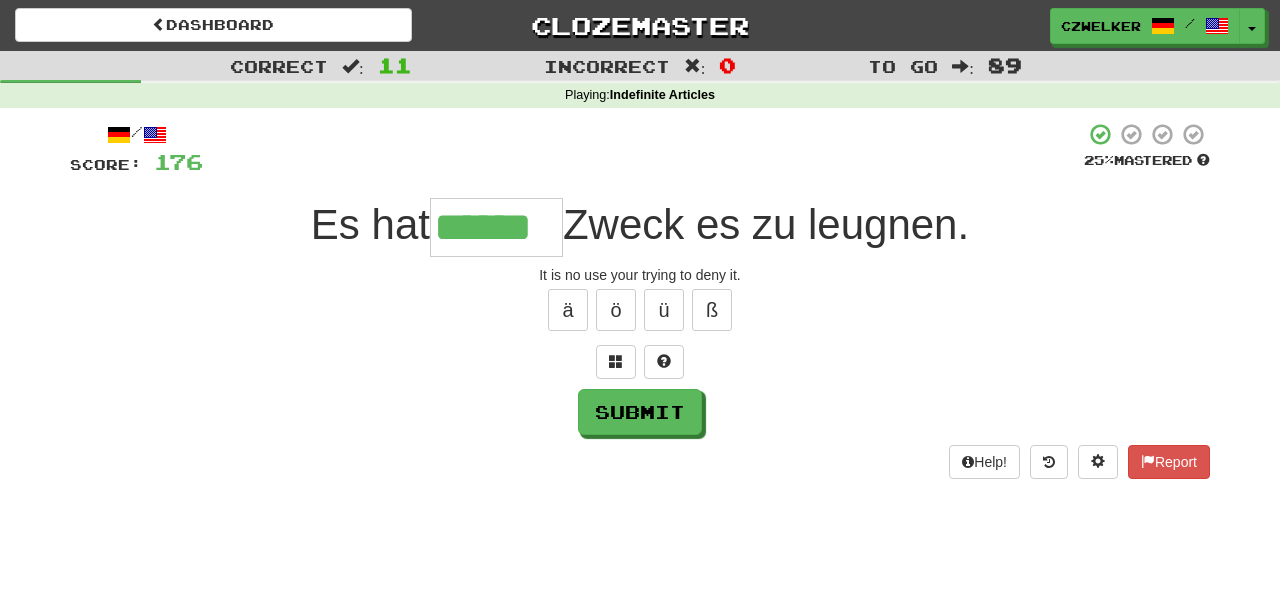 type on "******" 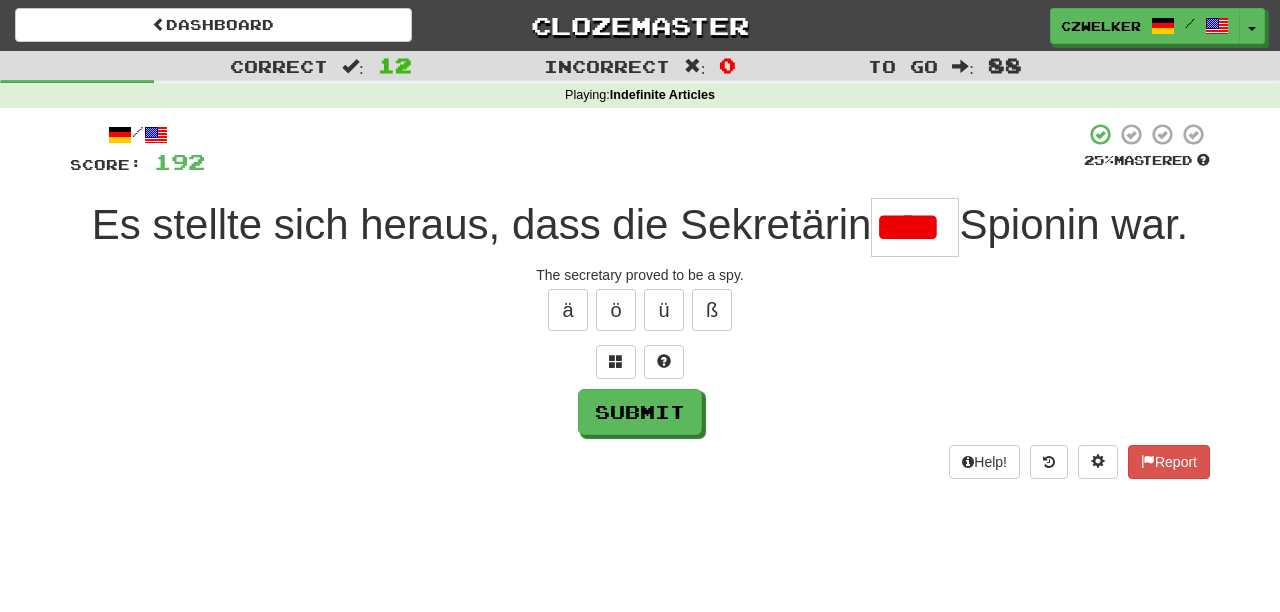 scroll, scrollTop: 0, scrollLeft: 0, axis: both 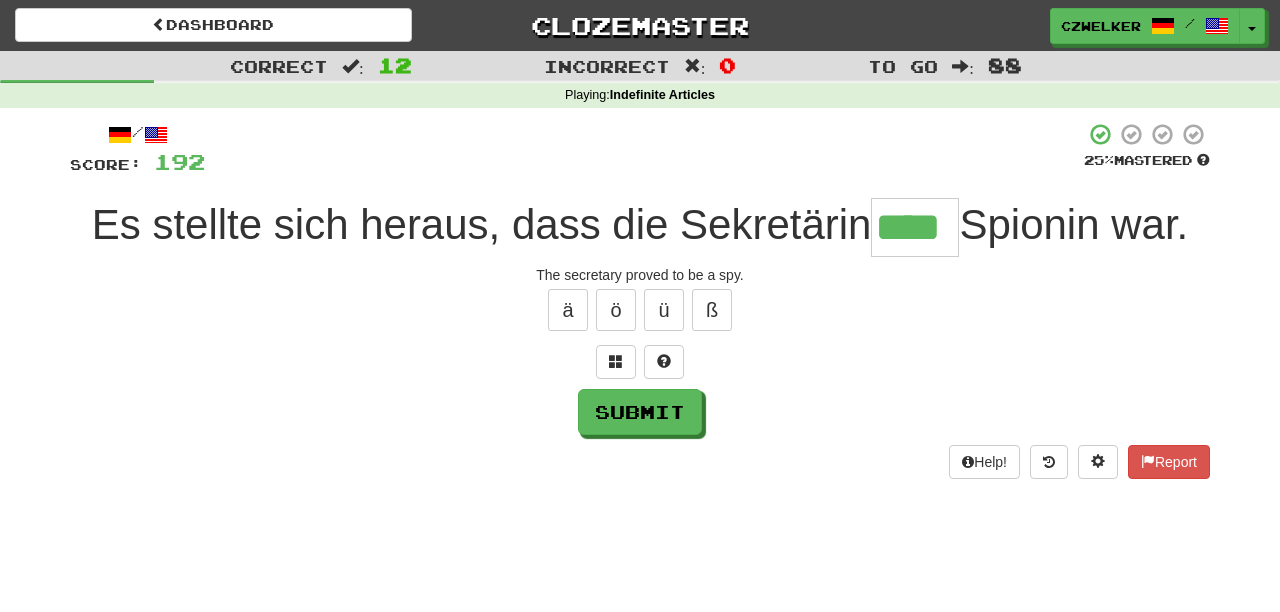 type on "****" 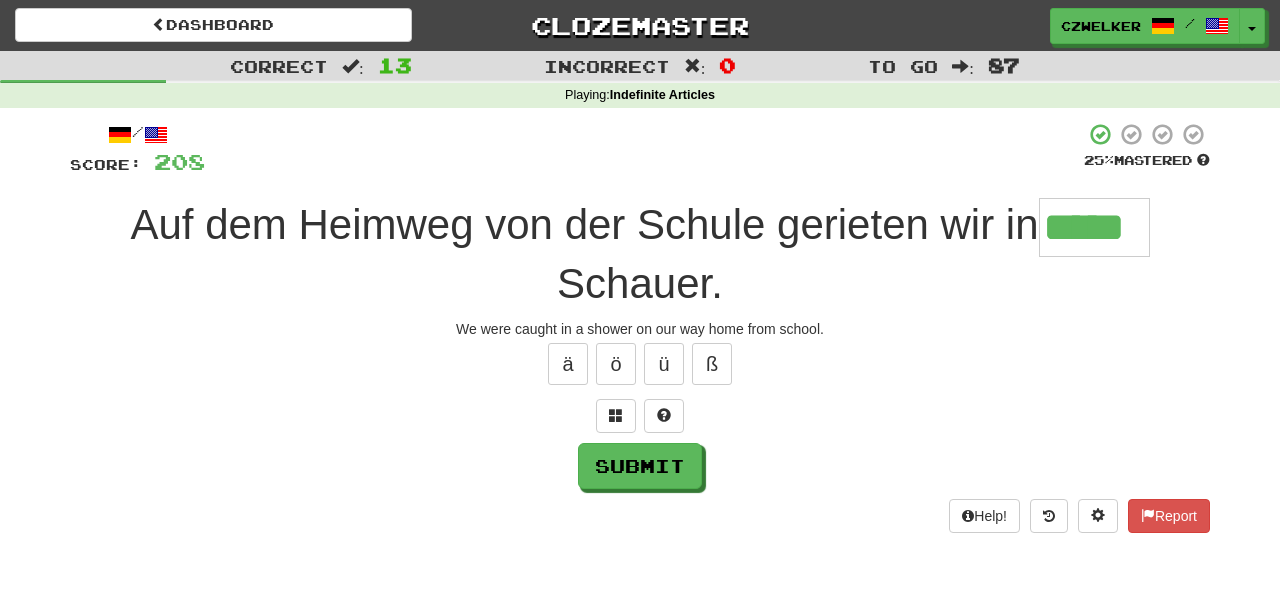 type on "*****" 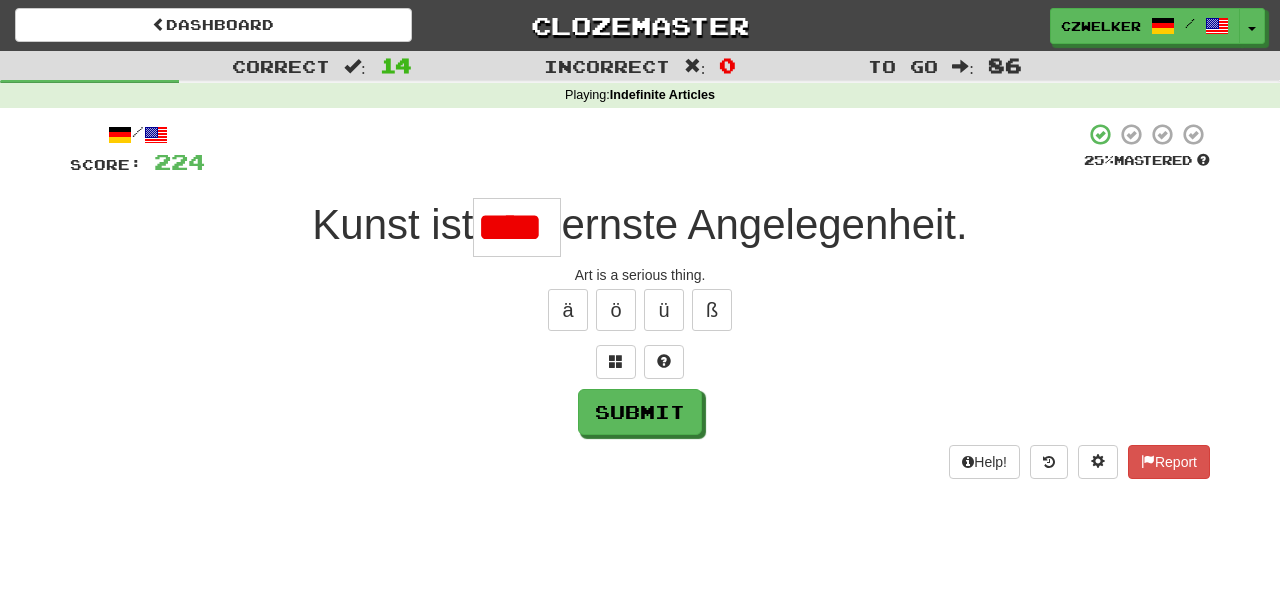 scroll, scrollTop: 0, scrollLeft: 0, axis: both 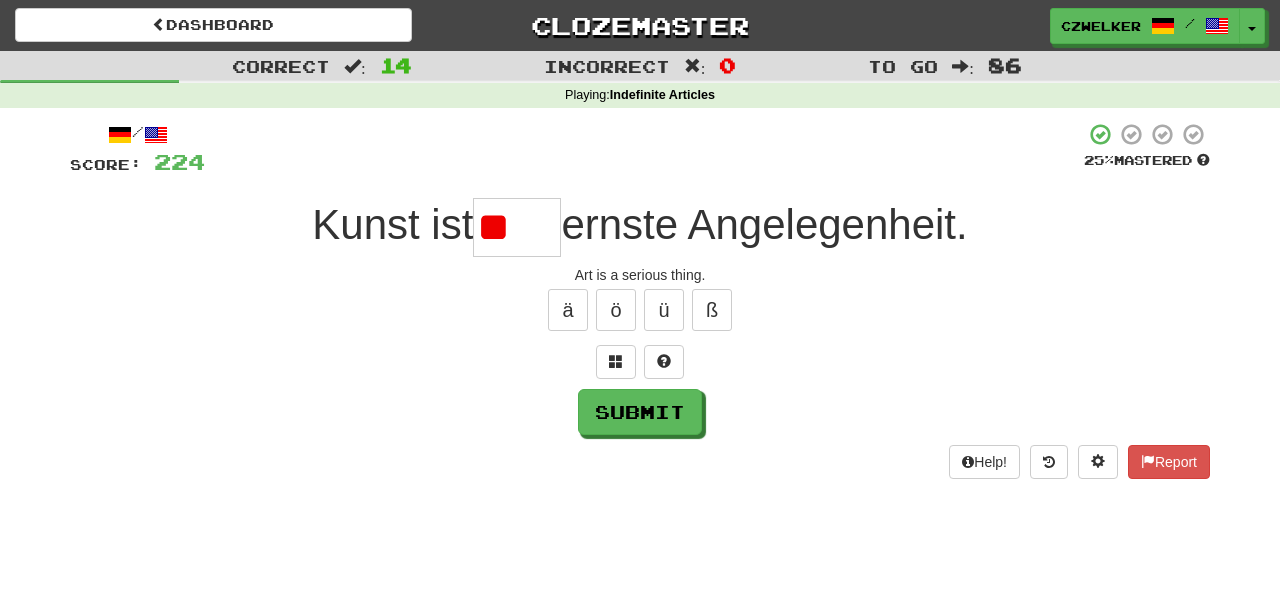 type on "*" 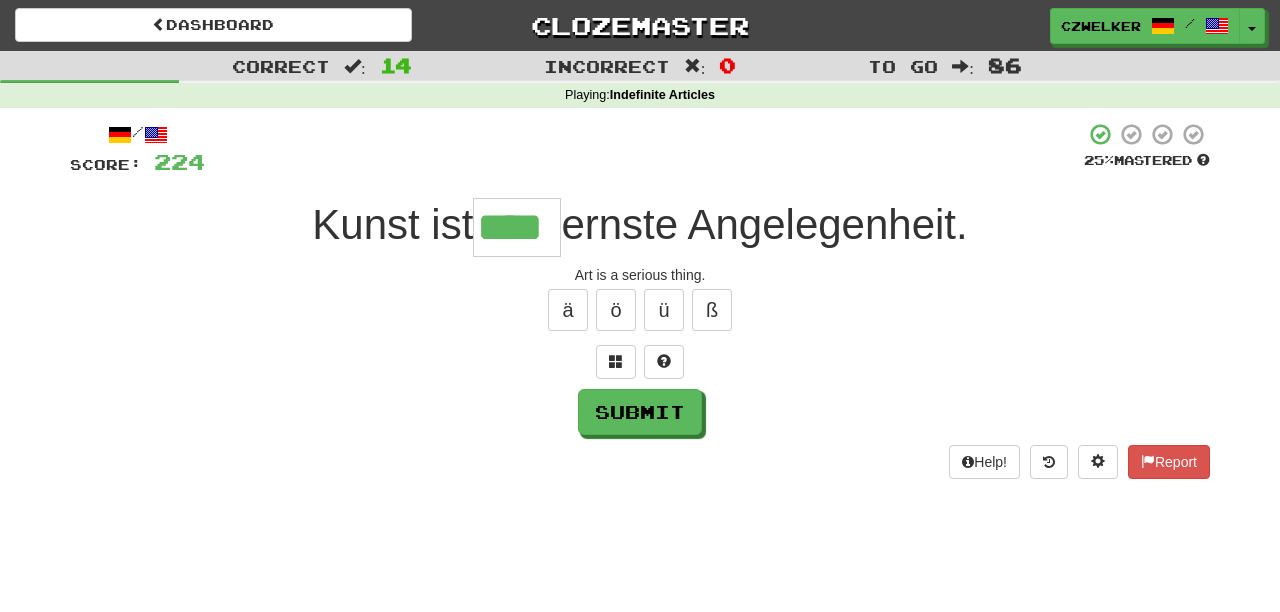 type on "****" 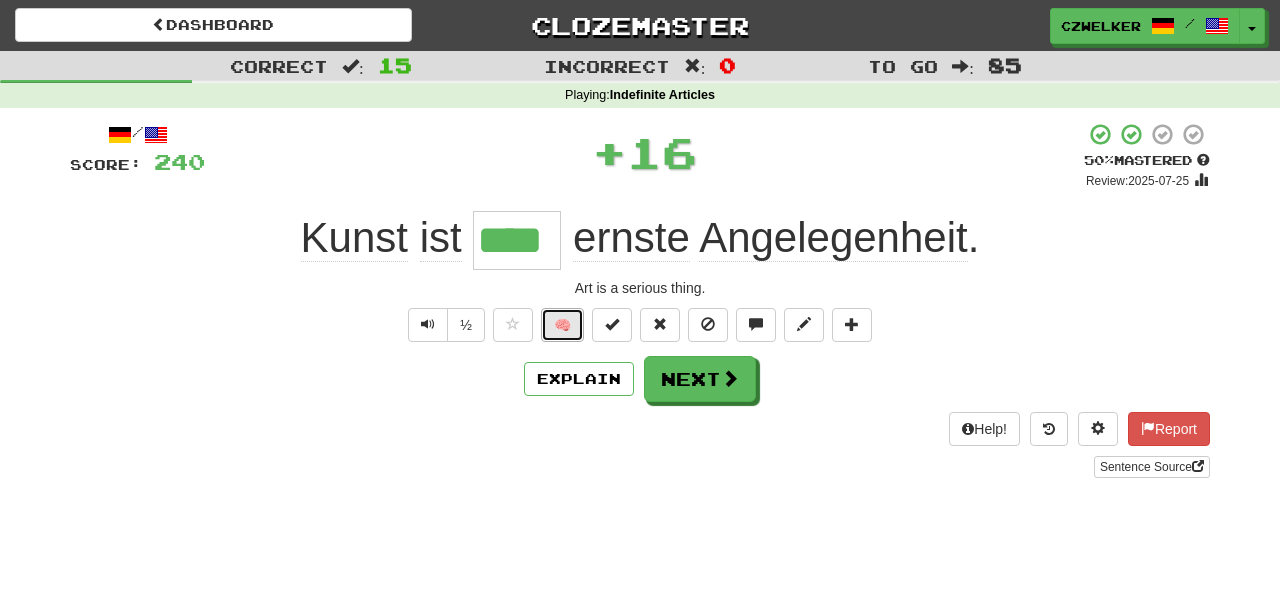 click on "🧠" at bounding box center (562, 325) 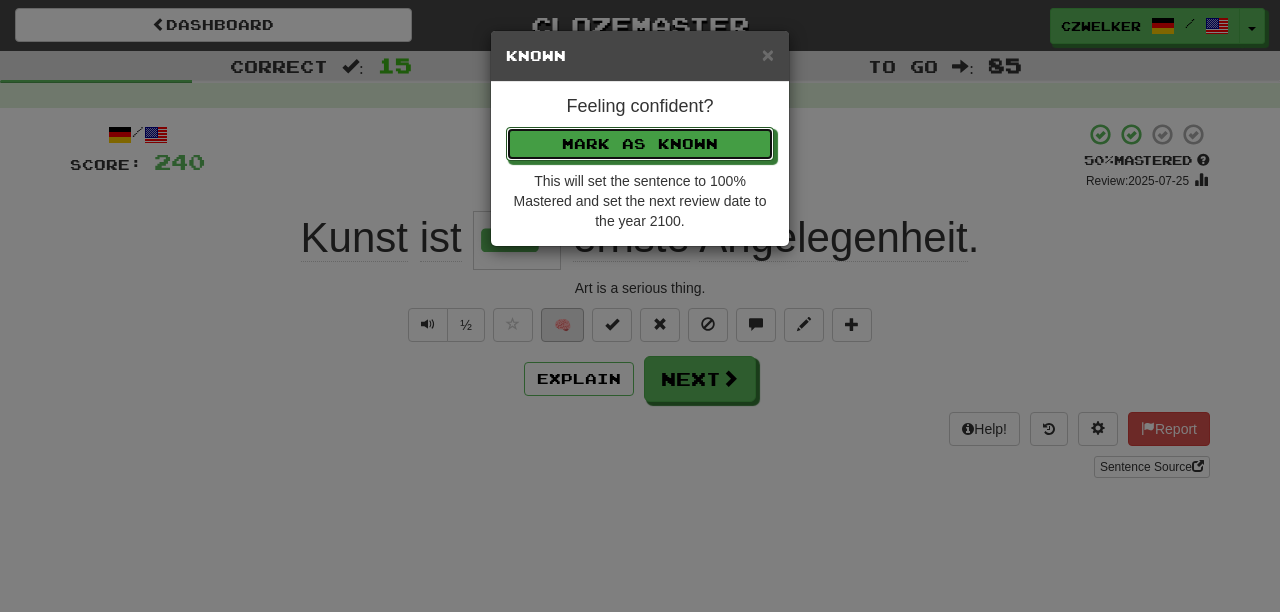click on "Mark as Known" at bounding box center [640, 144] 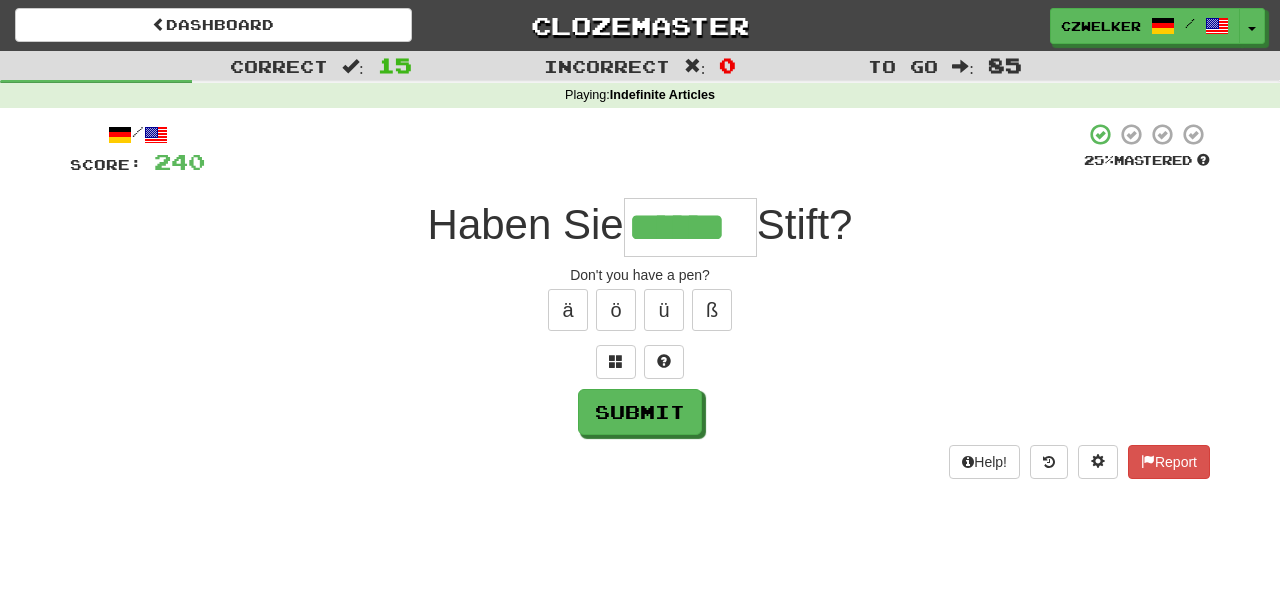 type on "******" 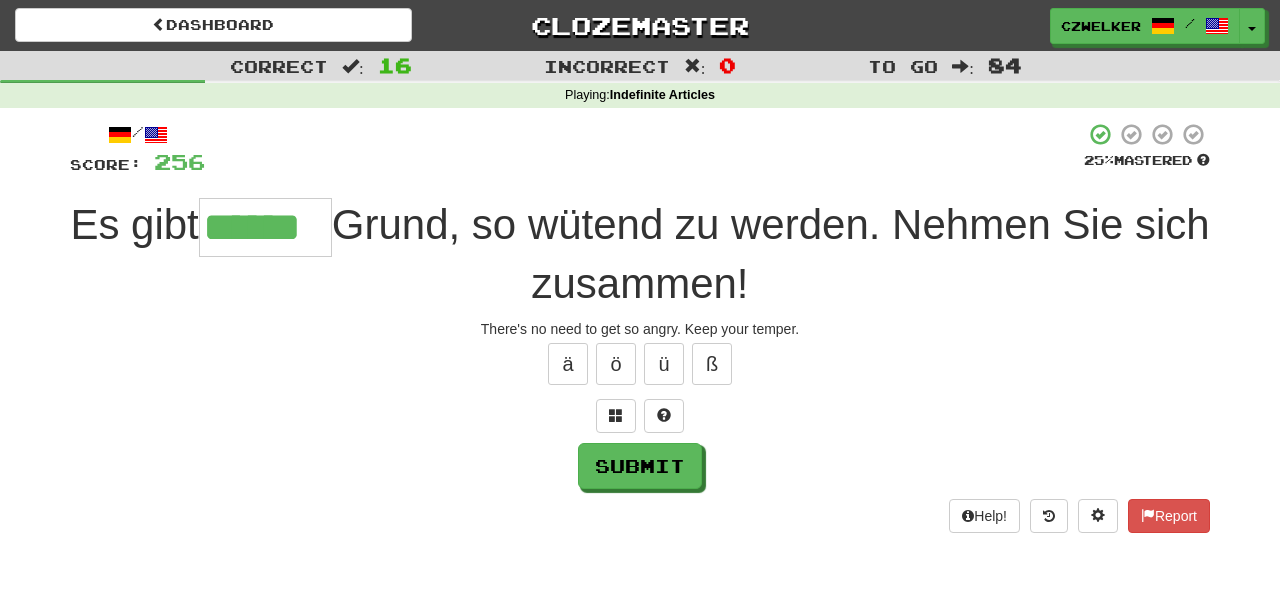 type on "******" 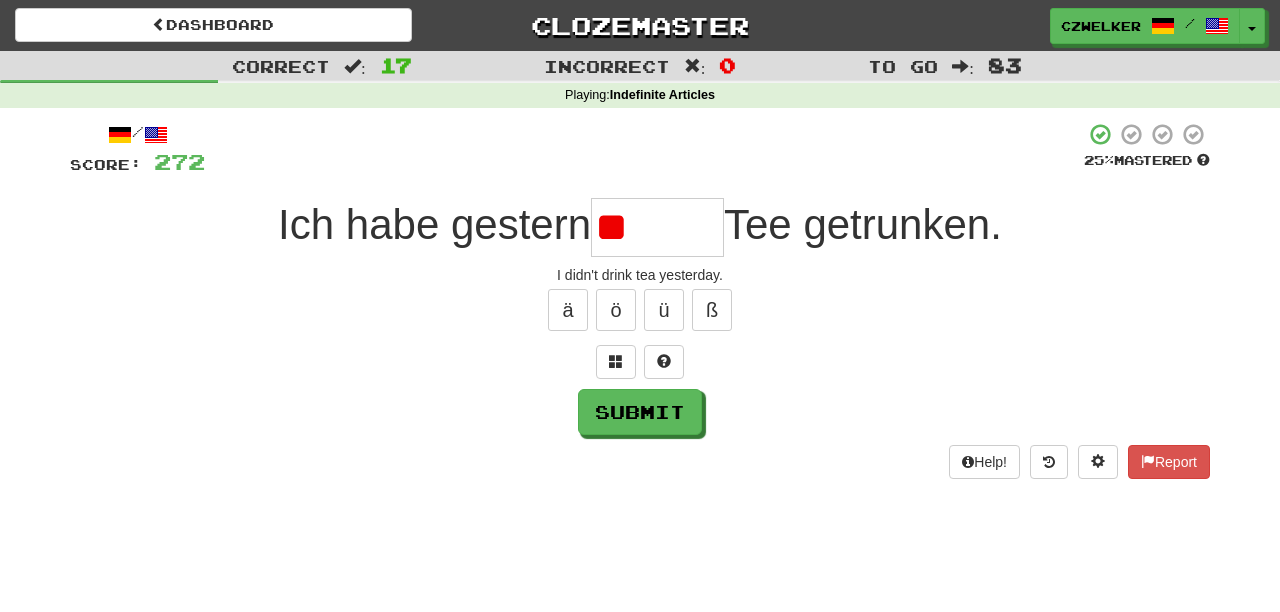 type on "*" 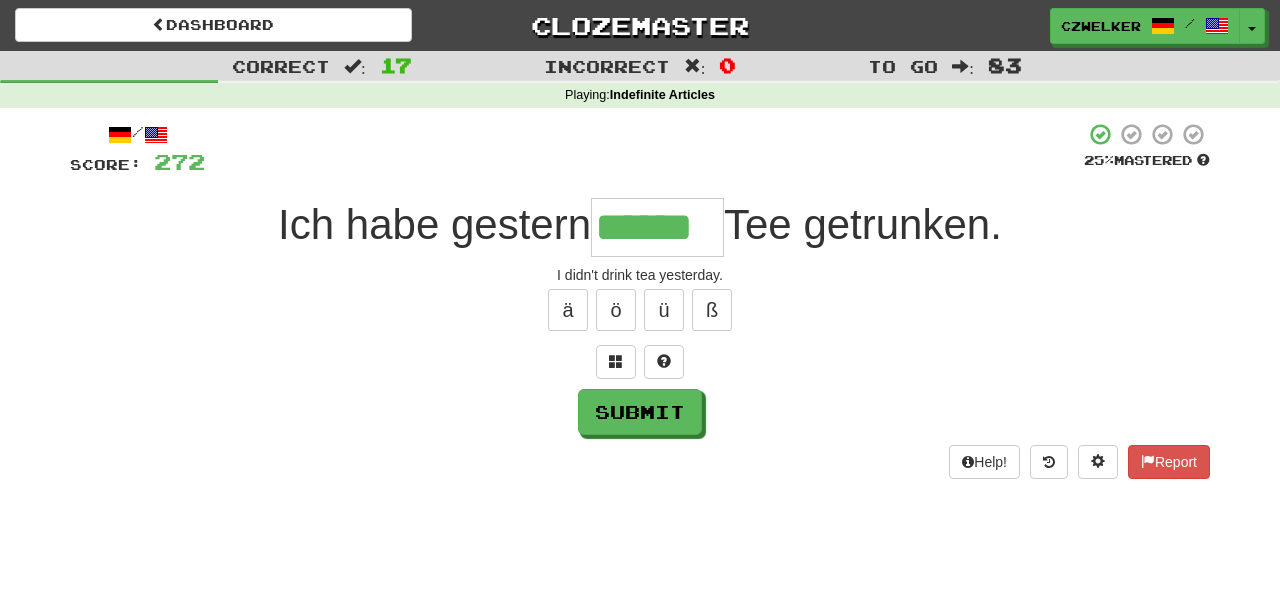 type on "******" 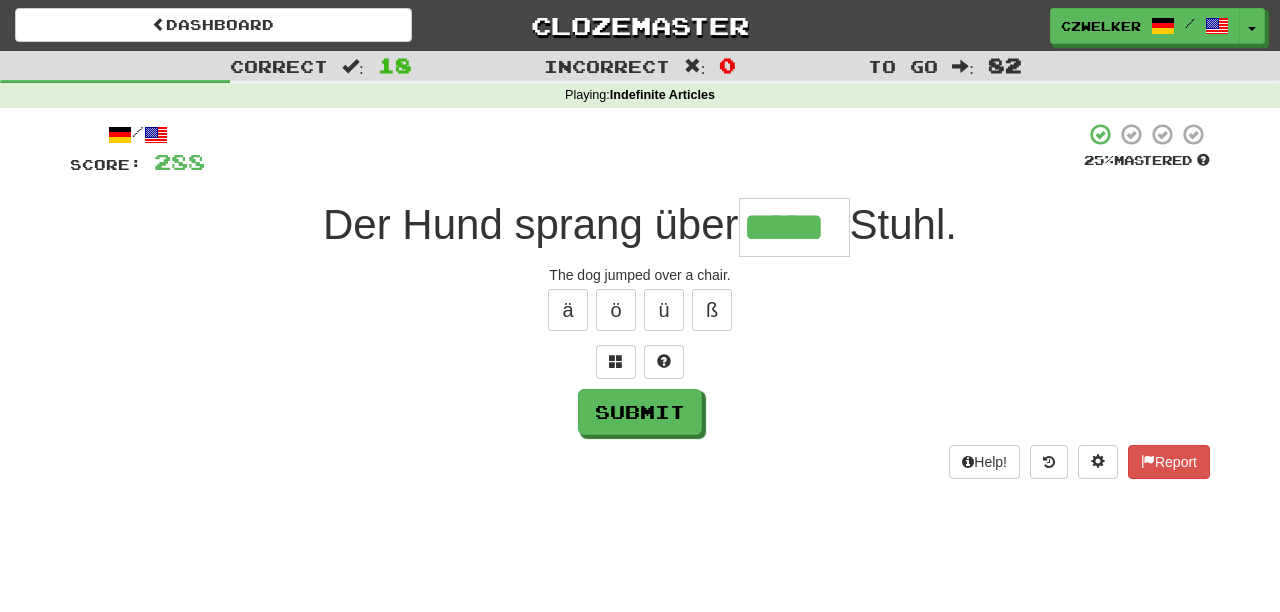 type on "*****" 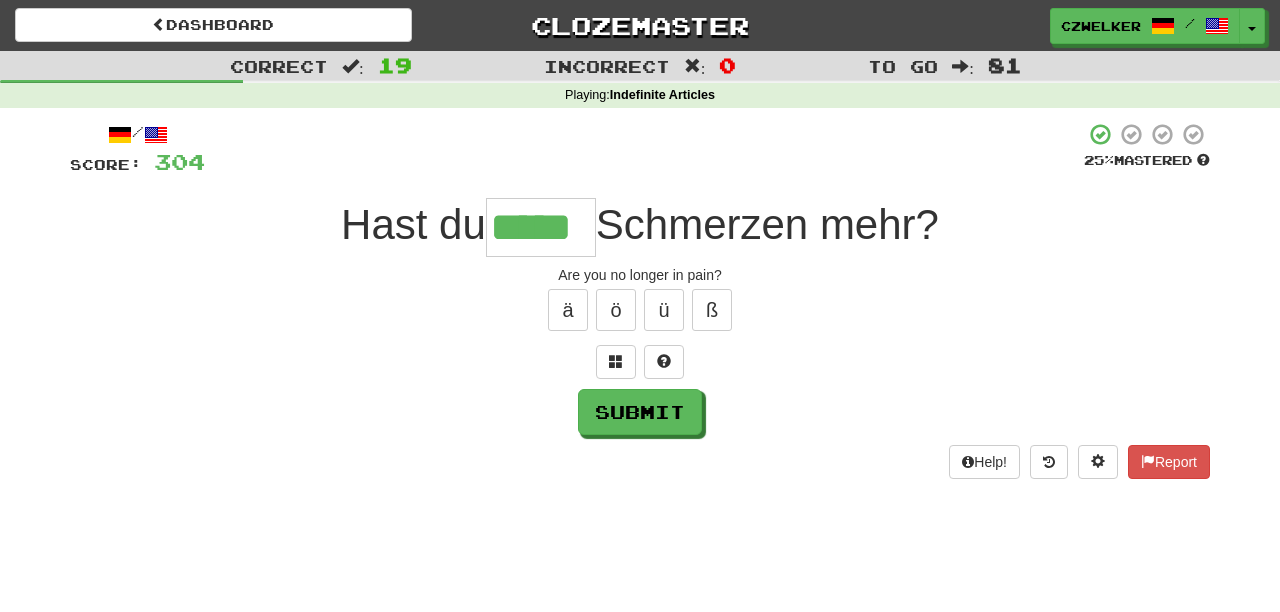 type on "*****" 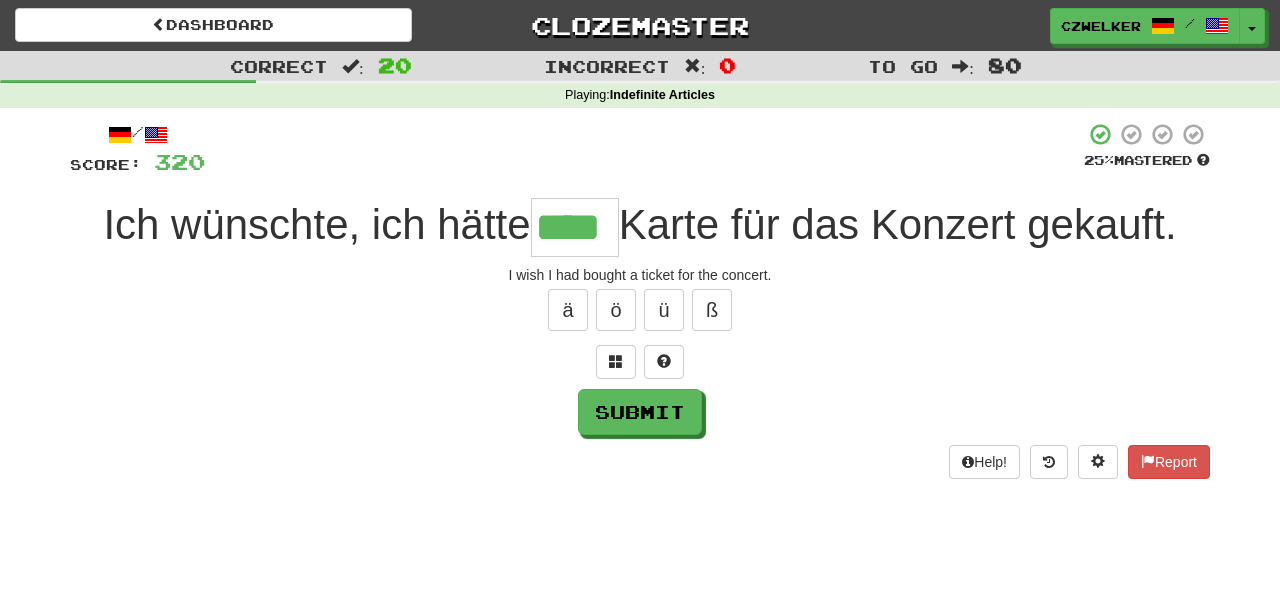 type on "****" 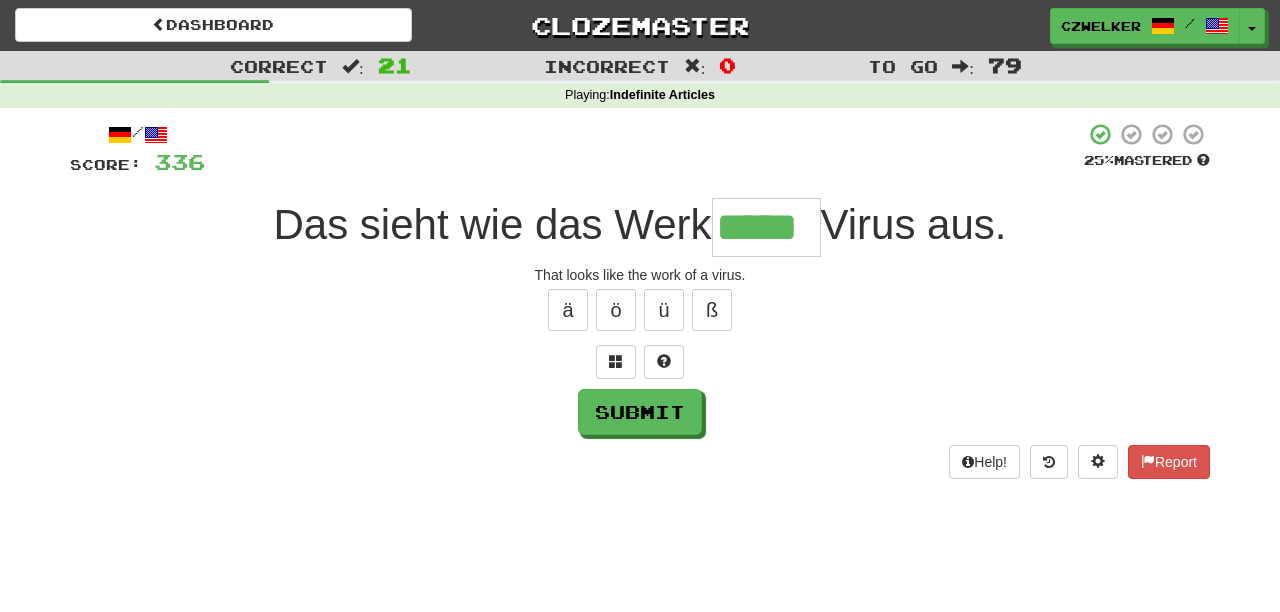type on "*****" 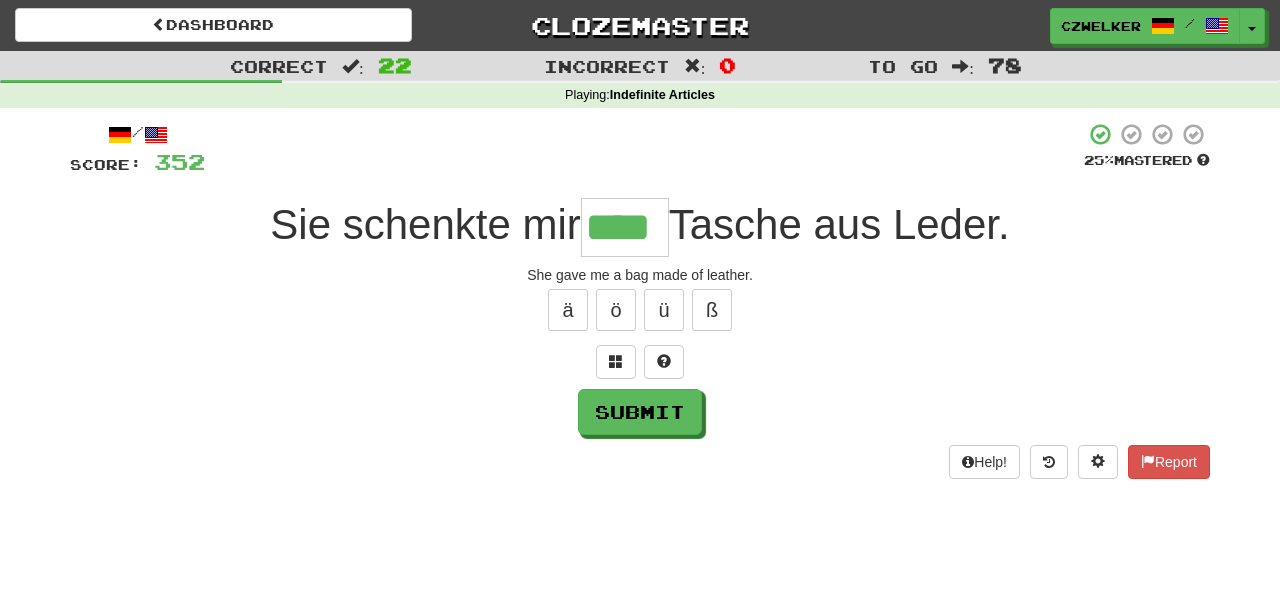 type on "****" 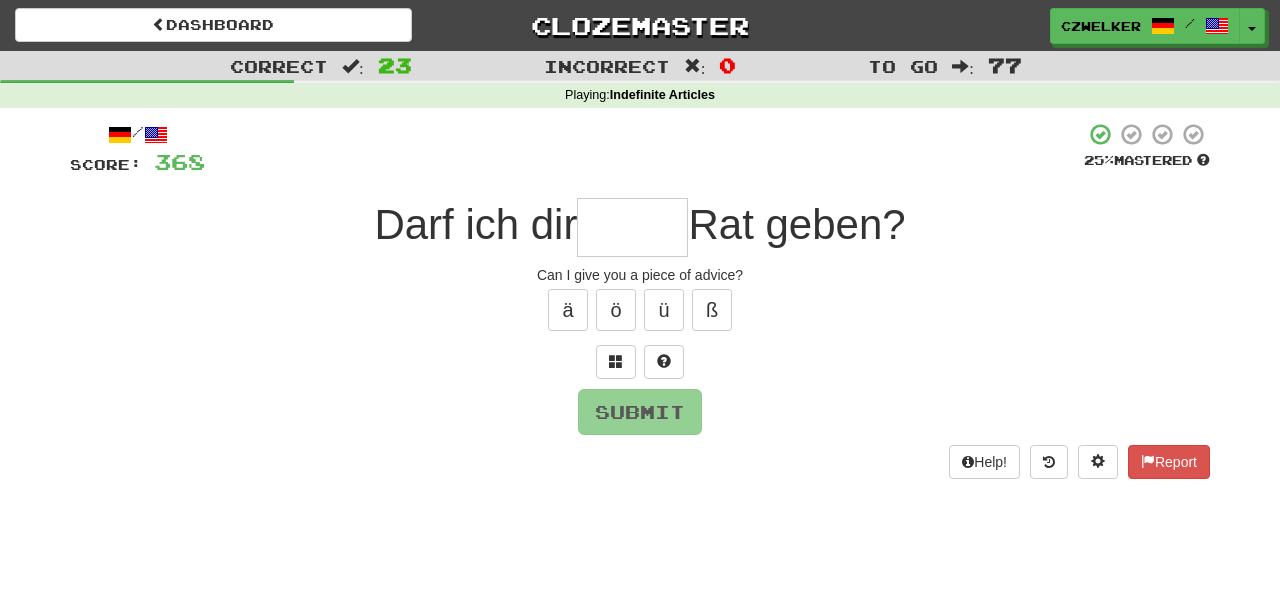 type on "*" 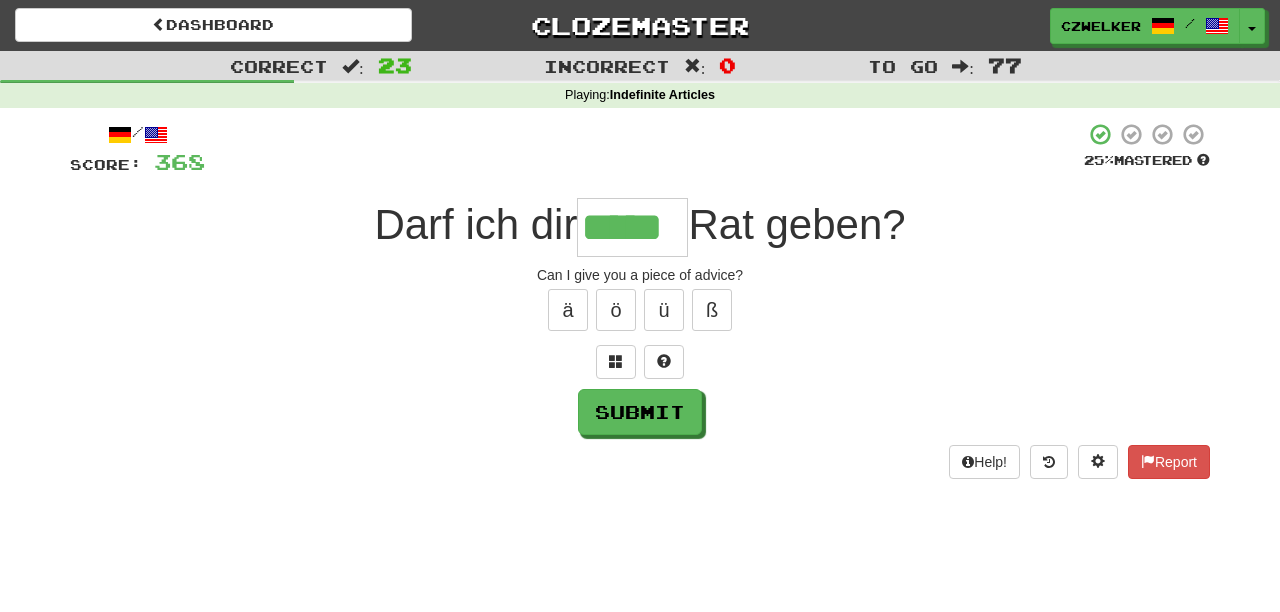 type on "*****" 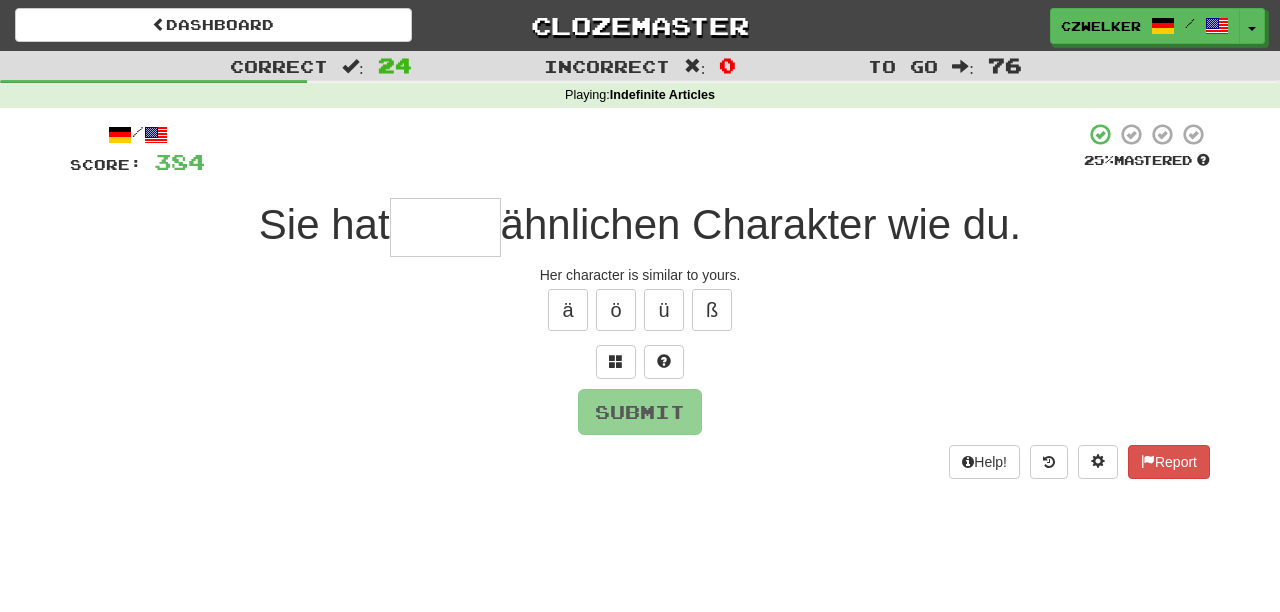 type on "*" 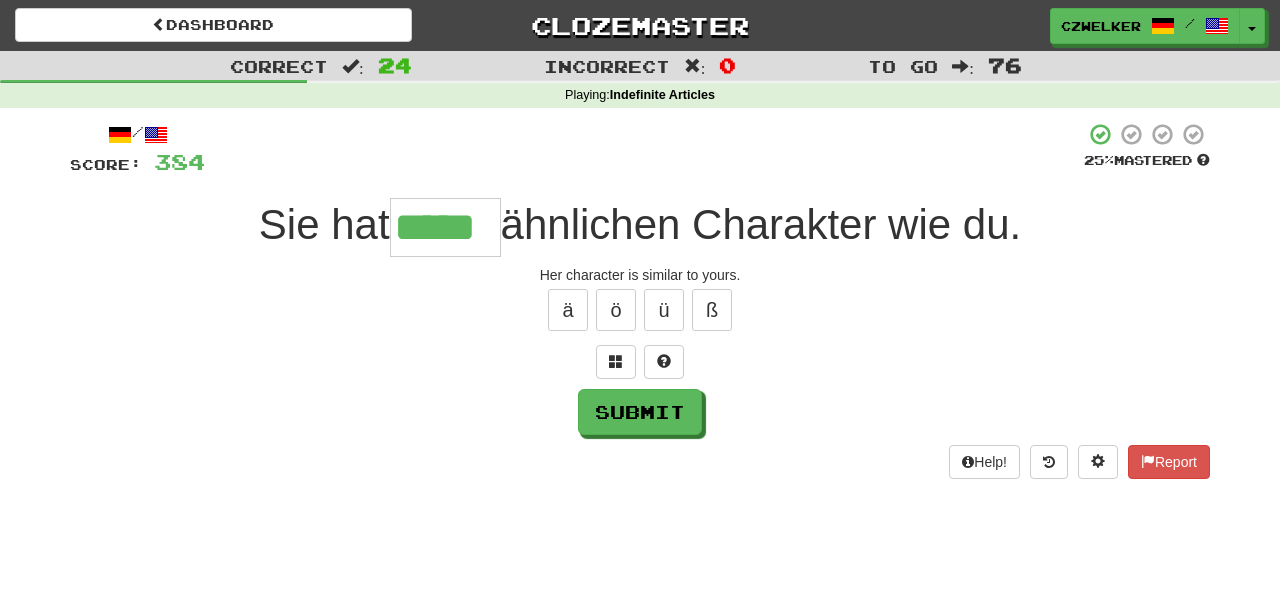 type on "*****" 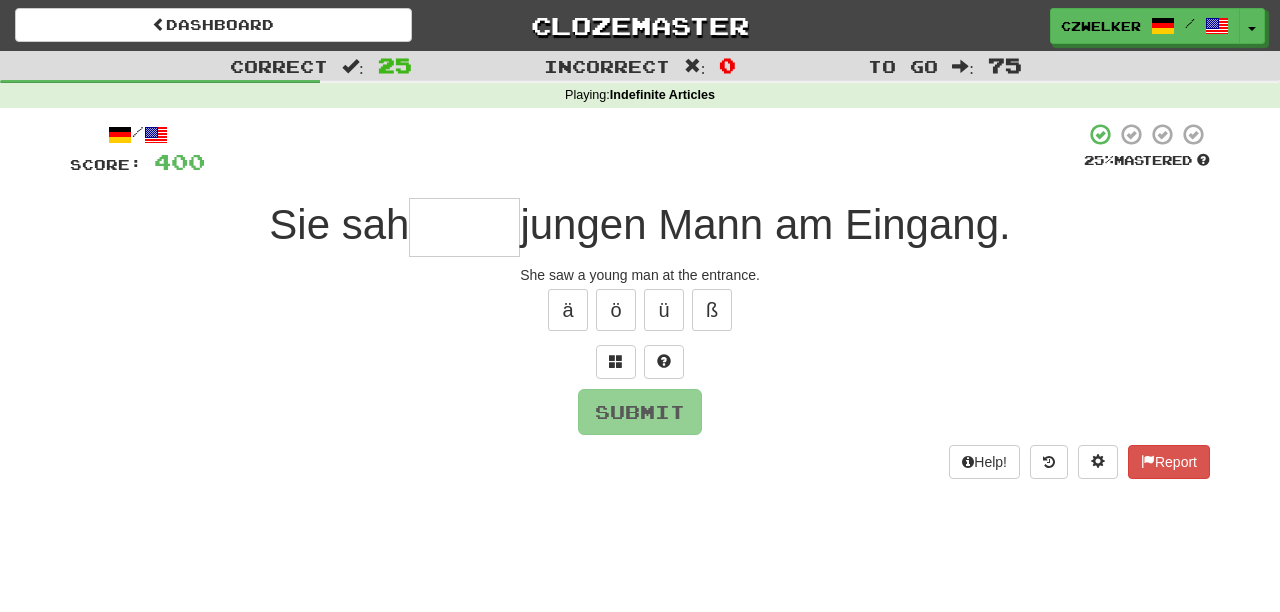 type on "*" 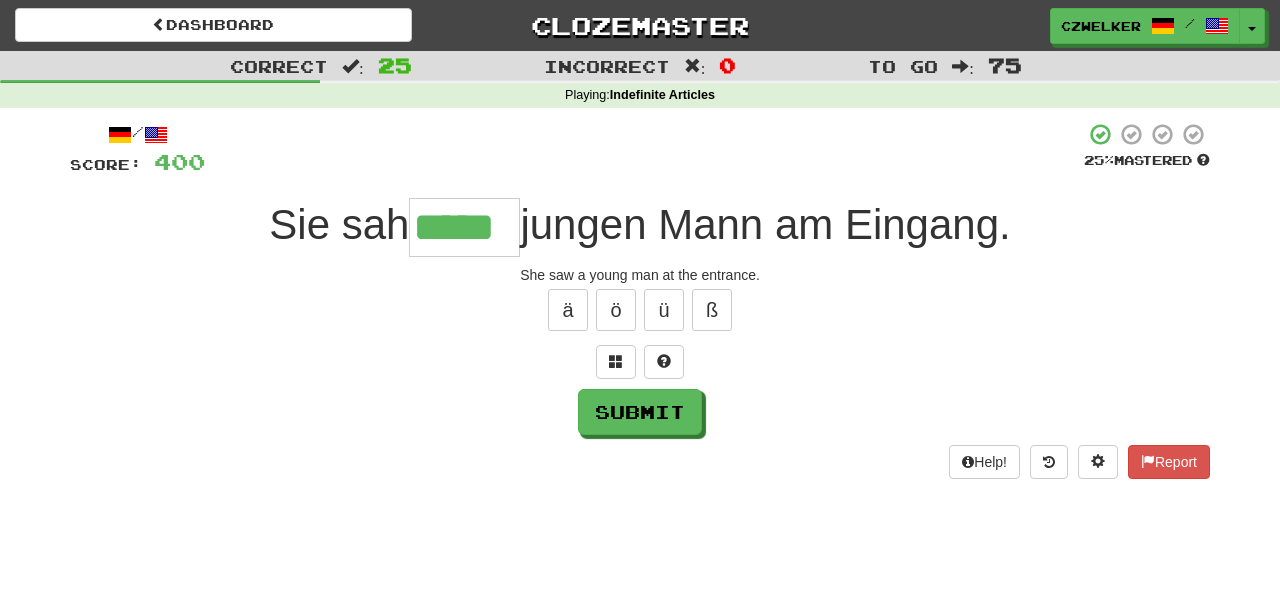 type on "*****" 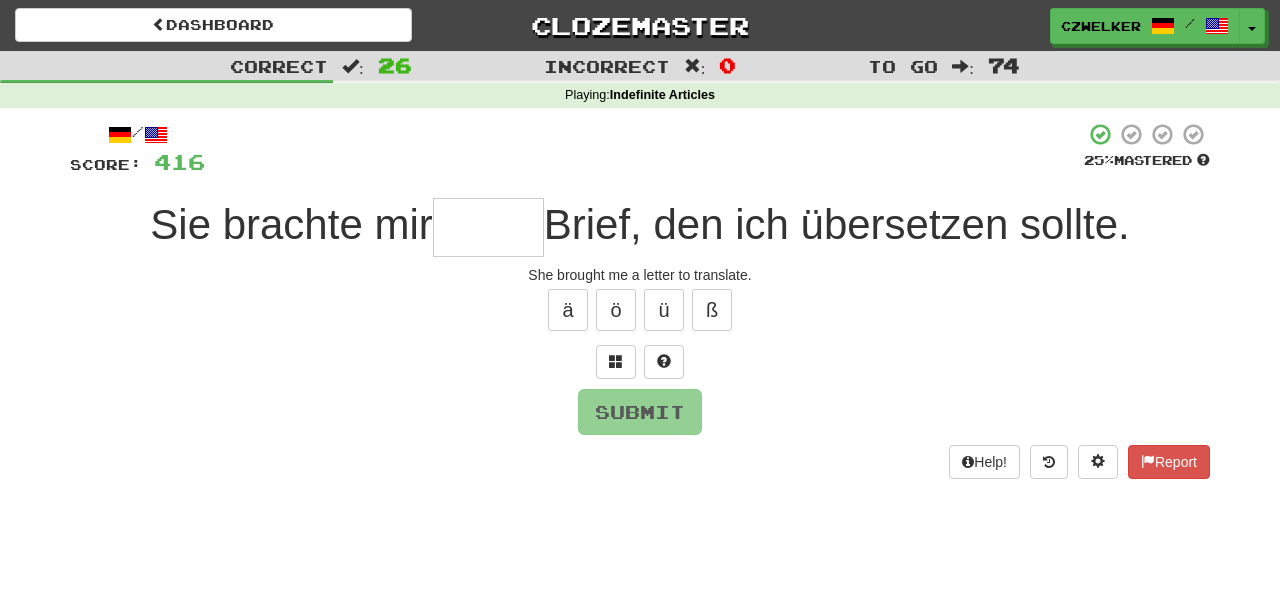 type on "*" 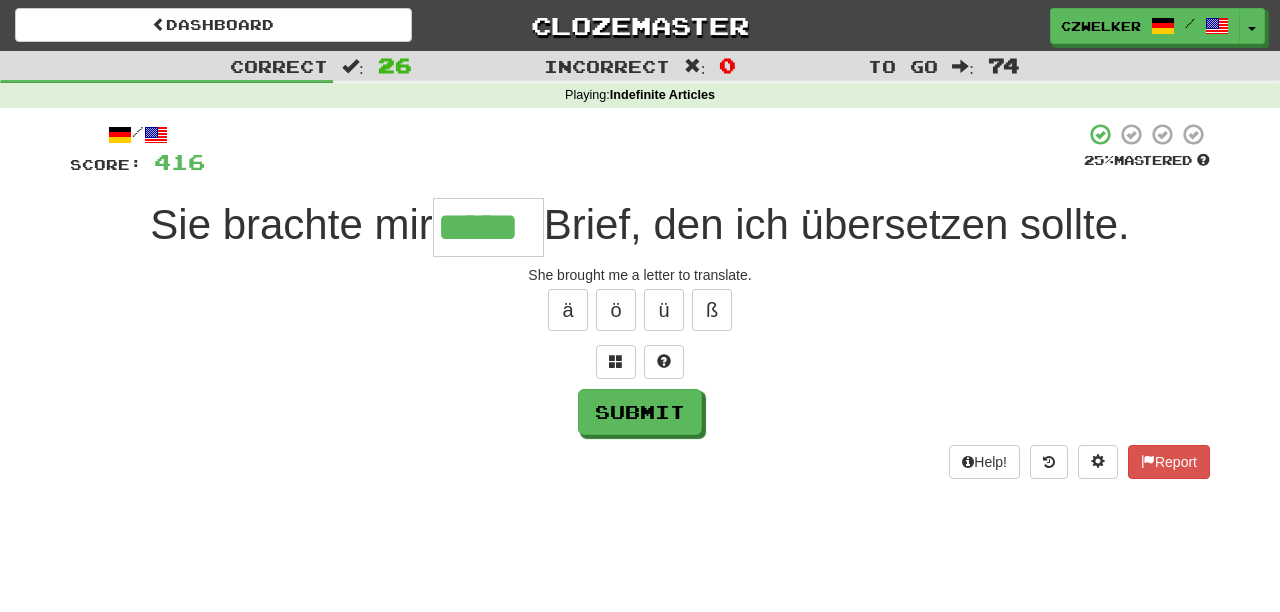 type on "*****" 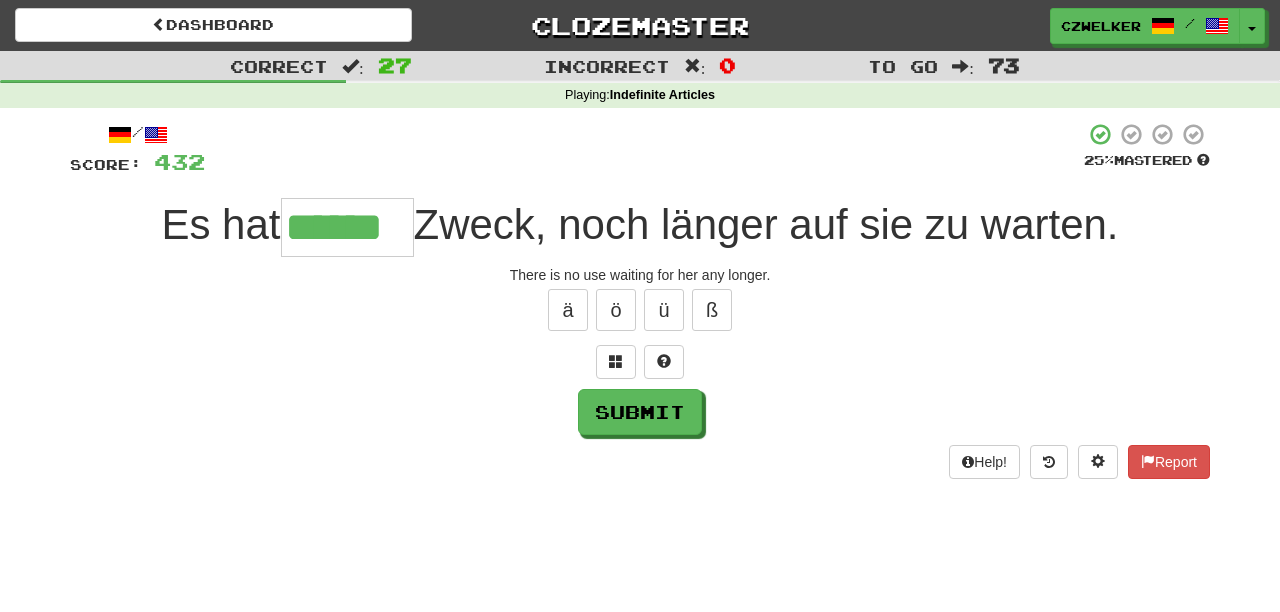 type on "******" 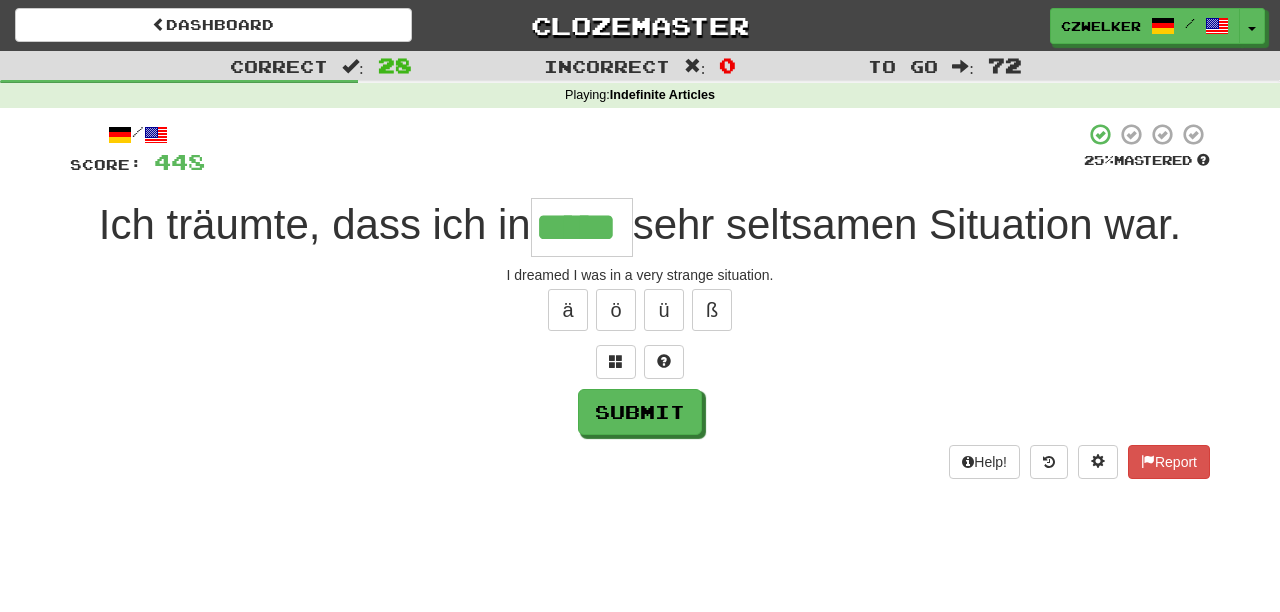 type on "*****" 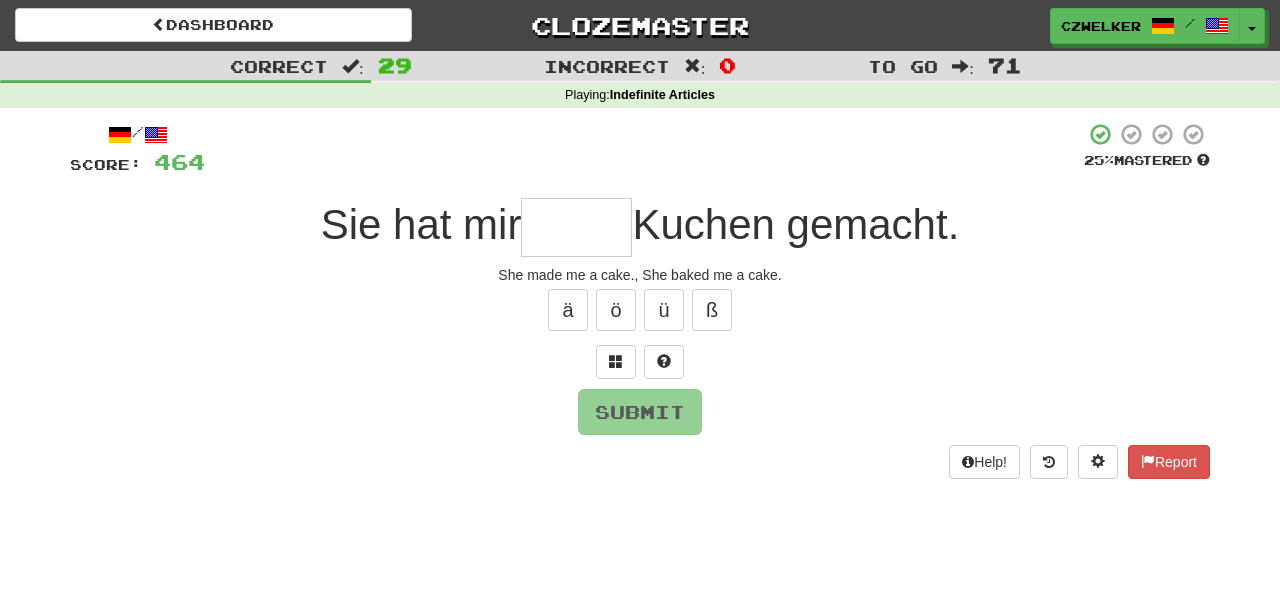 type on "*" 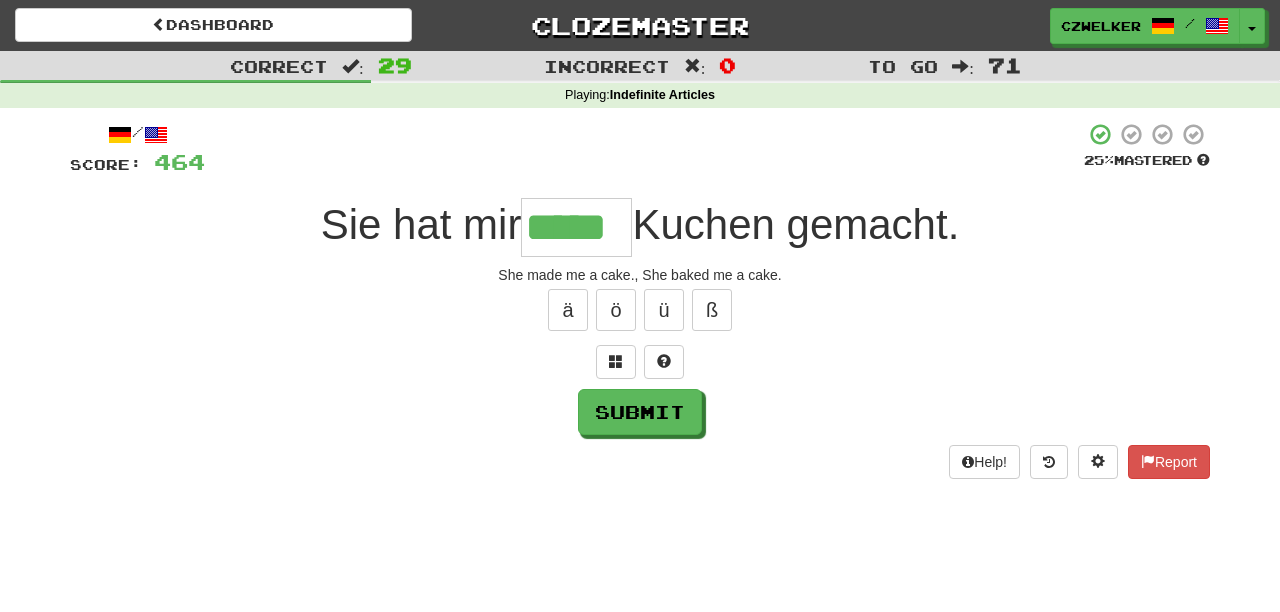 type on "*****" 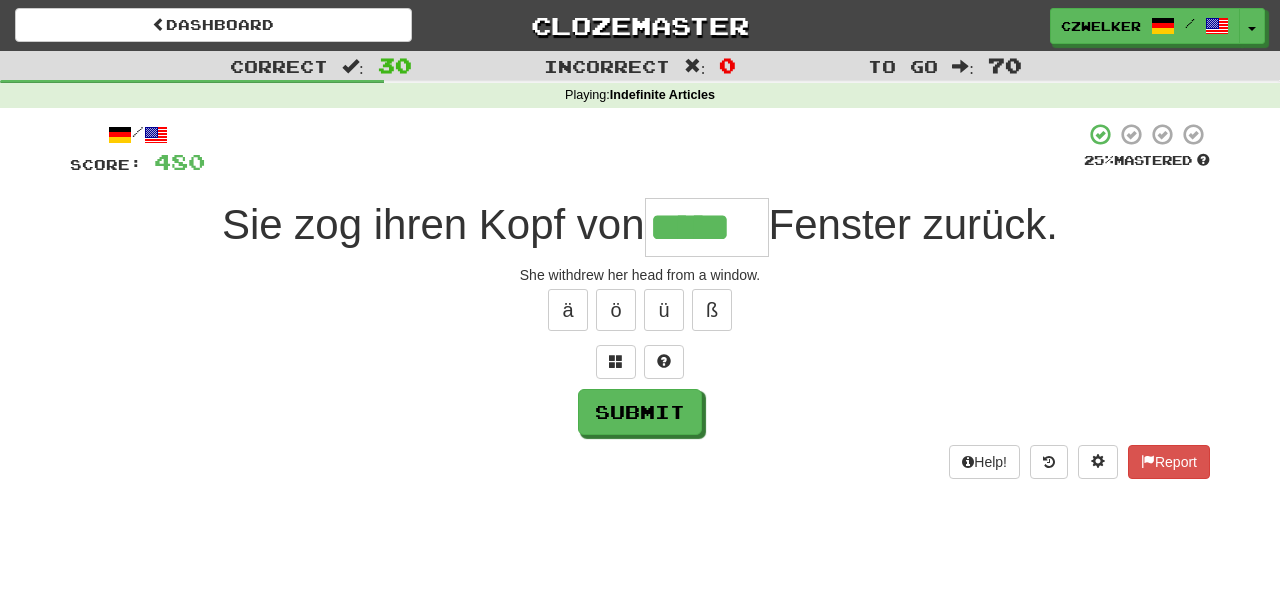 type on "*****" 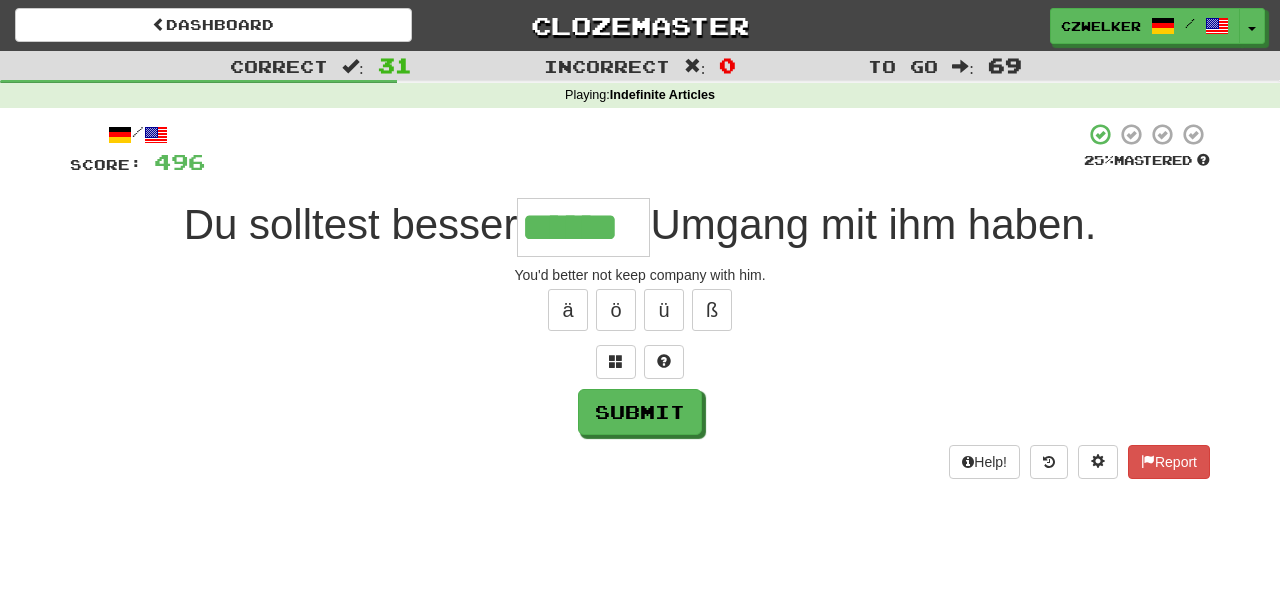 type on "******" 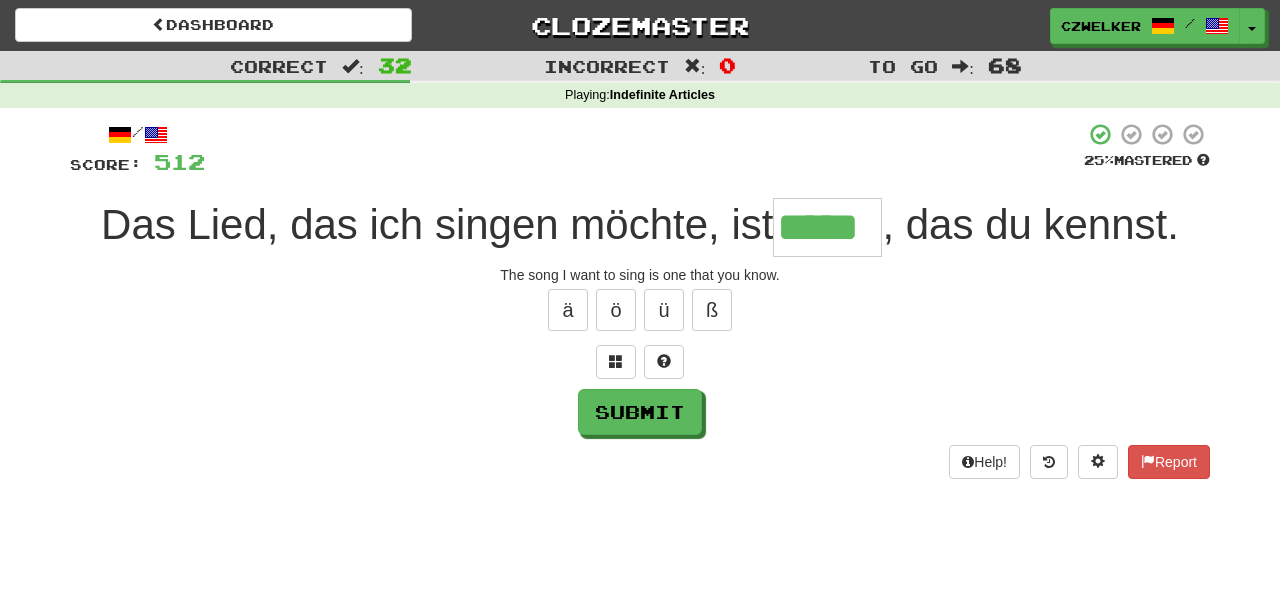 type on "*****" 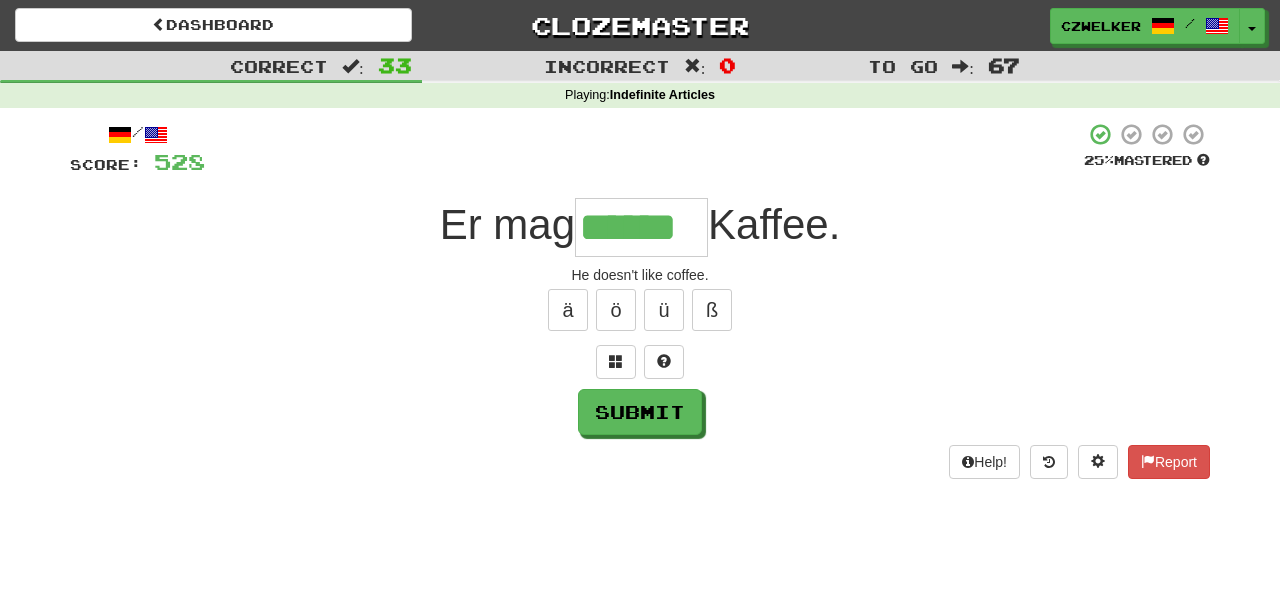 type on "******" 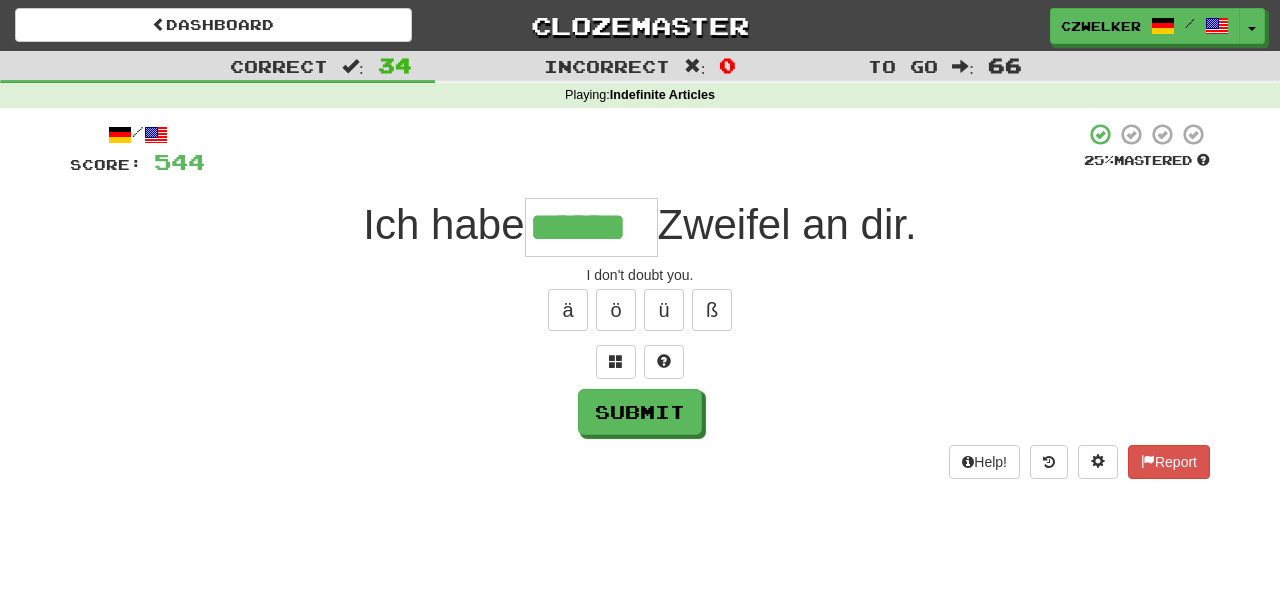 type on "******" 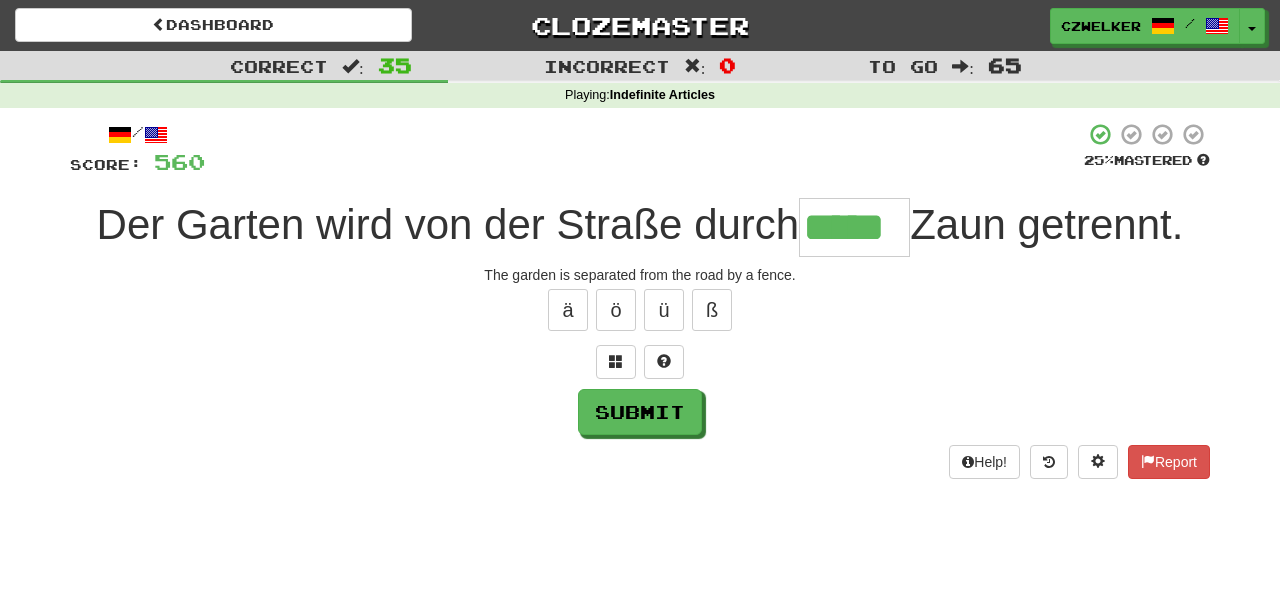 type on "*****" 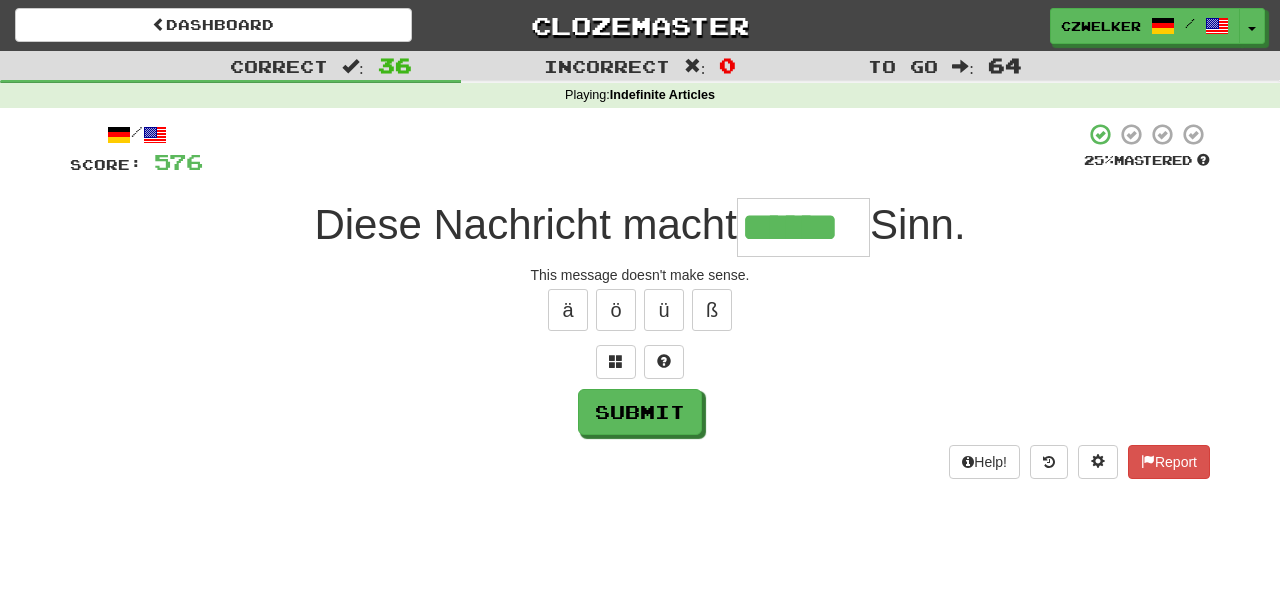 type on "******" 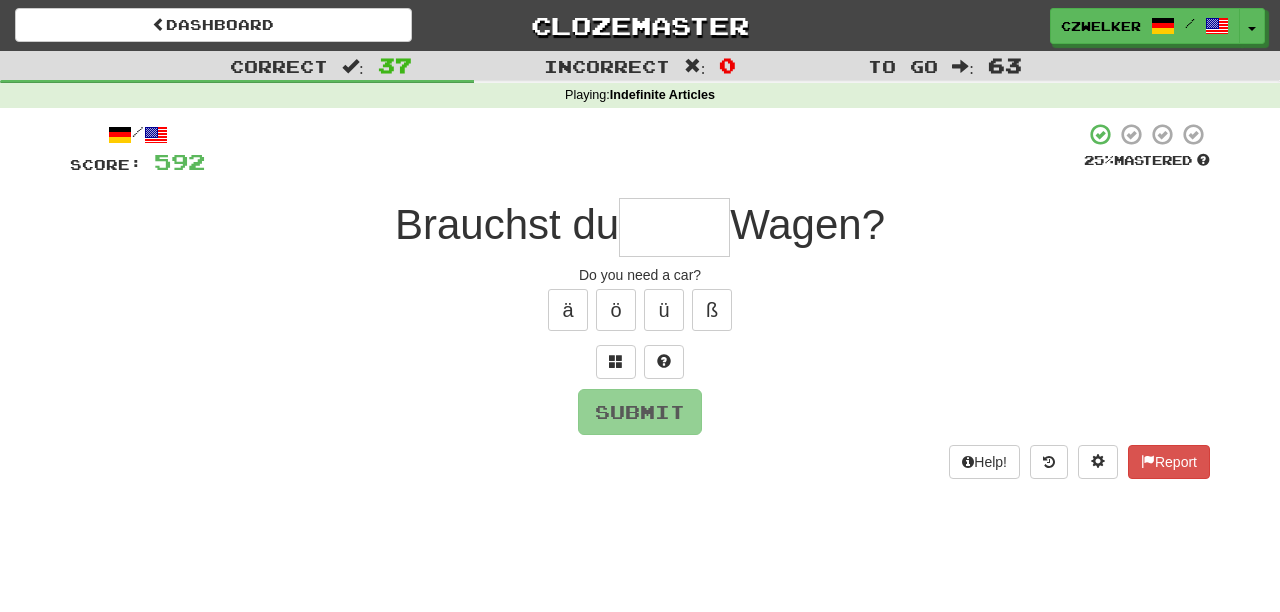 type on "*" 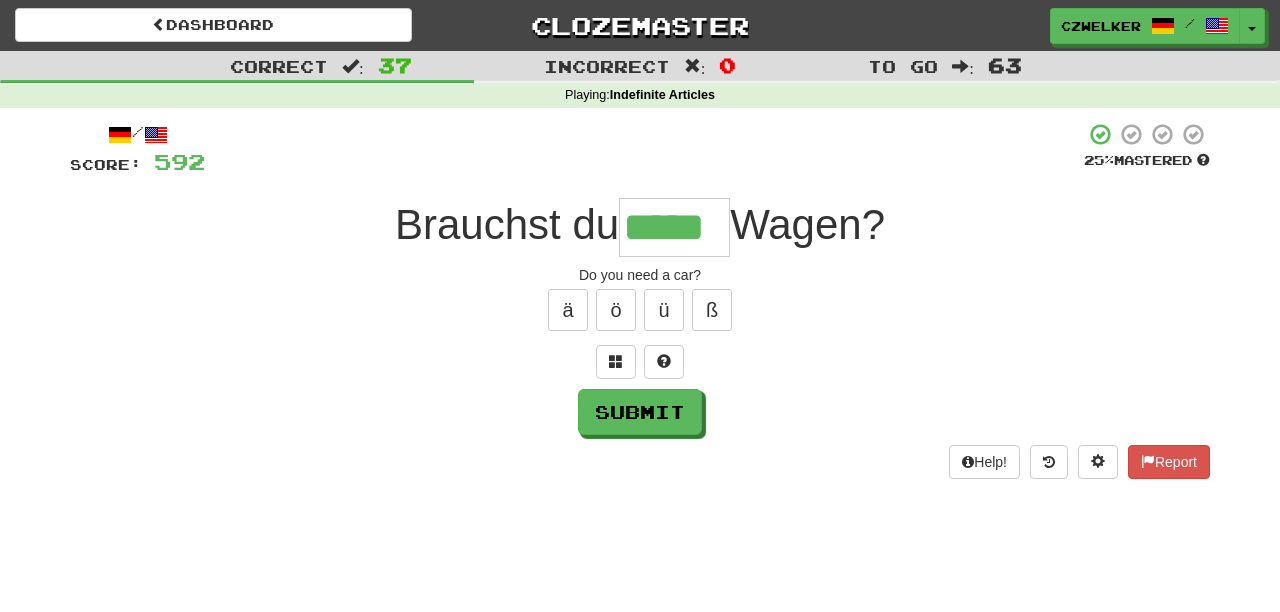 type on "*****" 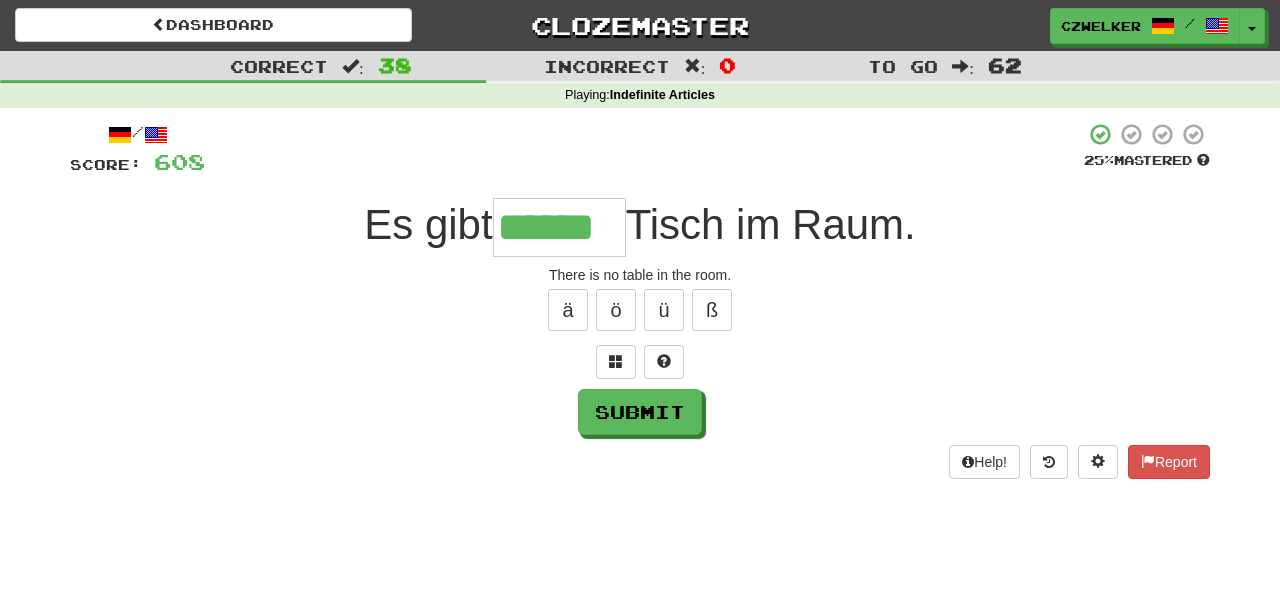 type on "******" 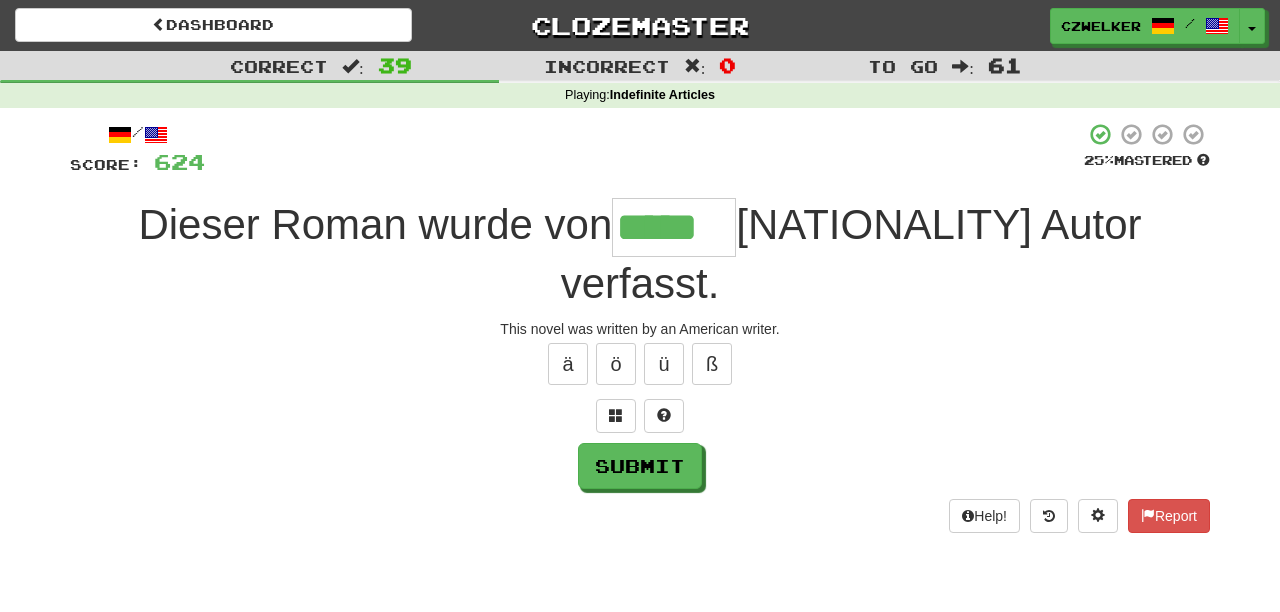 type on "*****" 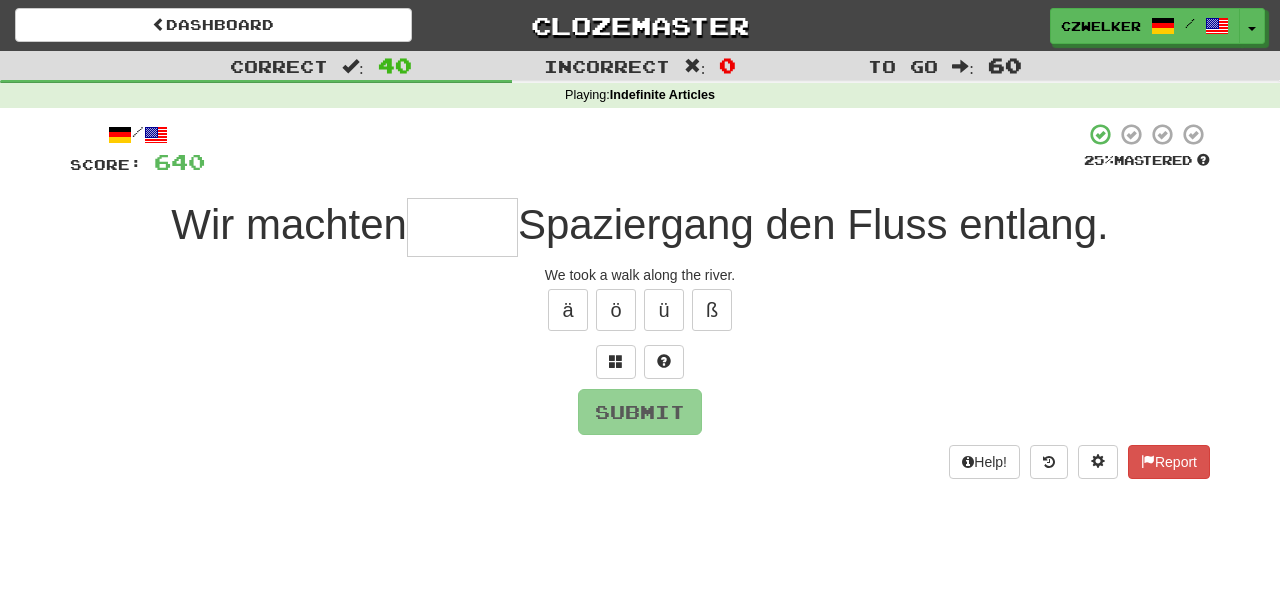 type on "*" 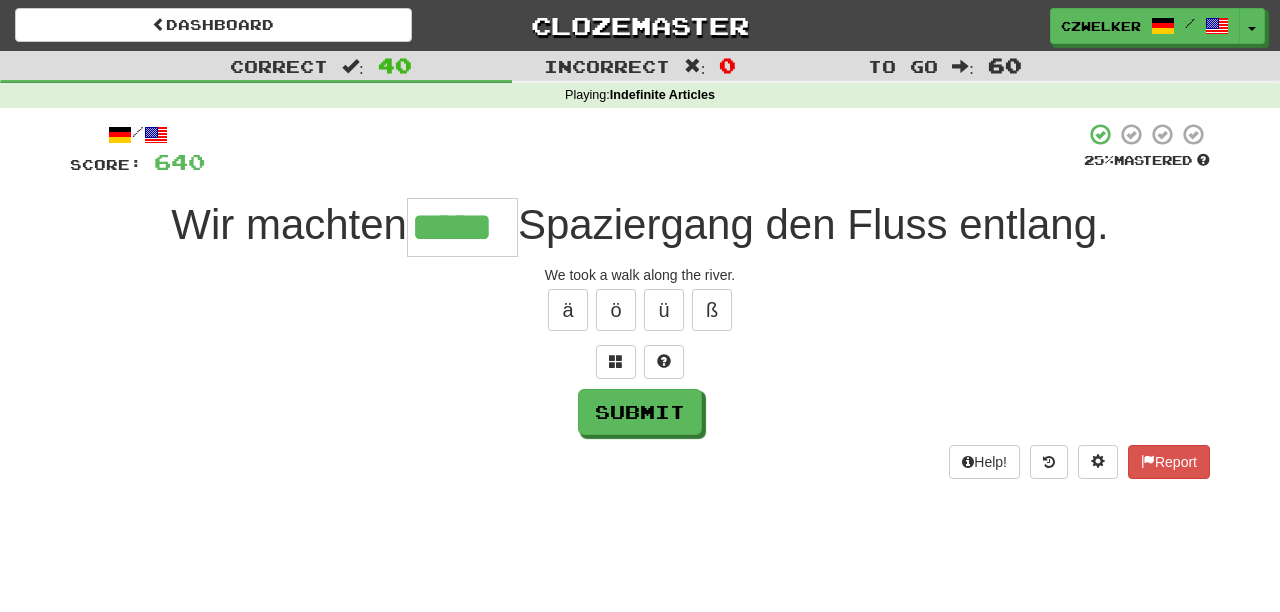 type on "*****" 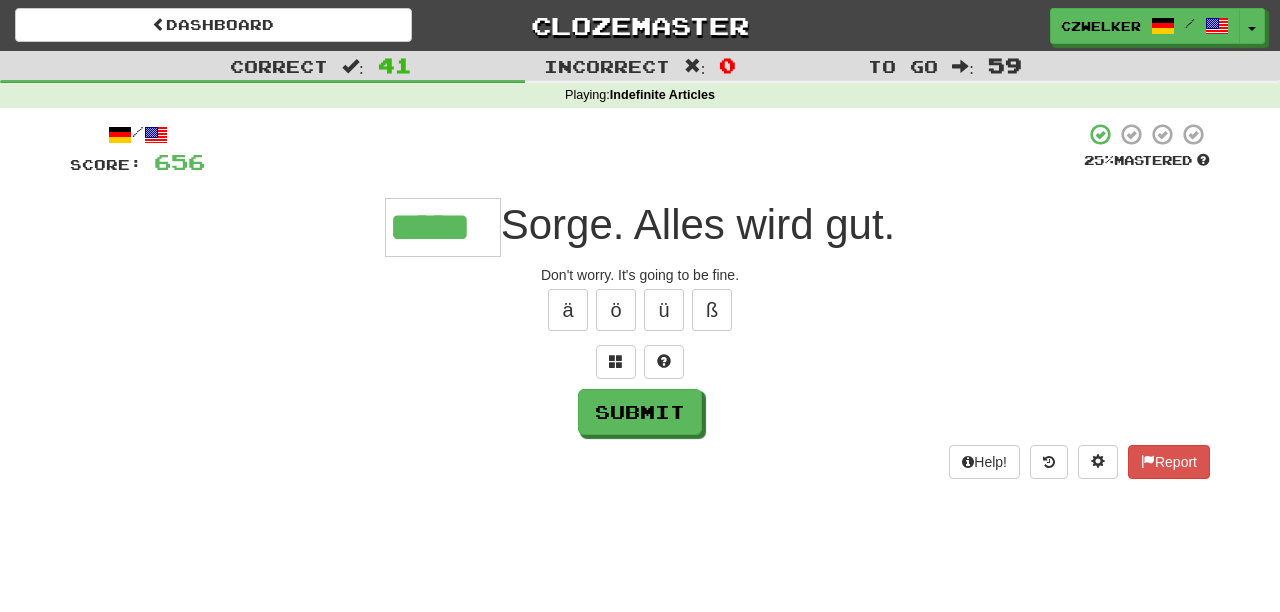 type on "*****" 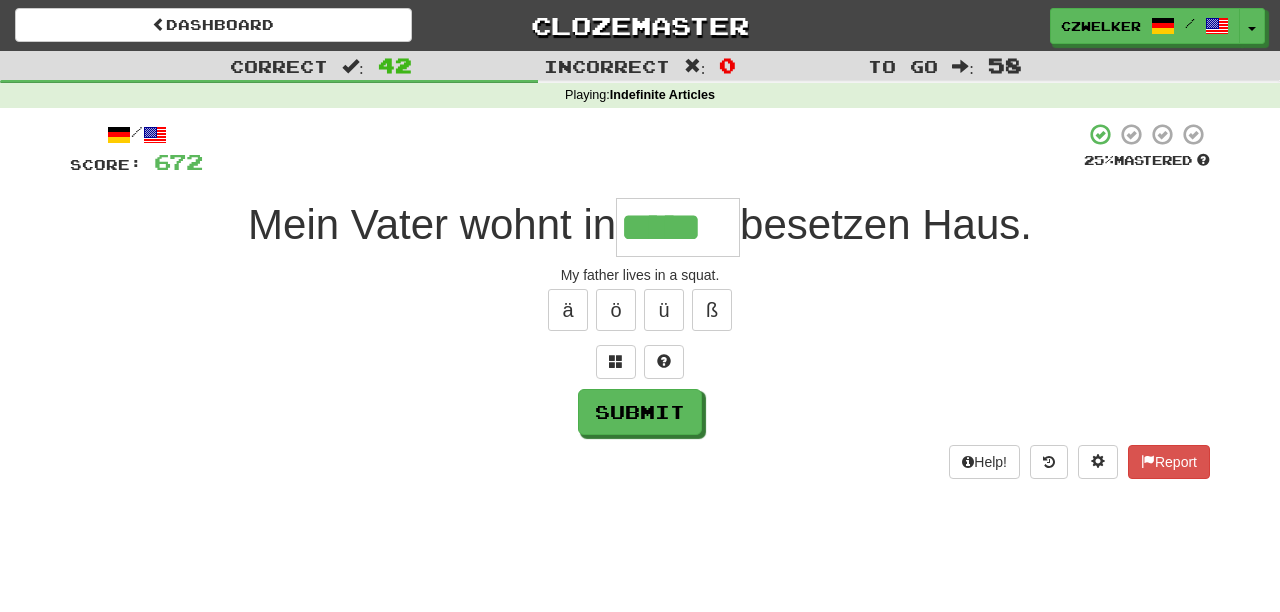 type on "*****" 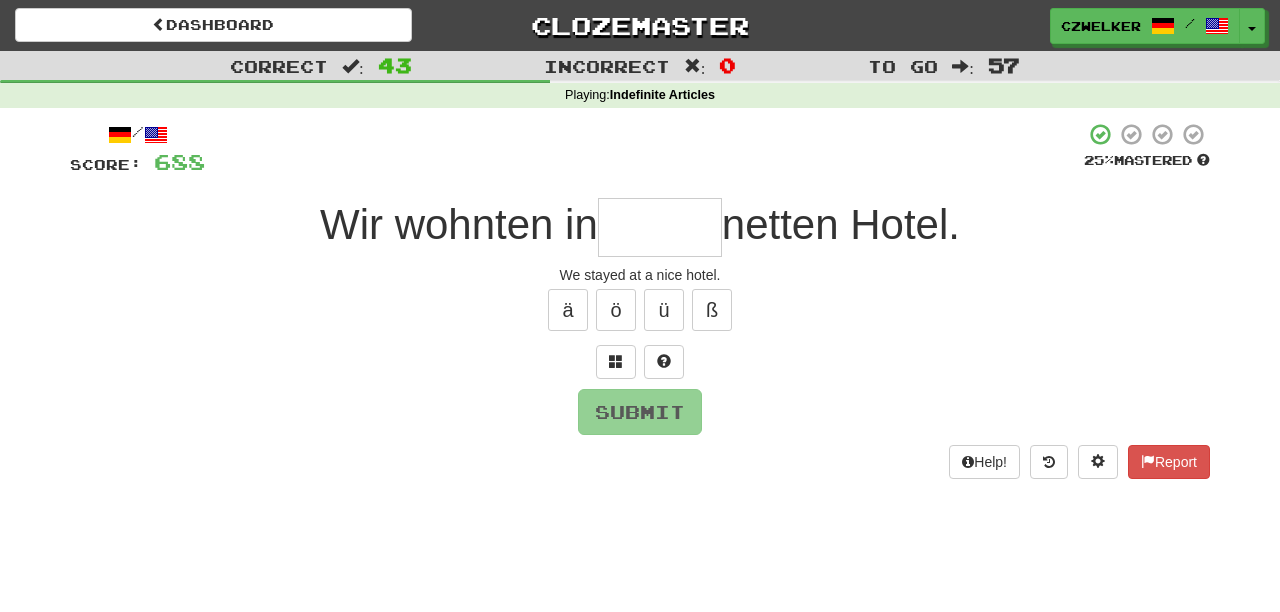 type on "*" 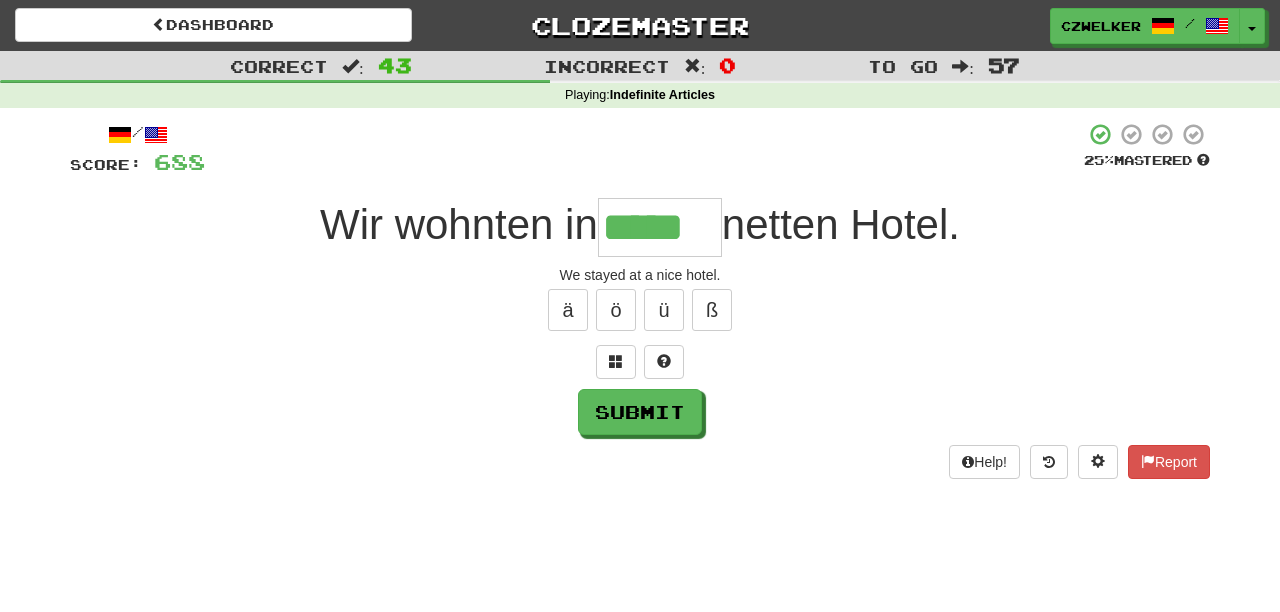 type on "*****" 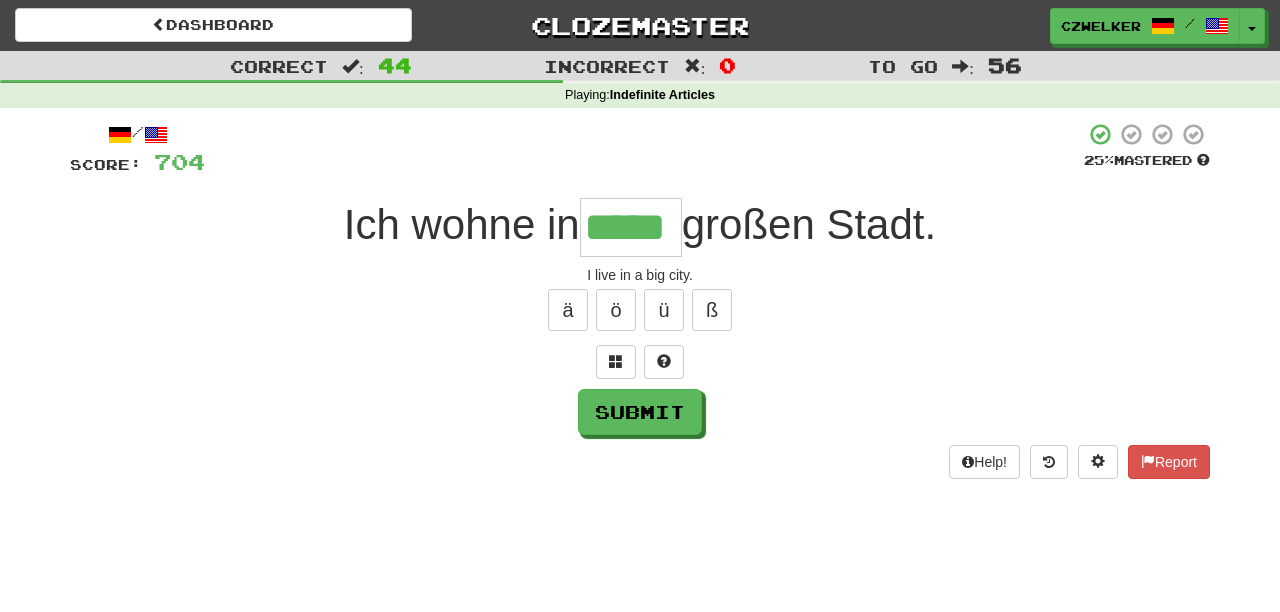 type on "*****" 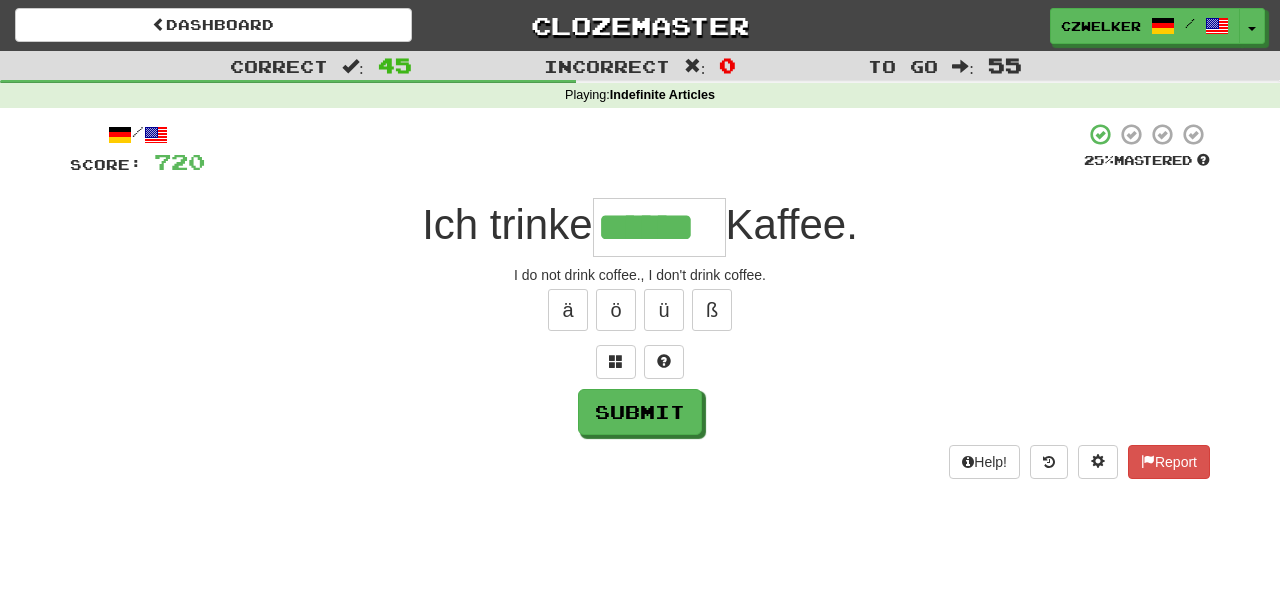 type on "******" 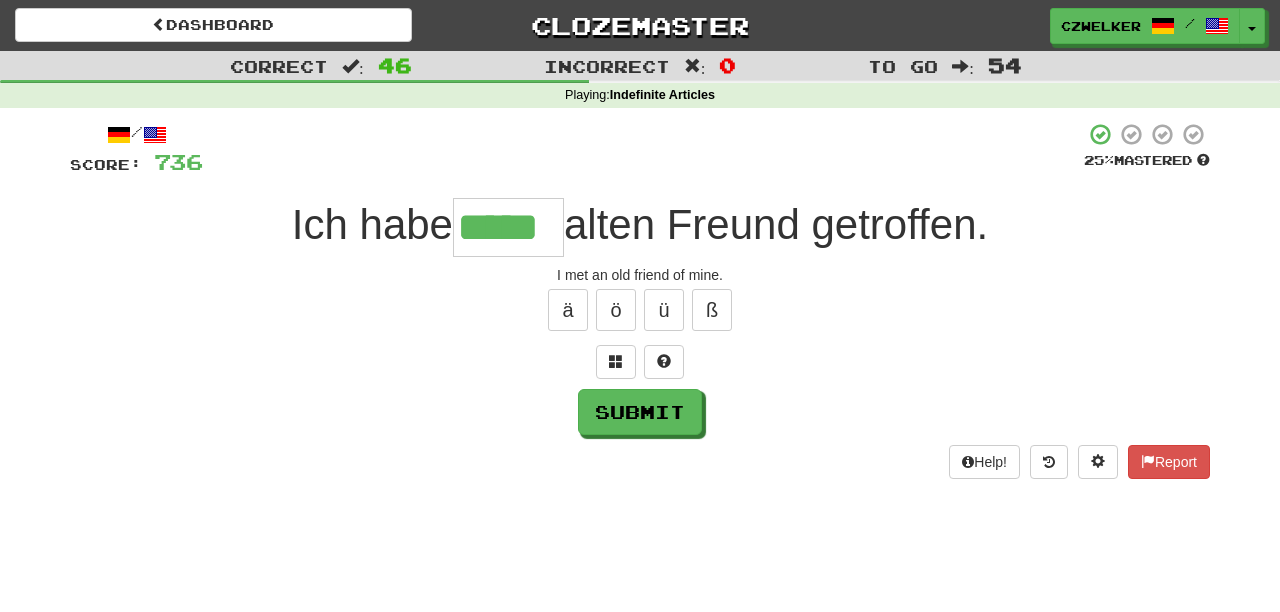 type on "*****" 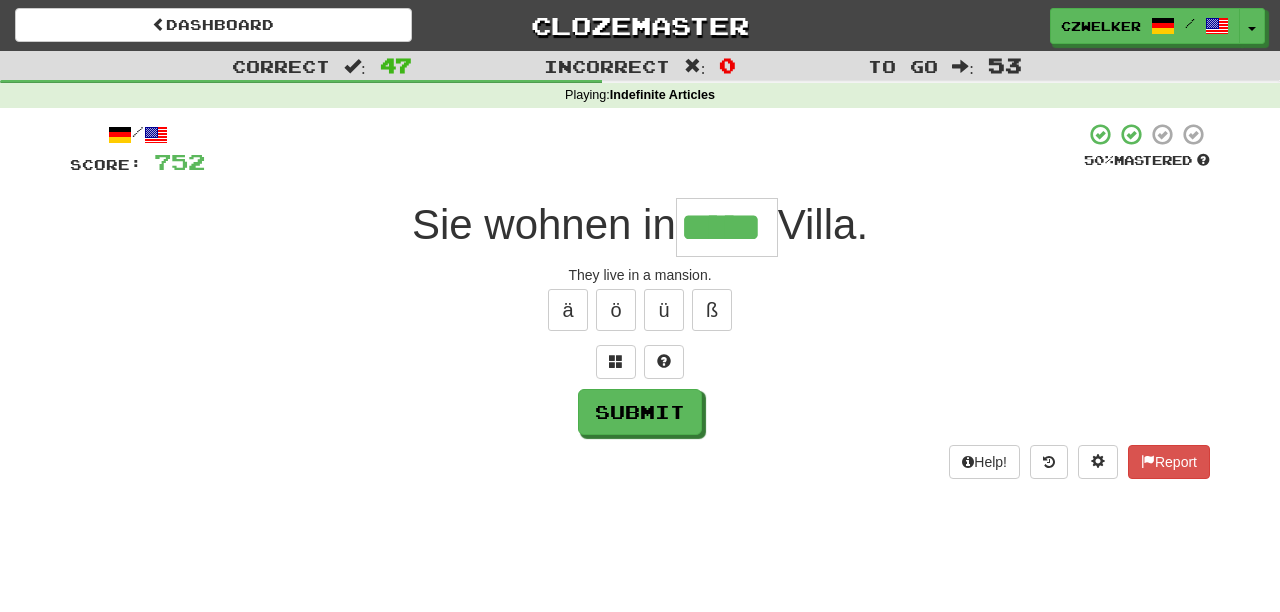 type on "*****" 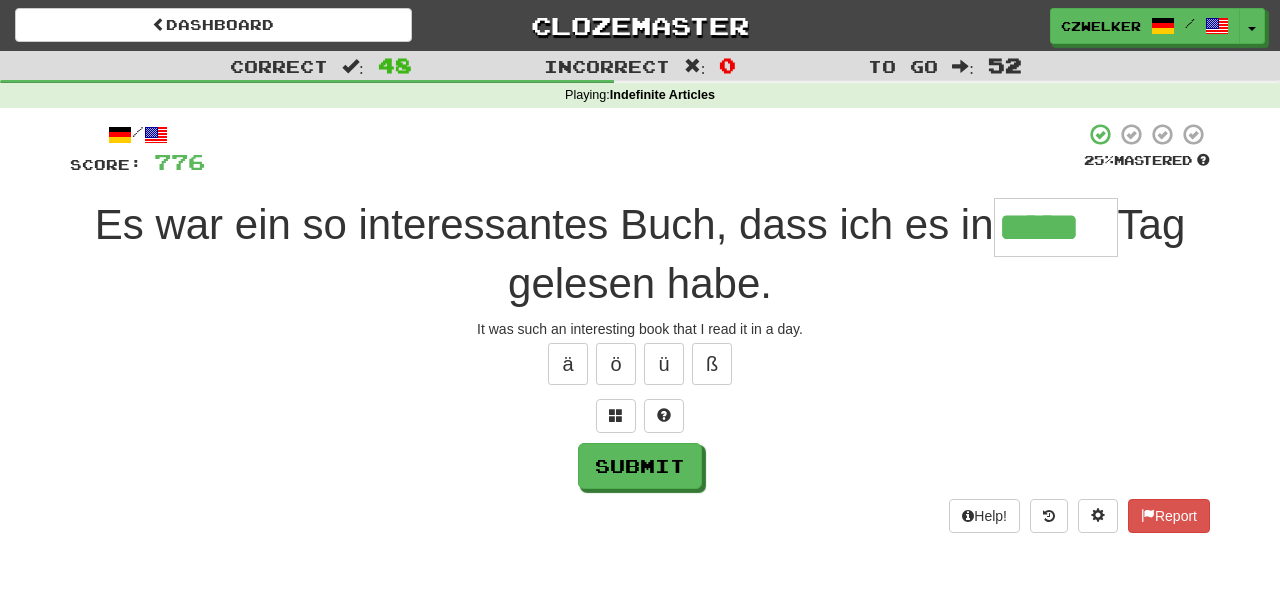type on "*****" 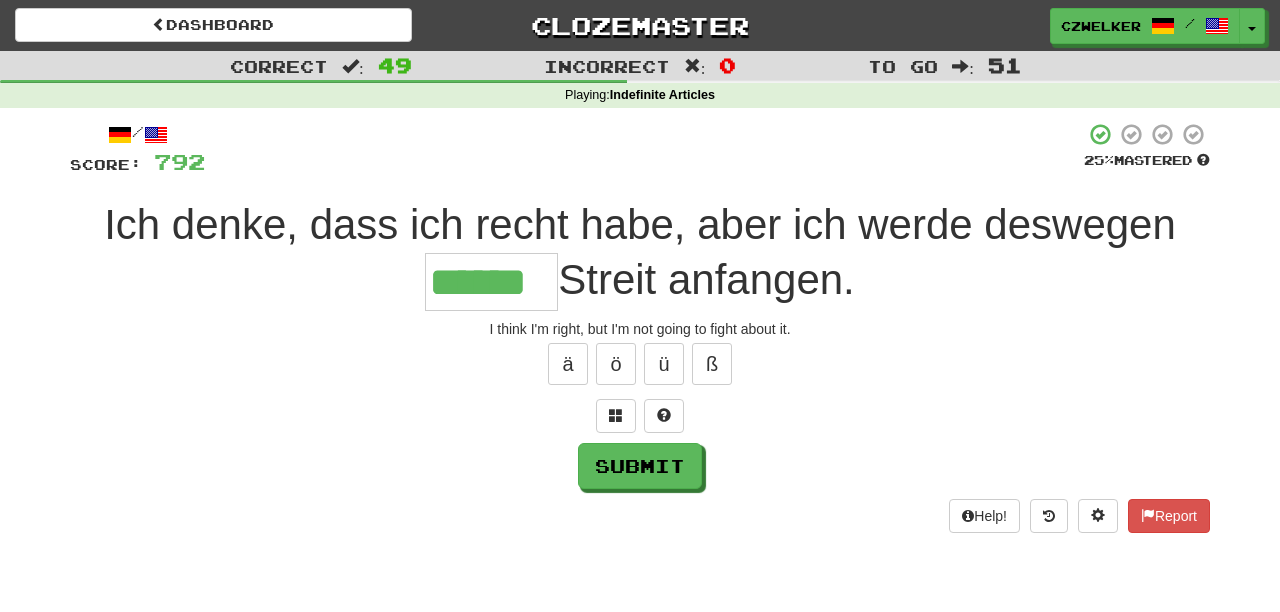 type on "******" 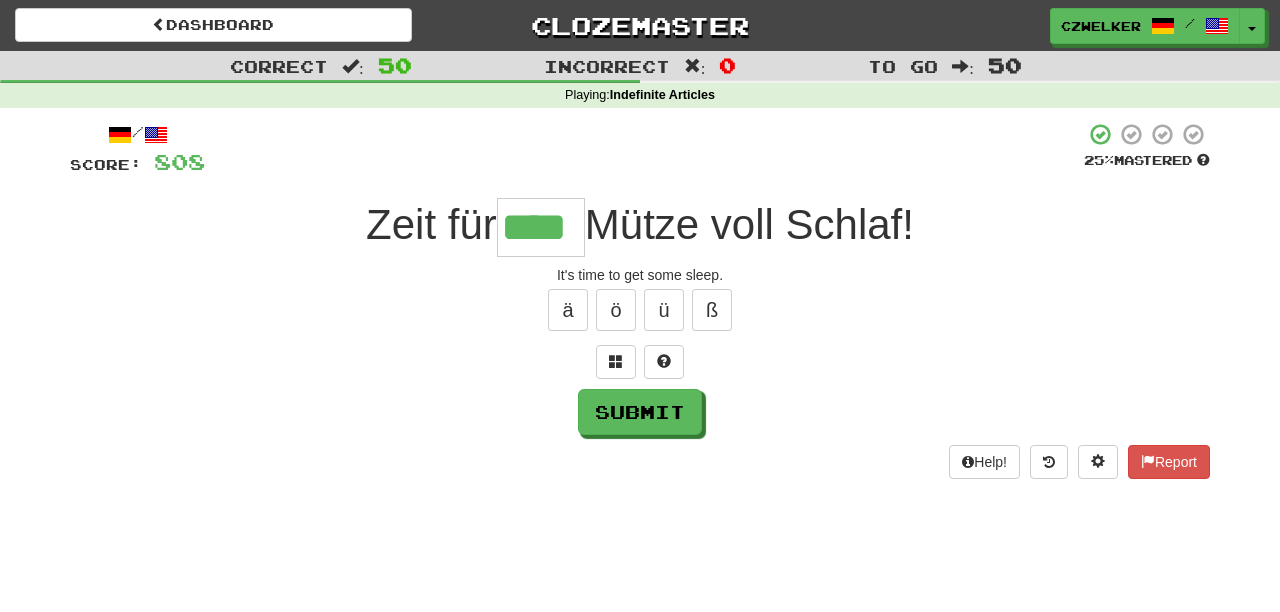 type on "****" 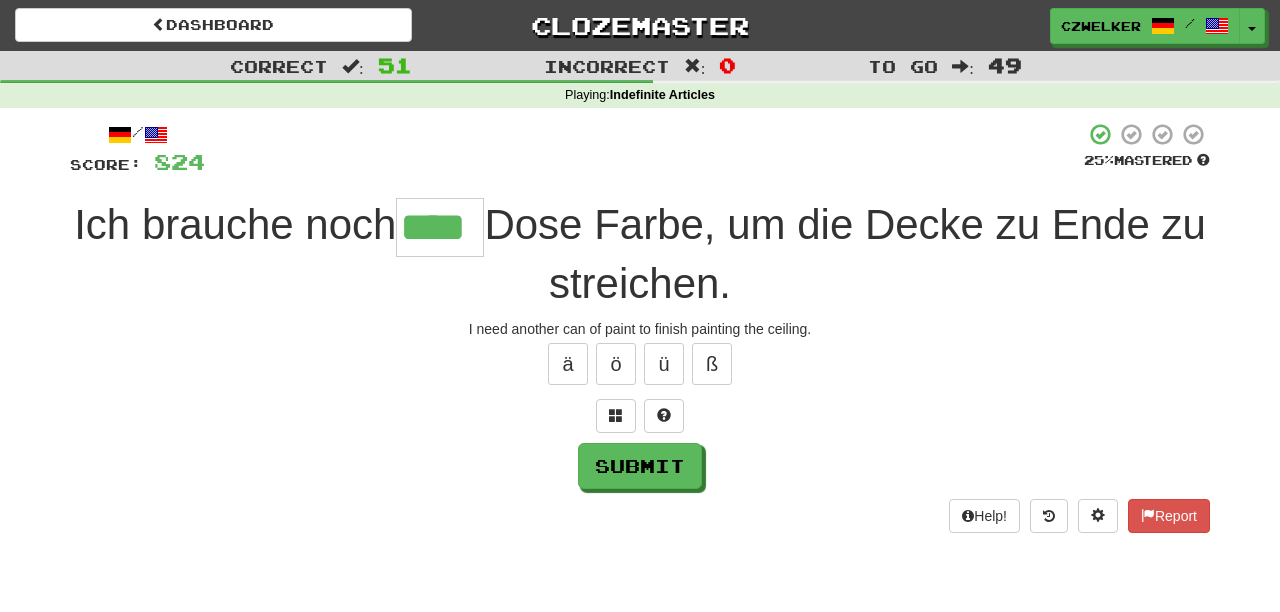 type on "****" 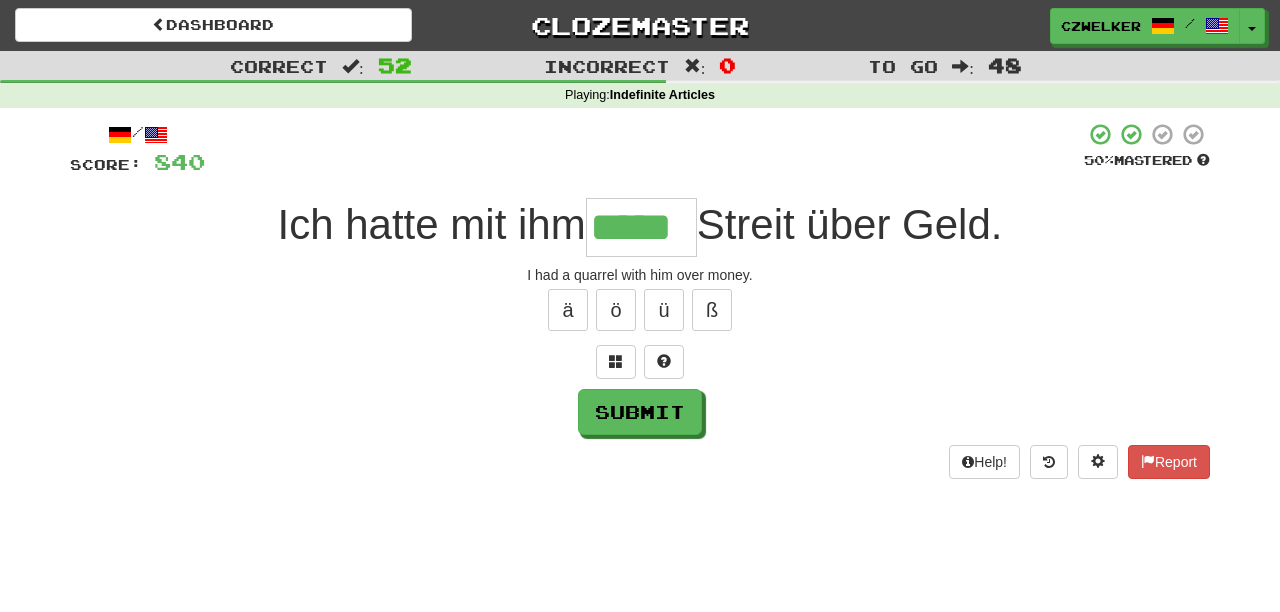 type on "*****" 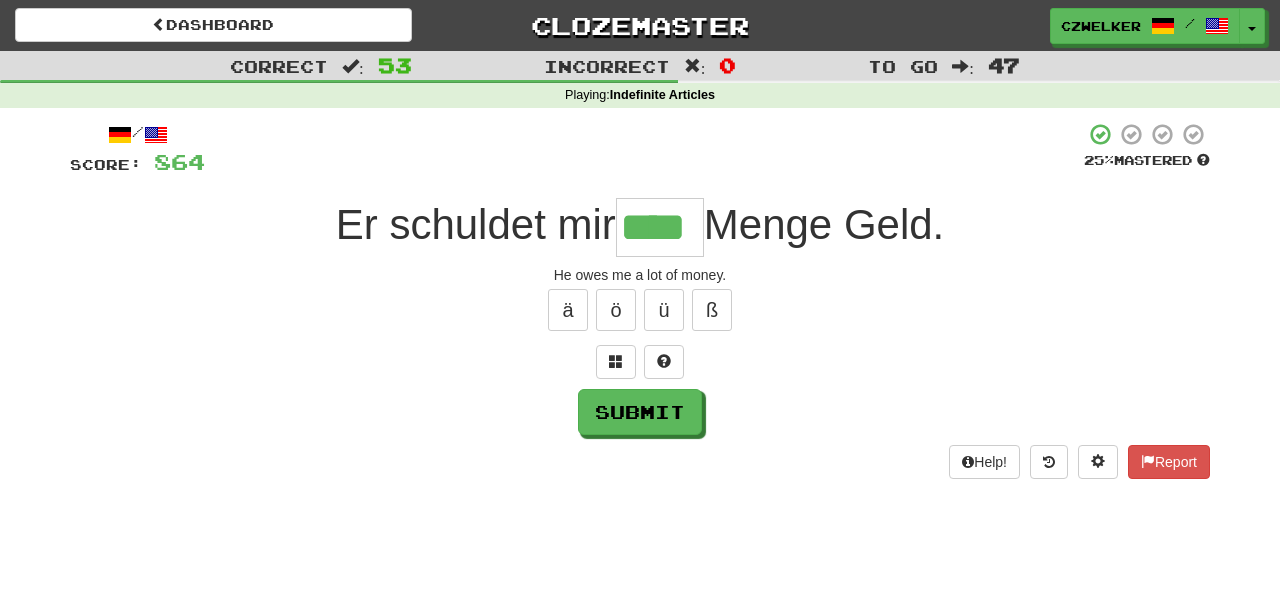 type on "****" 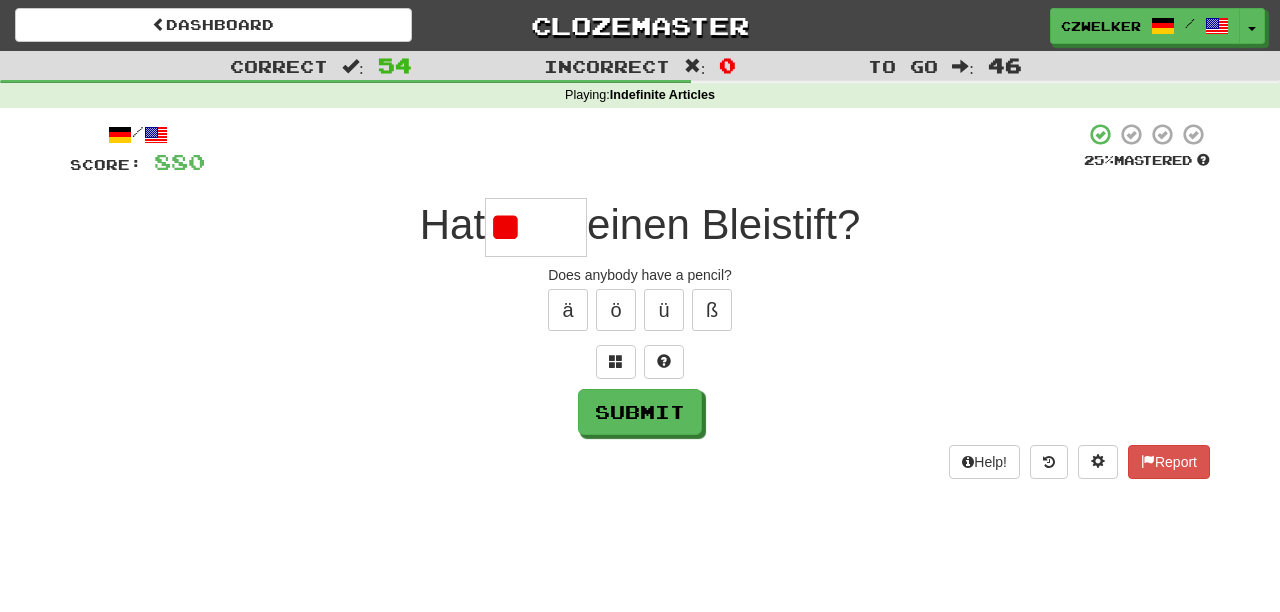 type on "*" 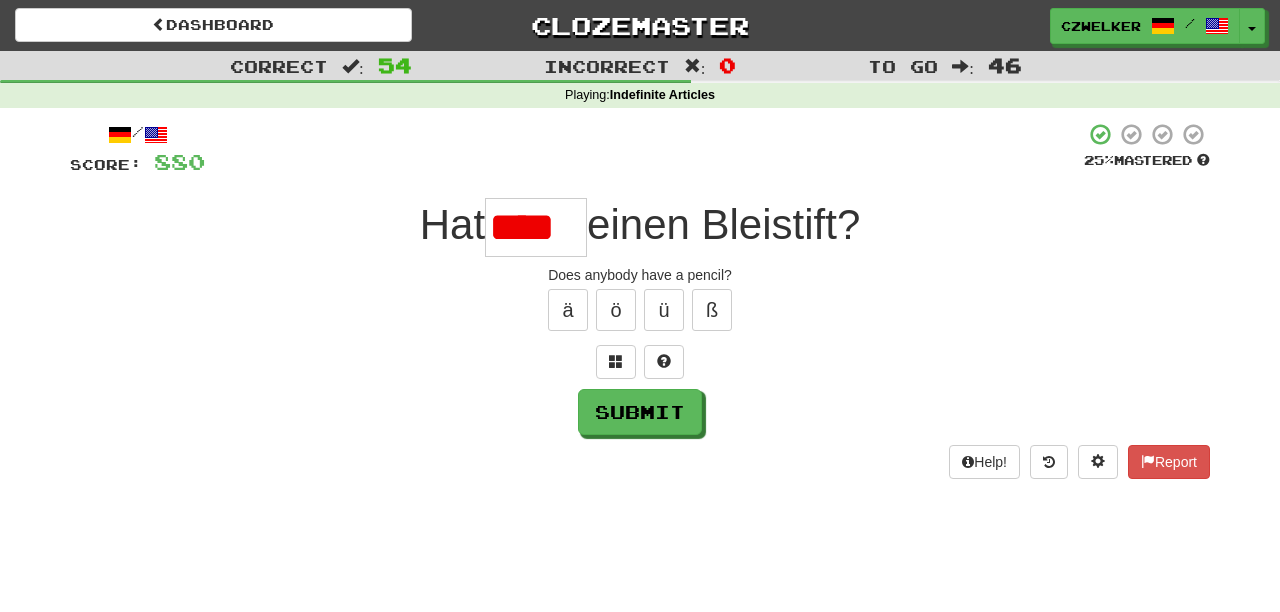 scroll, scrollTop: 0, scrollLeft: 0, axis: both 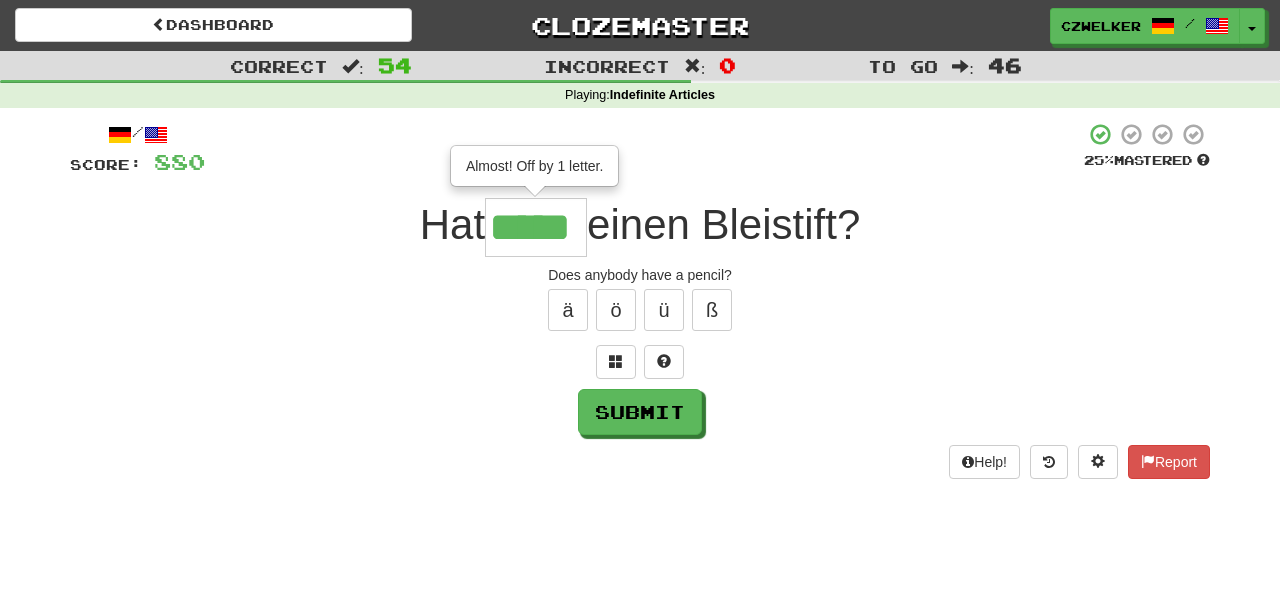type on "*****" 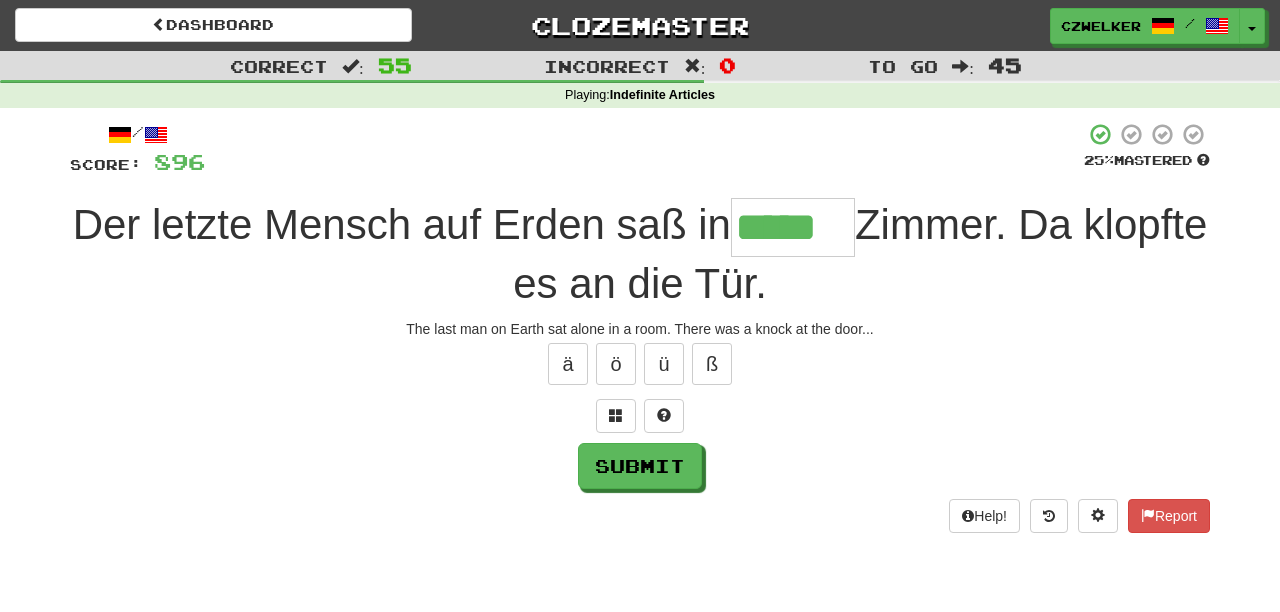 type on "*****" 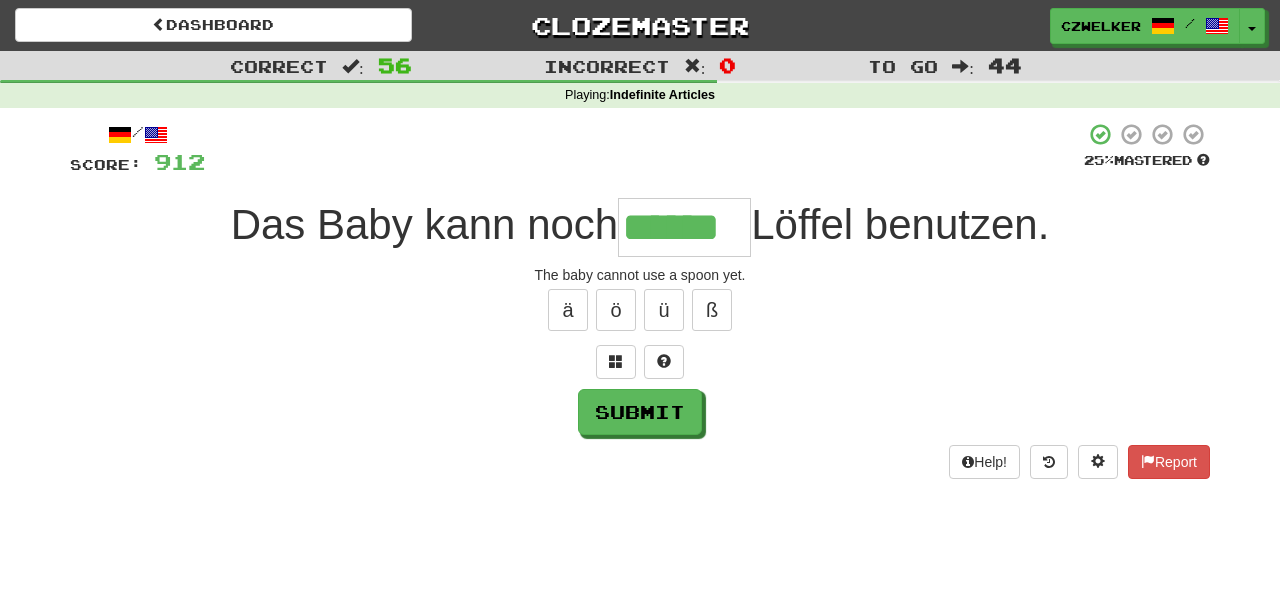 type on "******" 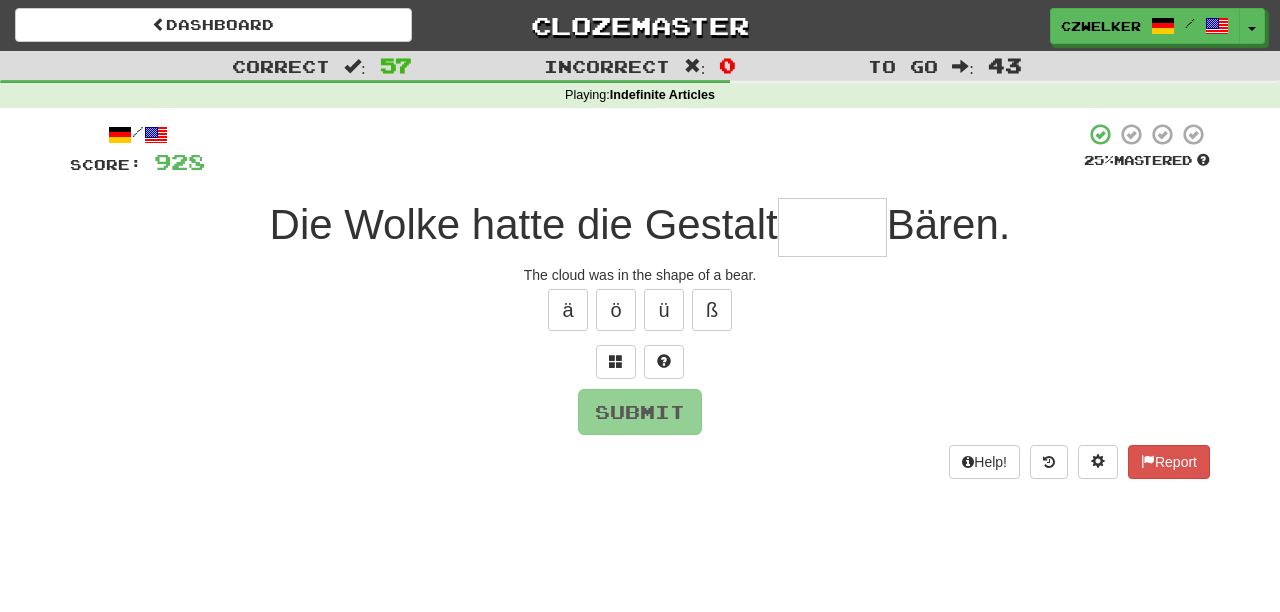 type on "*" 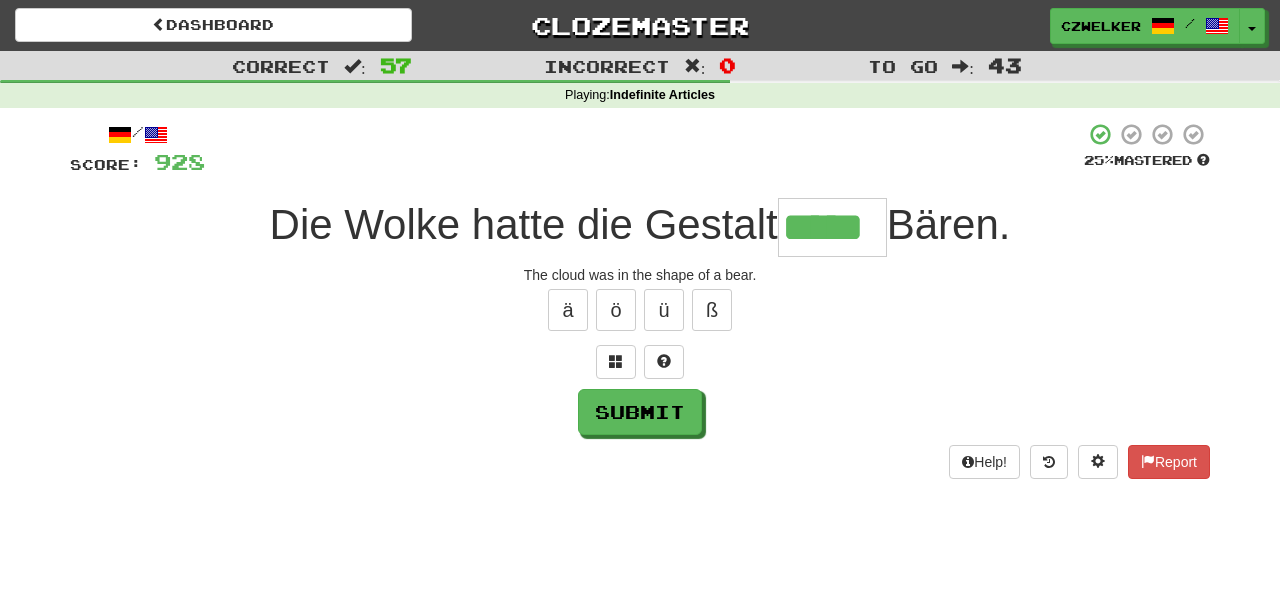 type on "*****" 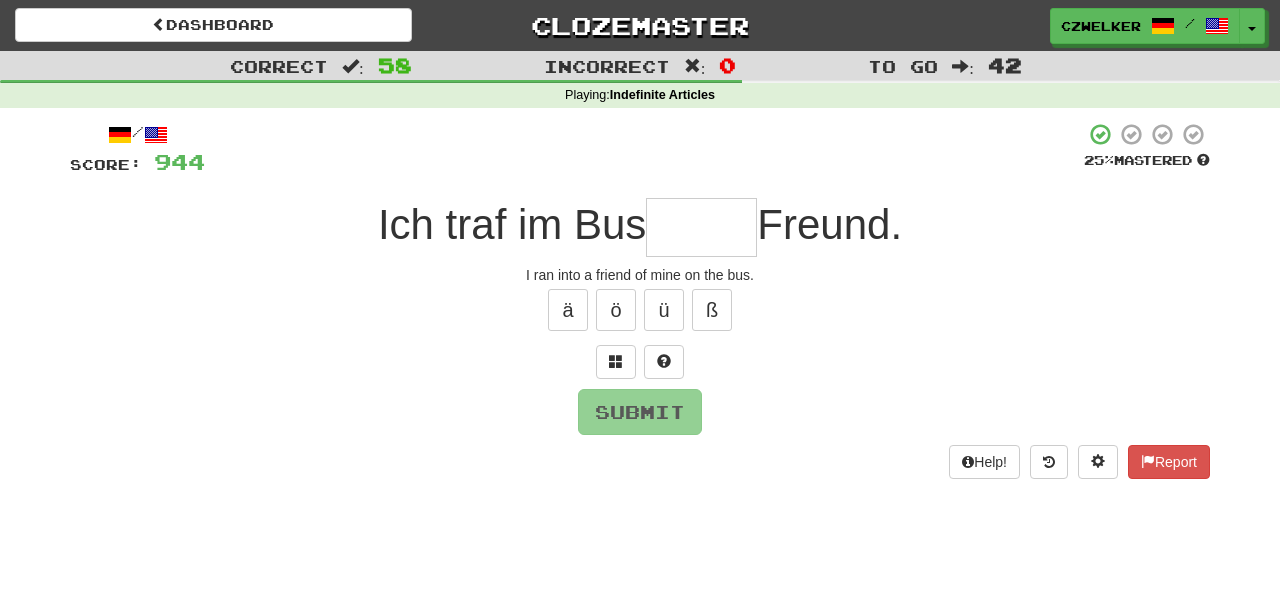 type on "*" 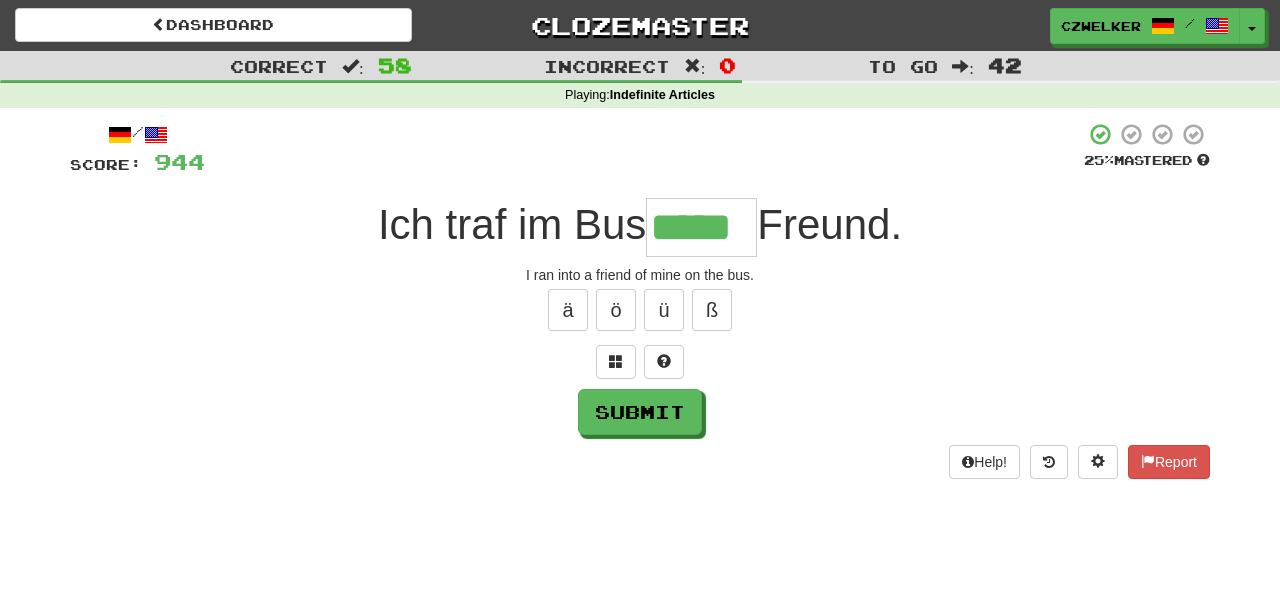 type on "*****" 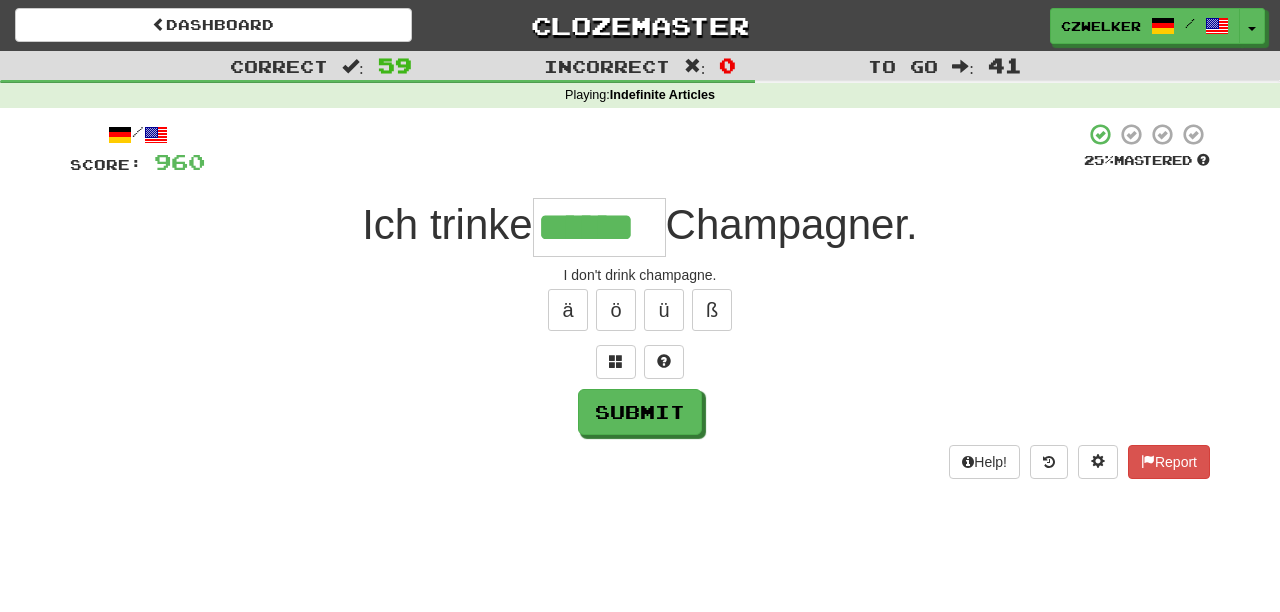 type on "******" 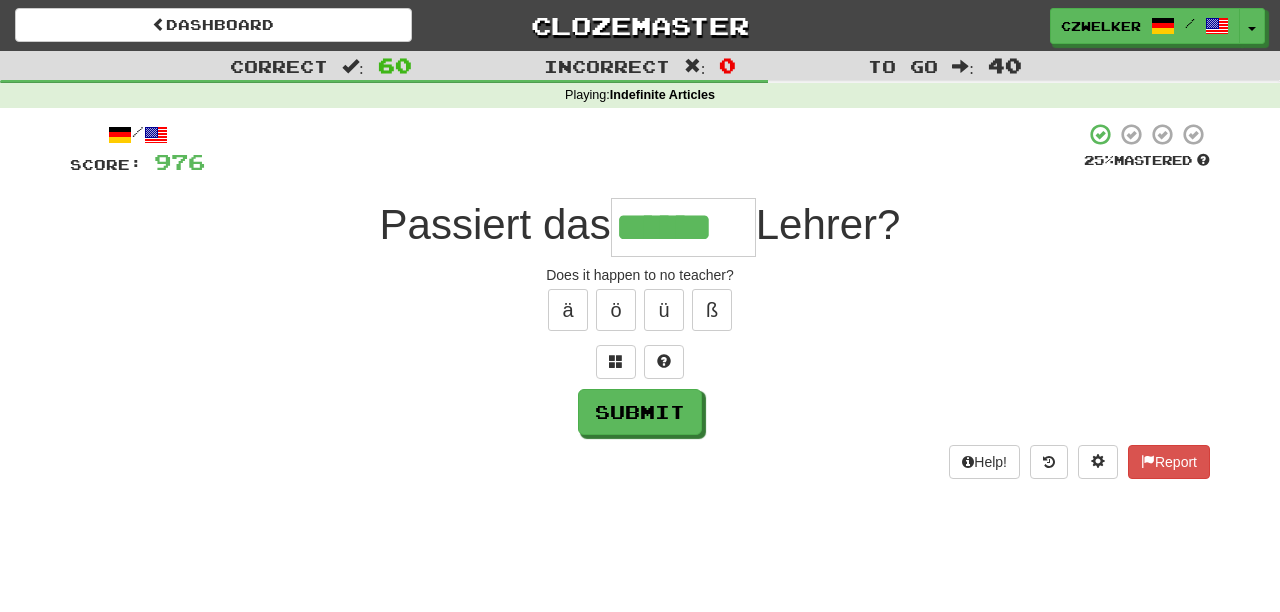 type on "******" 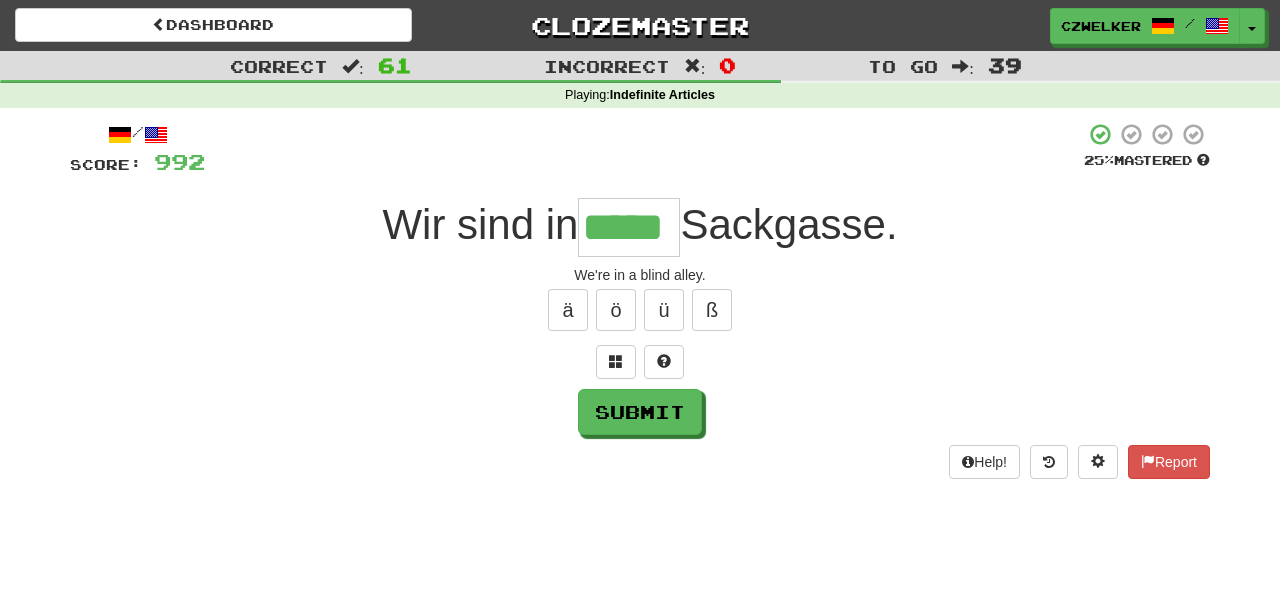 type on "*****" 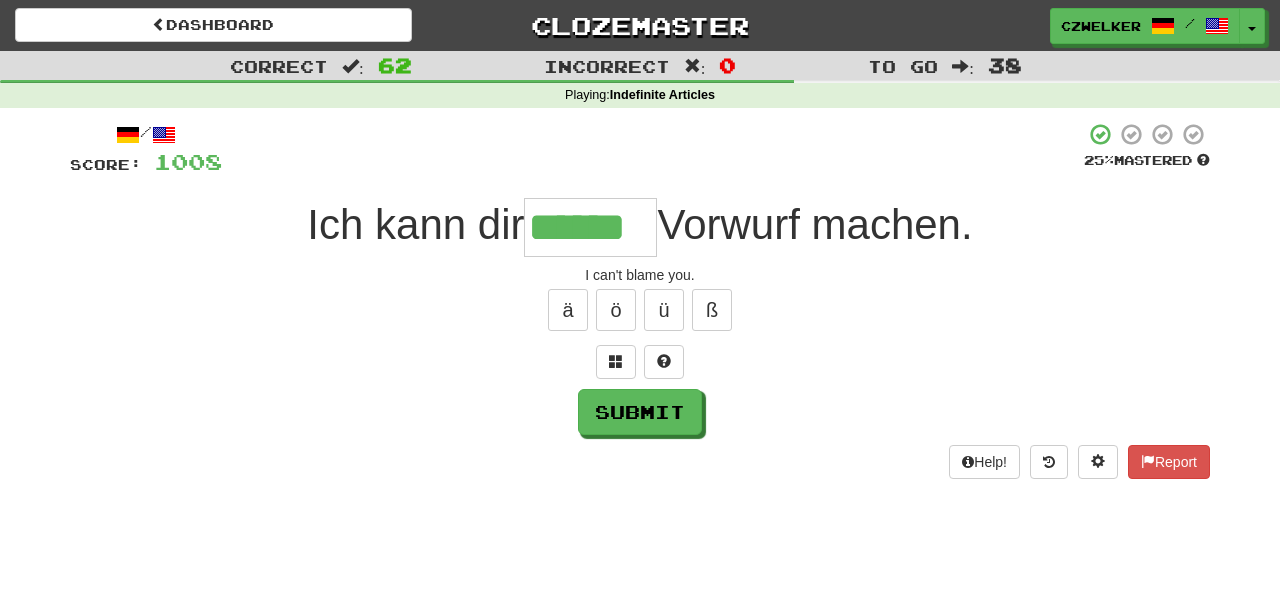 type on "******" 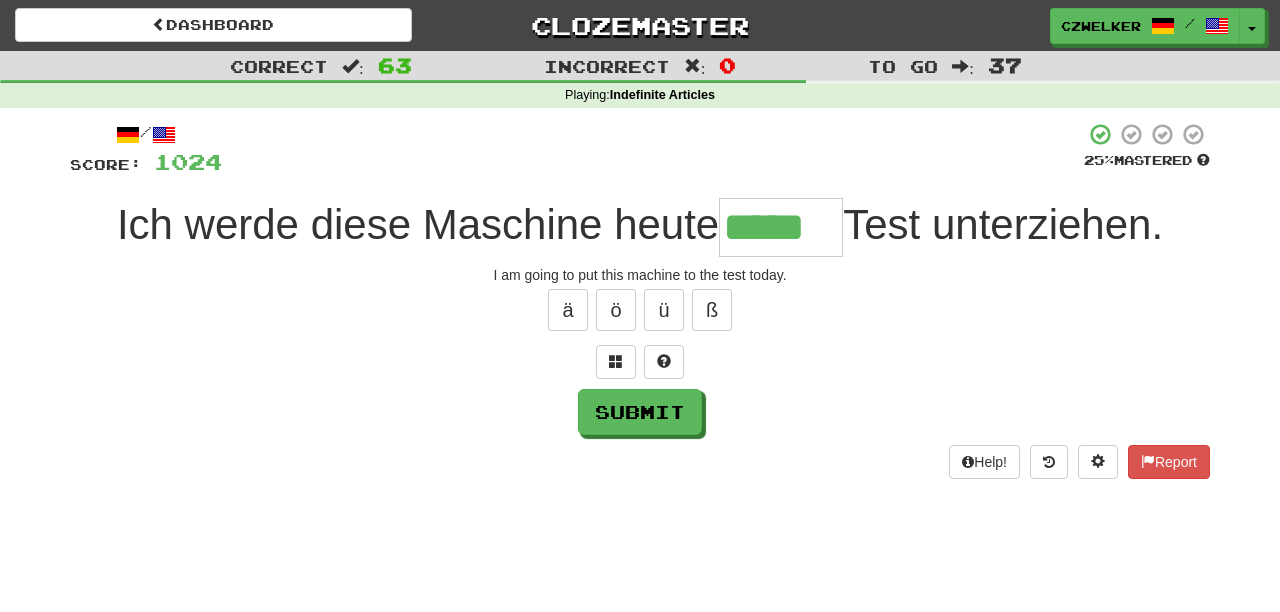 type on "*****" 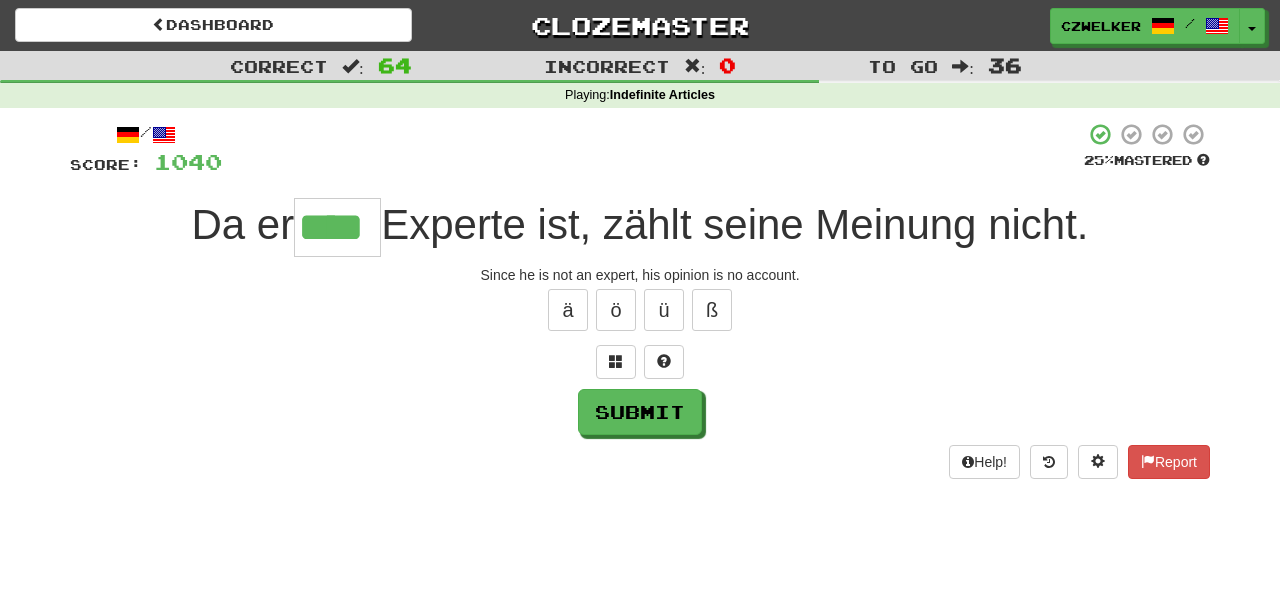 type on "****" 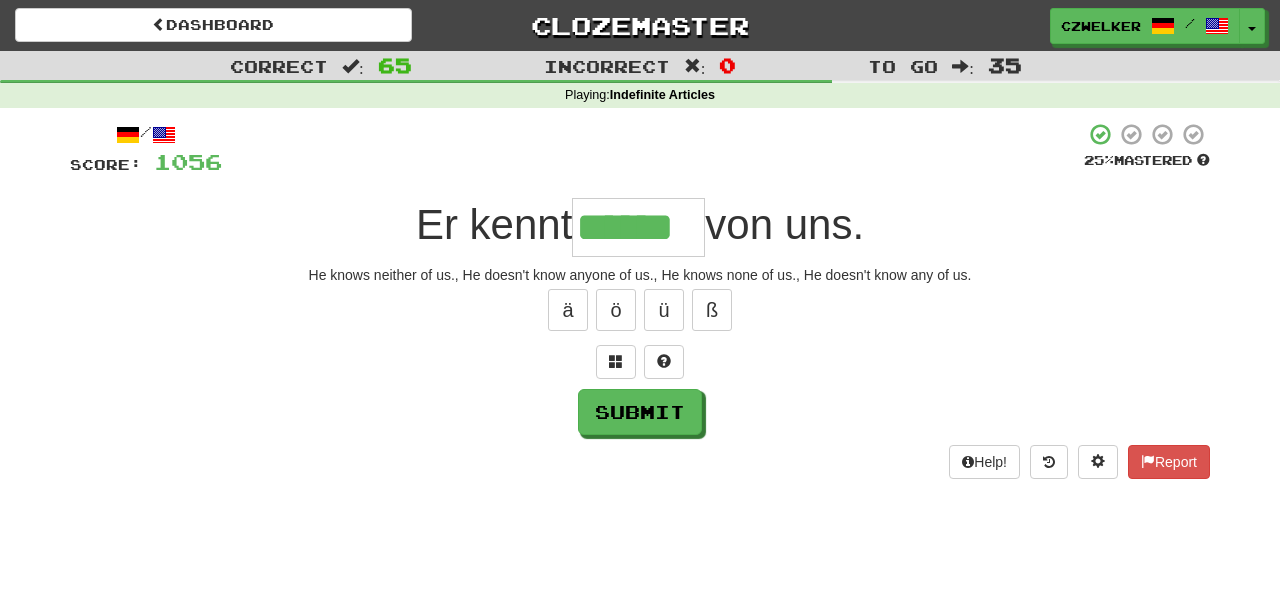 type on "******" 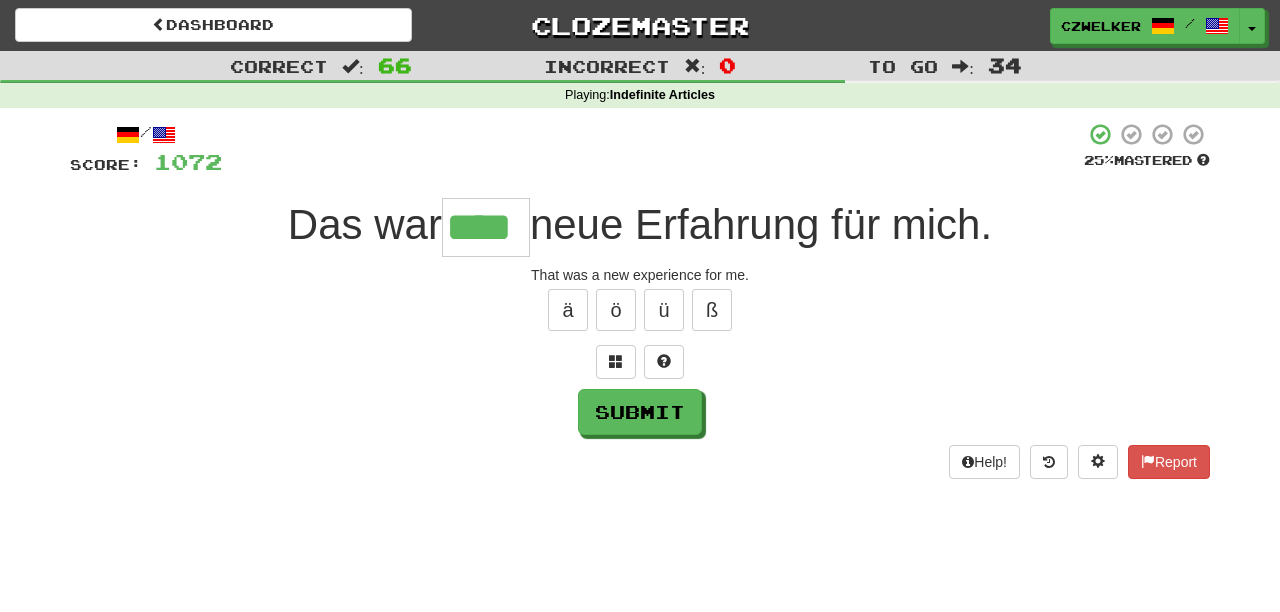 type on "****" 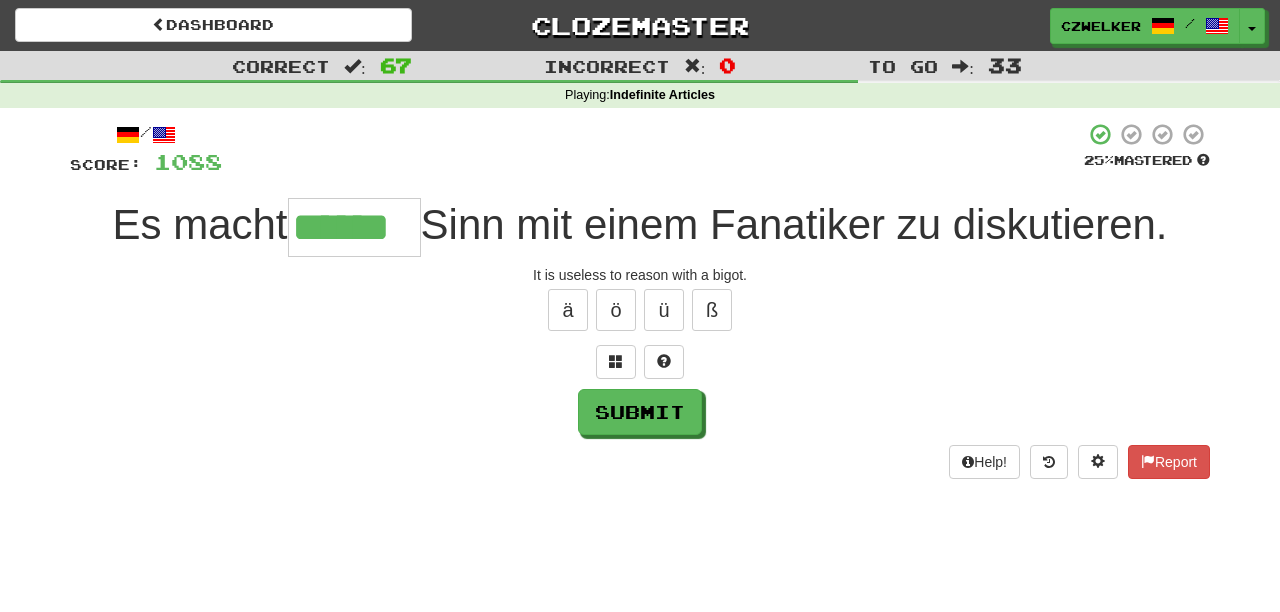type on "******" 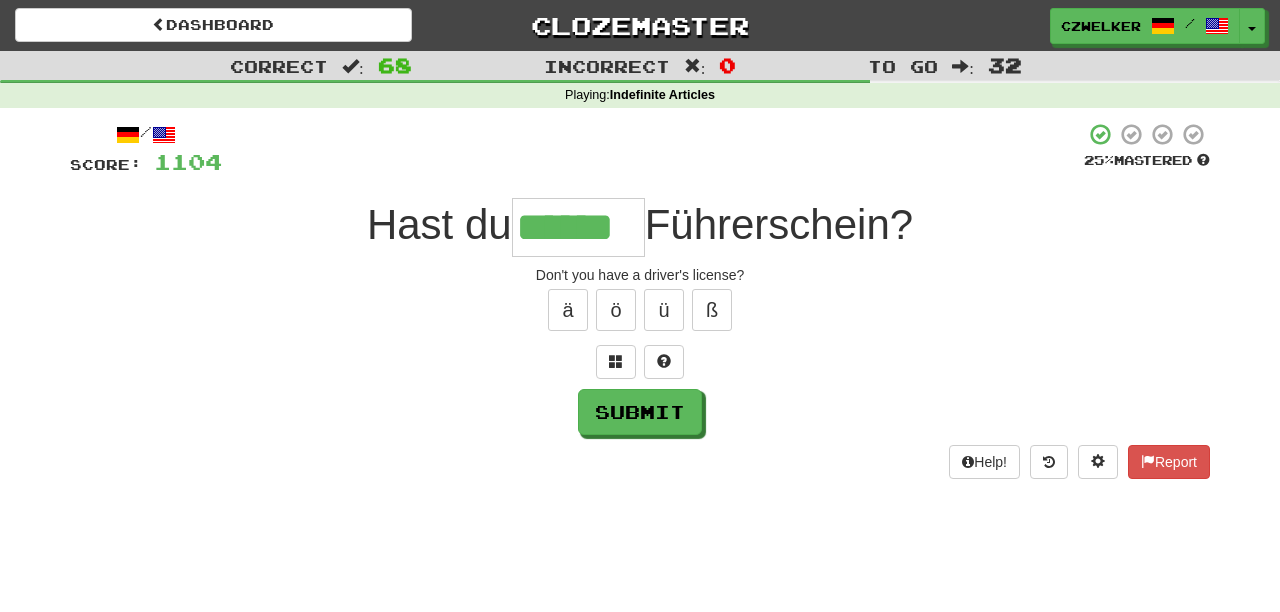 type on "******" 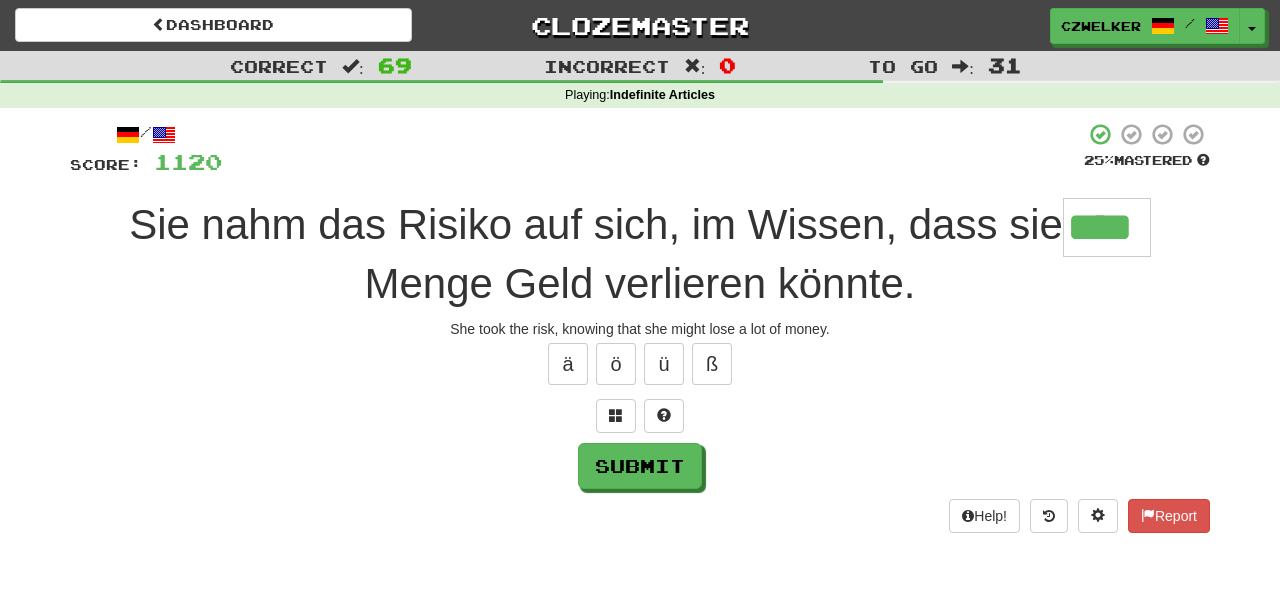 type on "****" 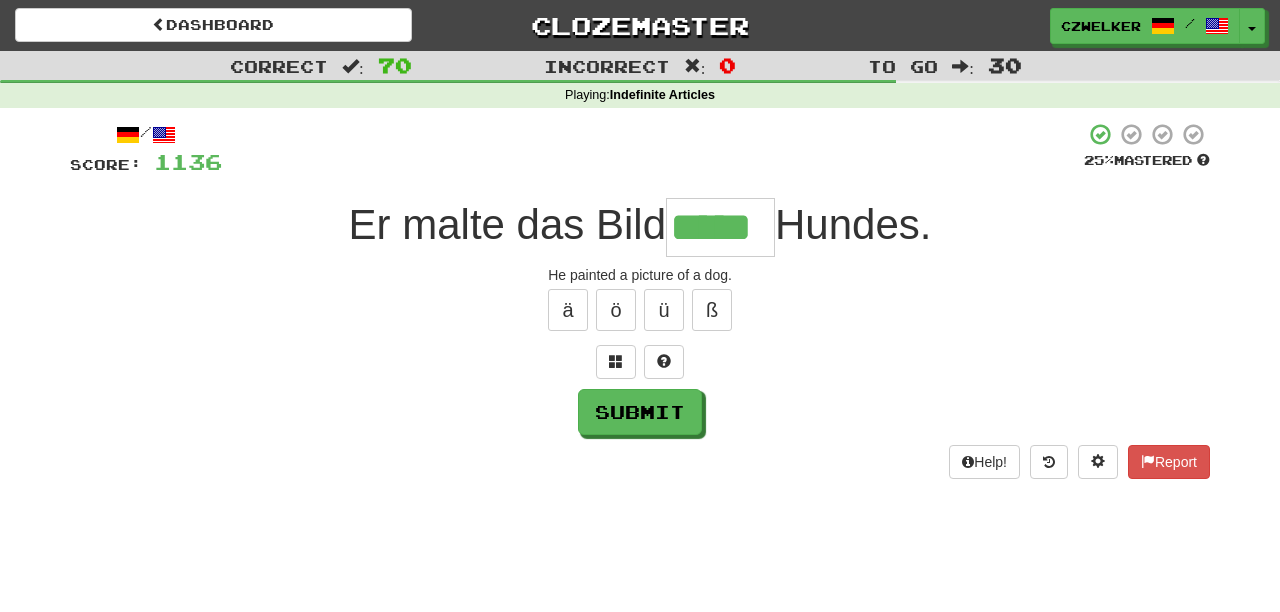 type on "*****" 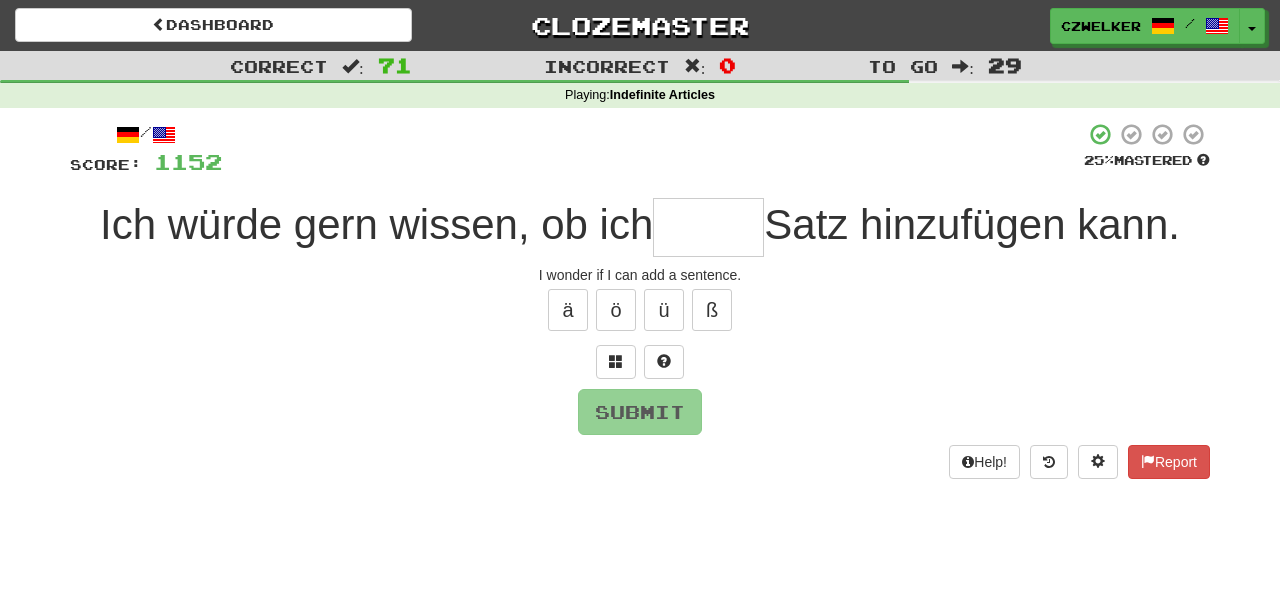 type on "*" 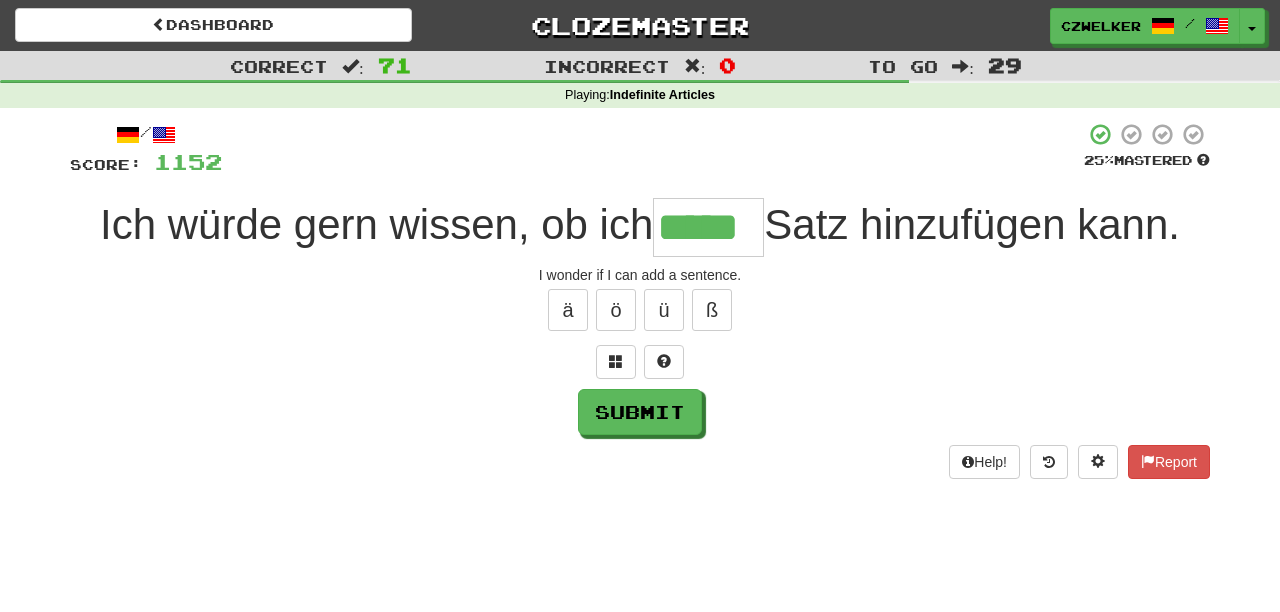 type on "*****" 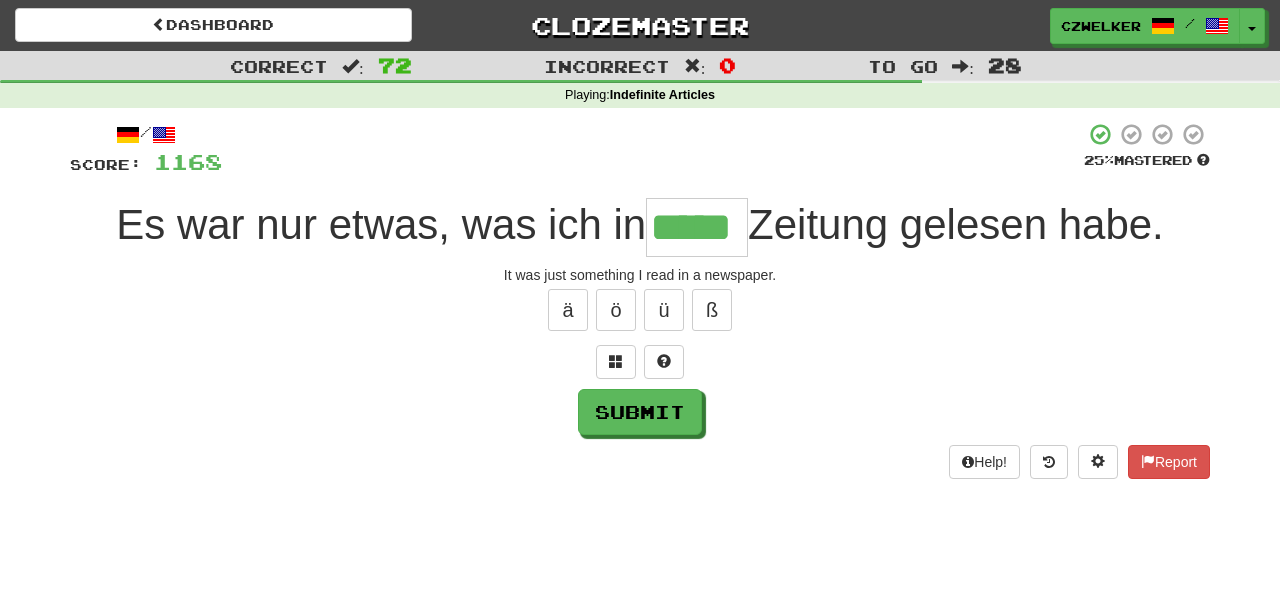 type on "*****" 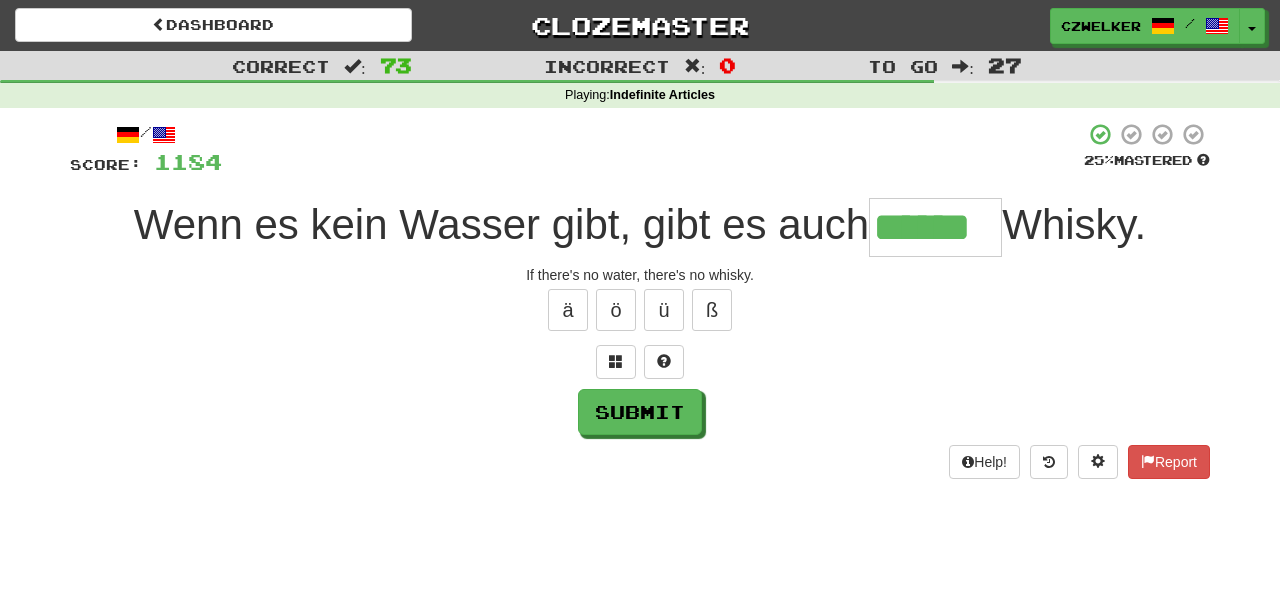 type on "******" 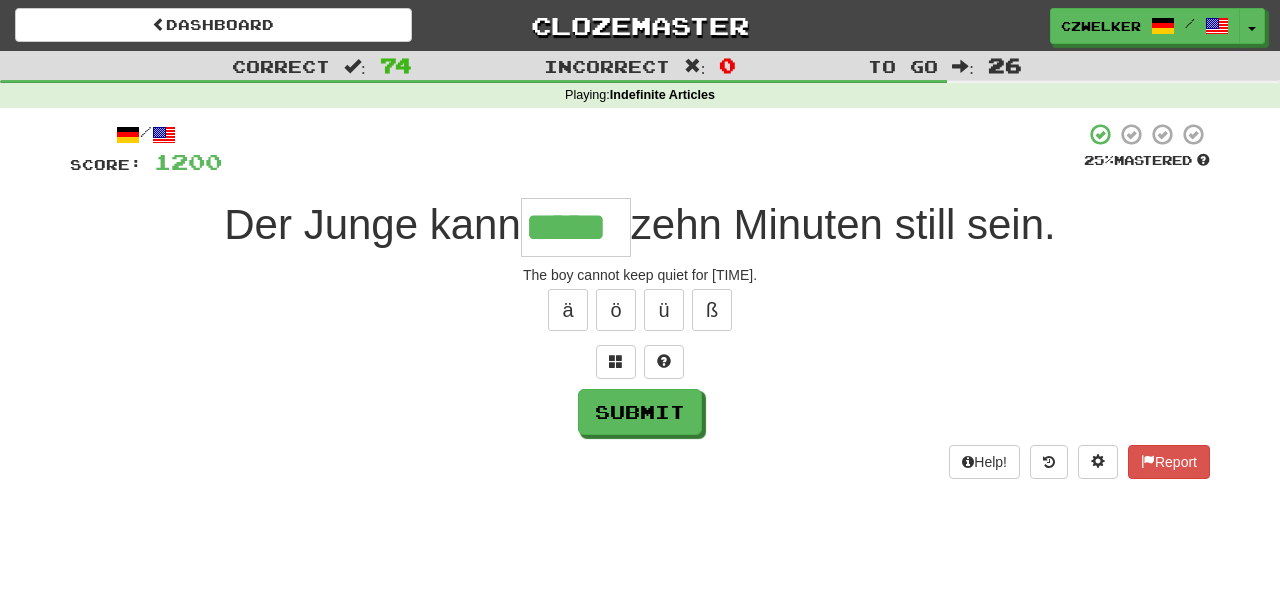 type on "*****" 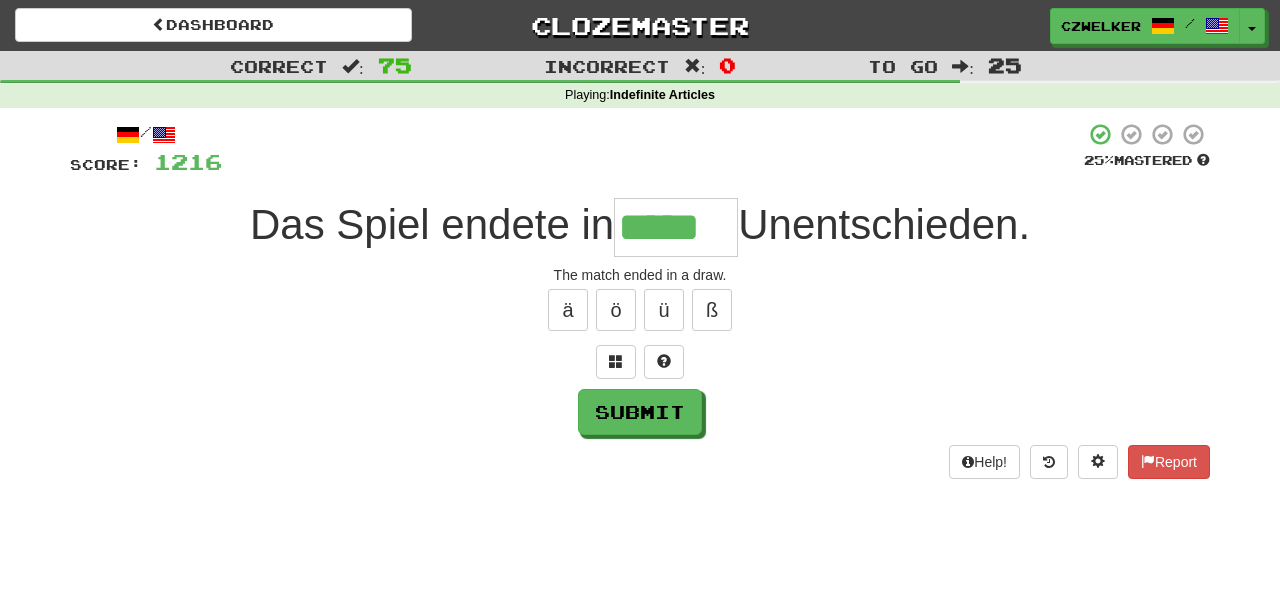 type on "*****" 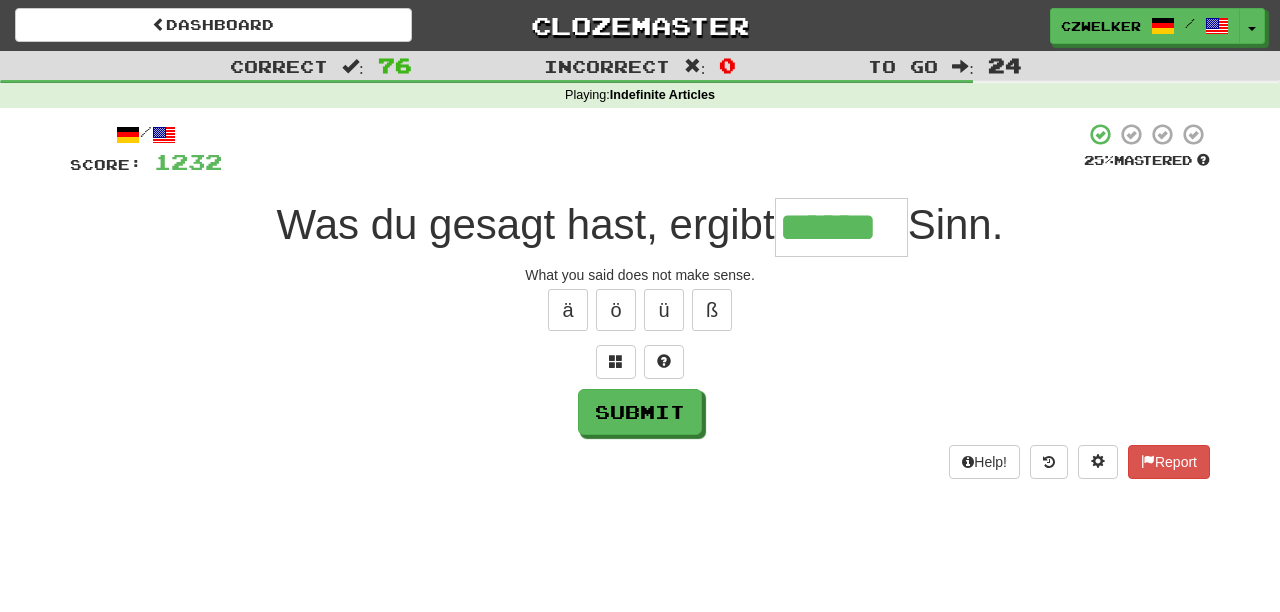 type on "******" 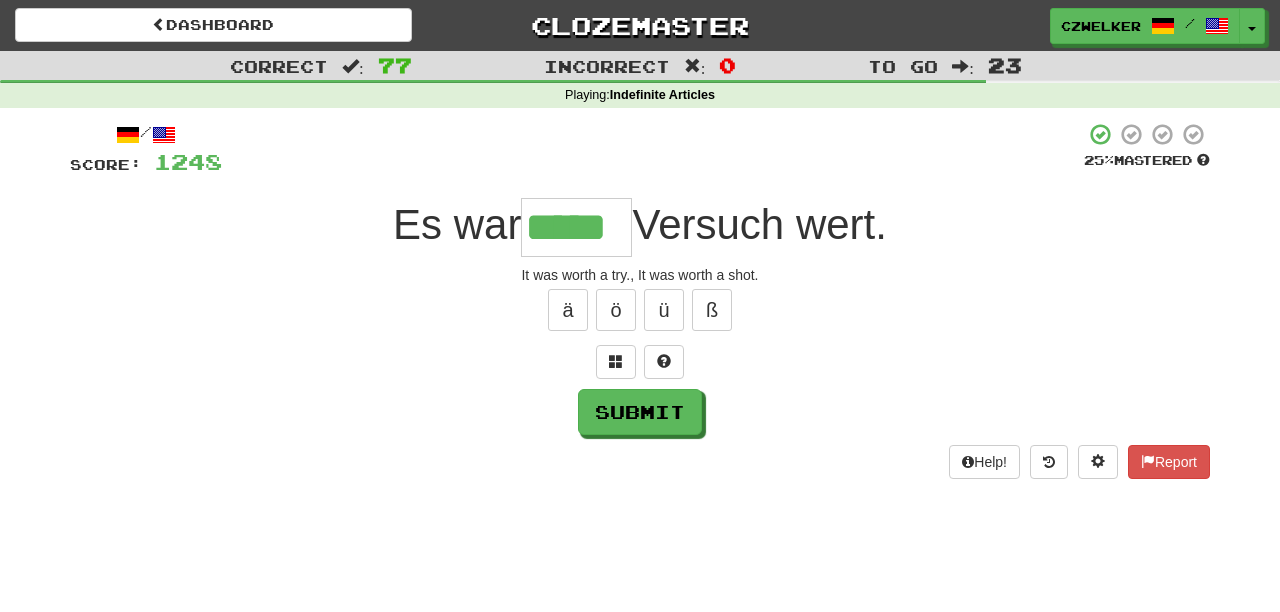 type on "*****" 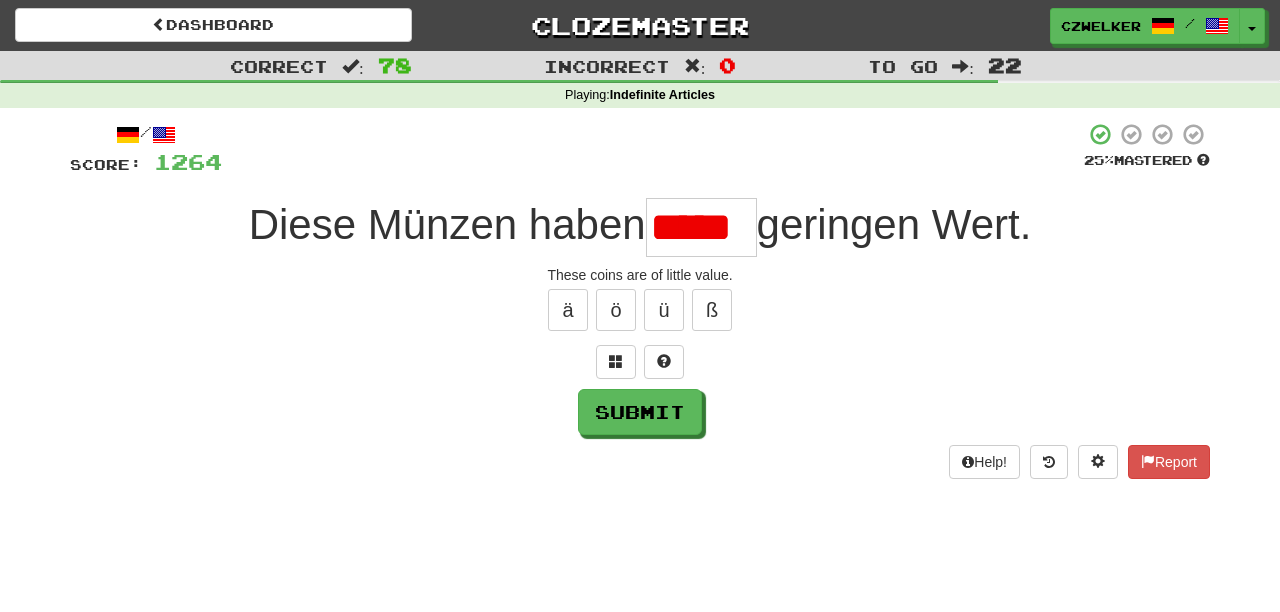 scroll, scrollTop: 0, scrollLeft: 0, axis: both 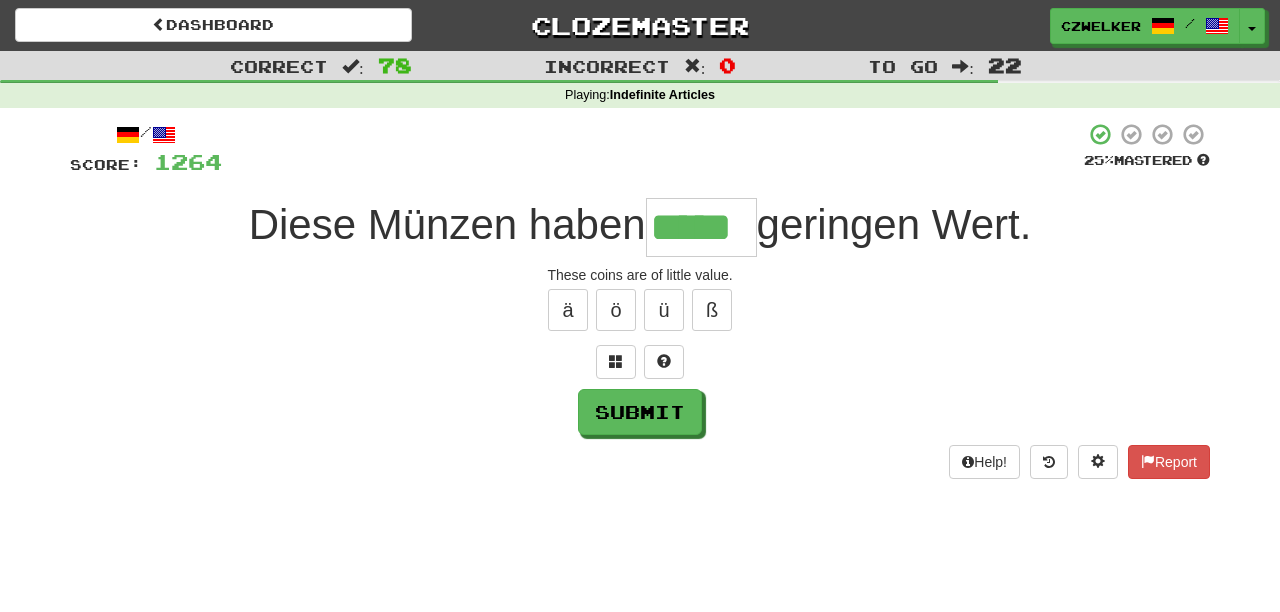 type on "*****" 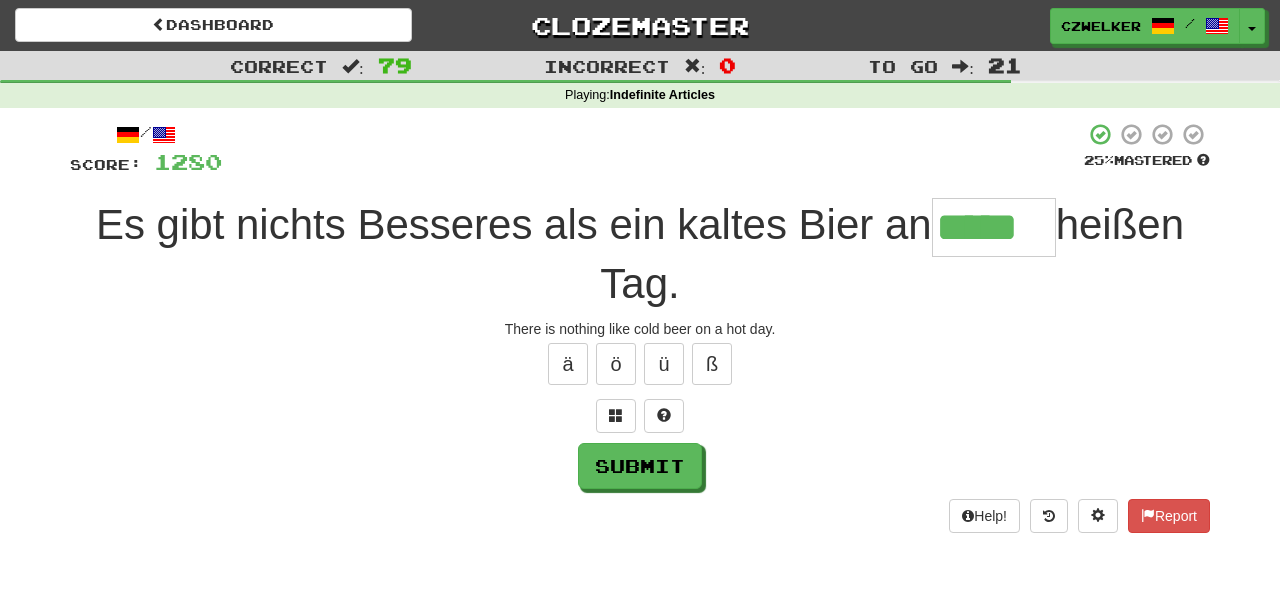 type on "*****" 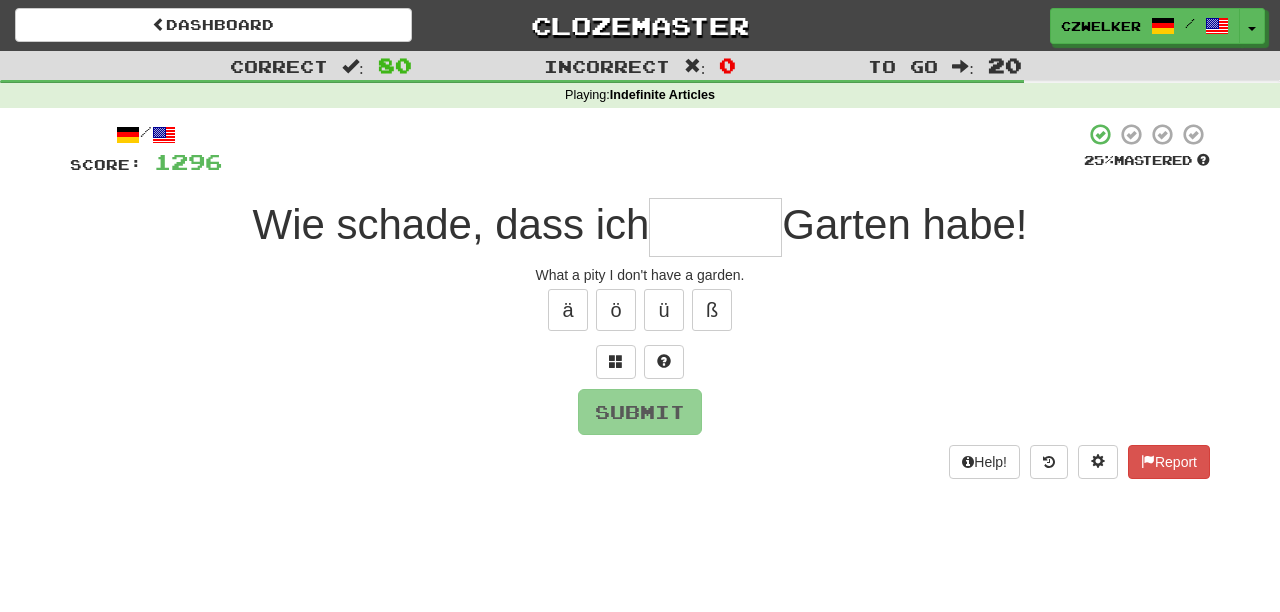 type on "*" 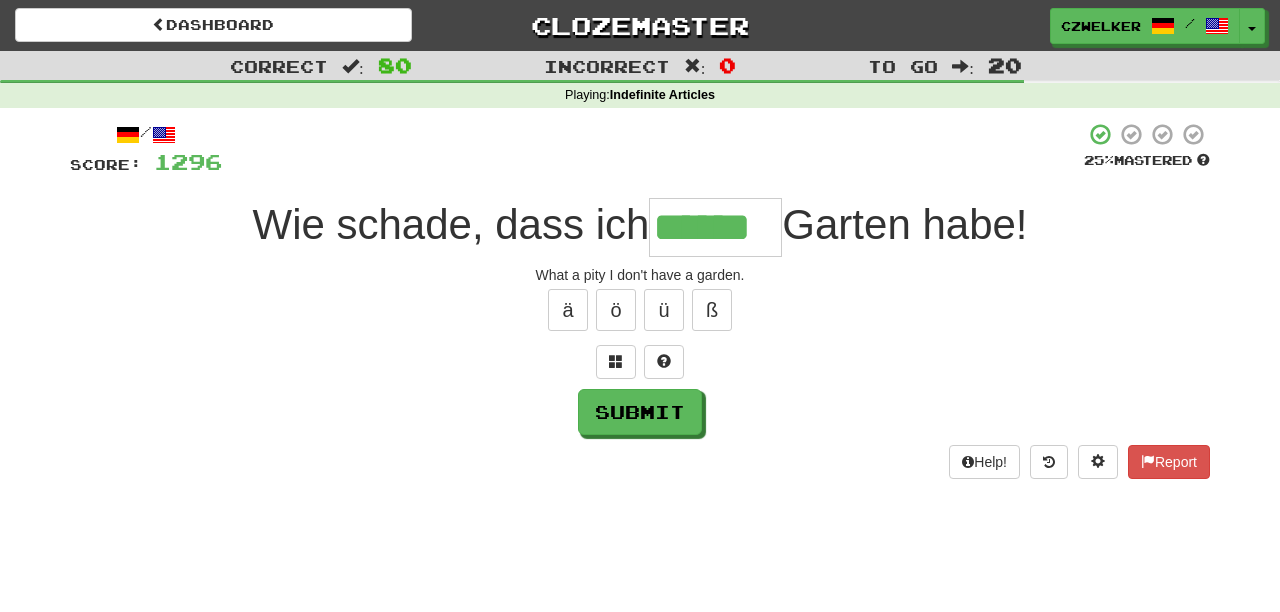 type on "******" 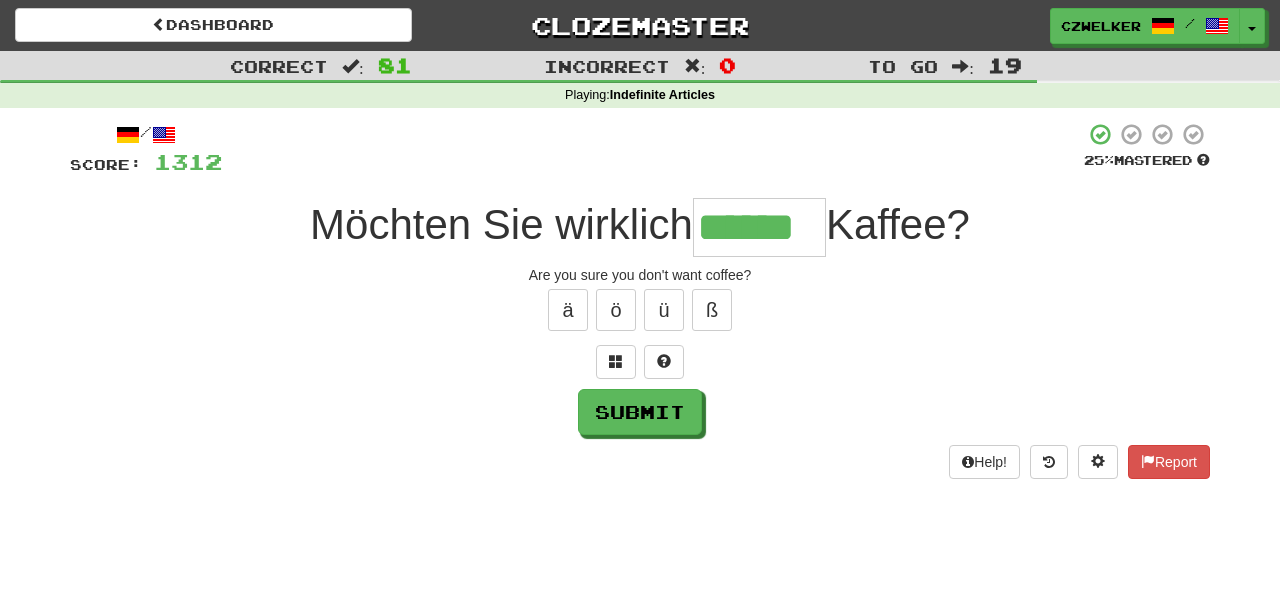 type on "******" 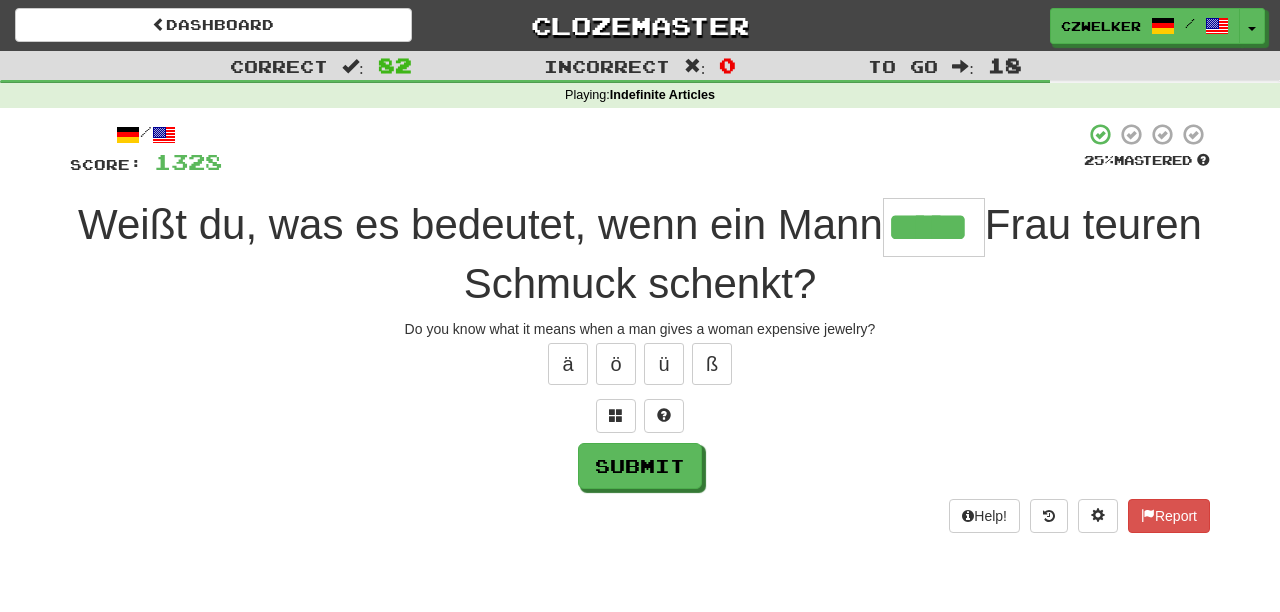 type on "*****" 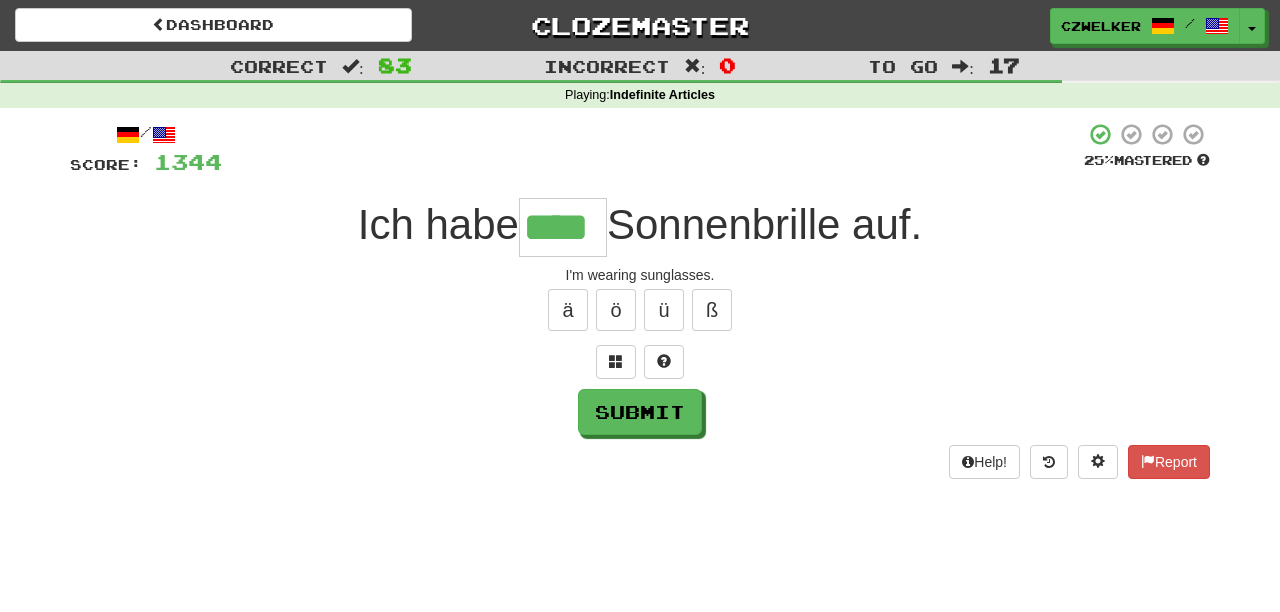 type on "****" 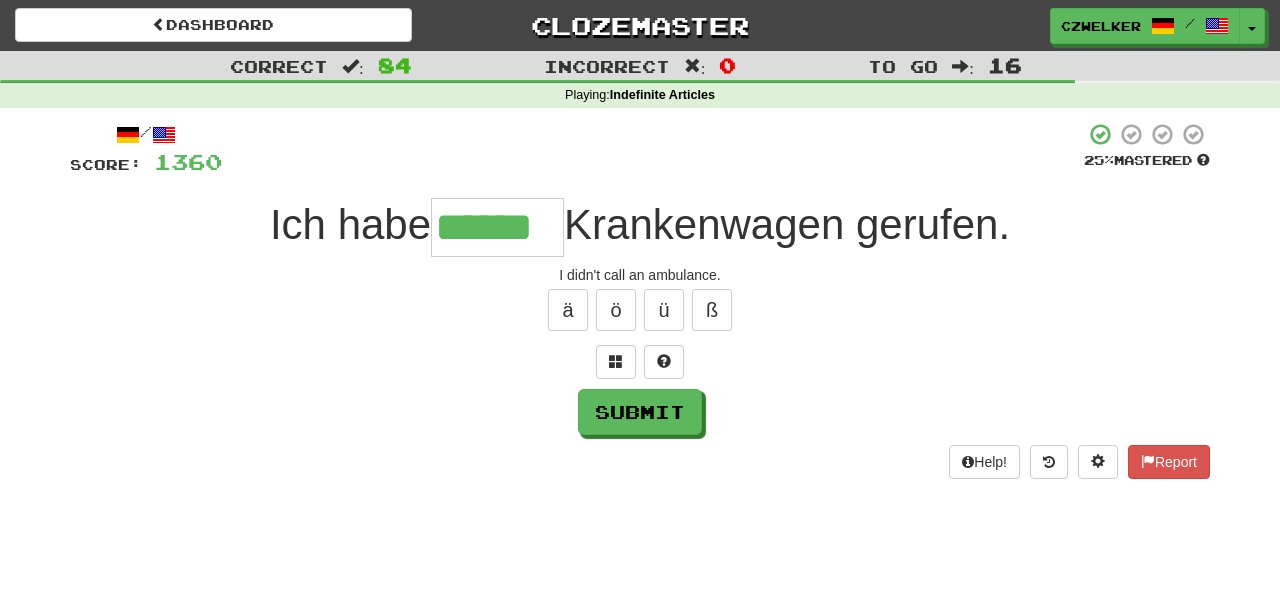 type on "******" 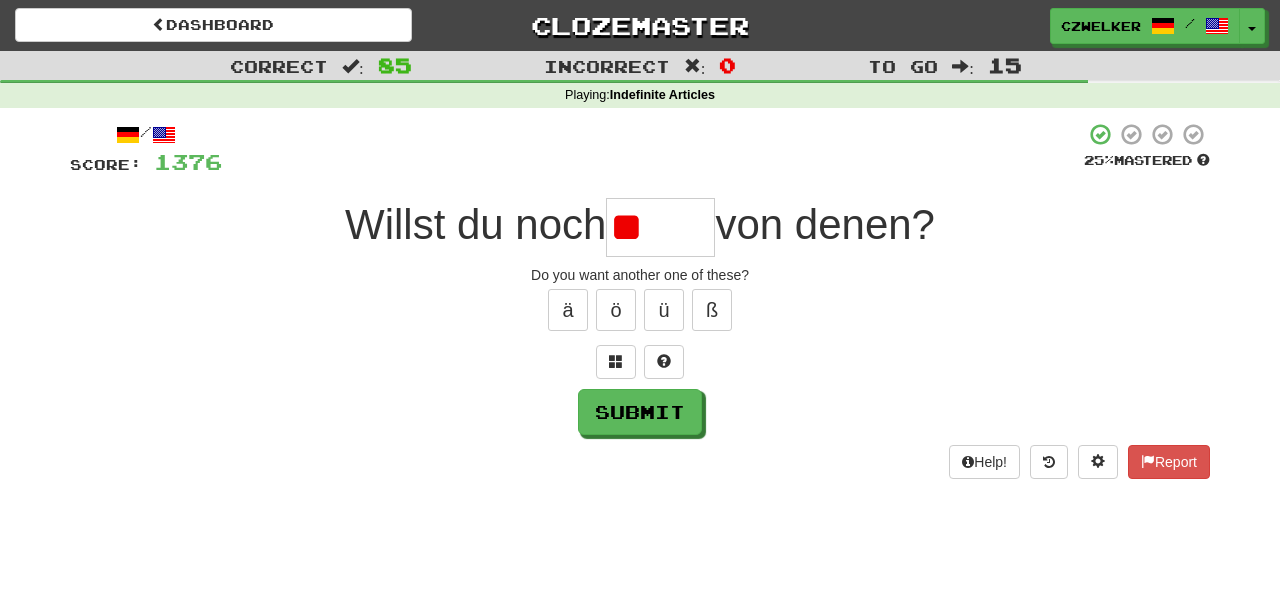 type on "*" 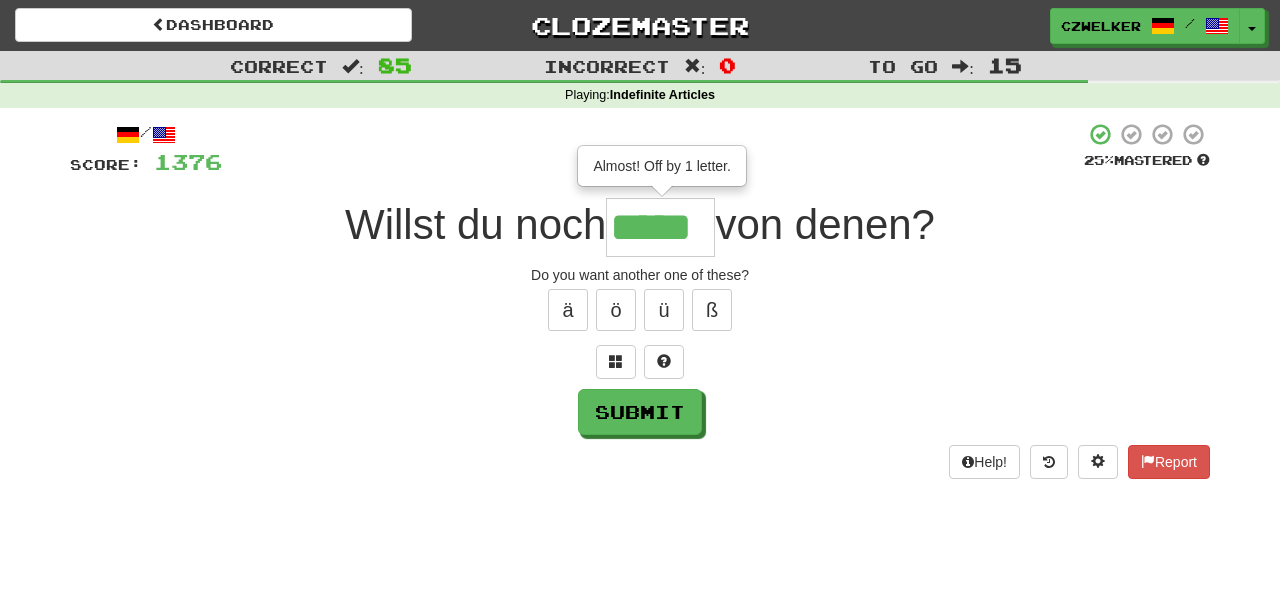 type on "*****" 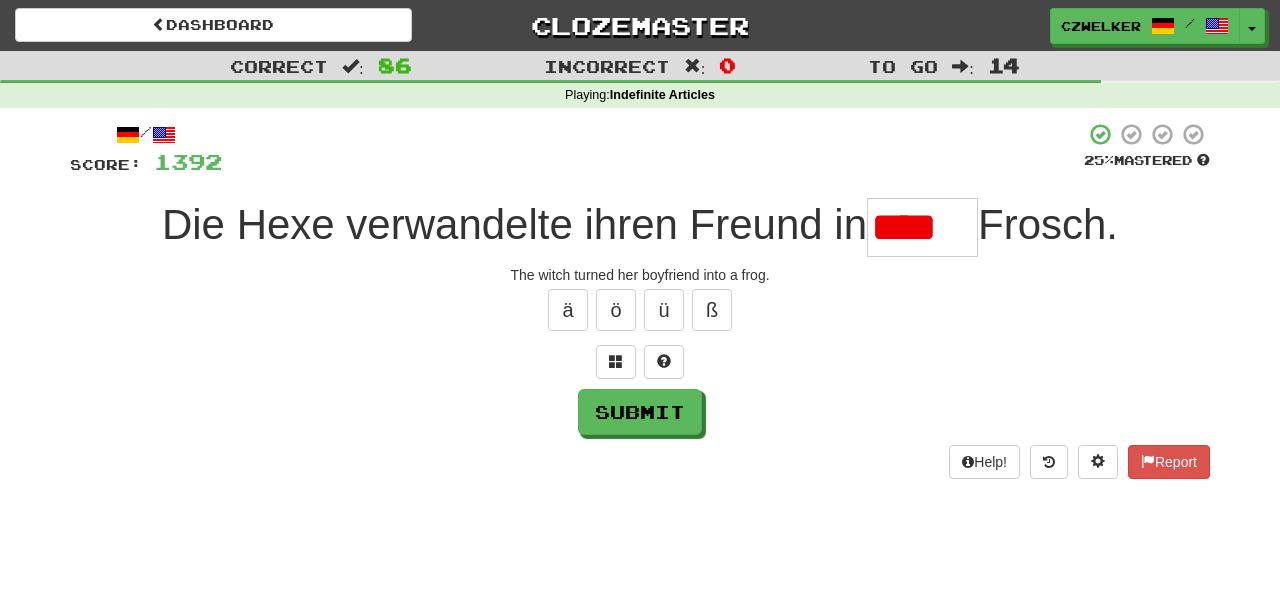 scroll, scrollTop: 0, scrollLeft: 0, axis: both 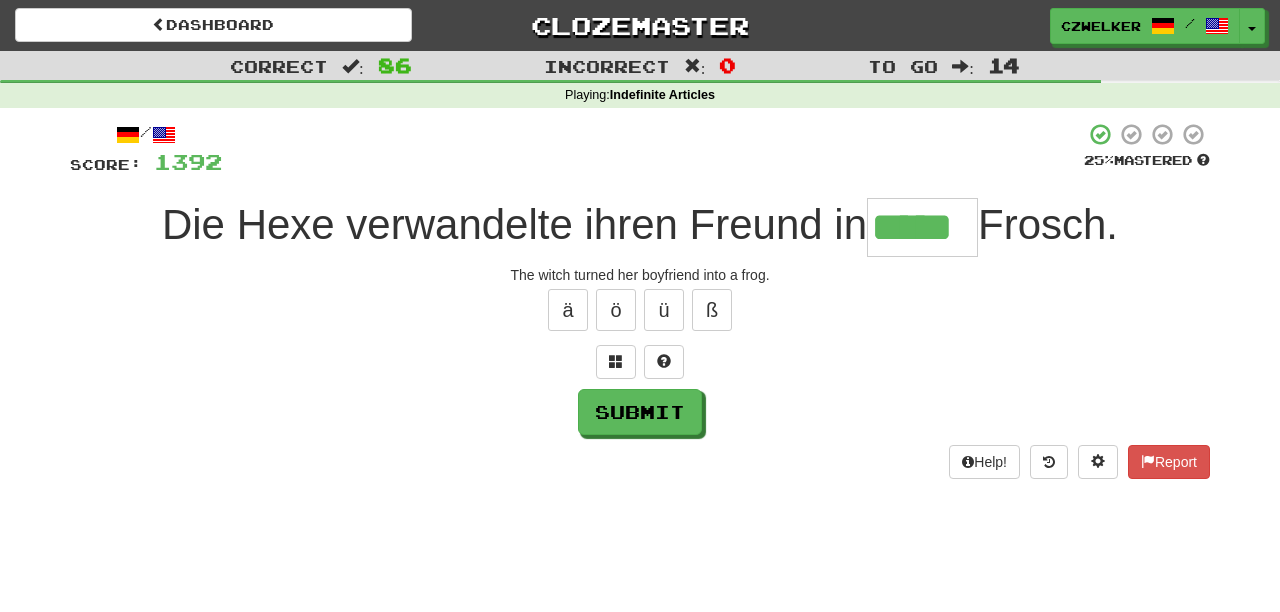 type on "*****" 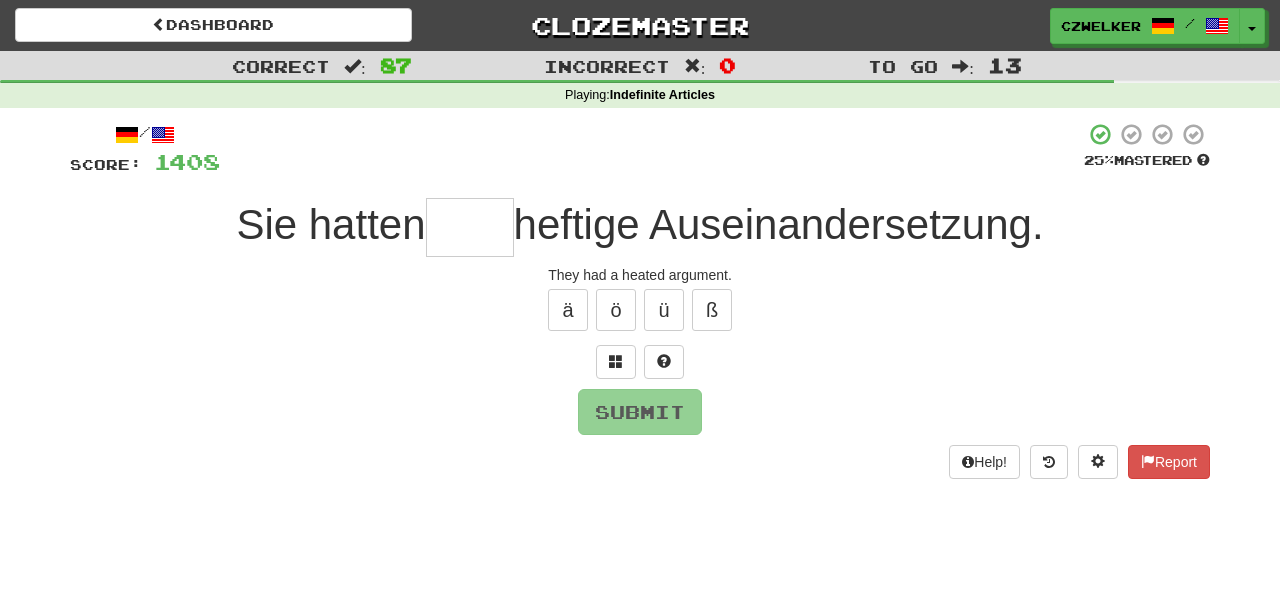 type on "*" 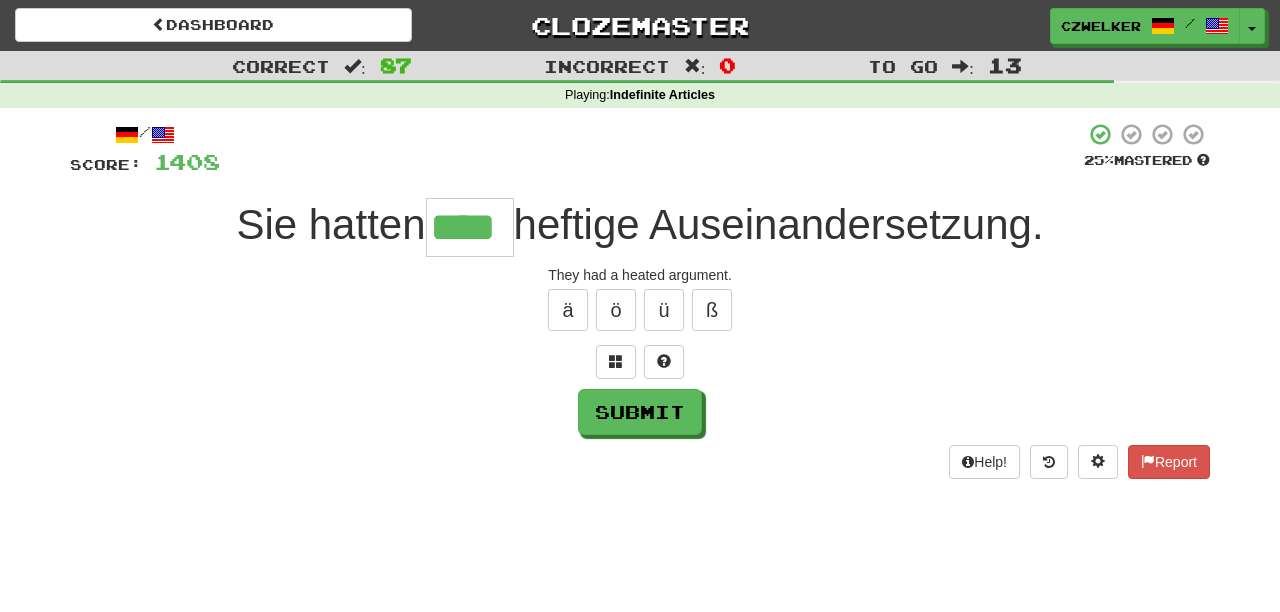type on "****" 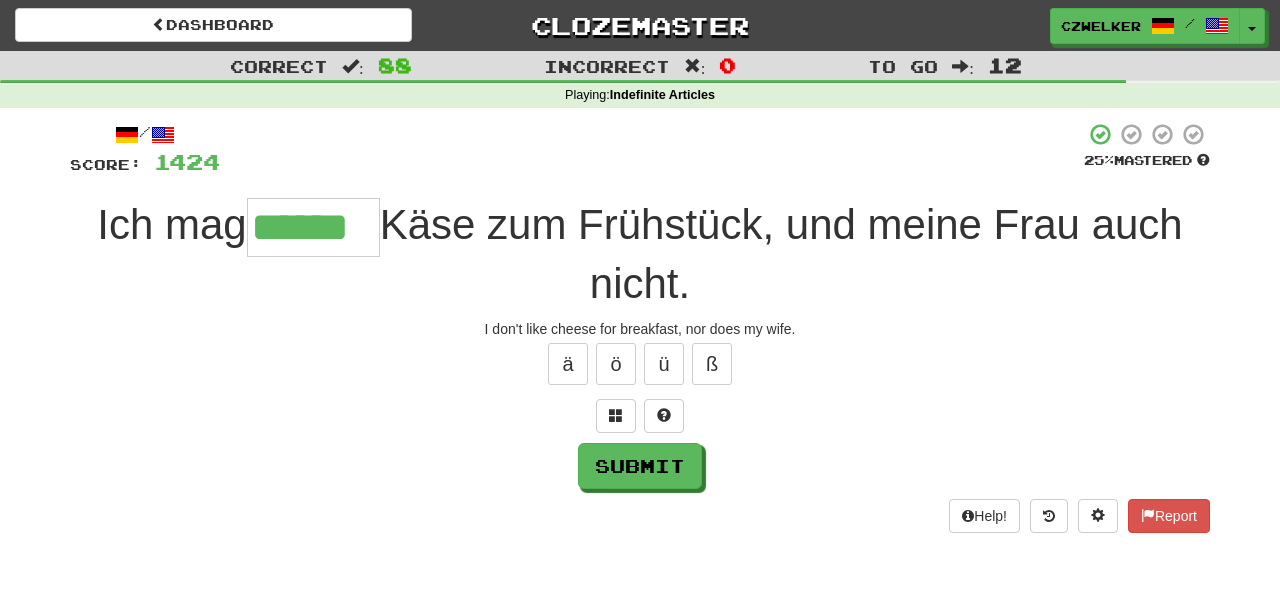 type on "******" 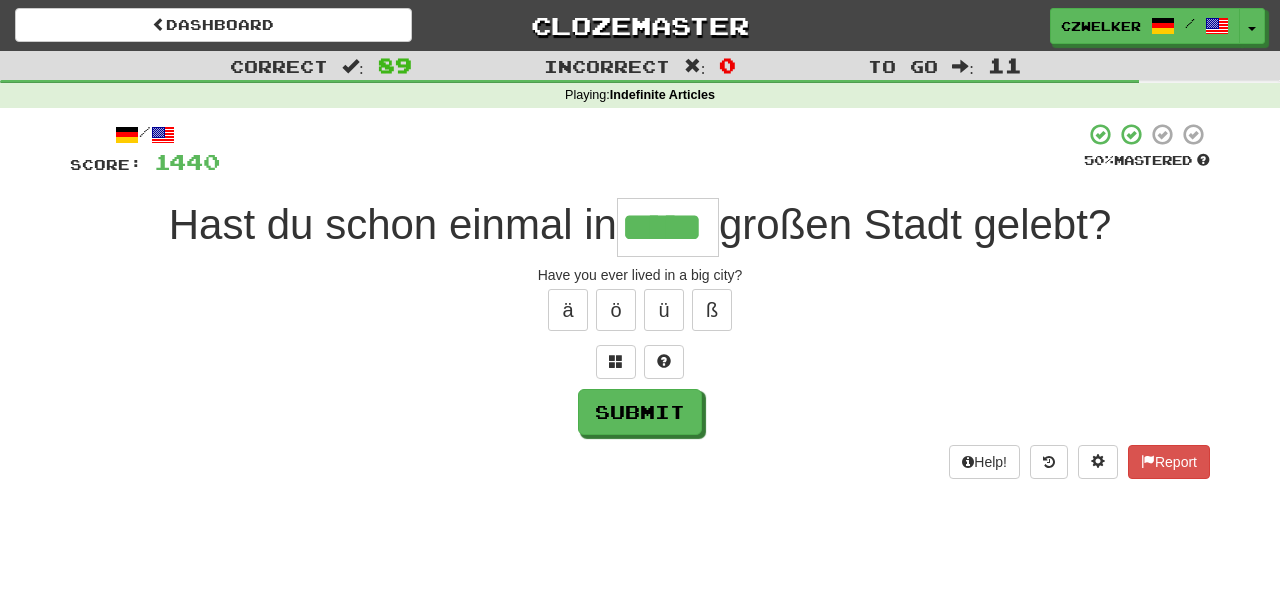 type on "*****" 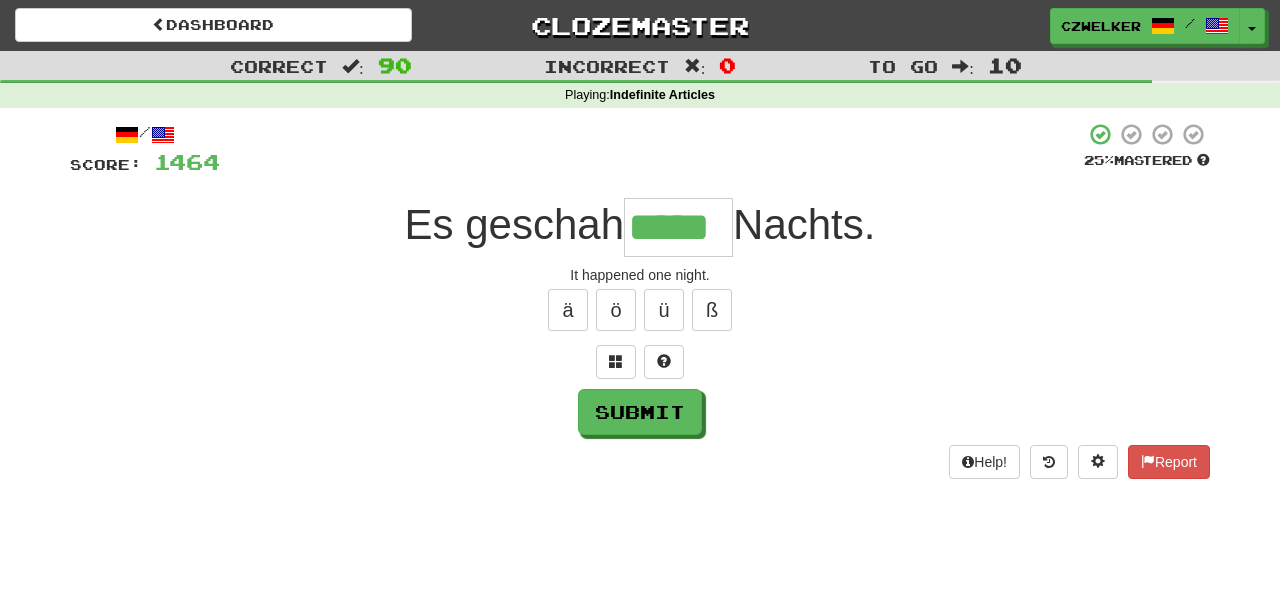 type on "*****" 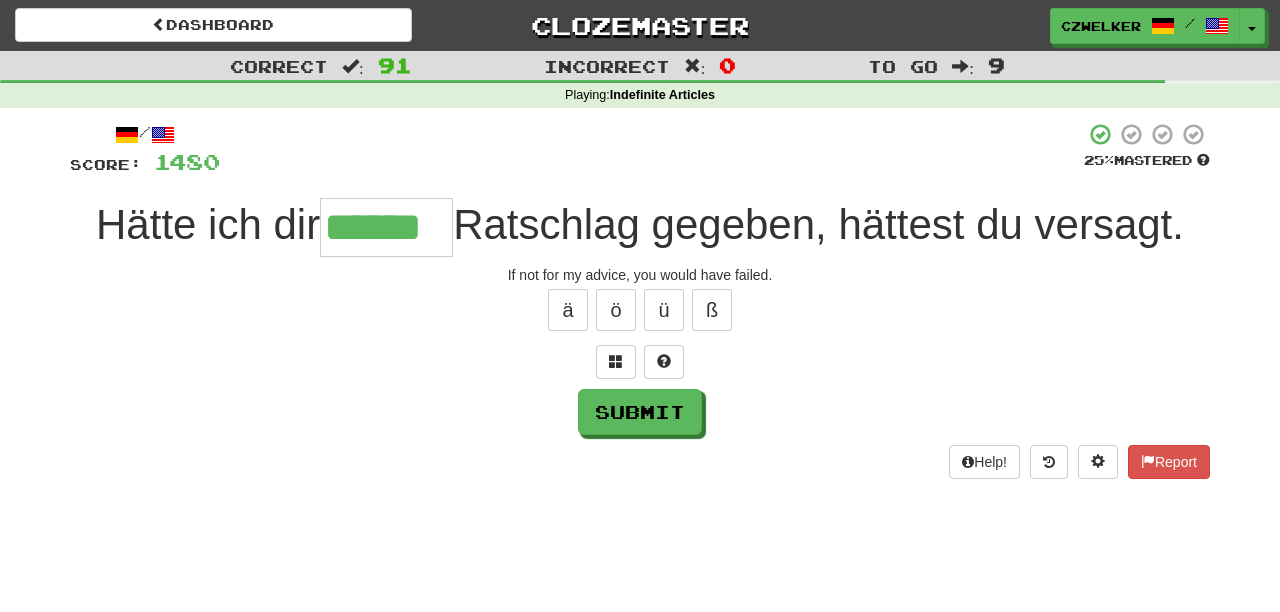 type on "******" 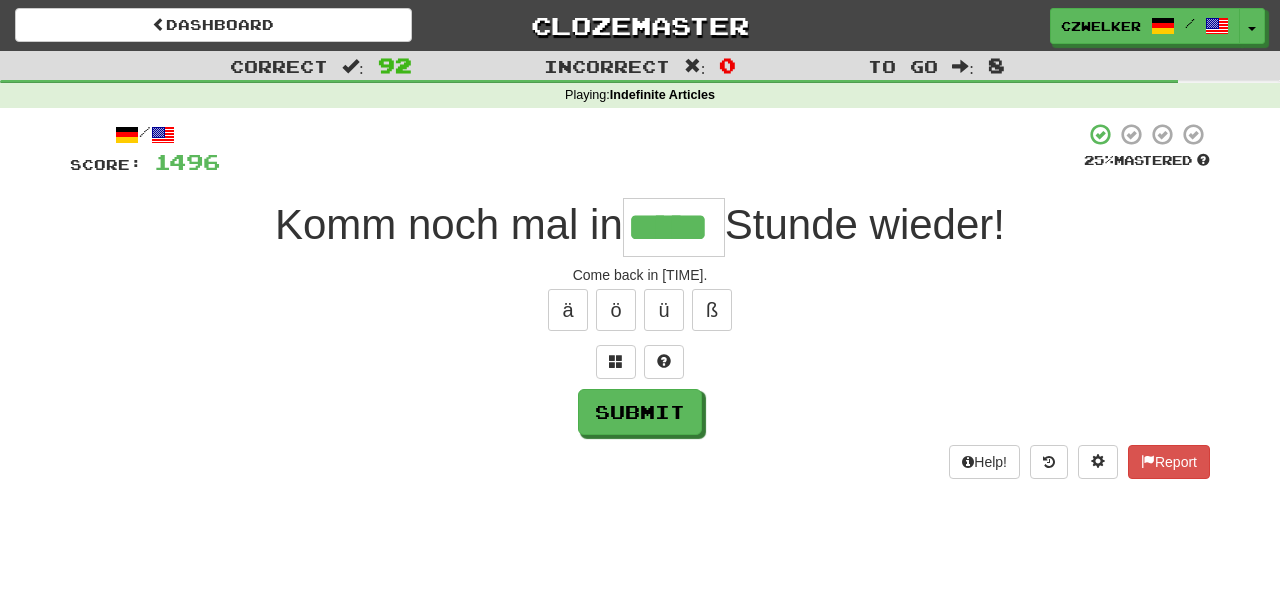 type on "*****" 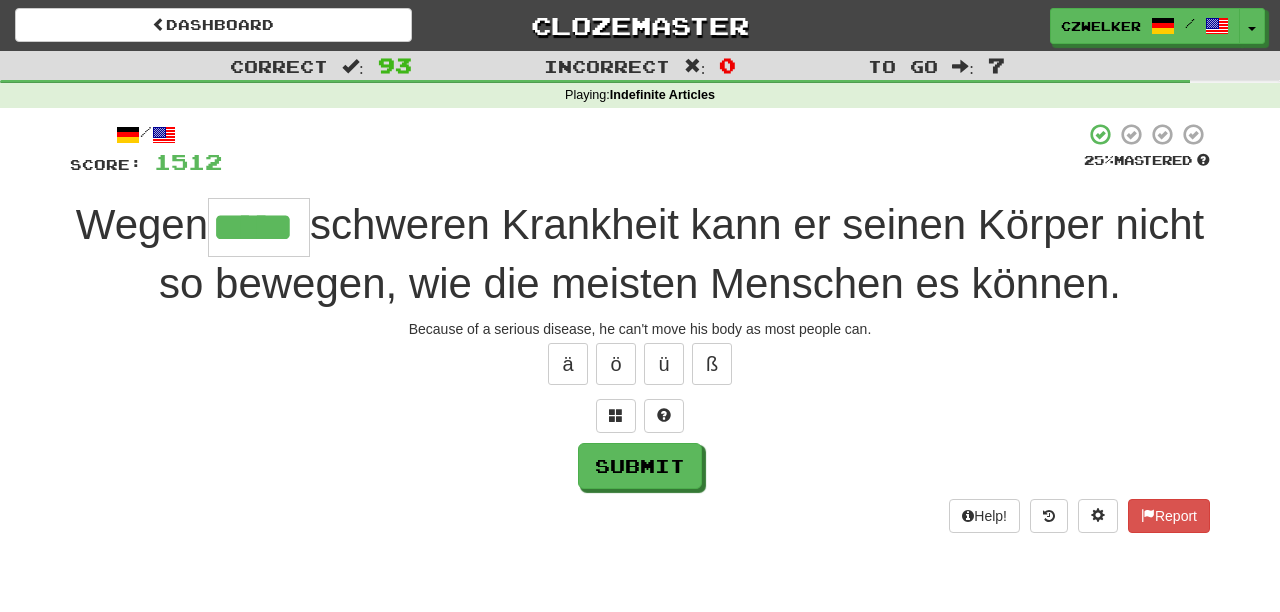 type on "*****" 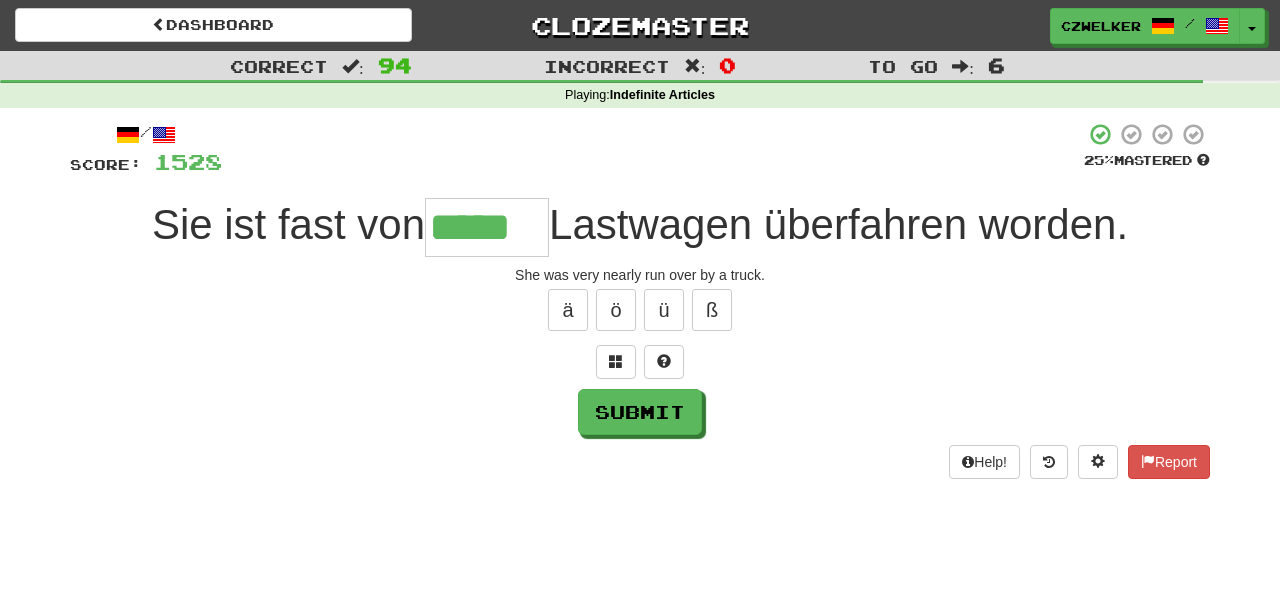 type on "*****" 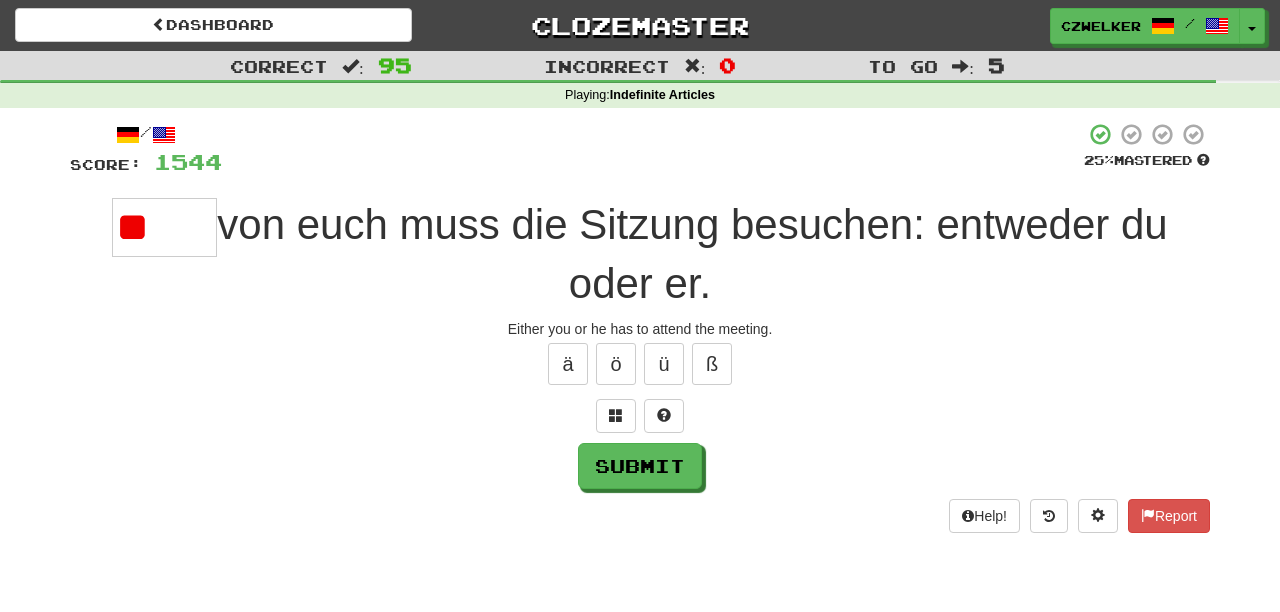 type on "*" 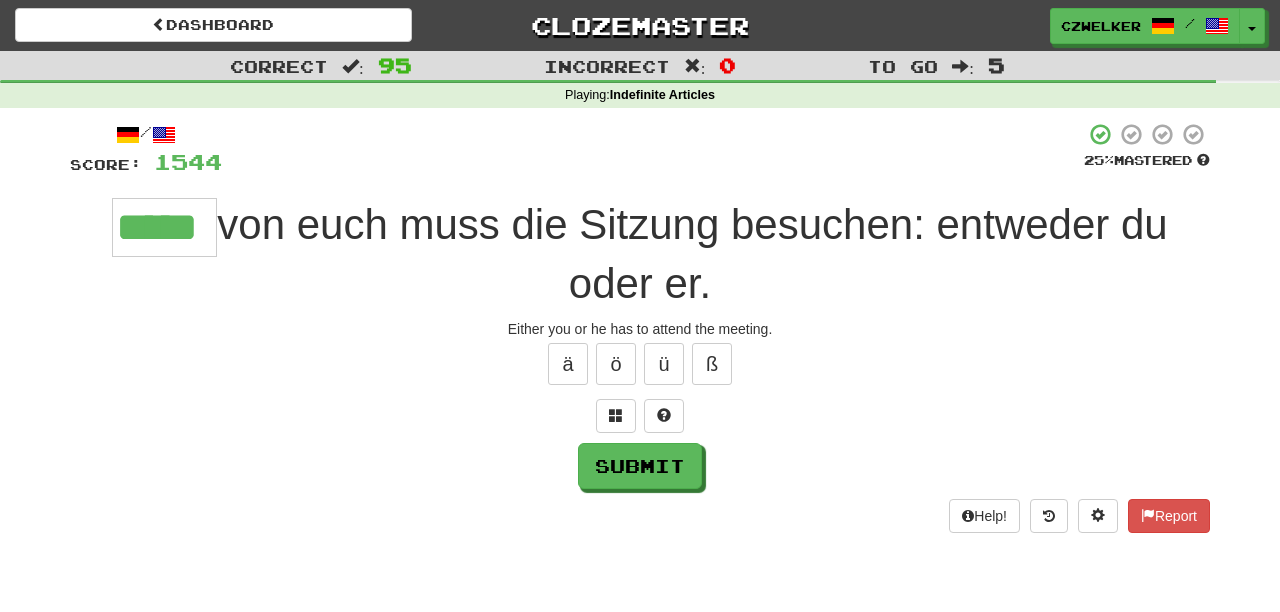 type on "*****" 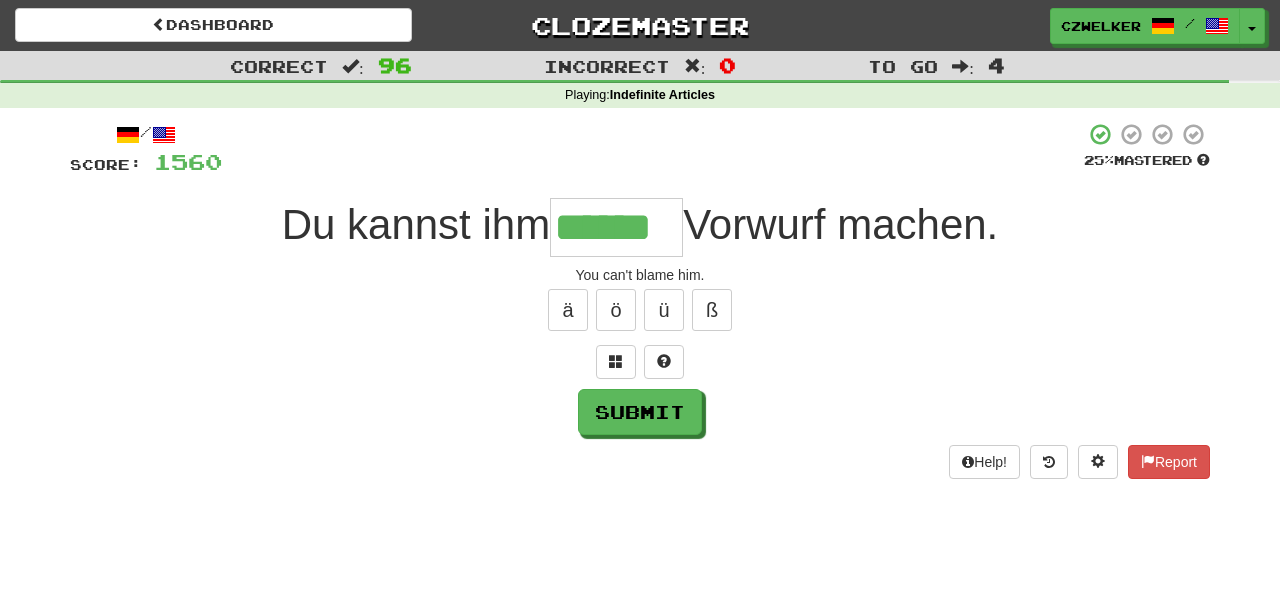 type on "******" 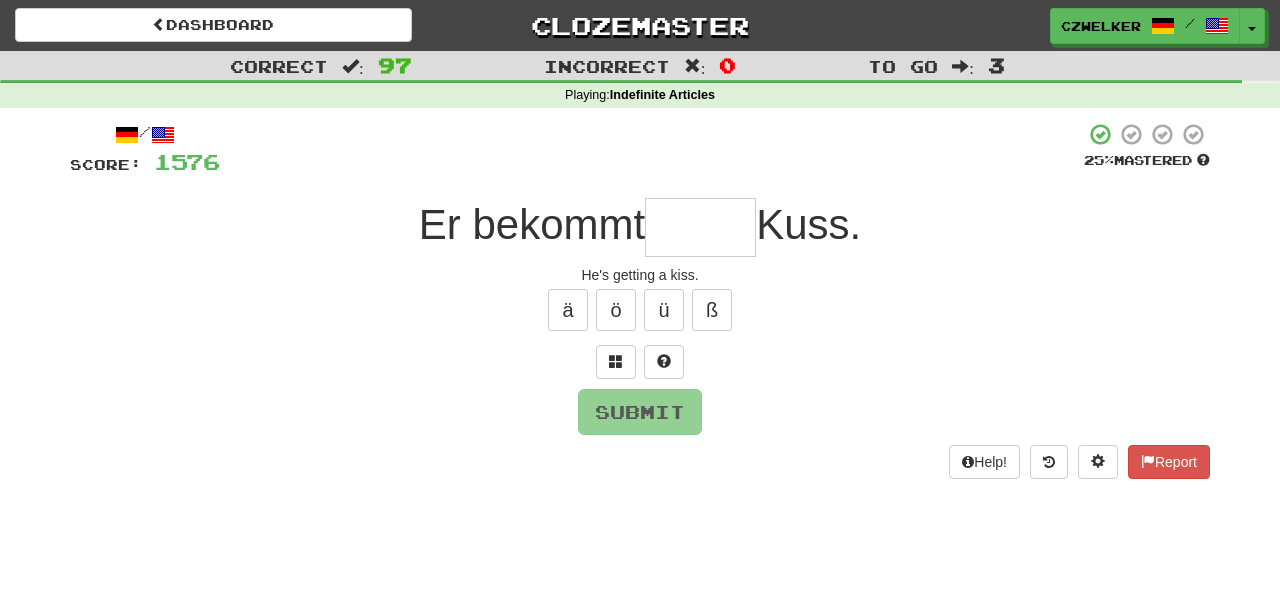 type on "*" 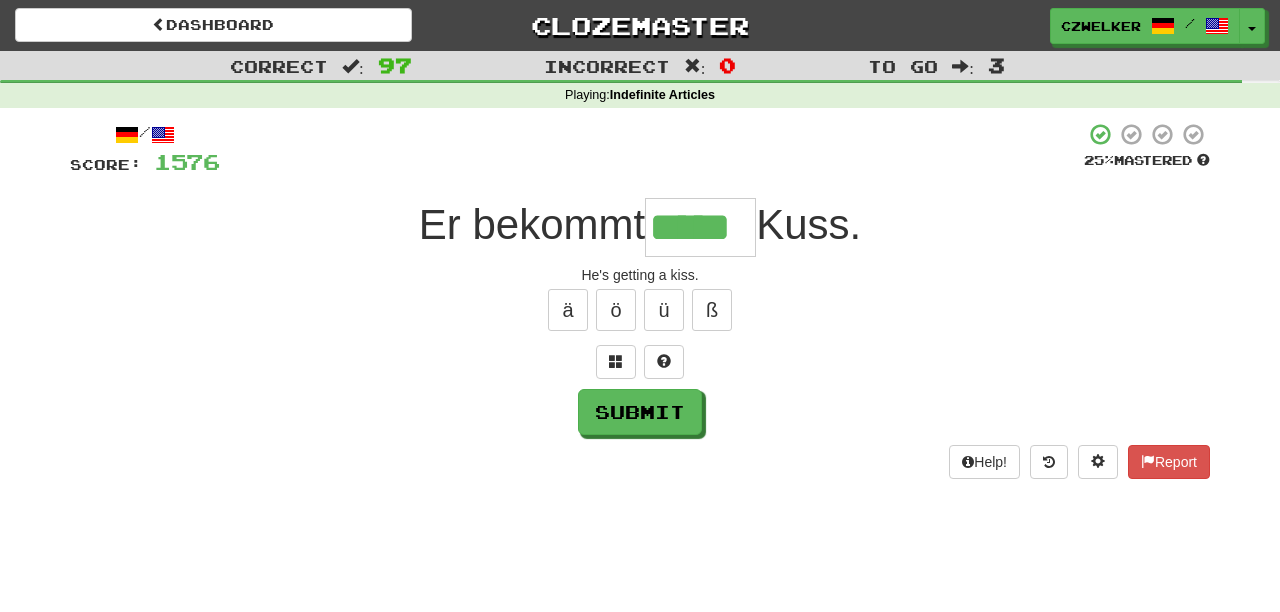 type on "*****" 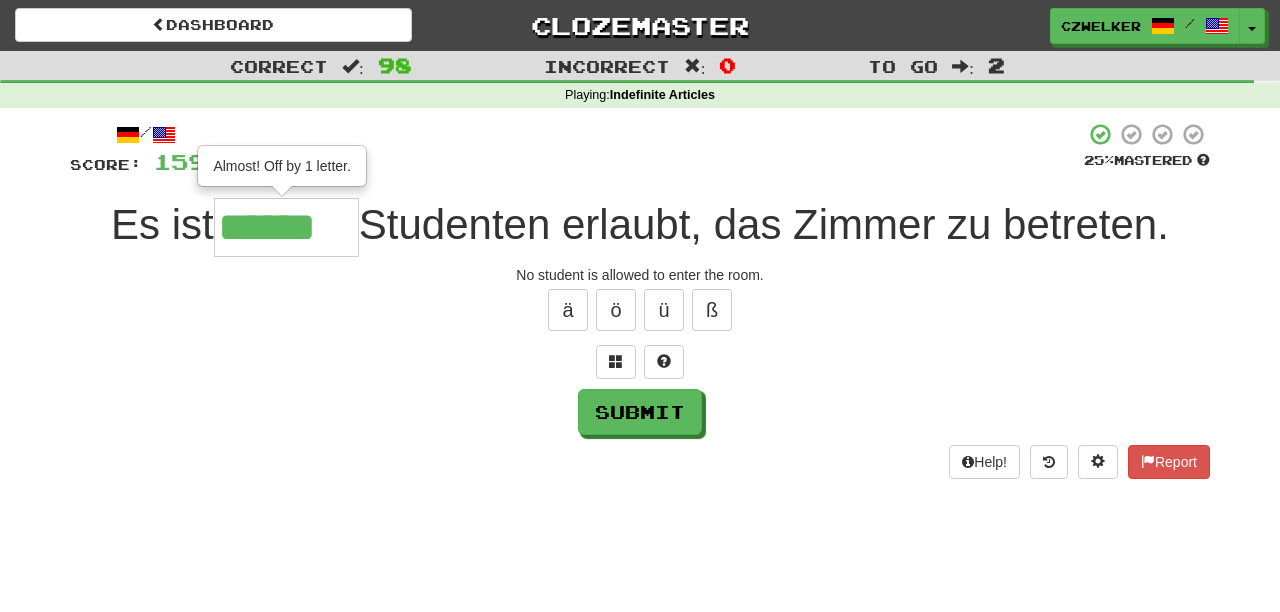 type on "******" 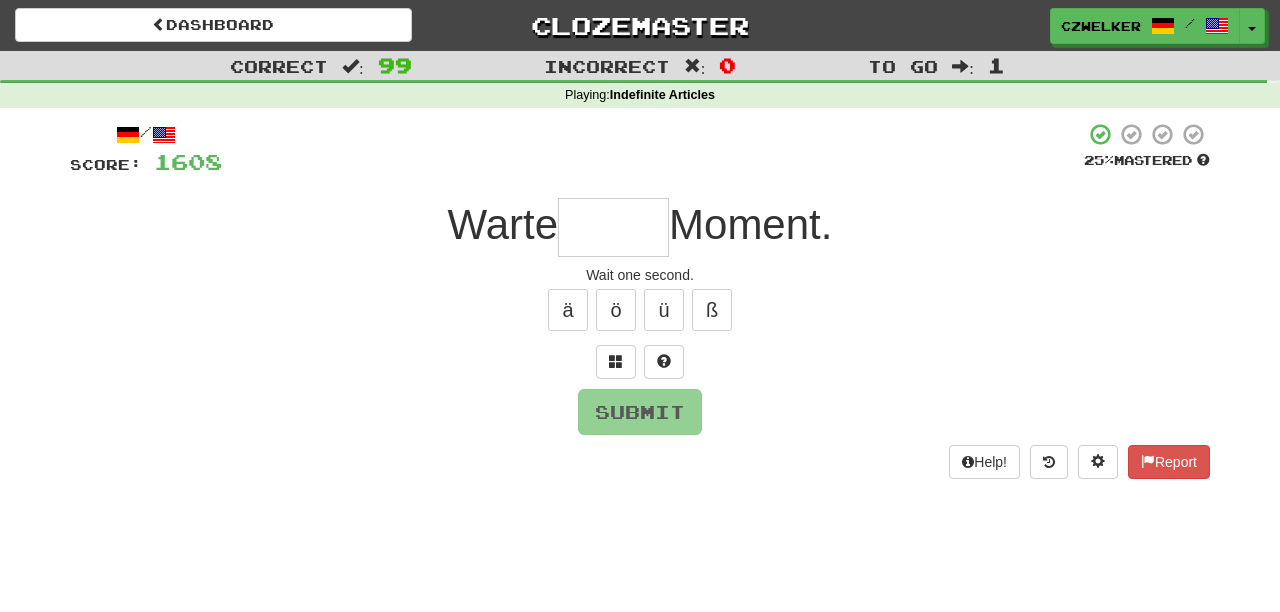type on "*" 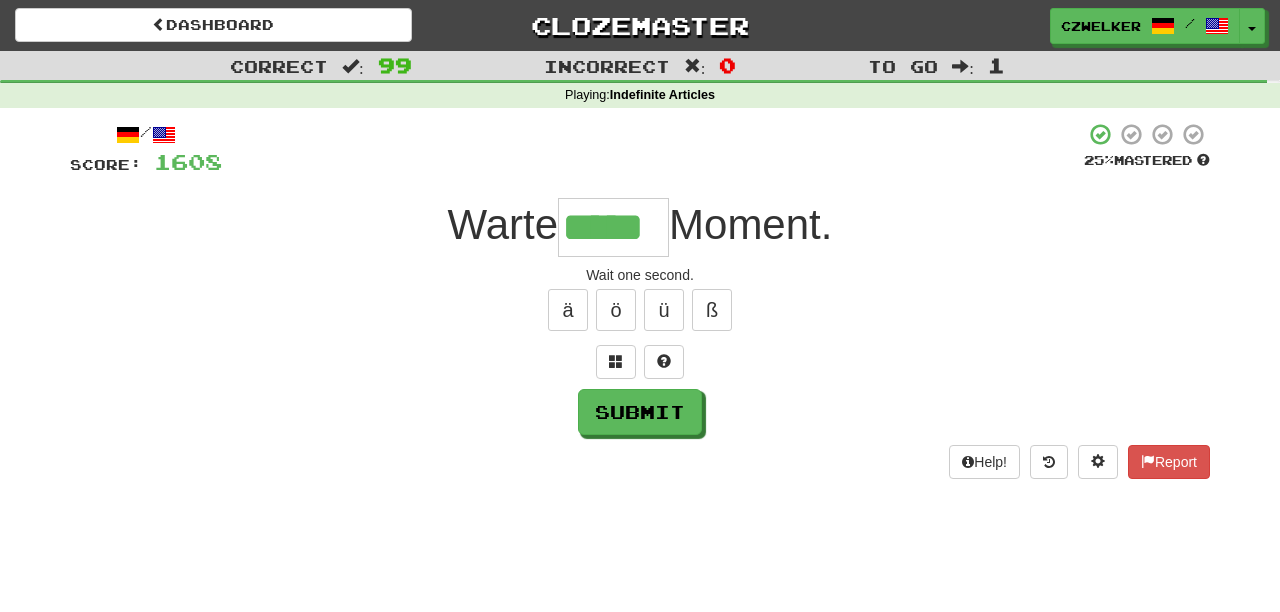 type on "*****" 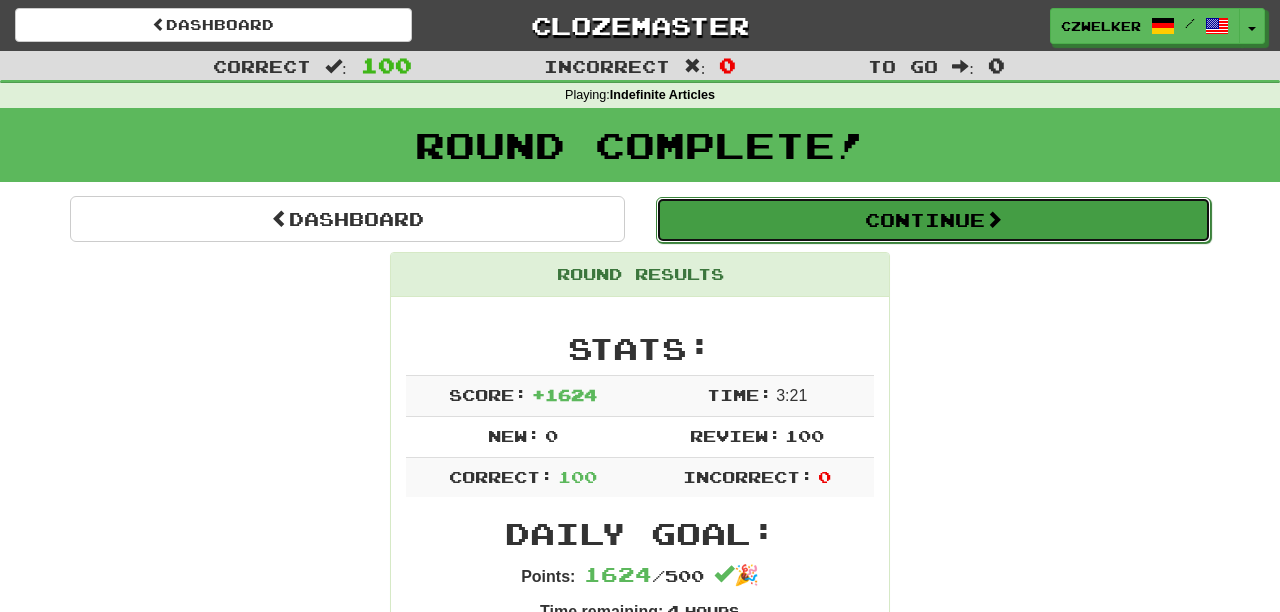 click on "Continue" at bounding box center [933, 220] 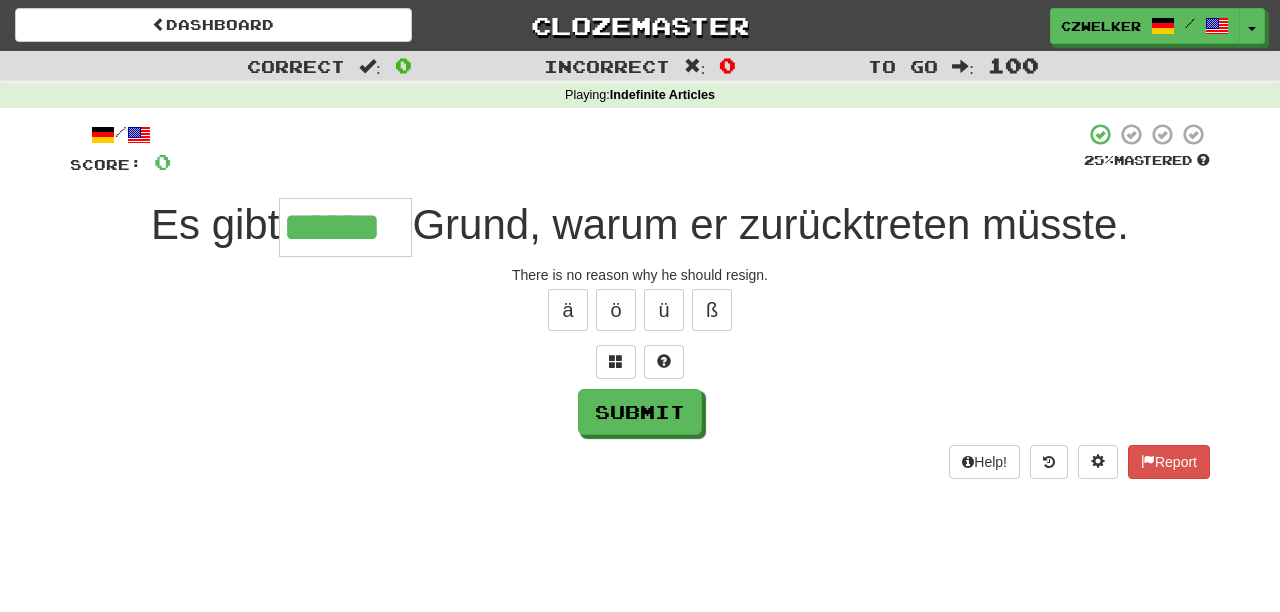 type on "******" 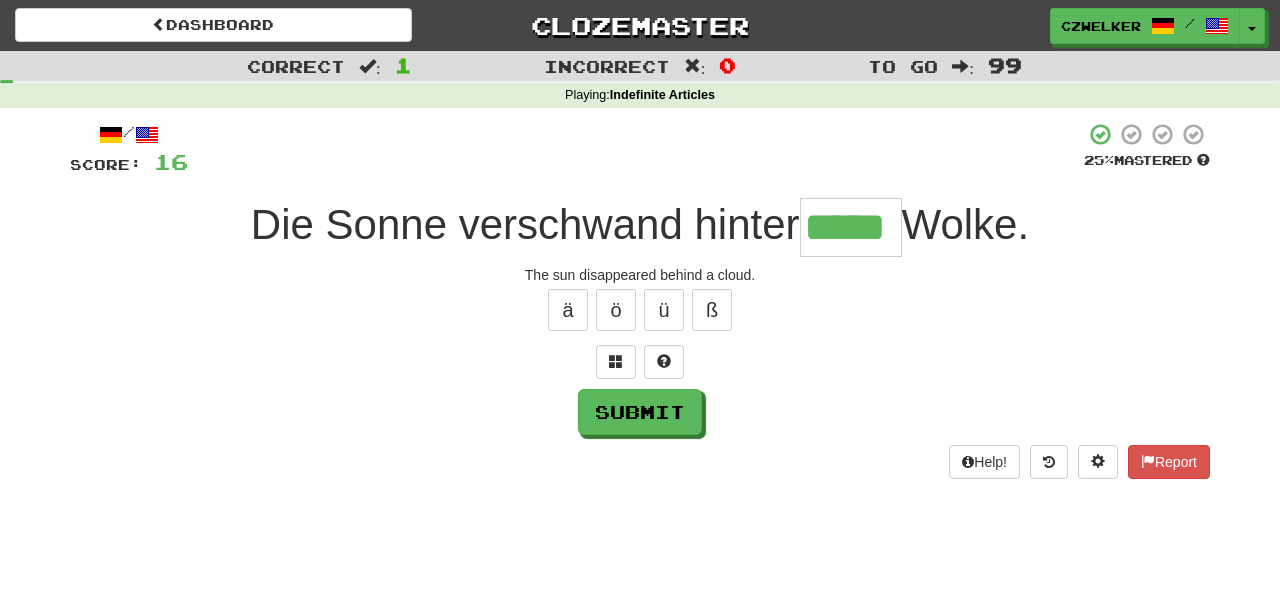 type on "*****" 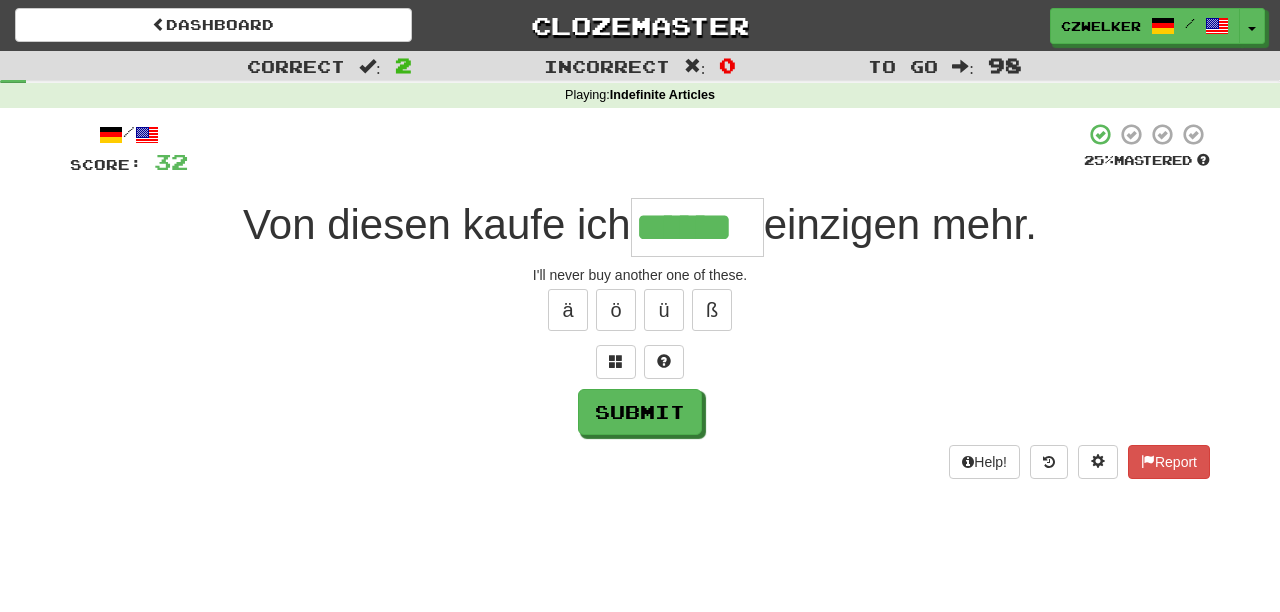 type on "******" 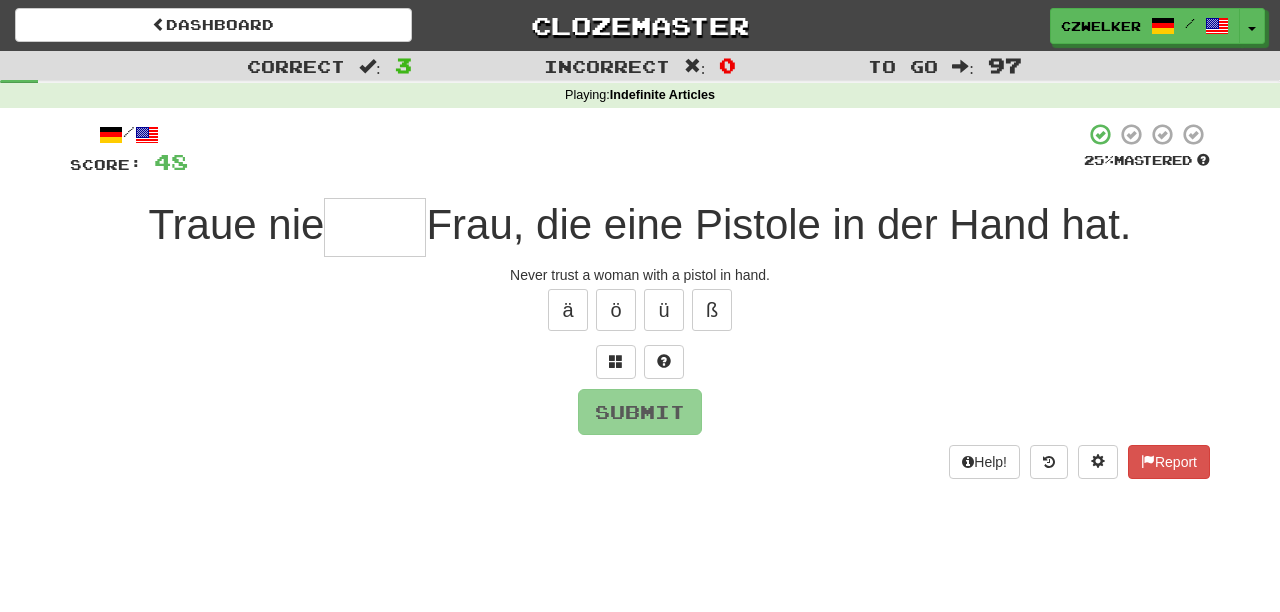 type on "*" 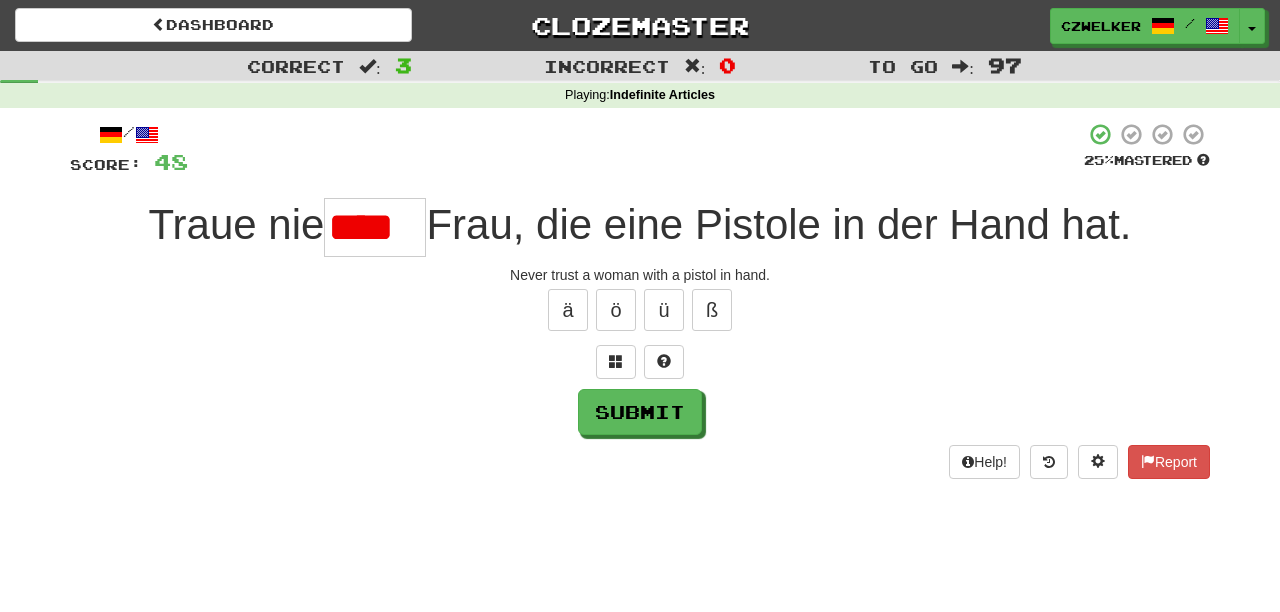scroll, scrollTop: 0, scrollLeft: 0, axis: both 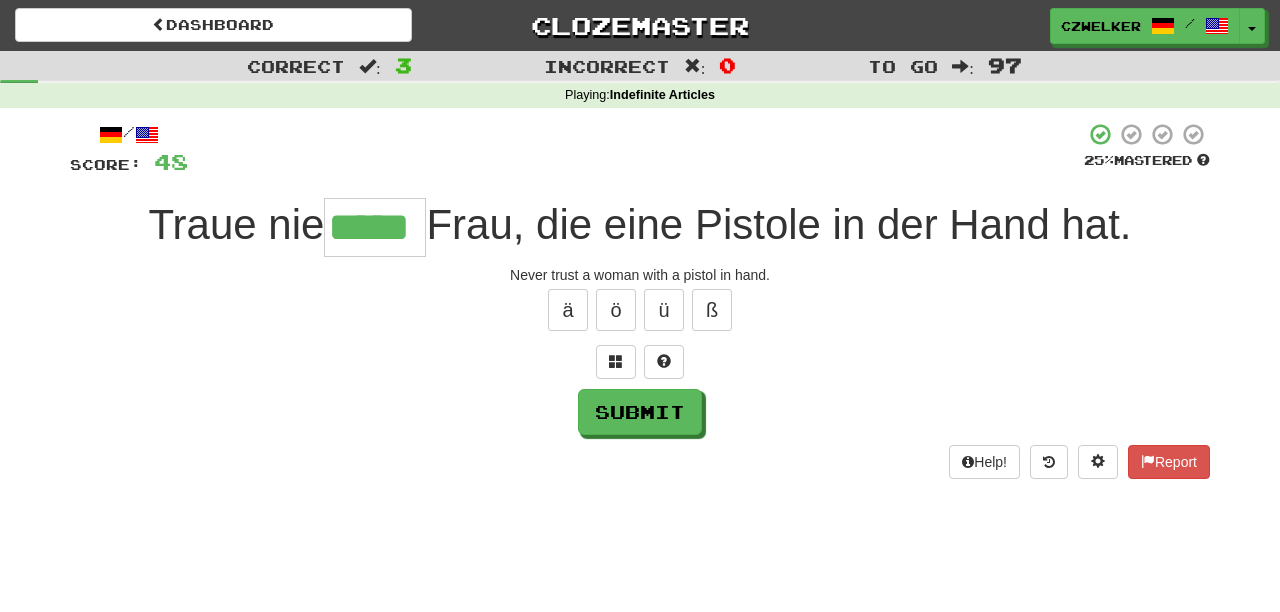 type on "*****" 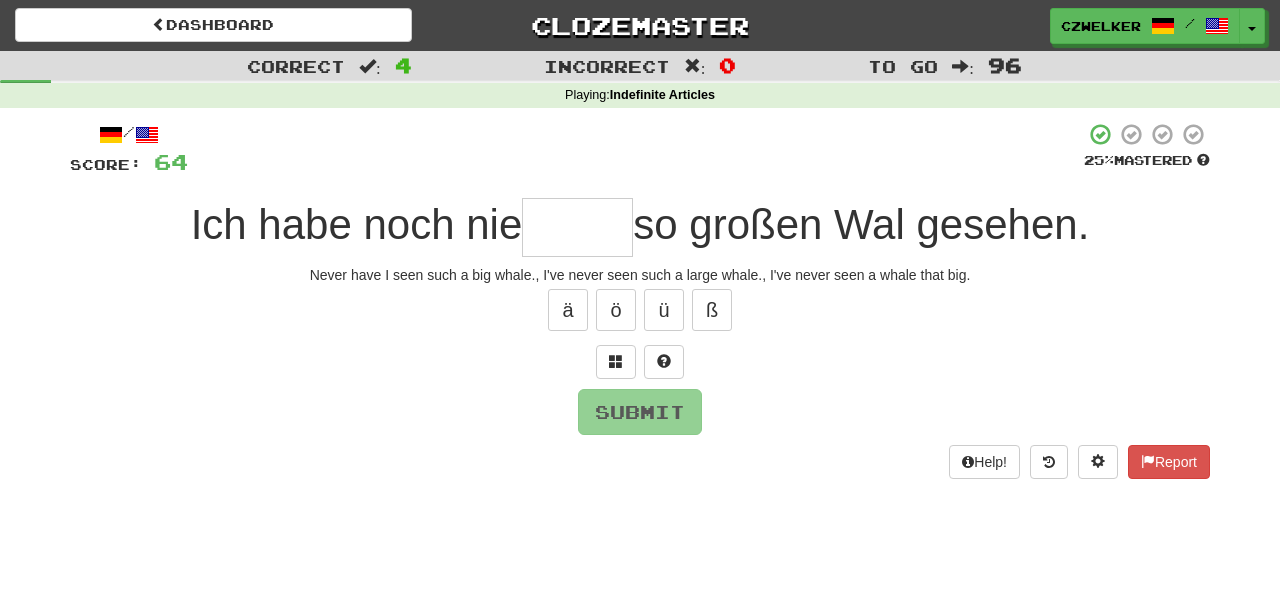 type on "*" 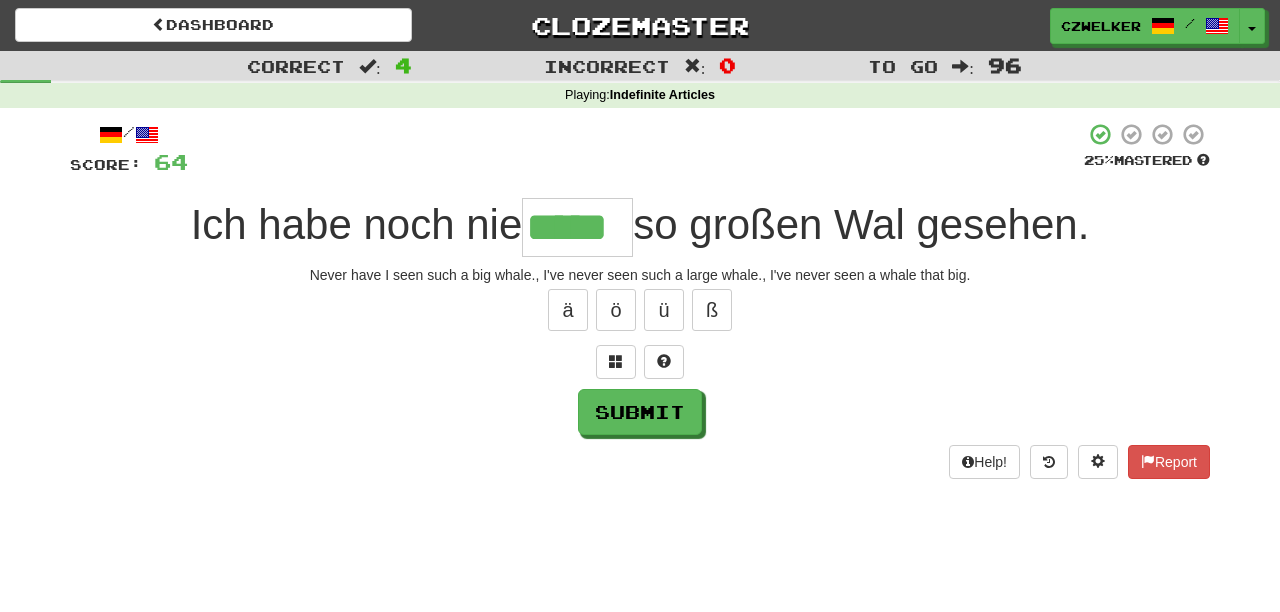 type on "*****" 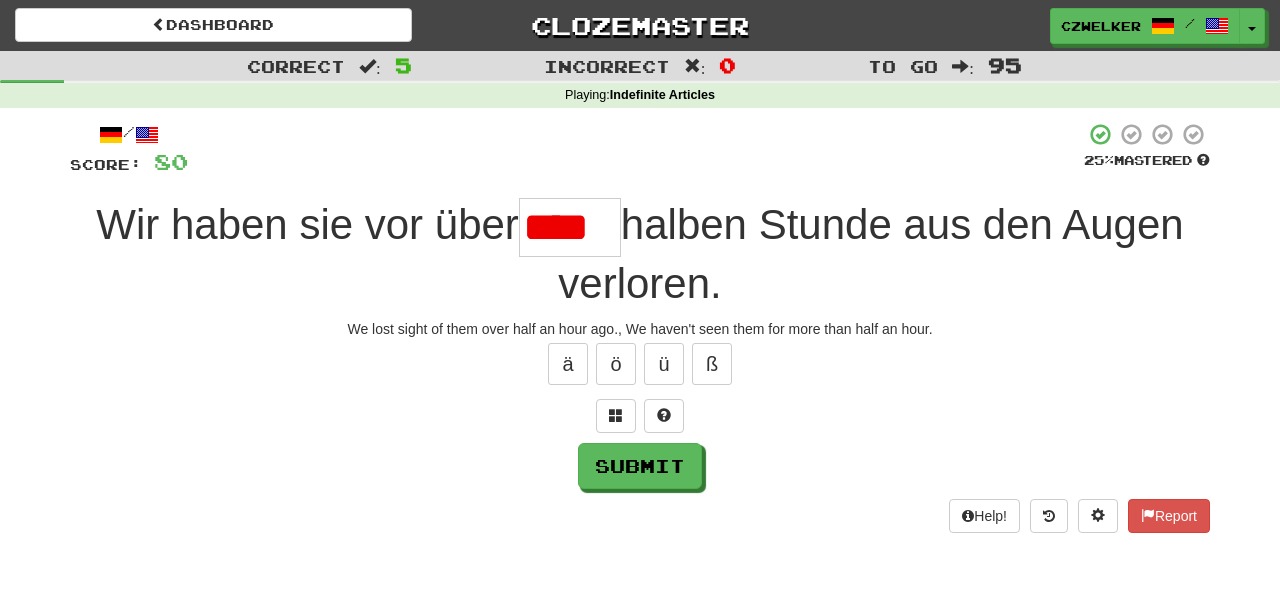 scroll, scrollTop: 0, scrollLeft: 0, axis: both 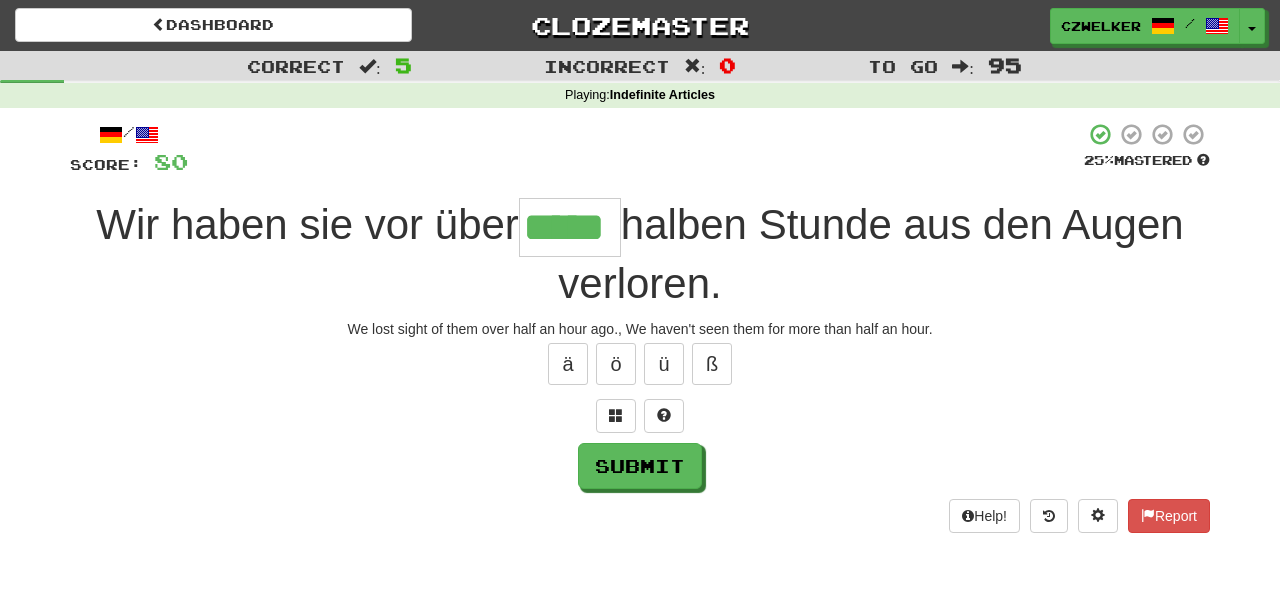 type on "*****" 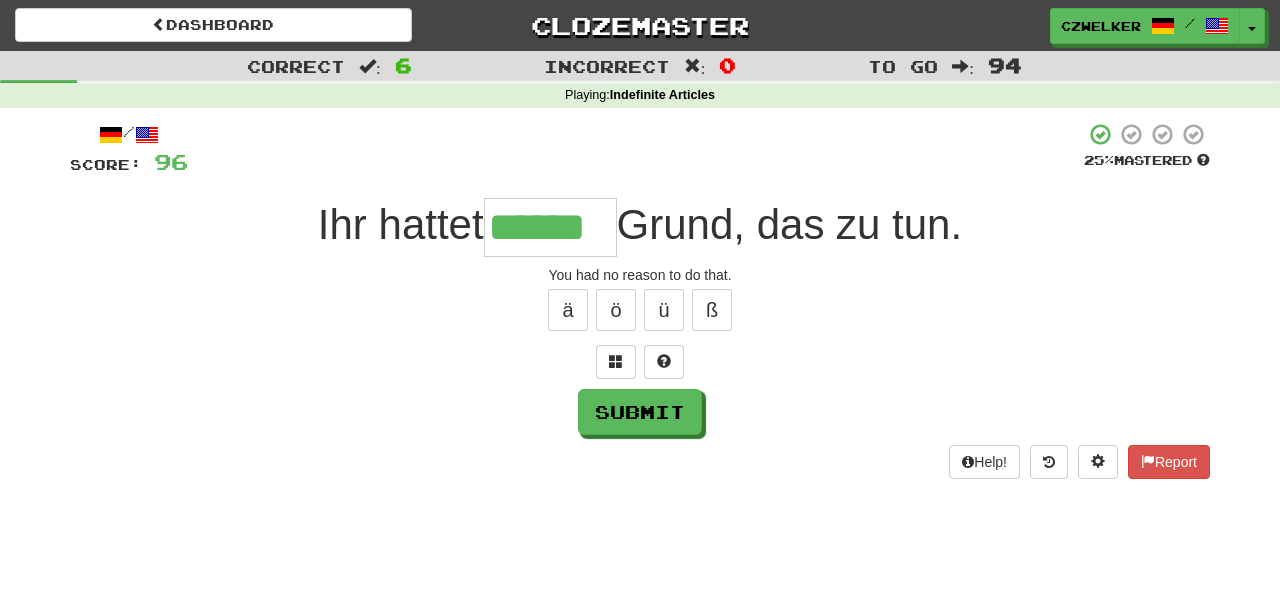 type on "******" 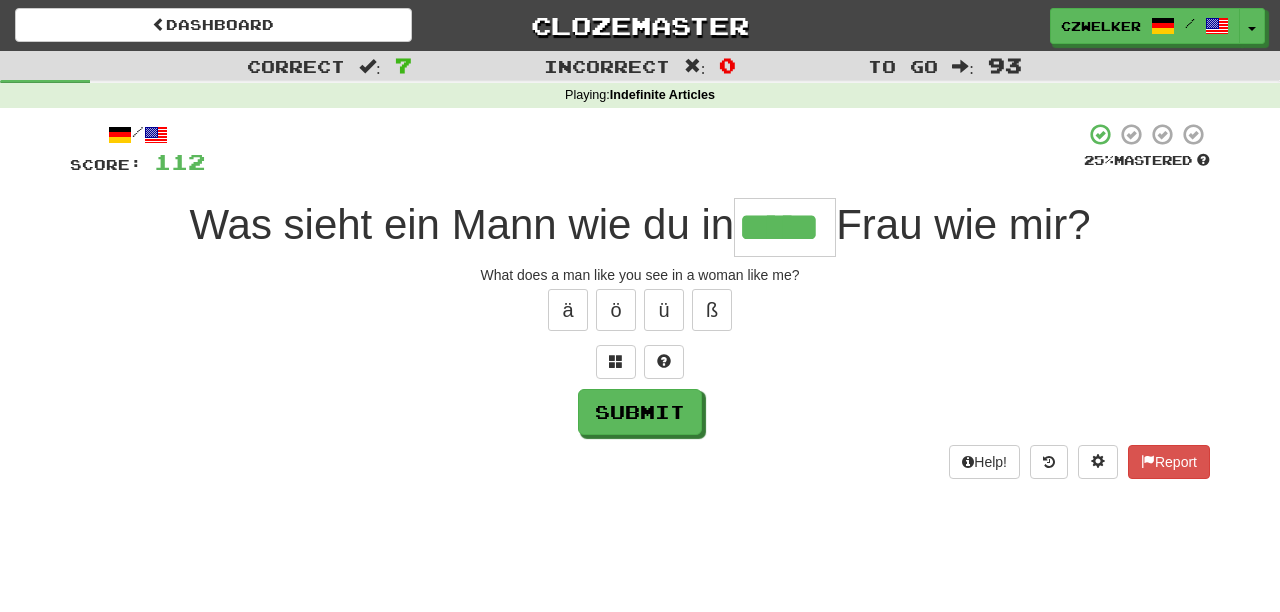 type on "*****" 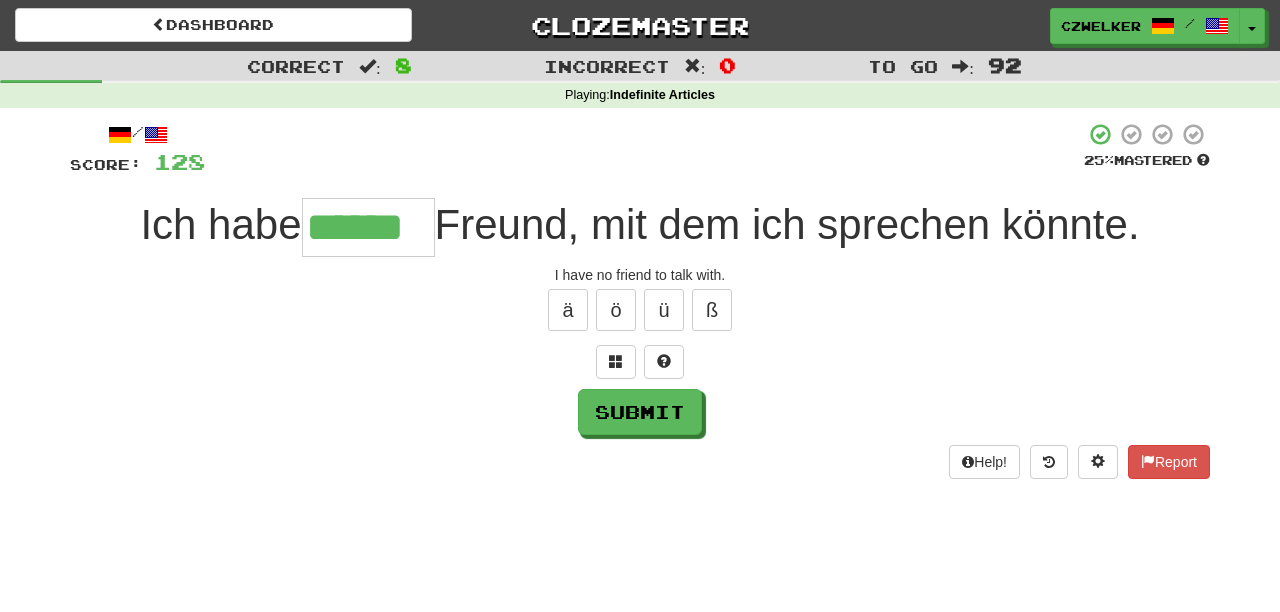 type on "******" 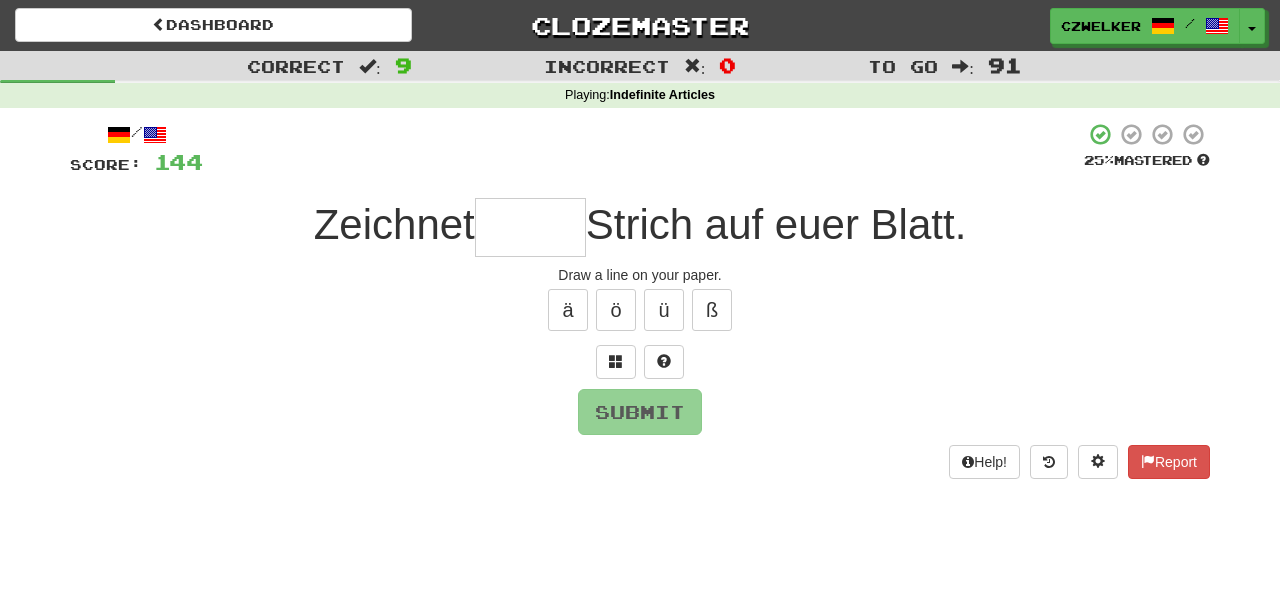 type on "*" 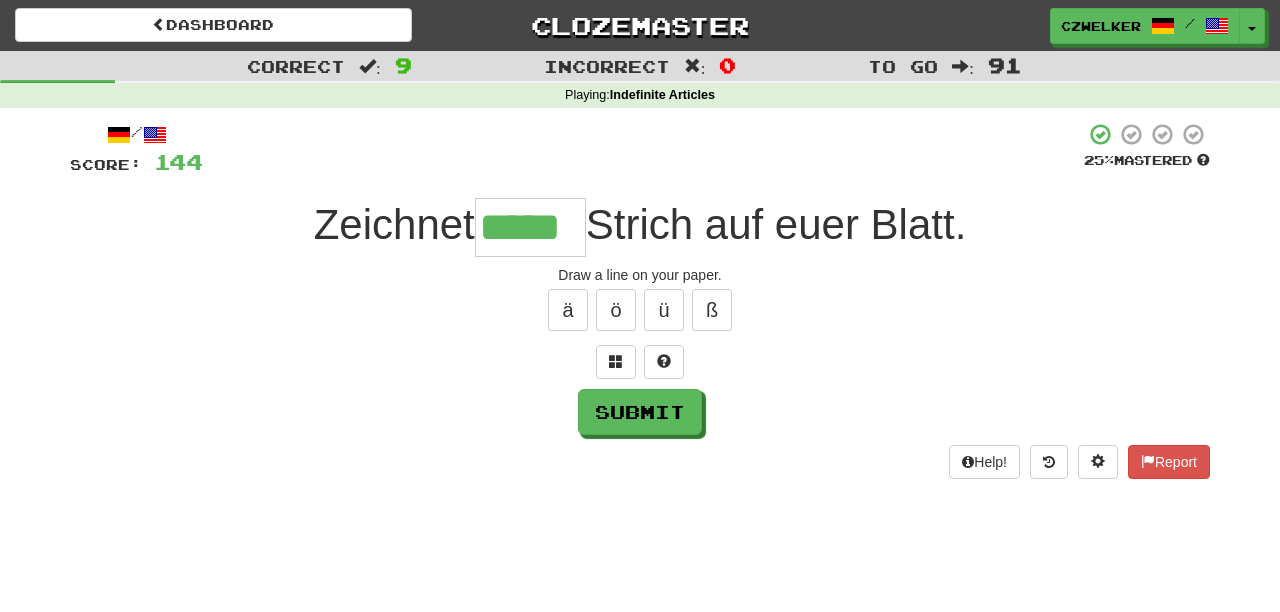 type on "*****" 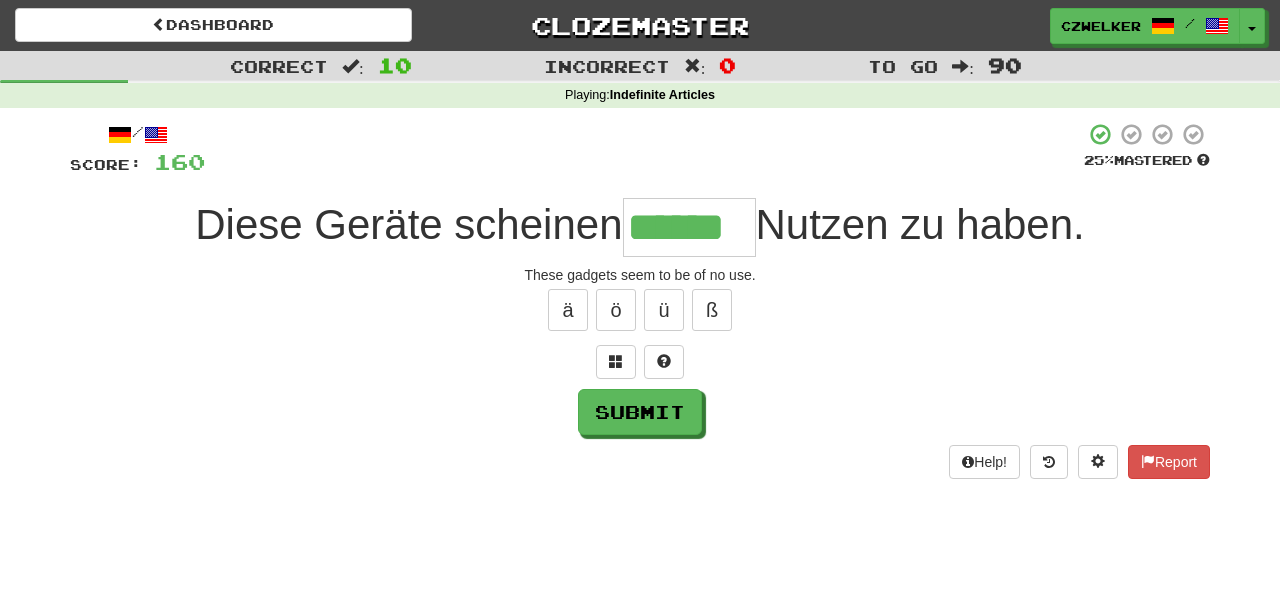 type on "******" 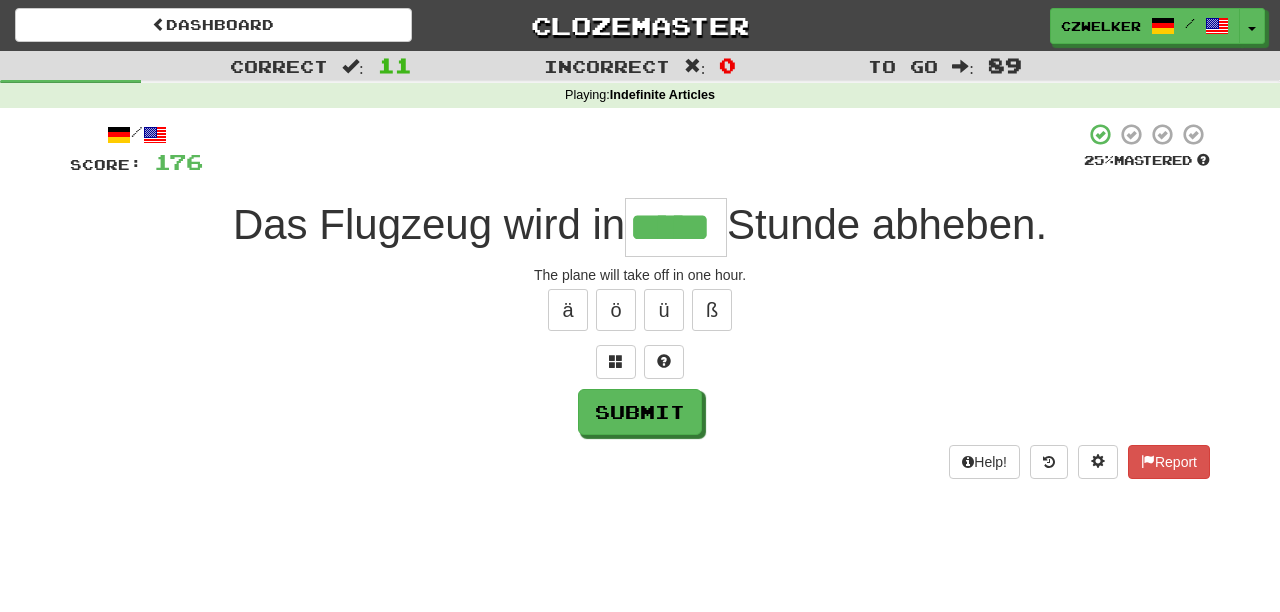 type on "*****" 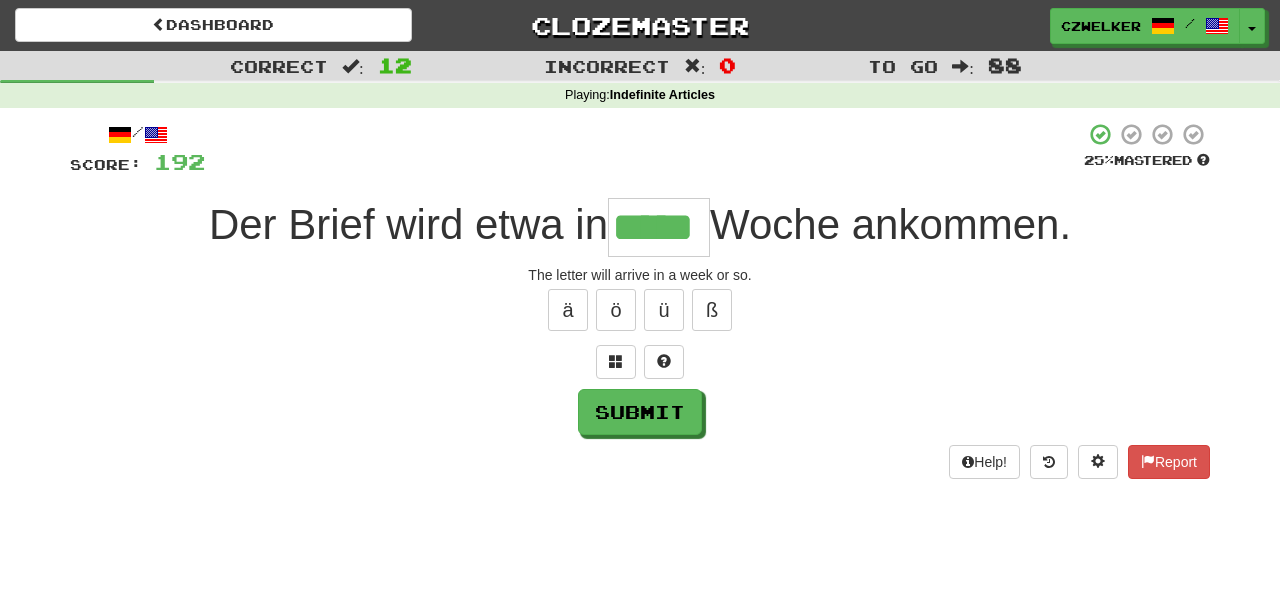 type on "*****" 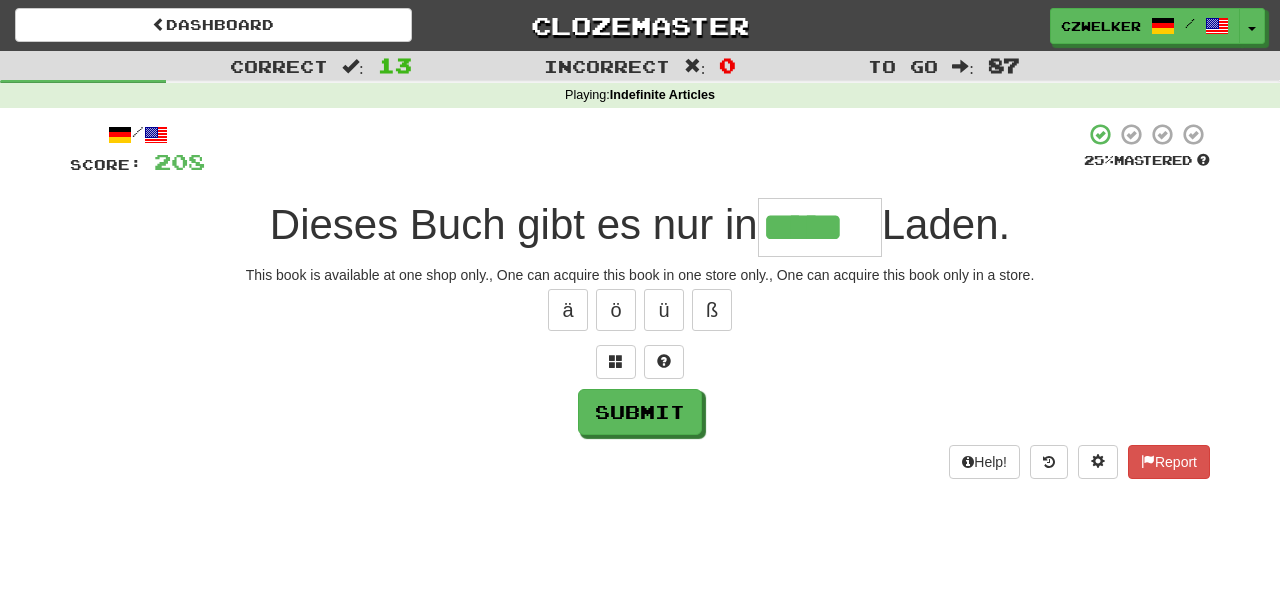 type on "*****" 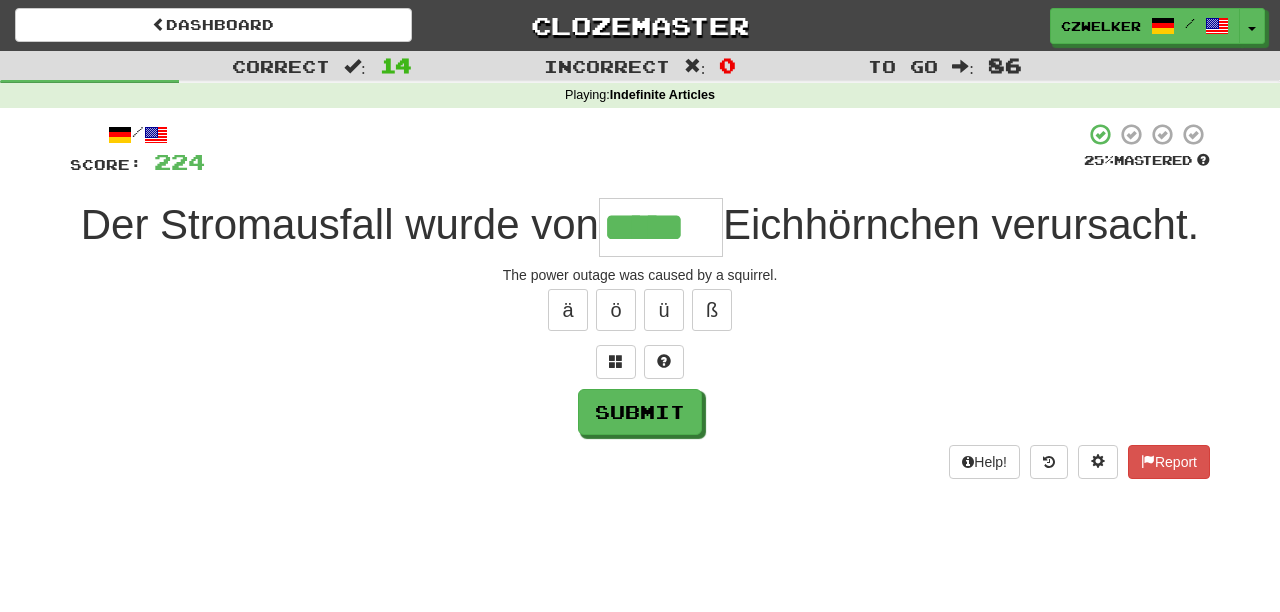 type on "*****" 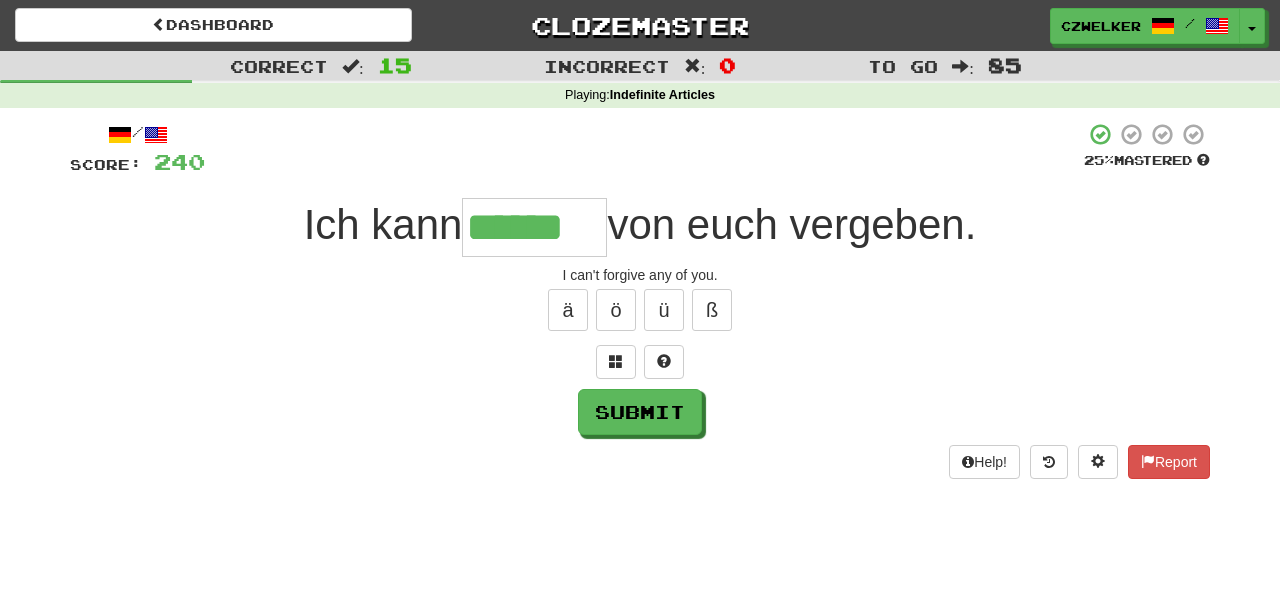 type on "******" 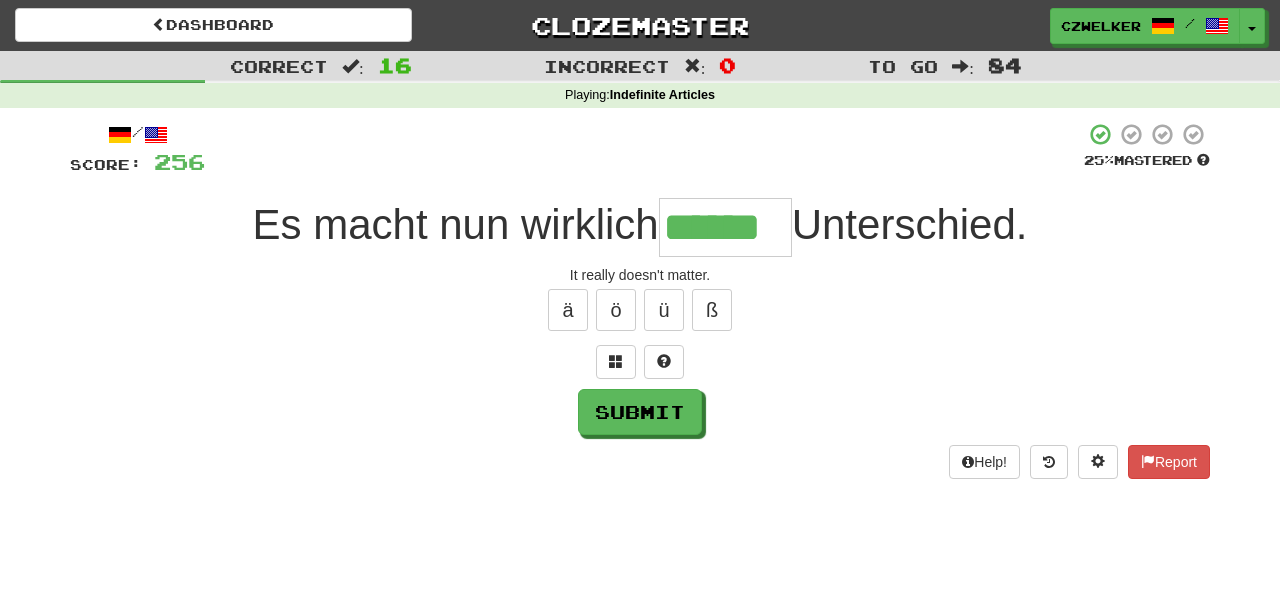 type on "******" 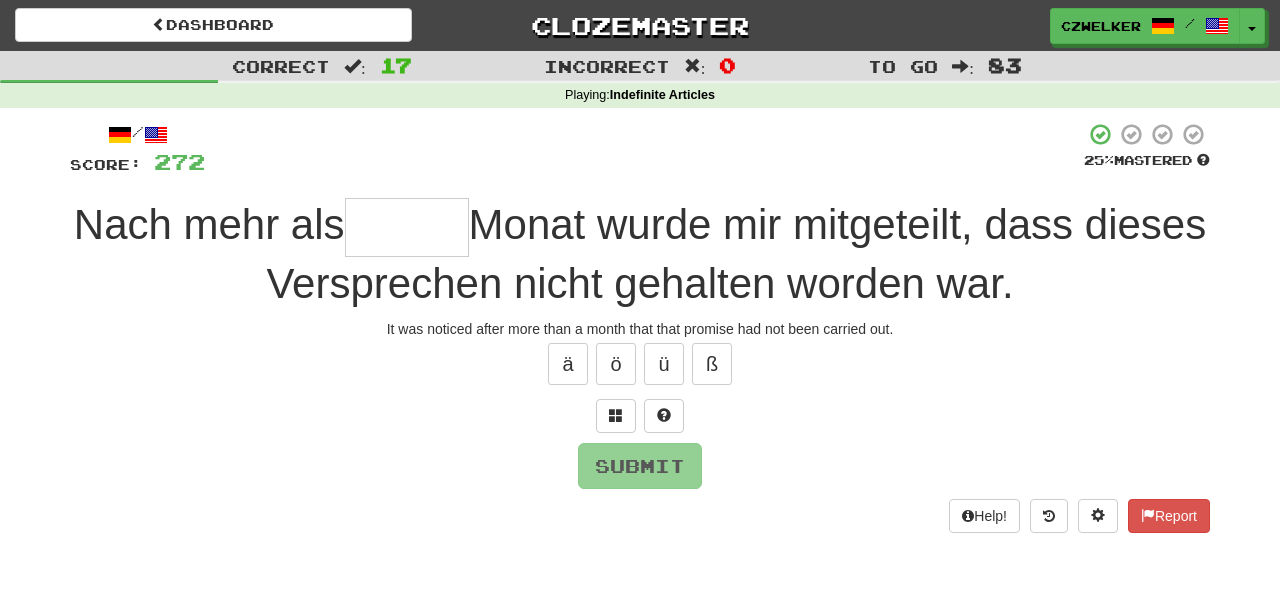 type on "*" 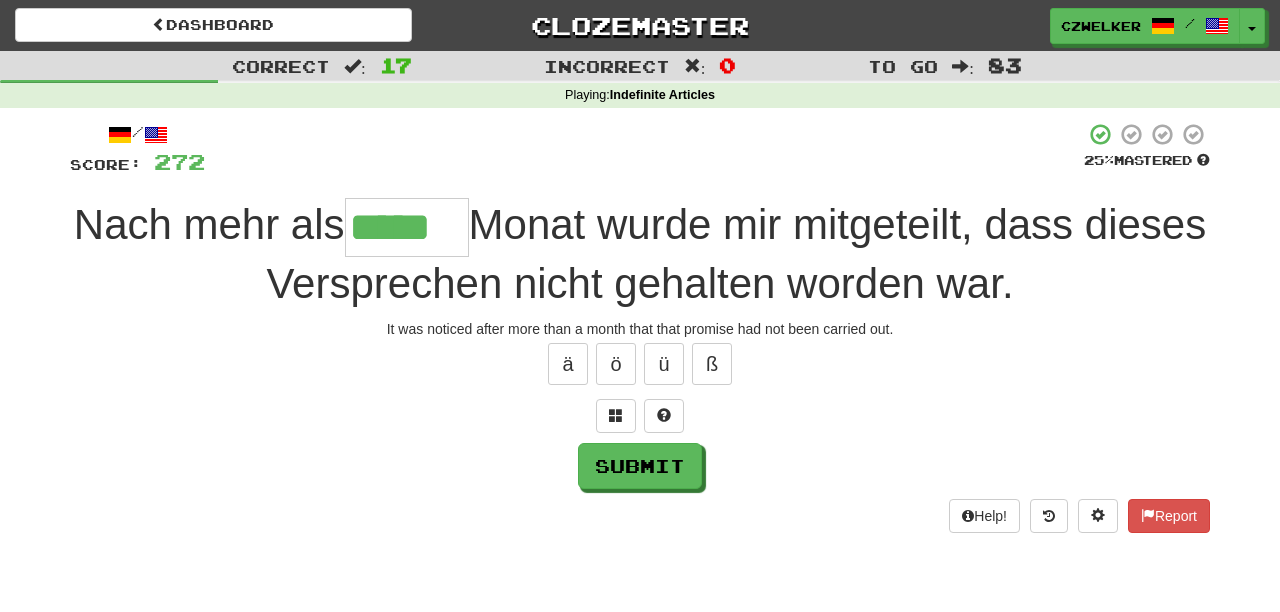 type on "*****" 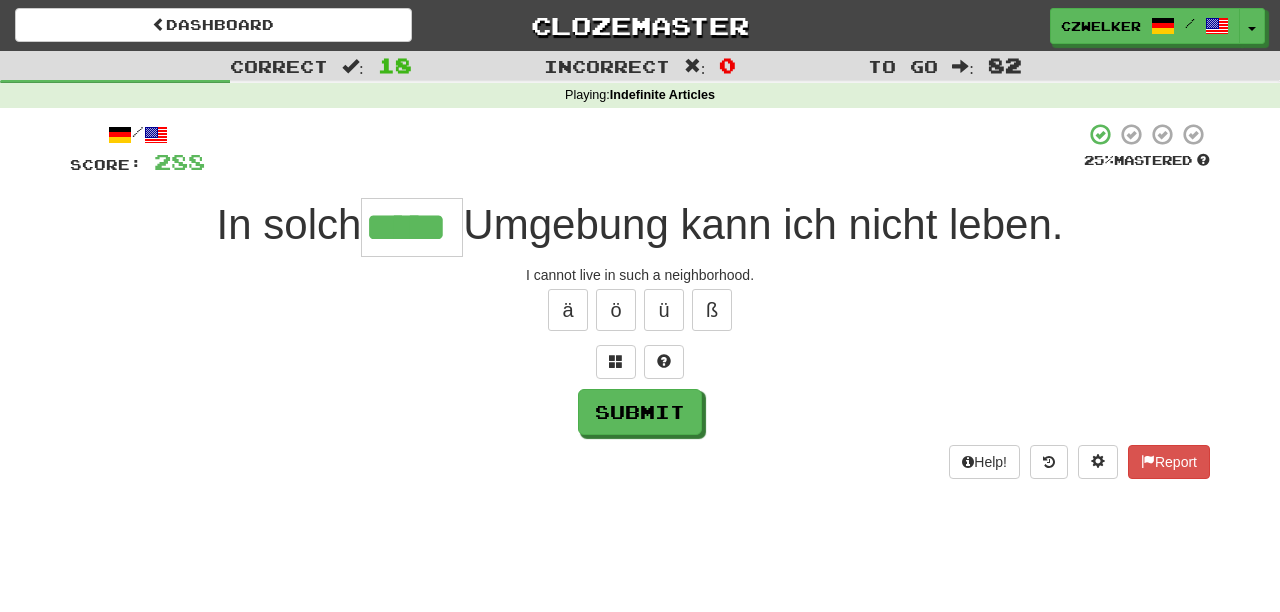 type on "*****" 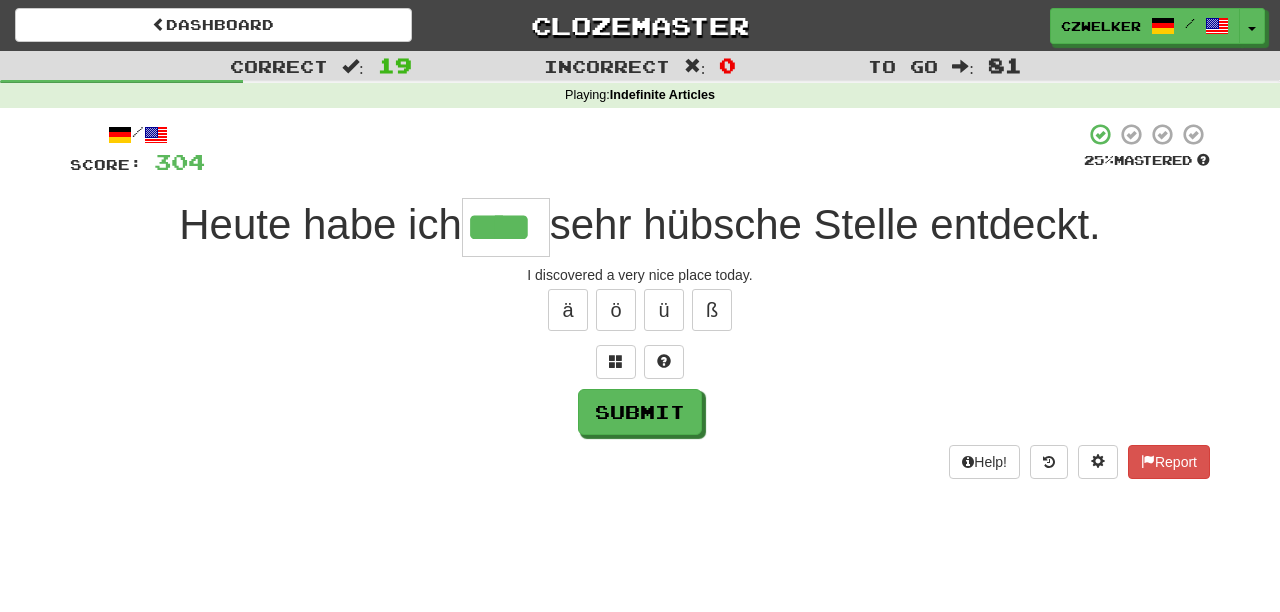 type on "****" 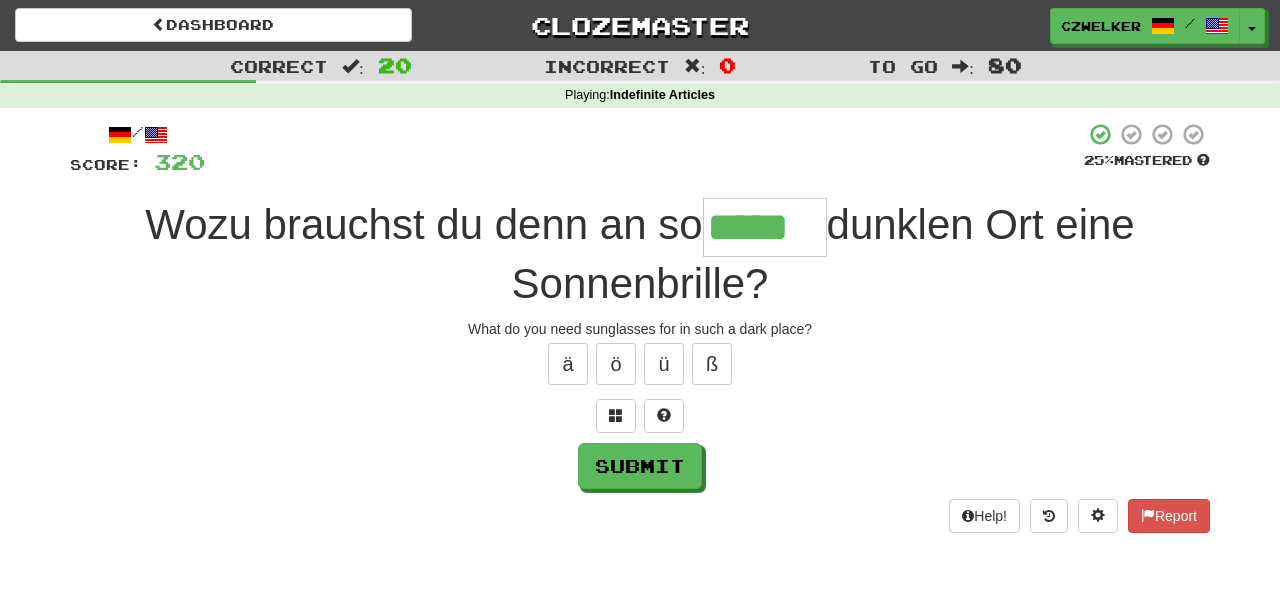 type on "*****" 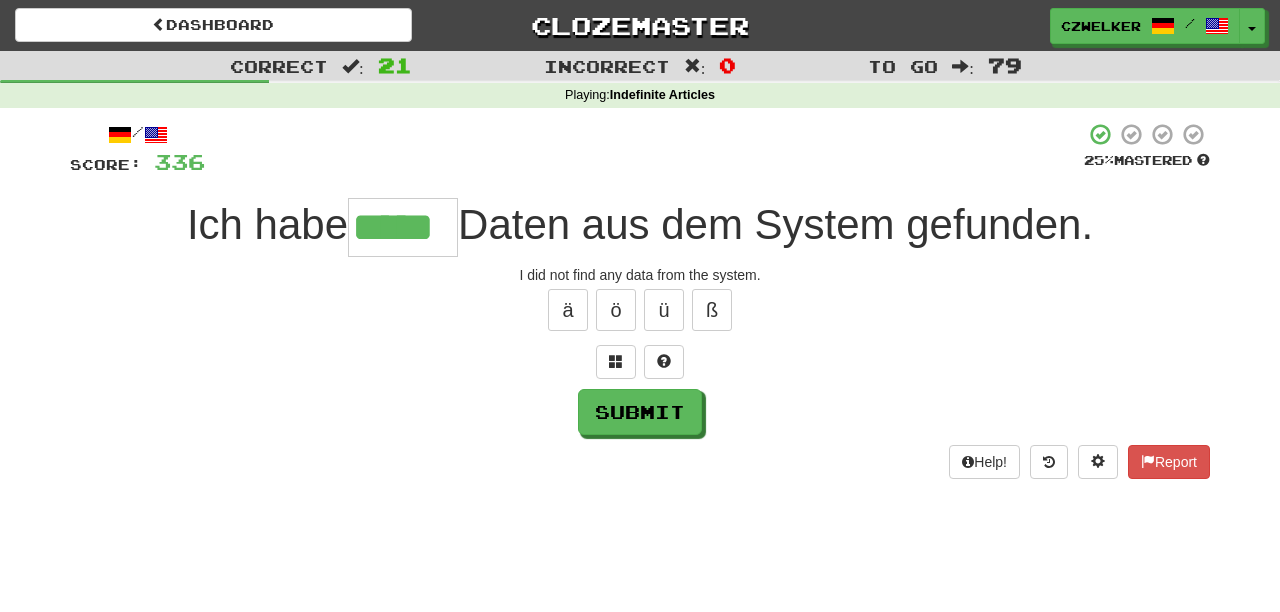 type on "*****" 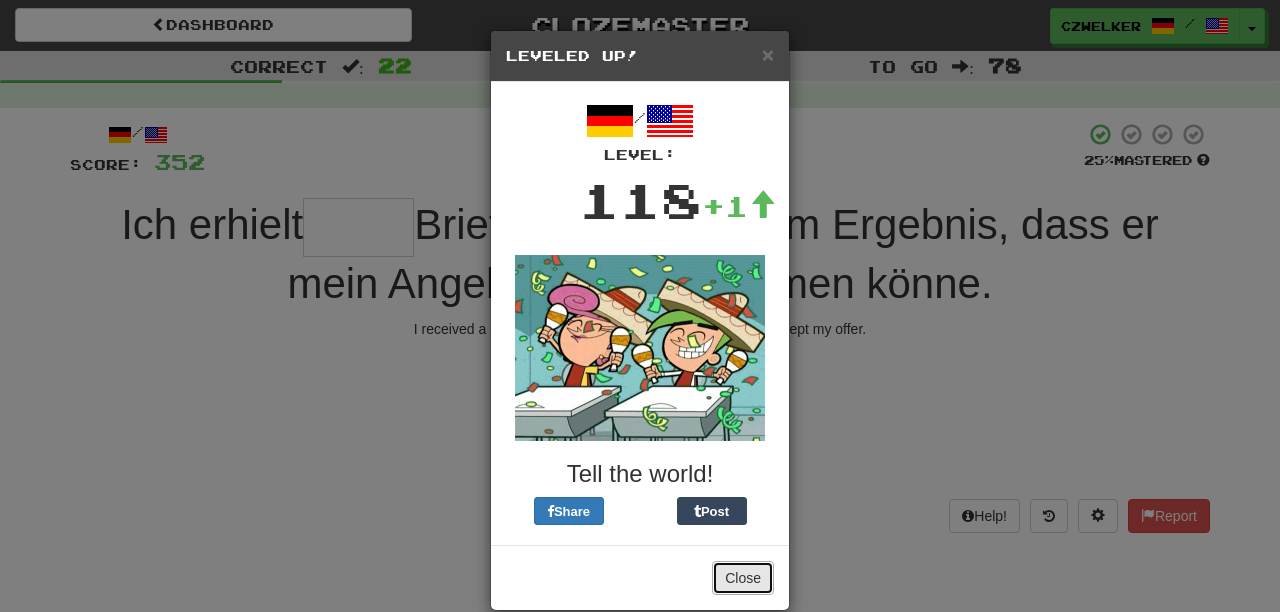 click on "Close" at bounding box center [743, 578] 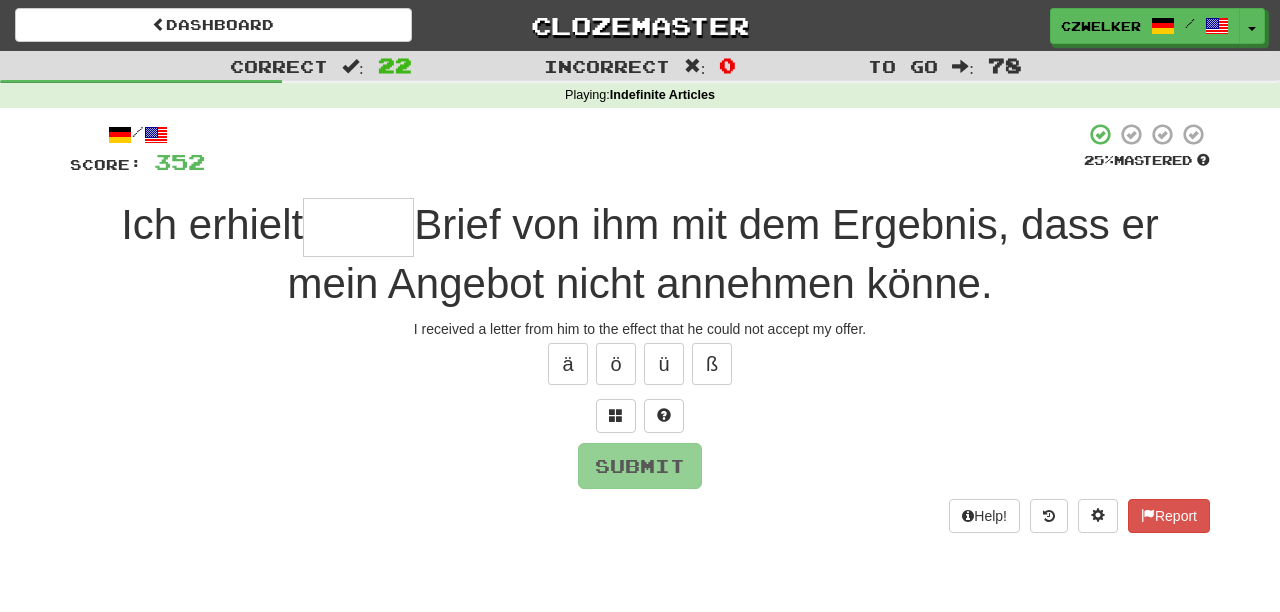 click at bounding box center [358, 227] 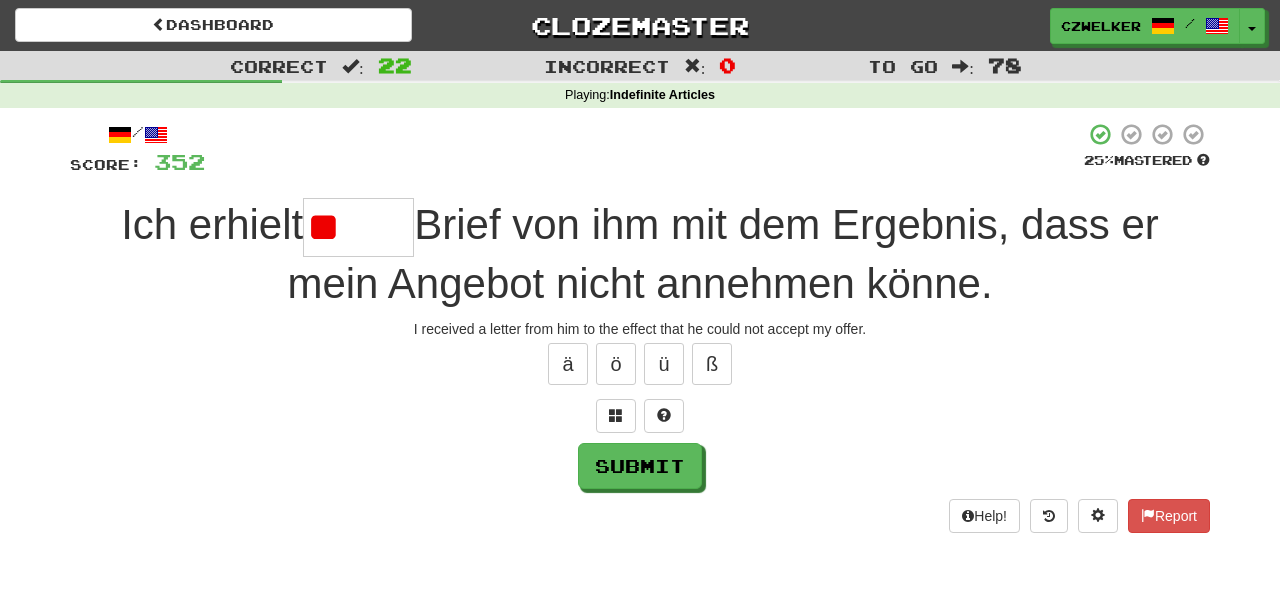 type on "*" 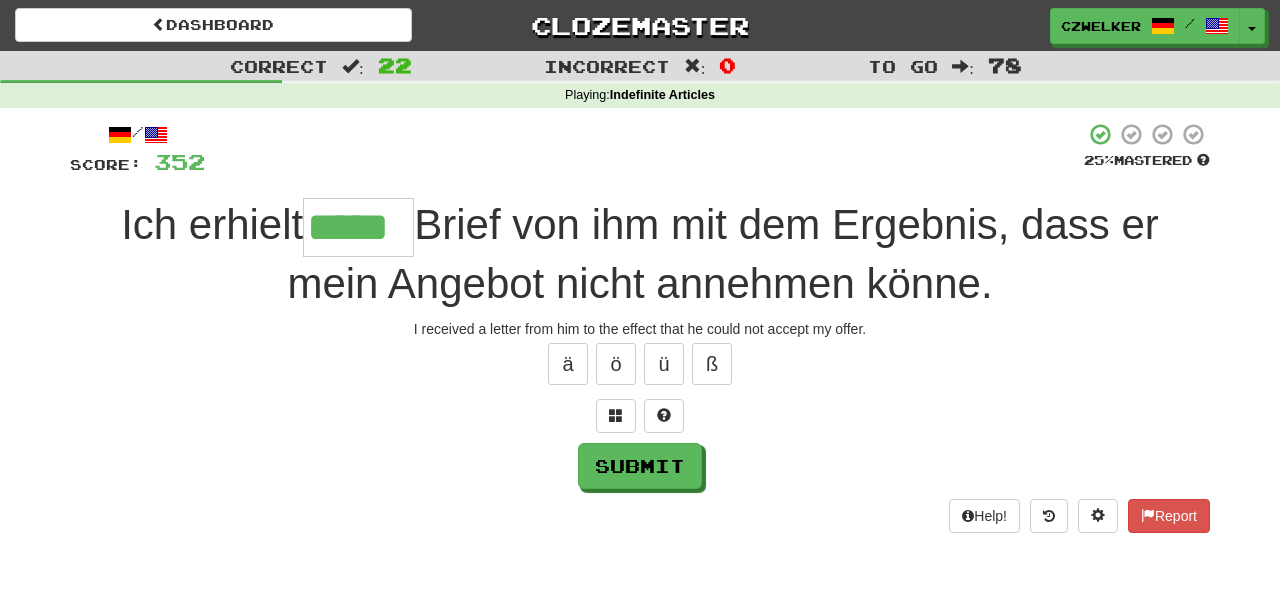 type on "*****" 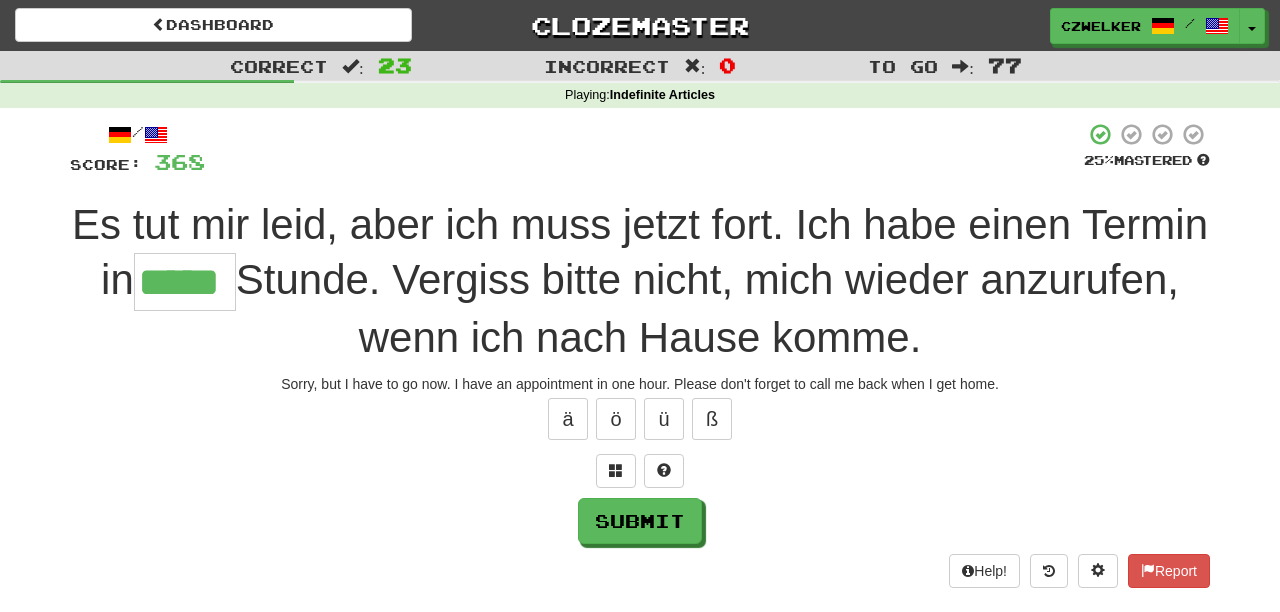 type on "*****" 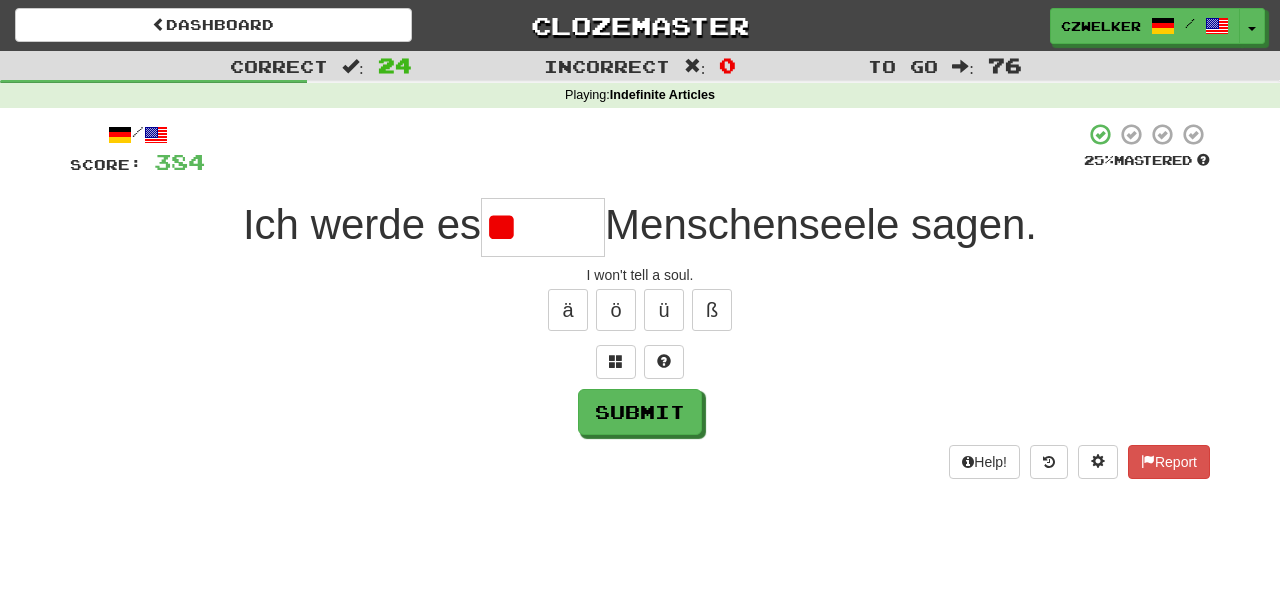type on "*" 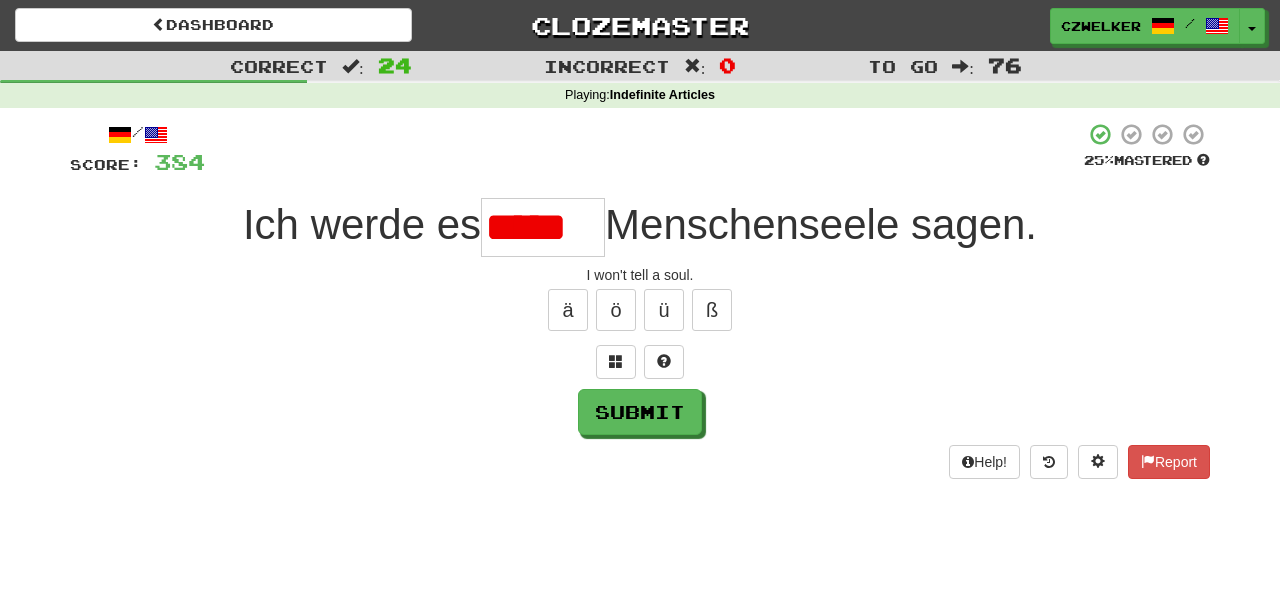 scroll, scrollTop: 0, scrollLeft: 0, axis: both 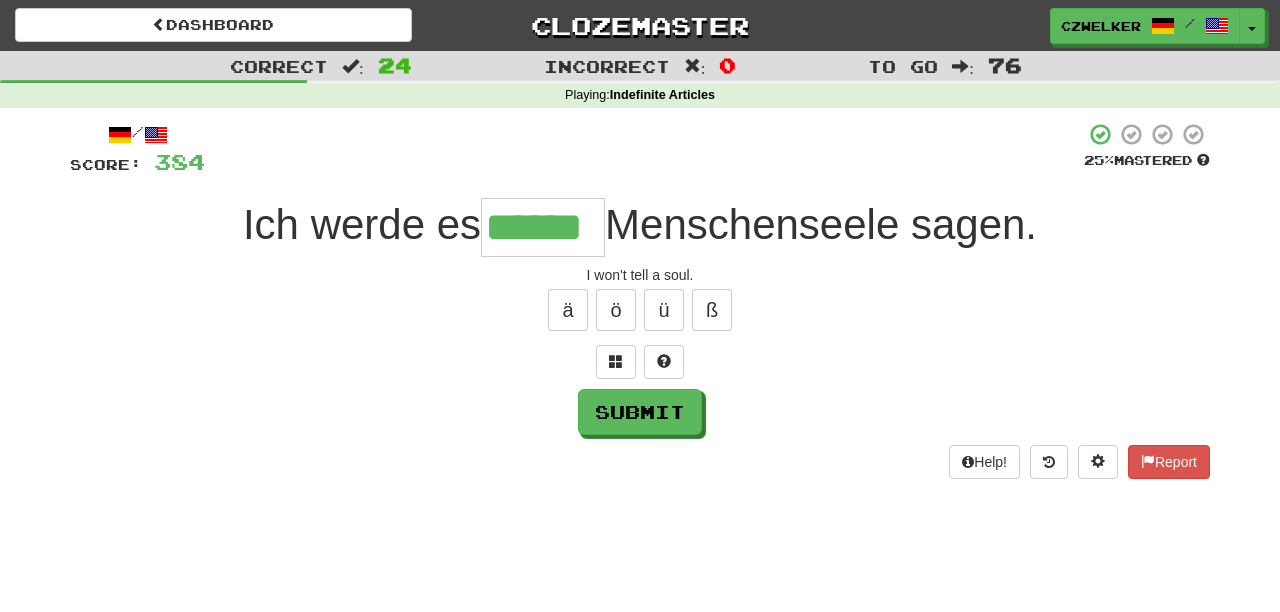 type on "******" 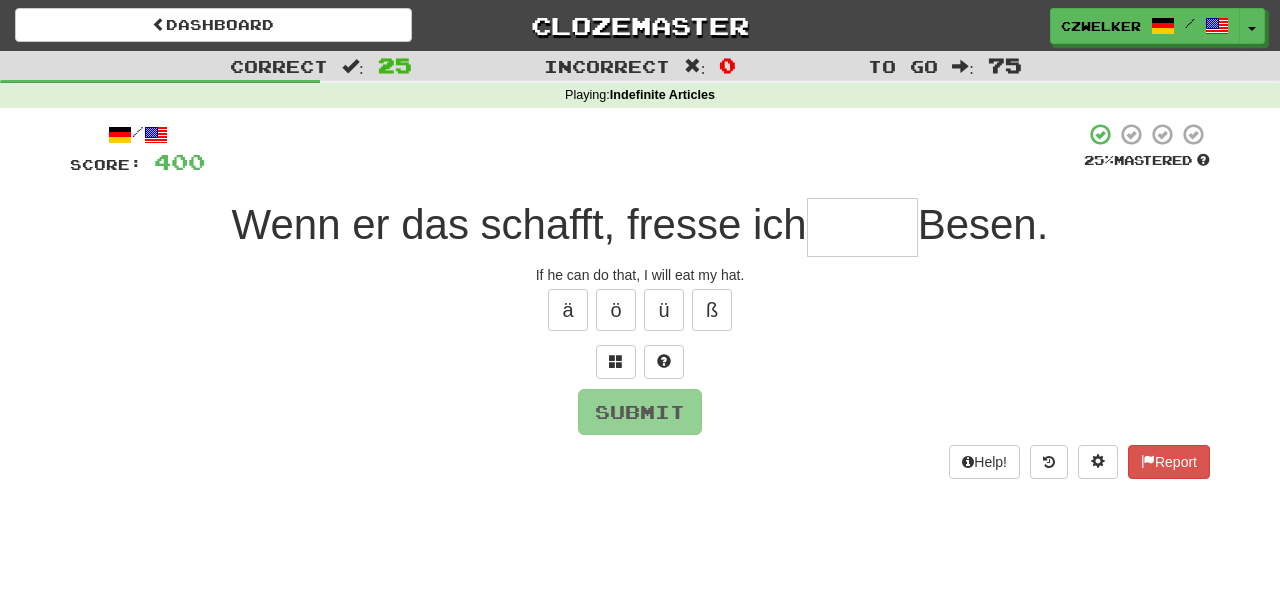 type on "*" 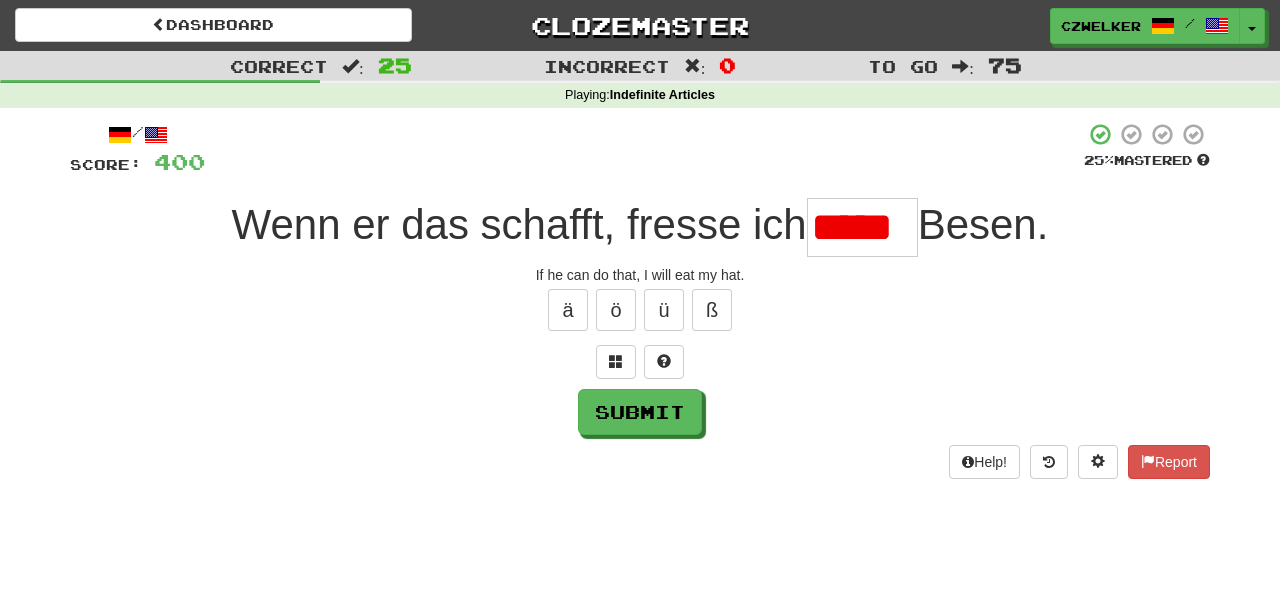 scroll, scrollTop: 0, scrollLeft: 0, axis: both 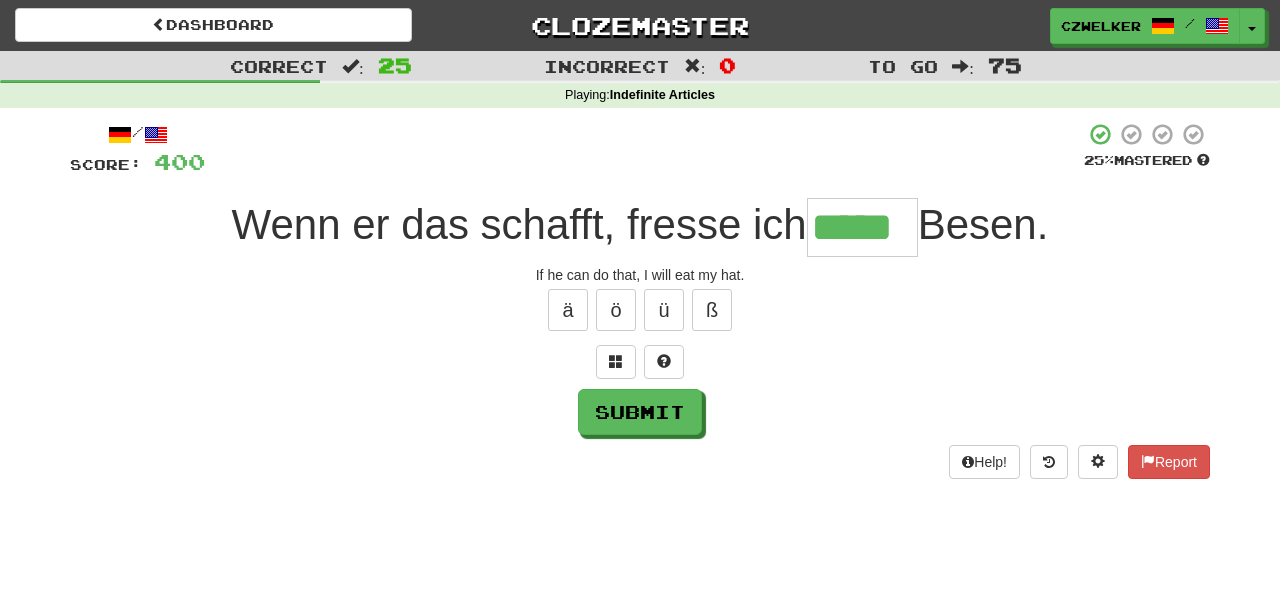 type on "*****" 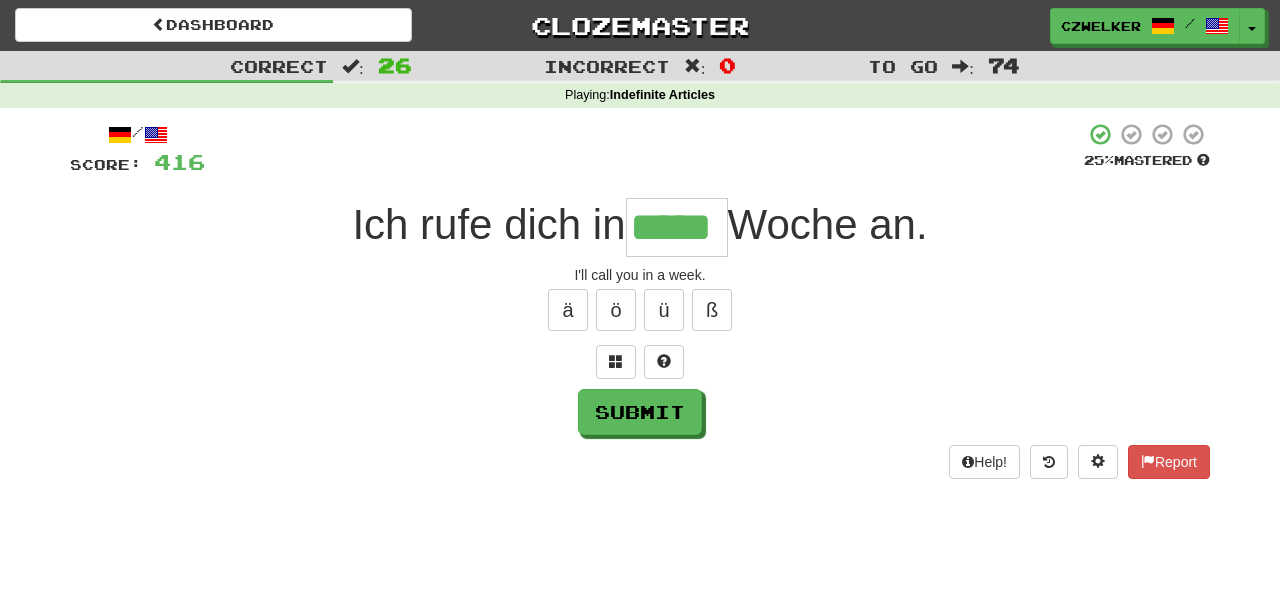 type on "*****" 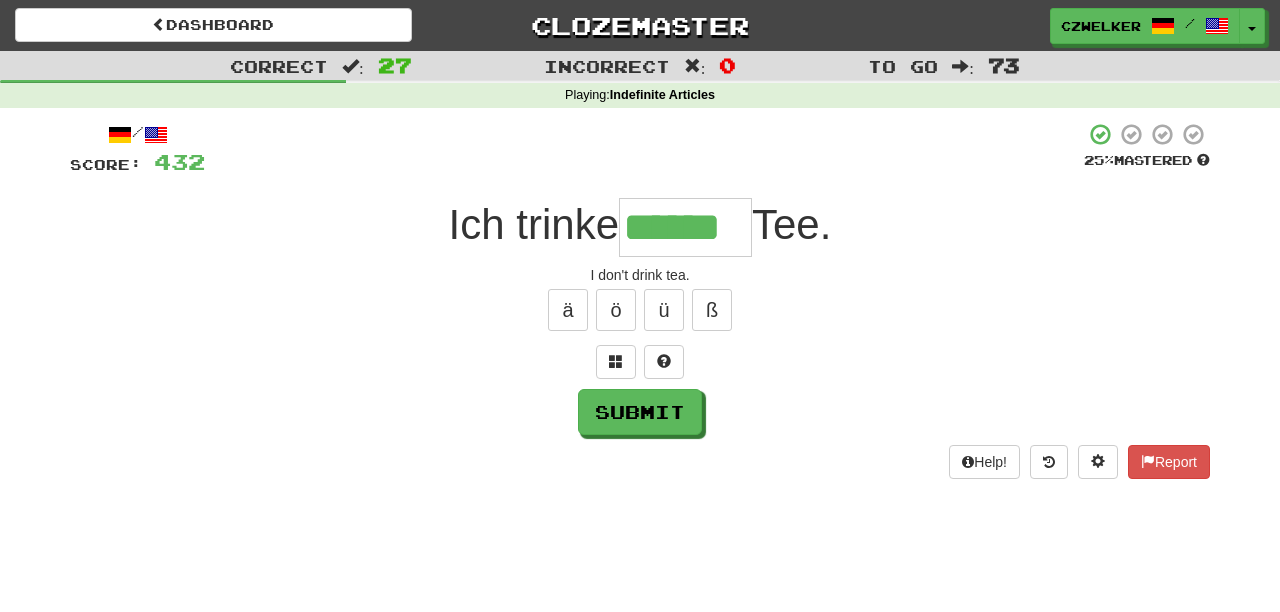 type on "******" 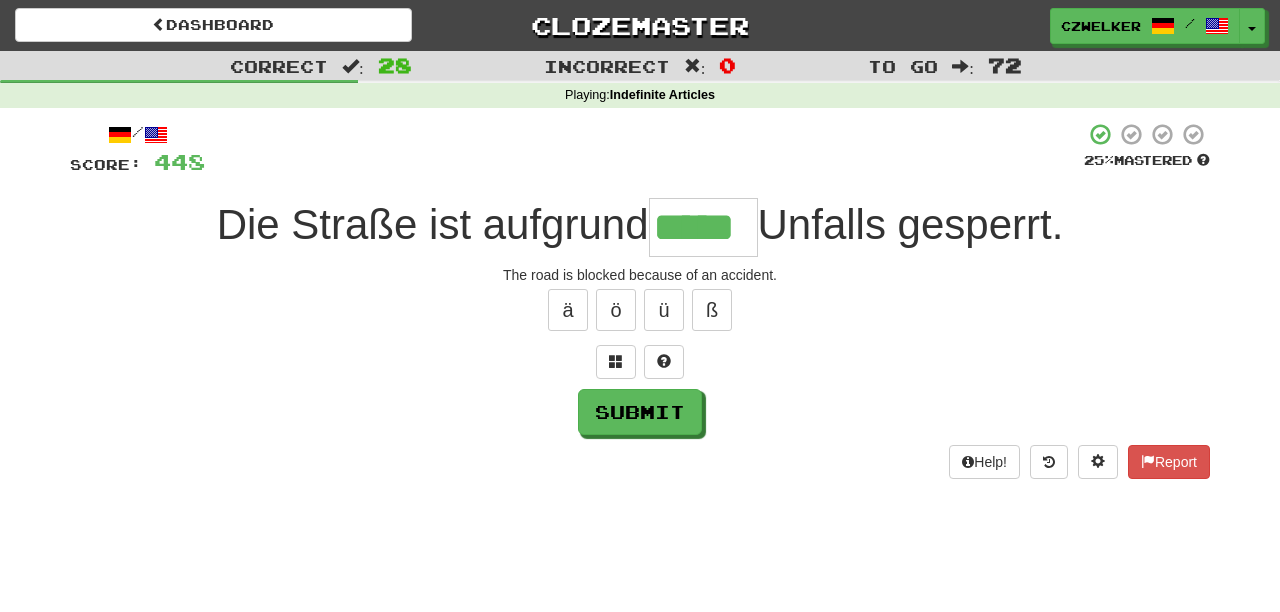 type on "*****" 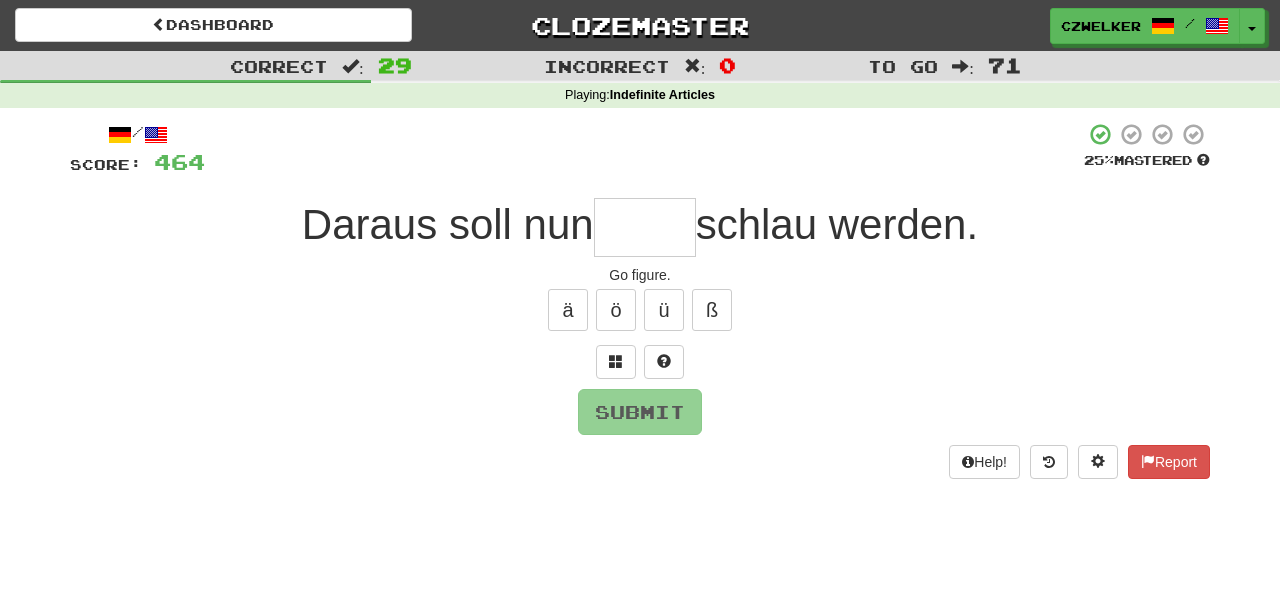 type on "*" 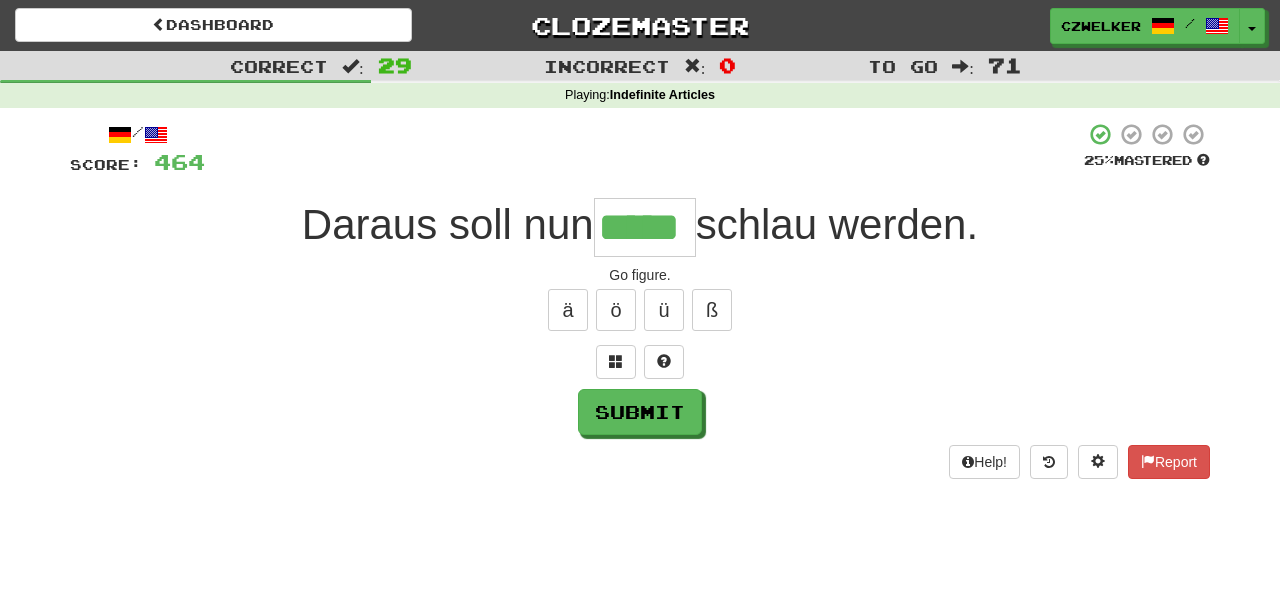 type on "*****" 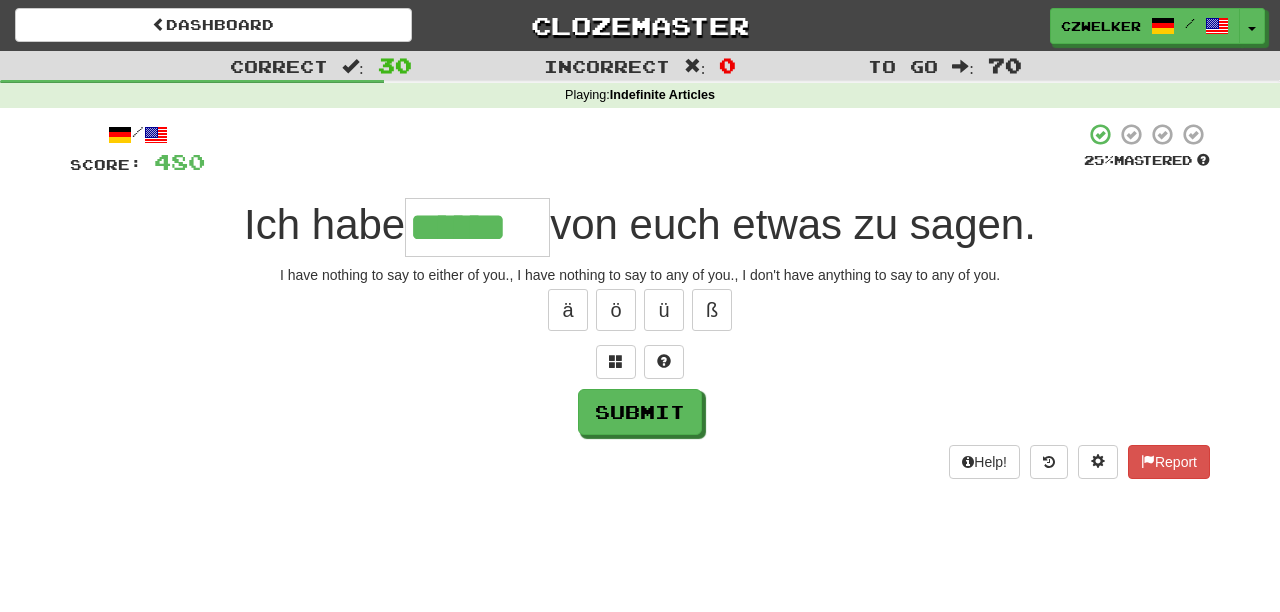 type on "******" 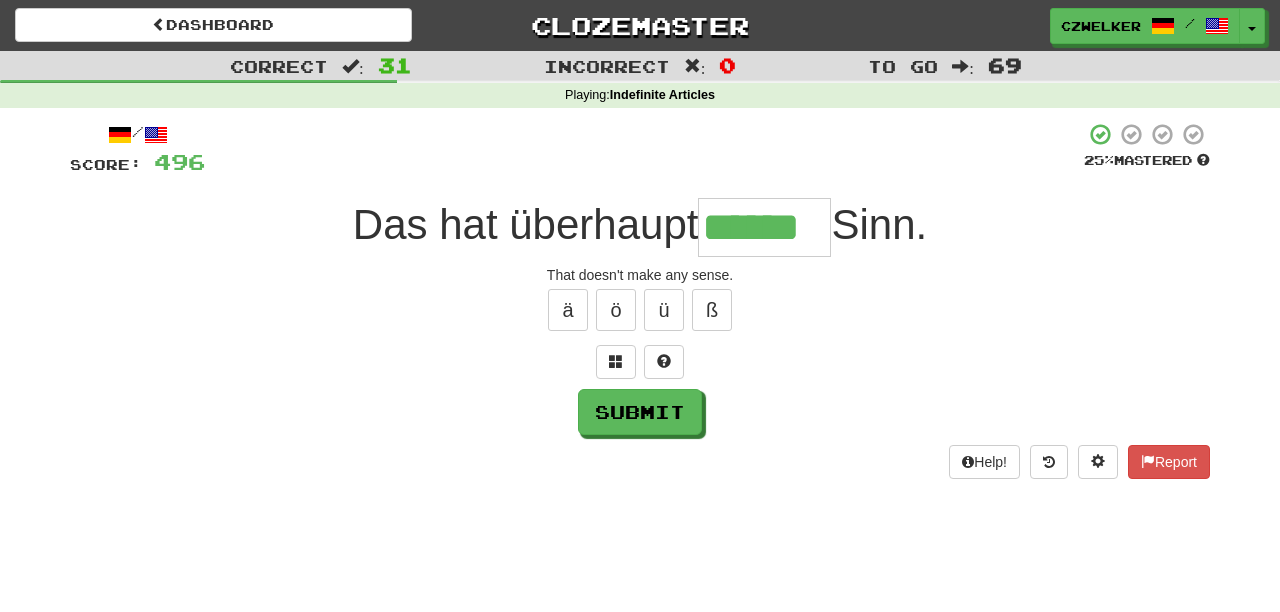type on "******" 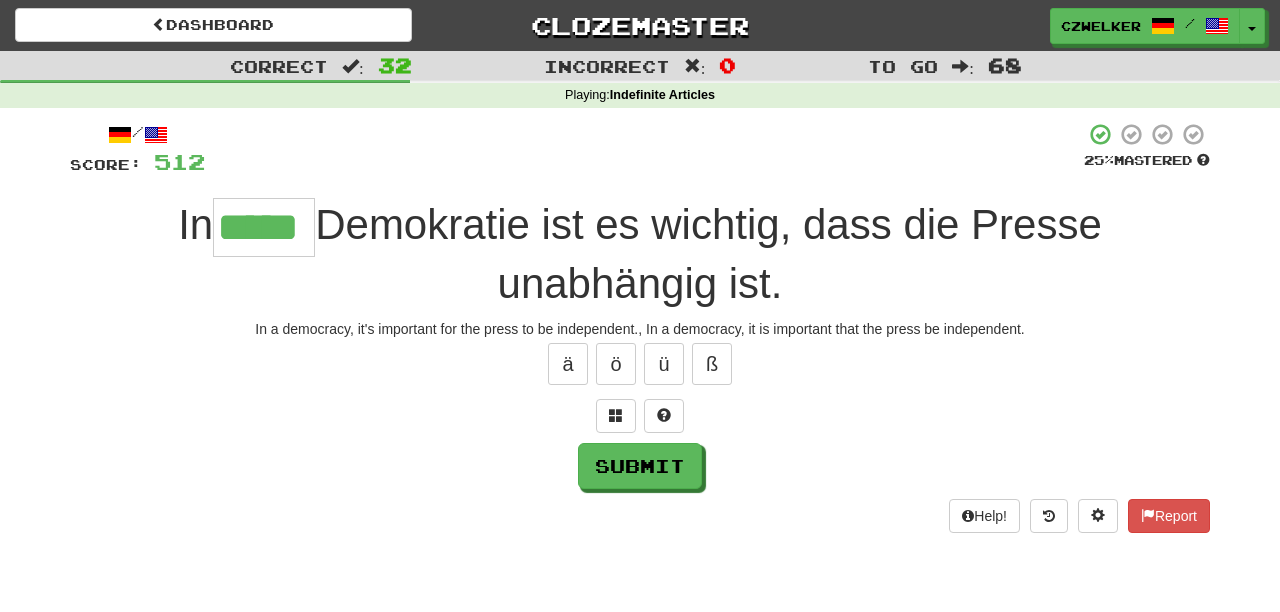 type on "*****" 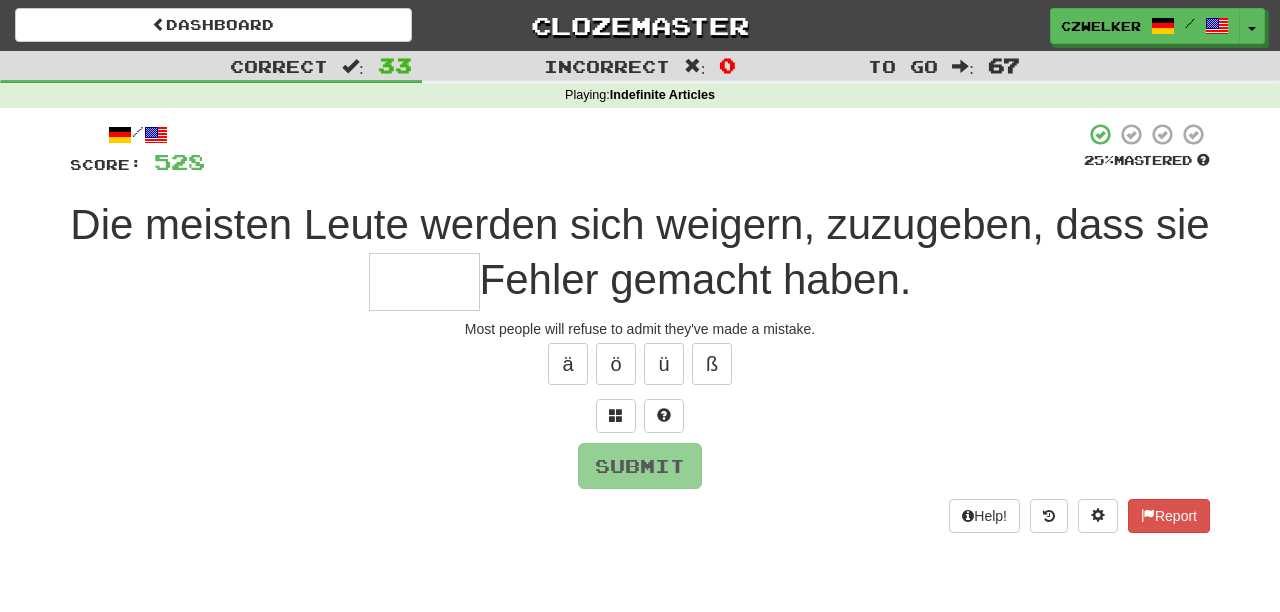 type on "*" 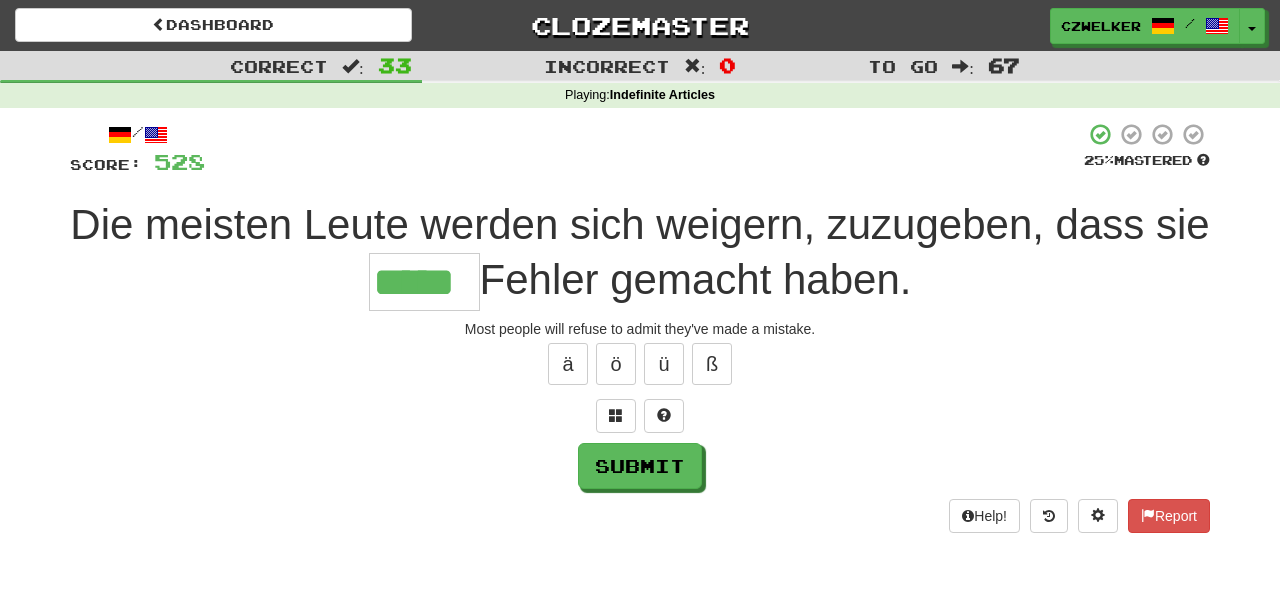 type on "*****" 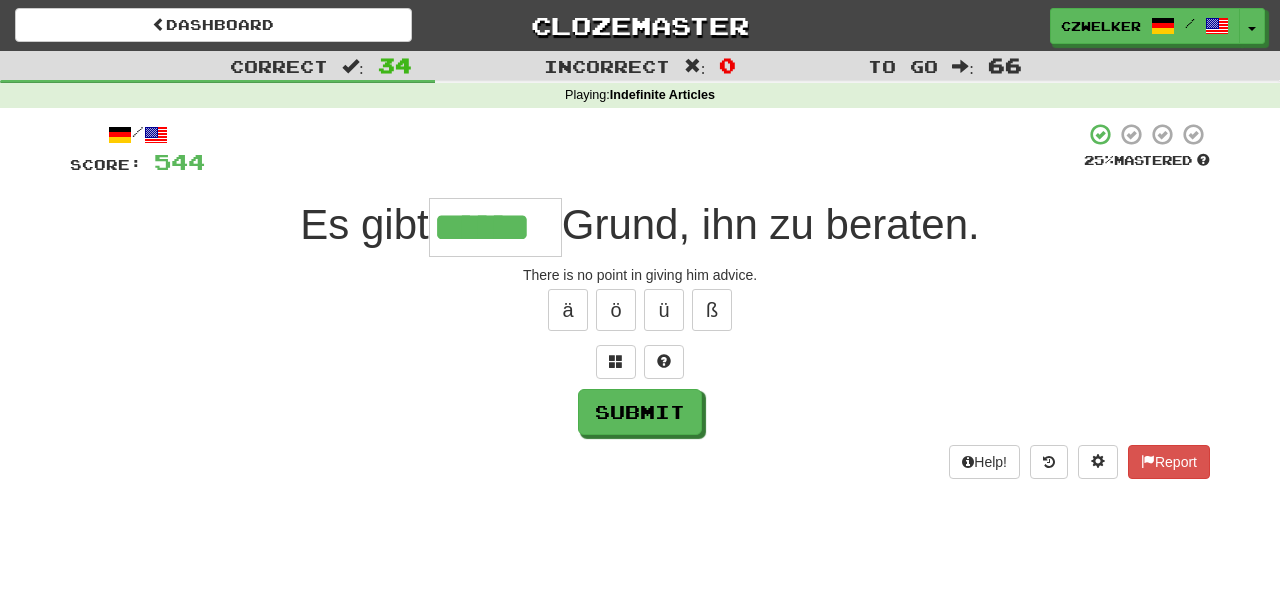 type on "******" 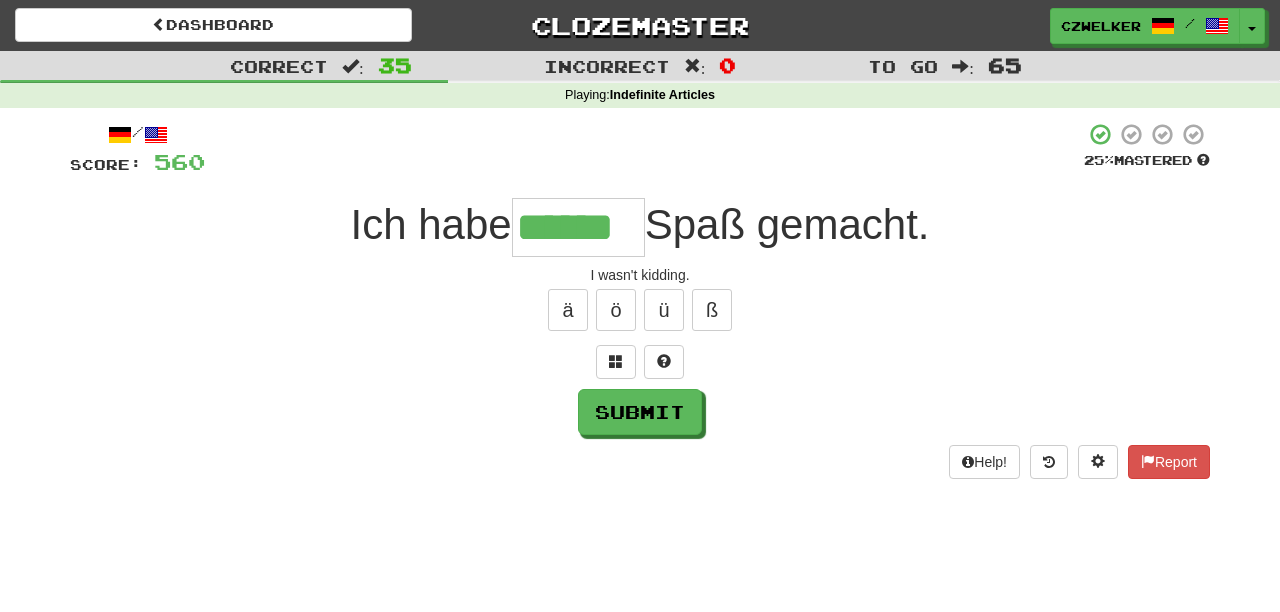 type on "******" 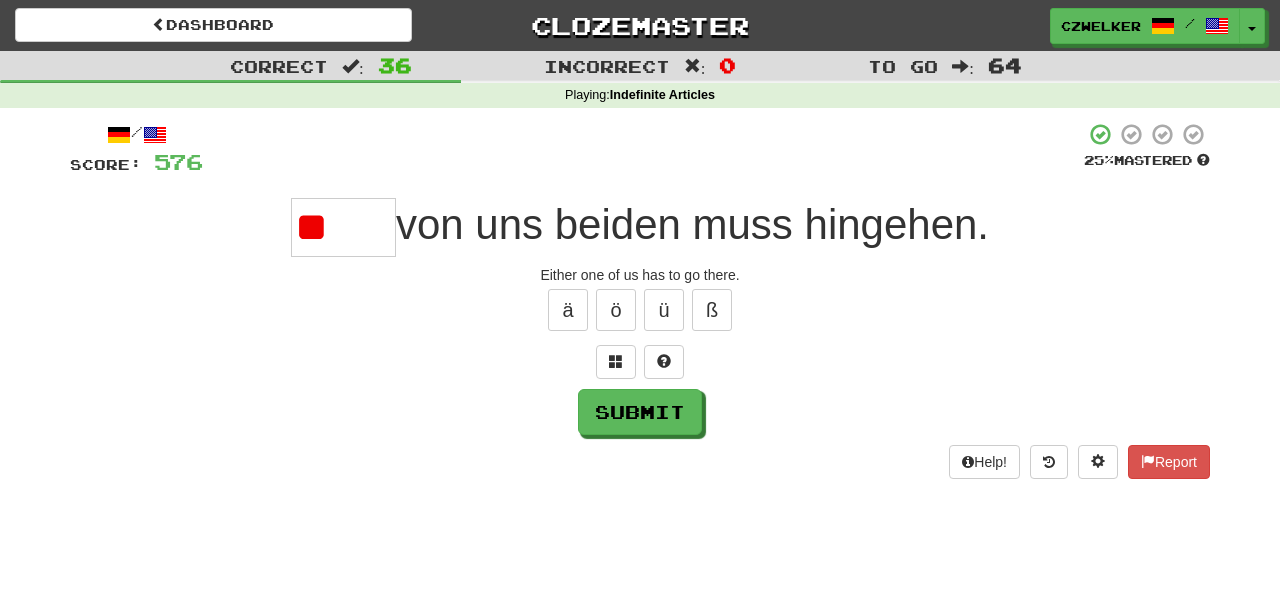type on "*" 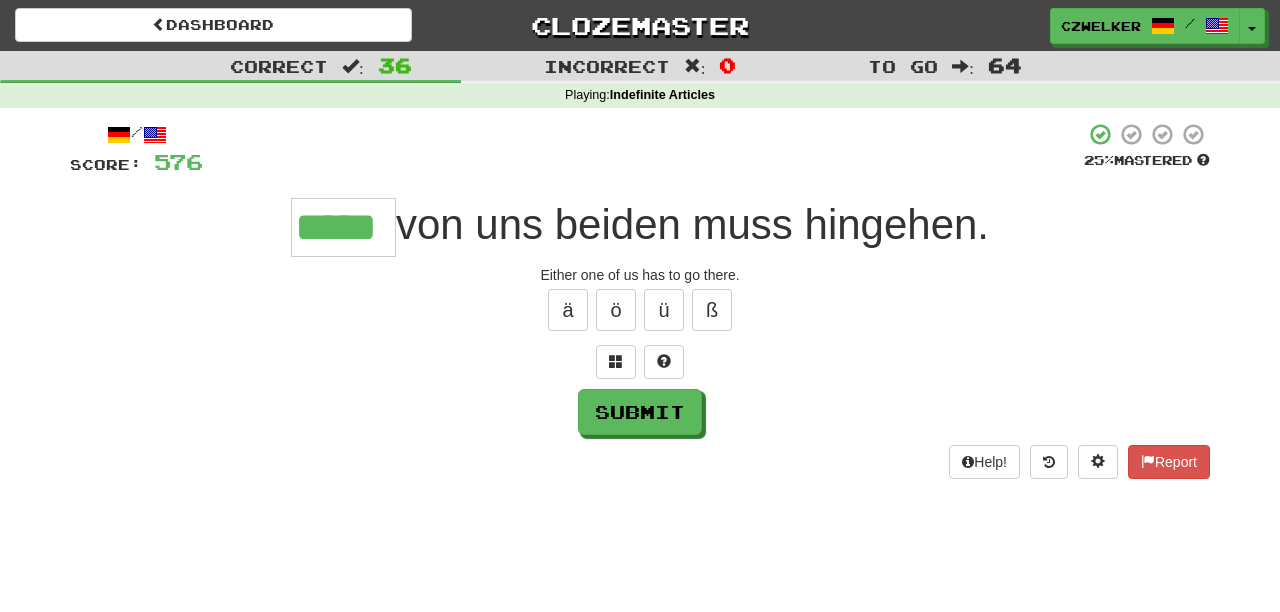 type on "*****" 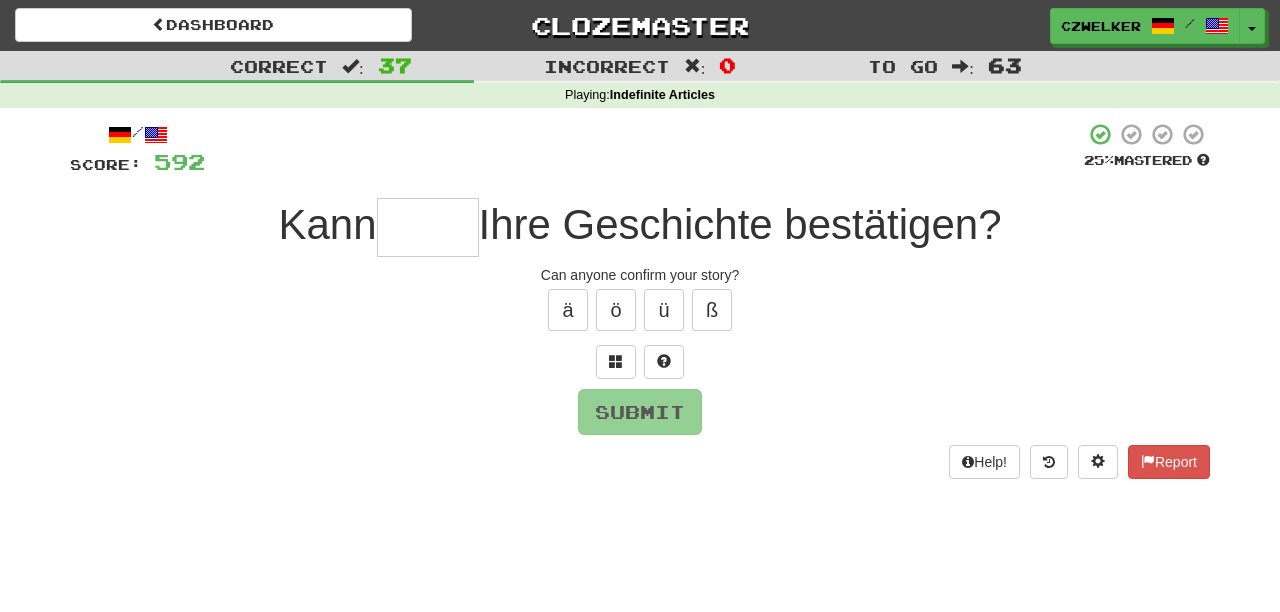 type on "*" 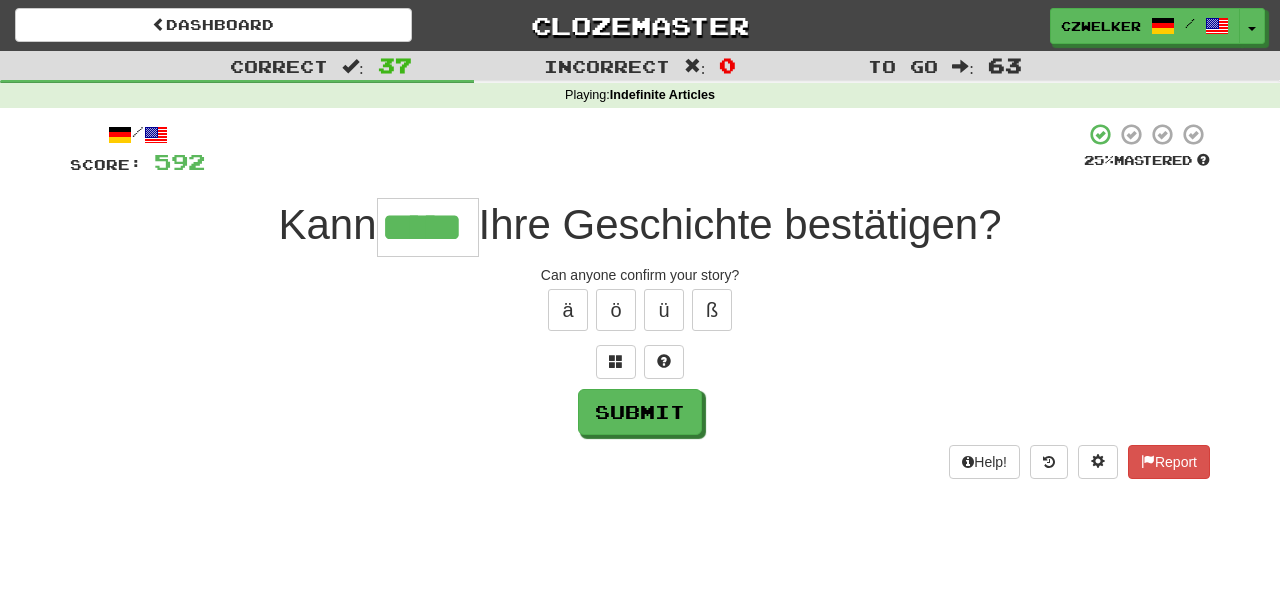 type on "*****" 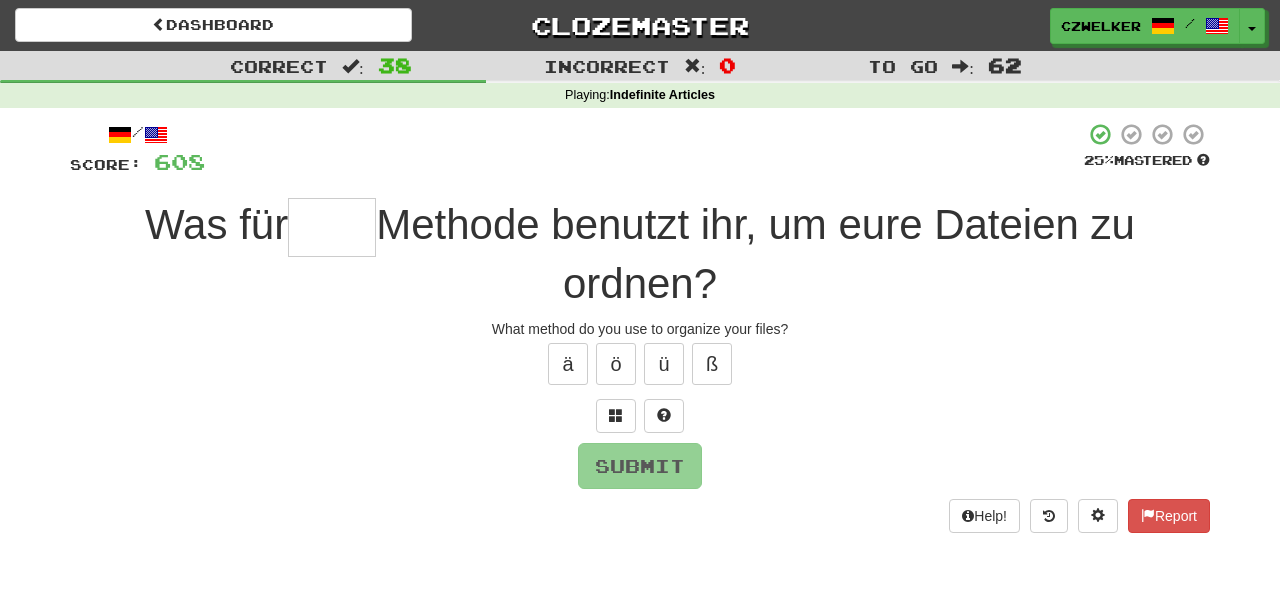 type on "*" 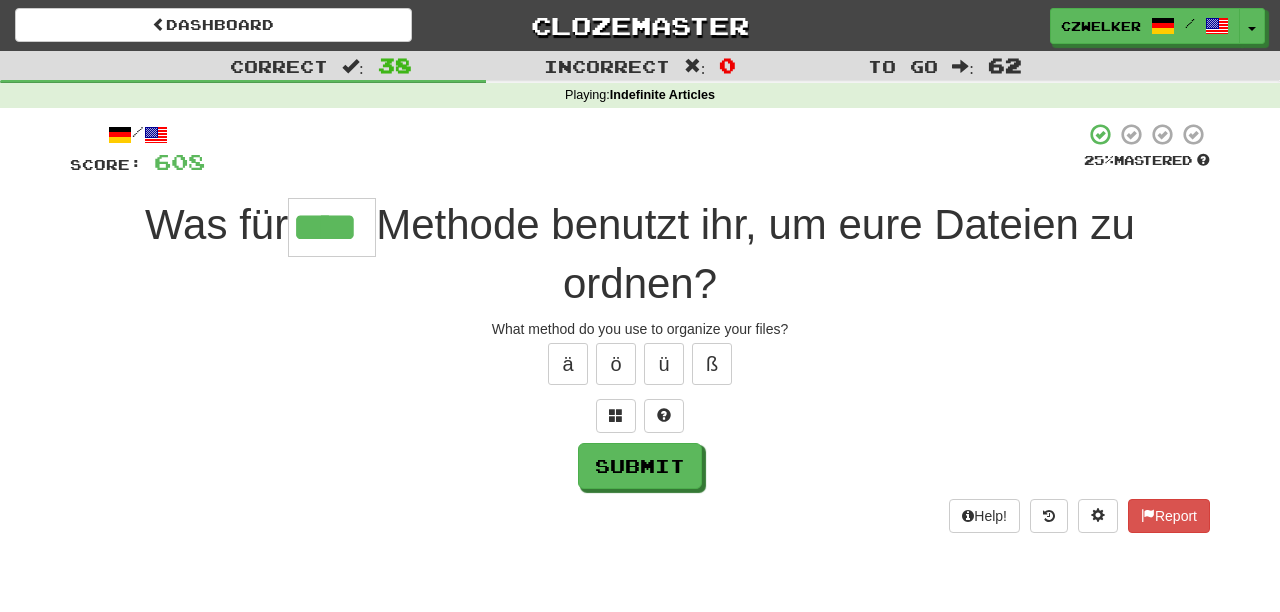 type on "****" 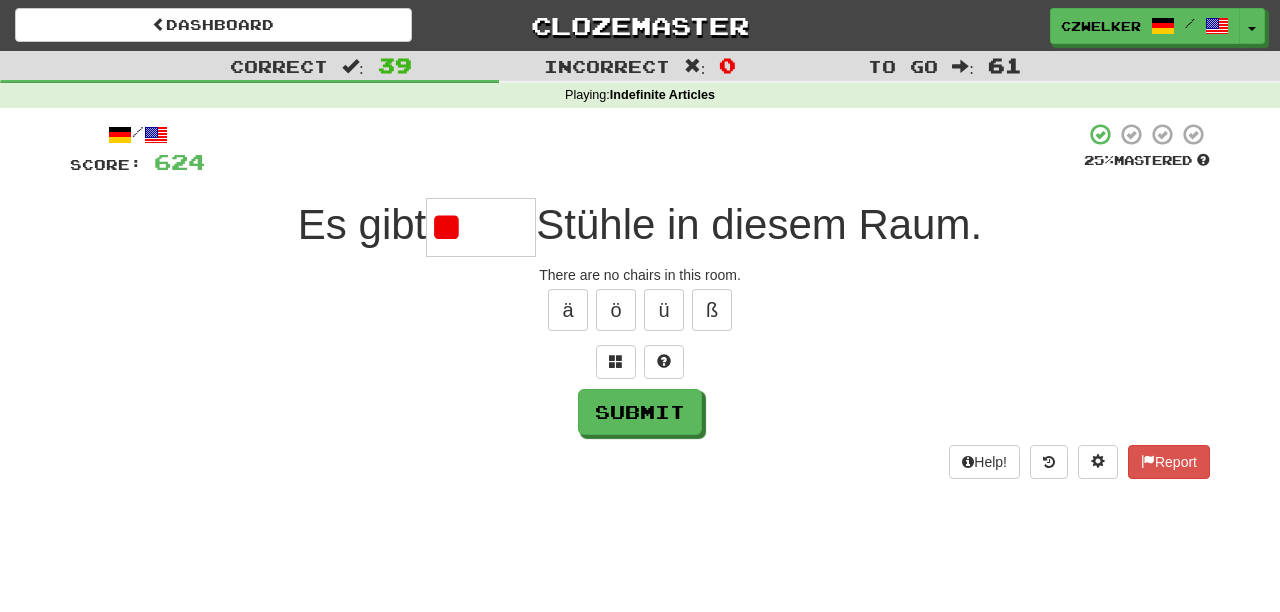 type on "*" 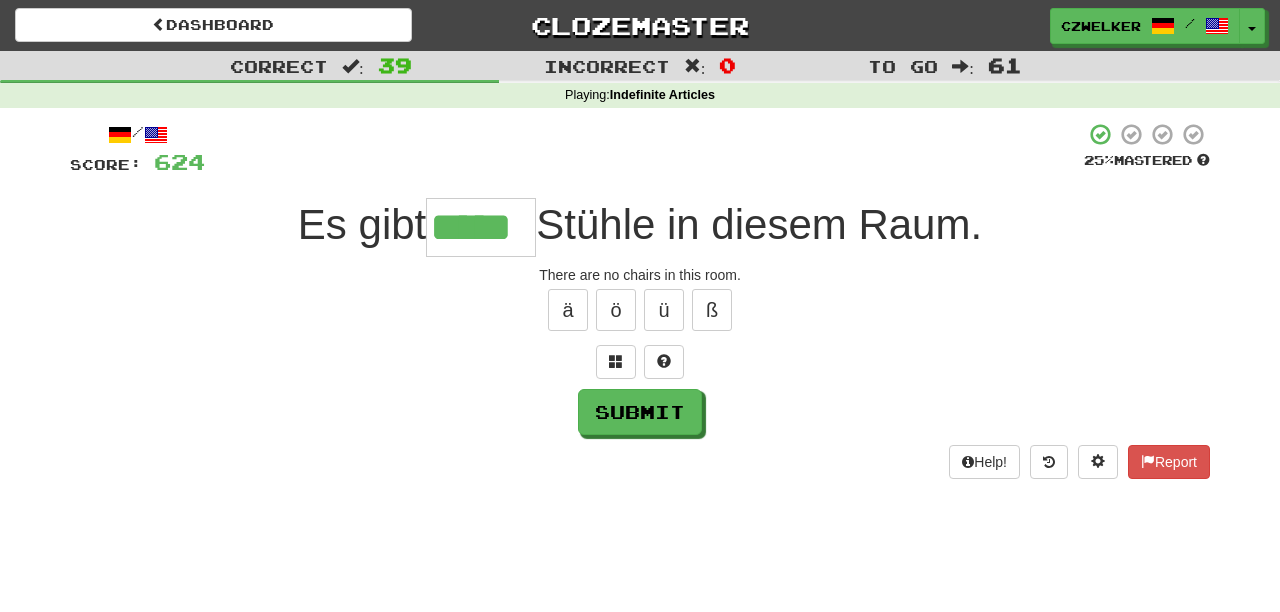 type on "*****" 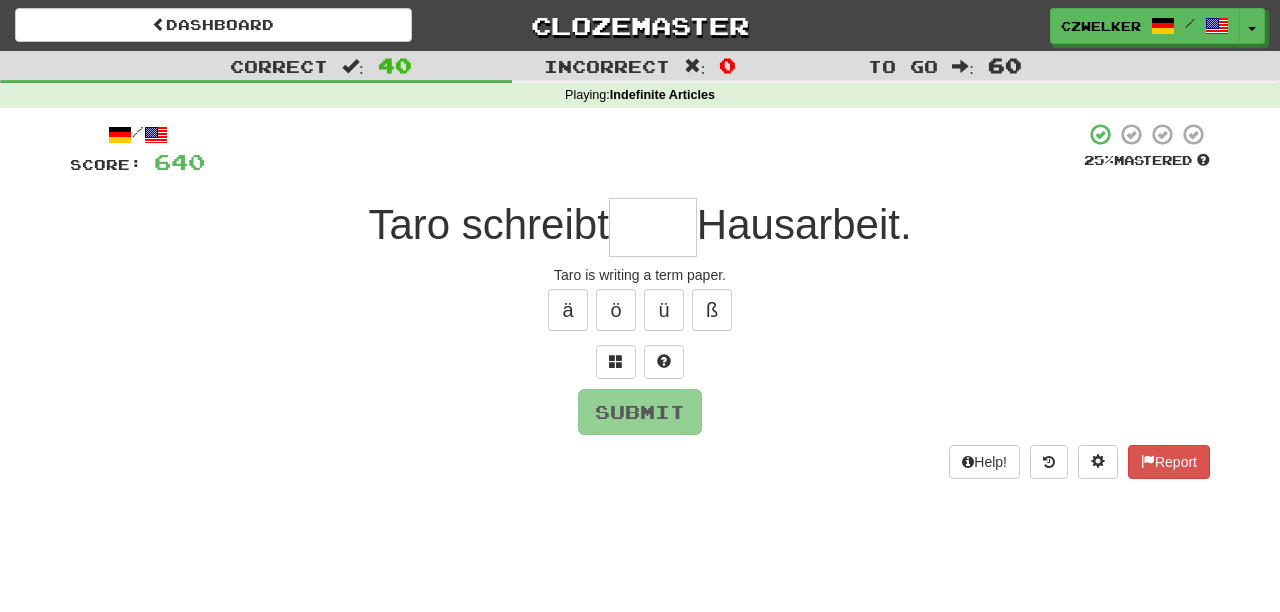 type on "*" 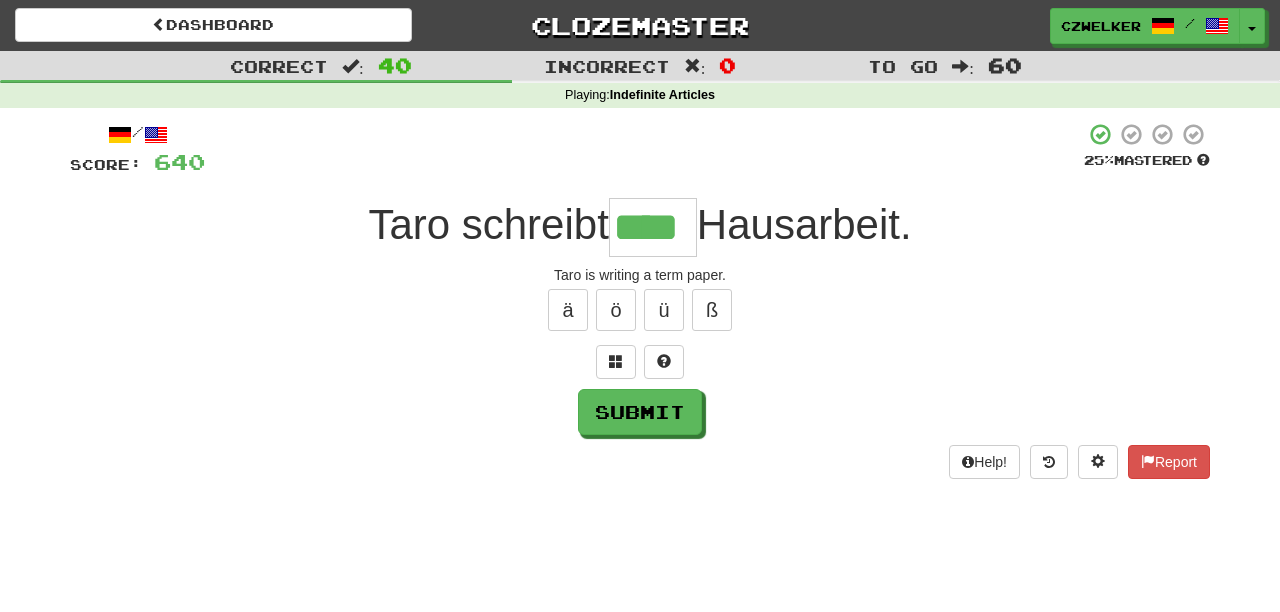 type on "****" 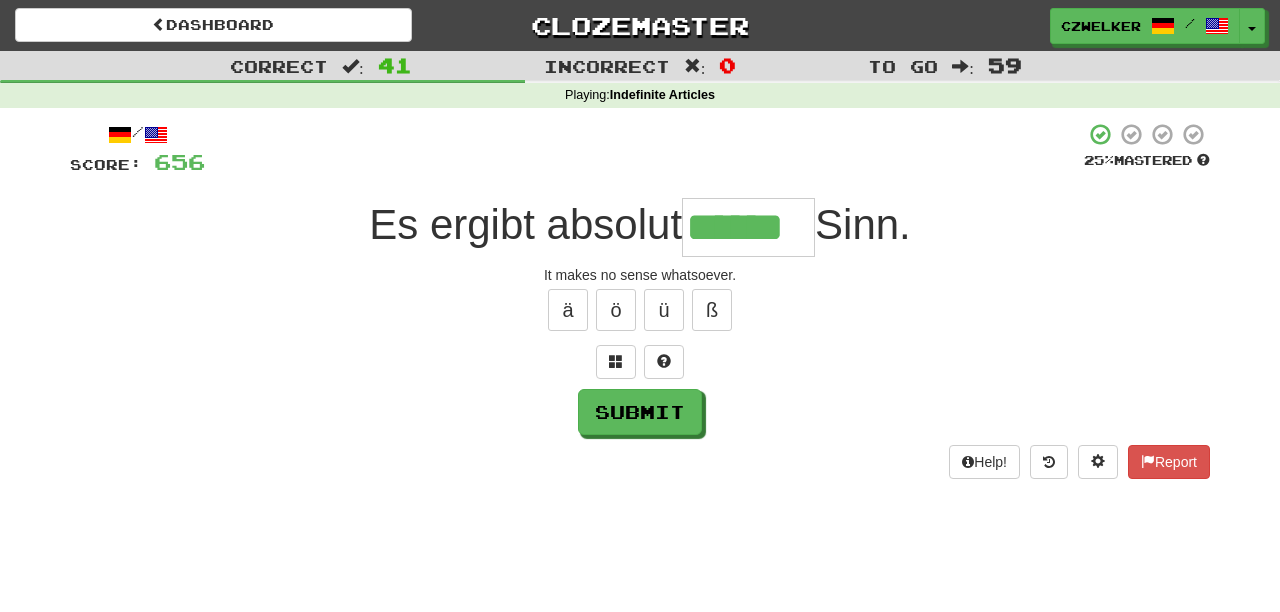 type on "******" 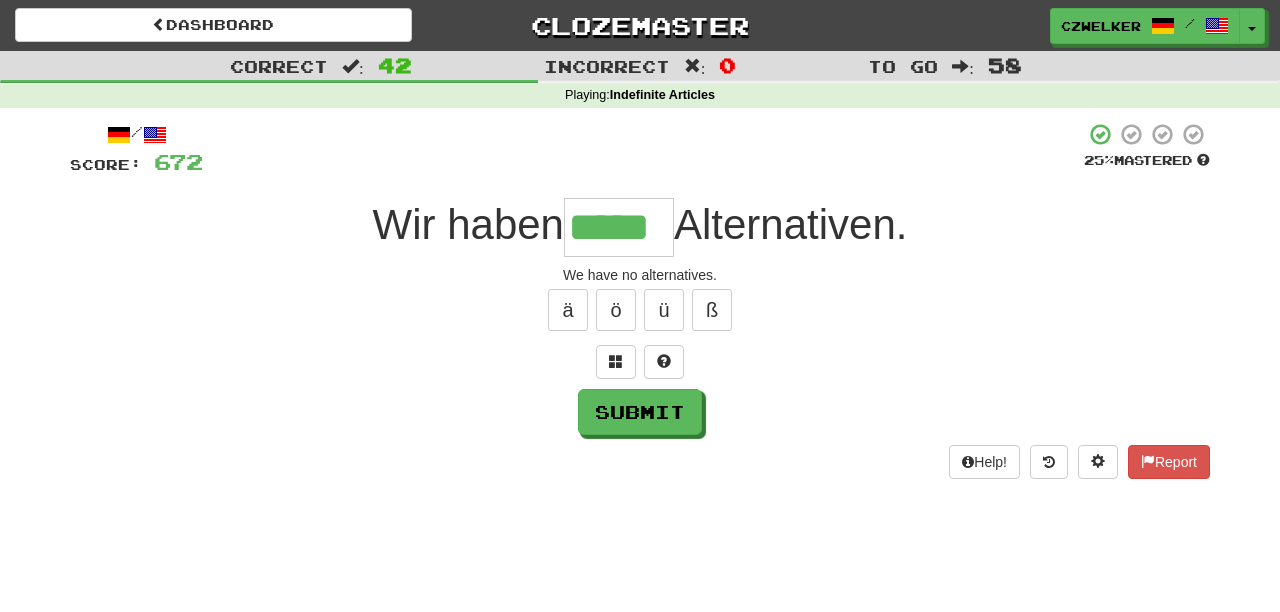 type on "*****" 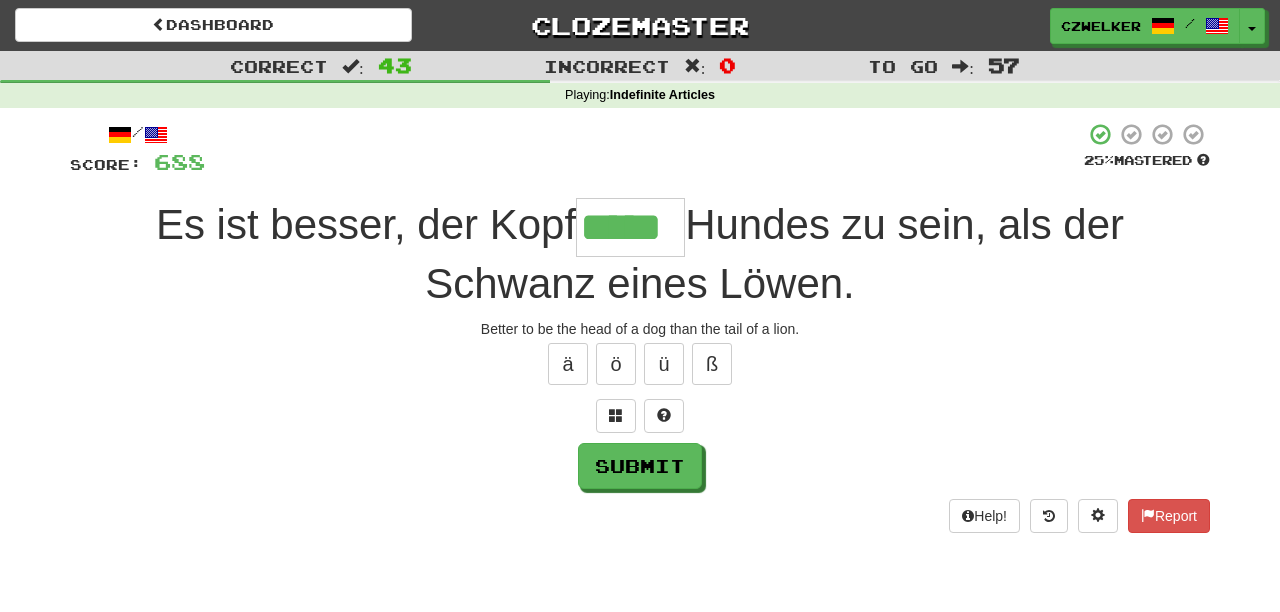 type on "*****" 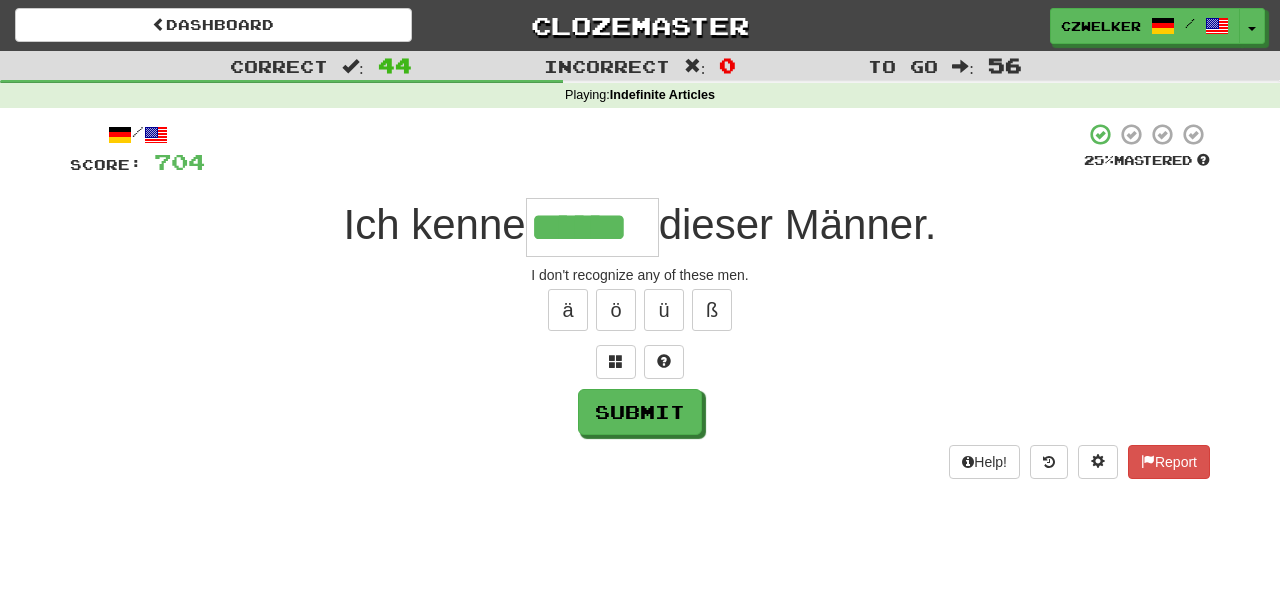 type on "******" 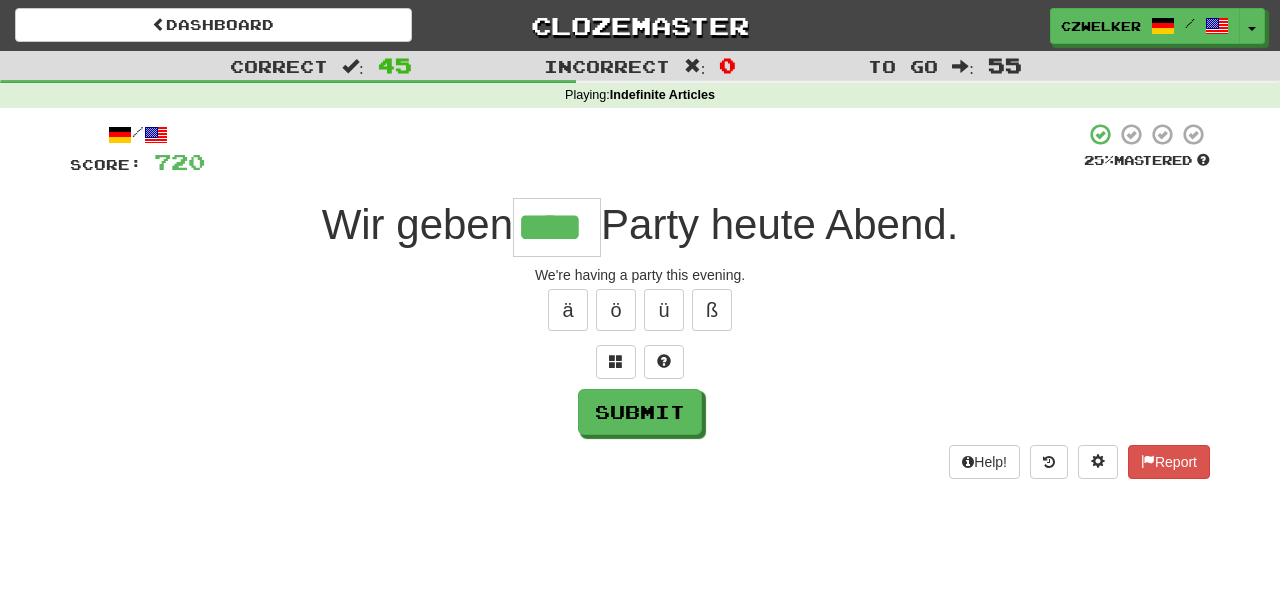 type on "****" 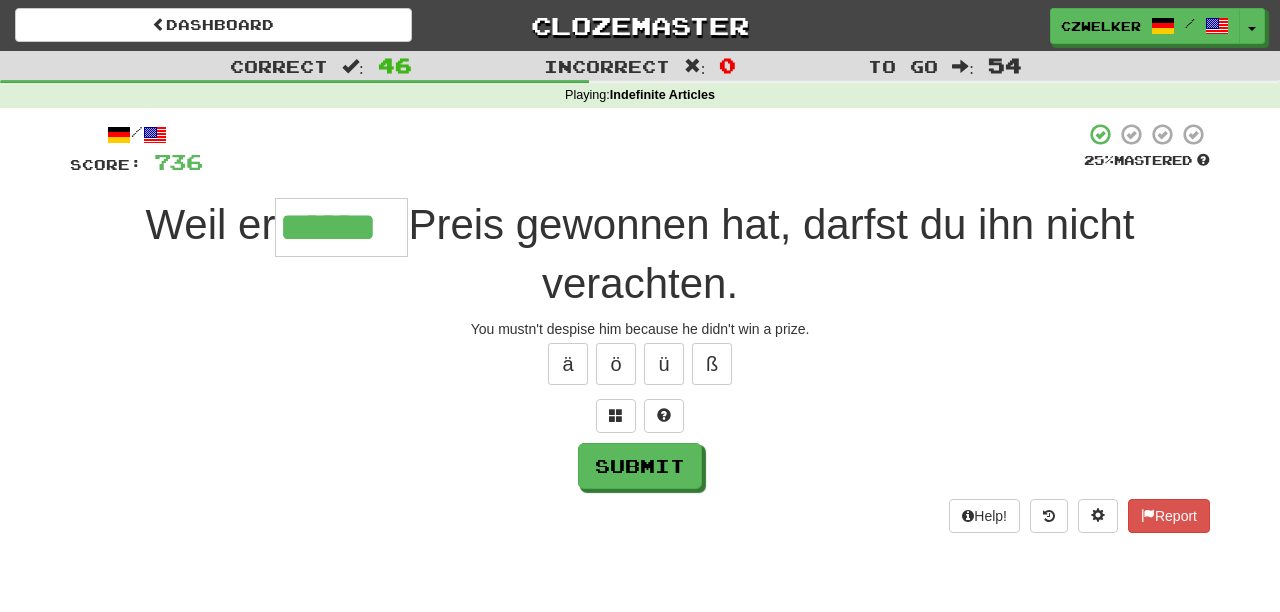 type on "******" 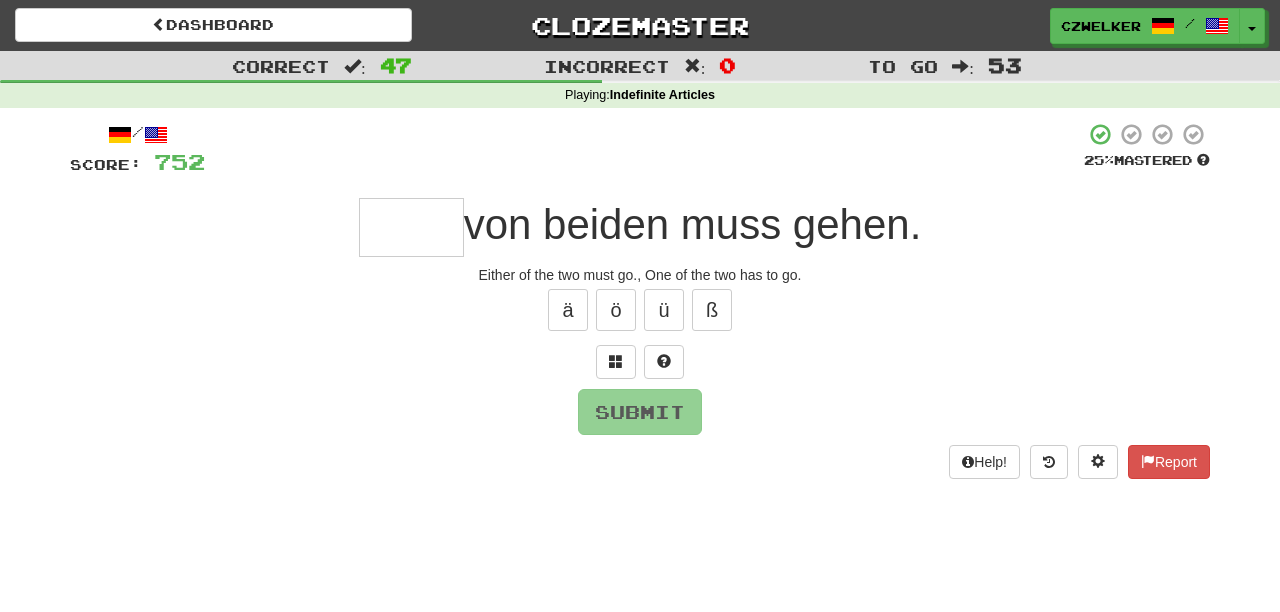 type on "*" 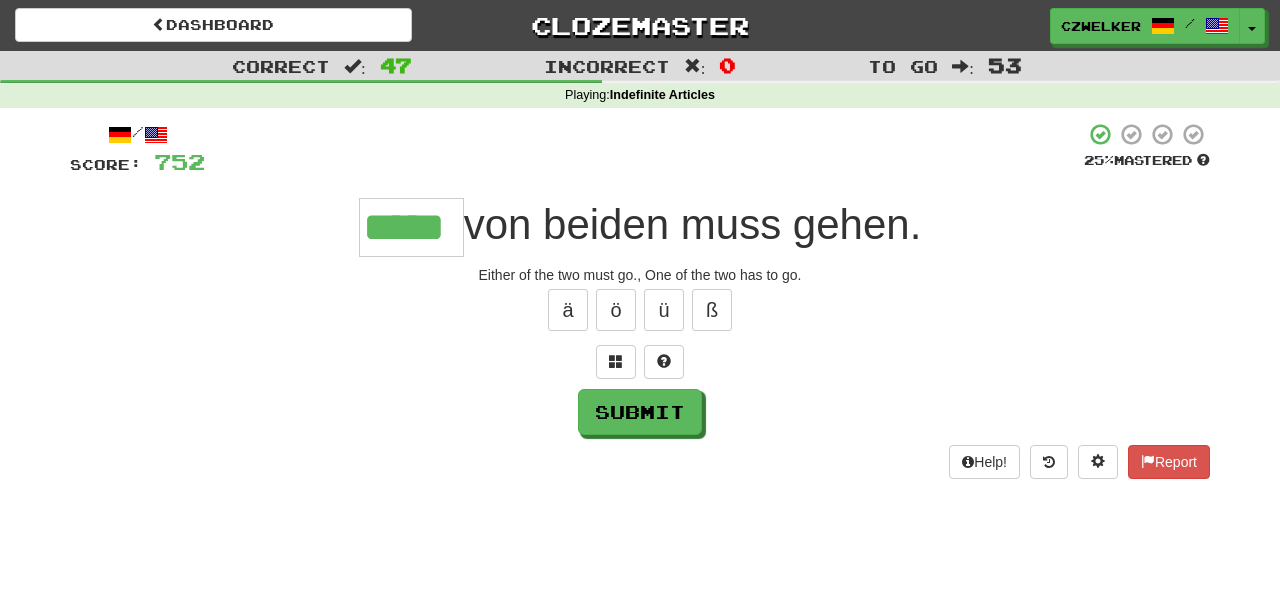 type on "*****" 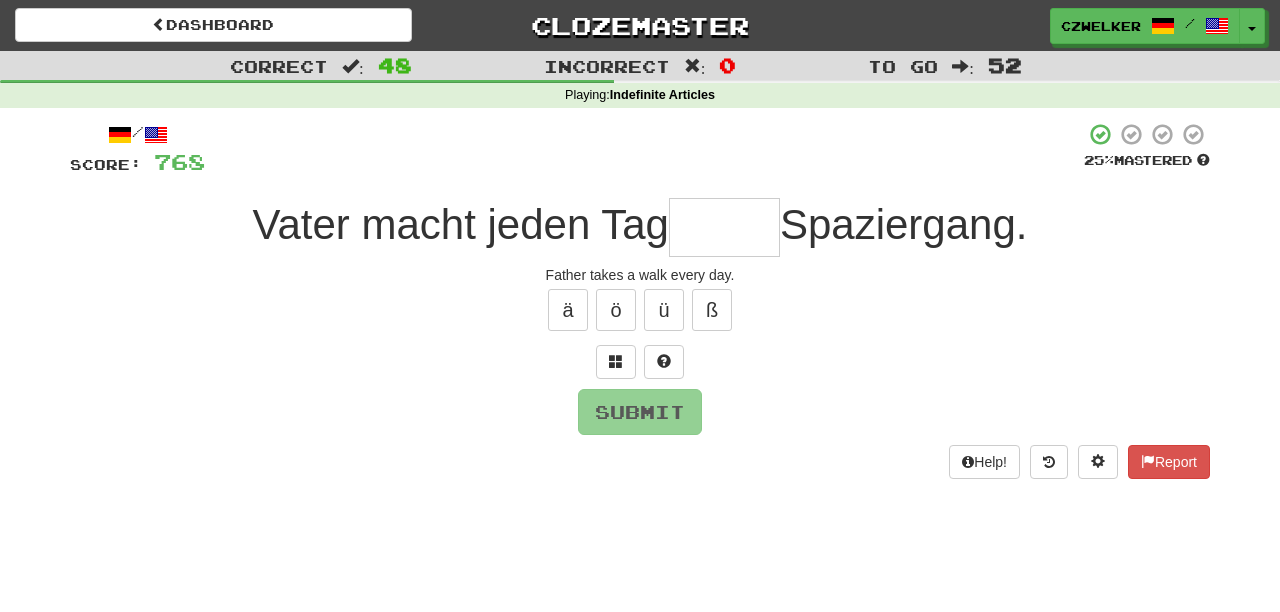 type on "*" 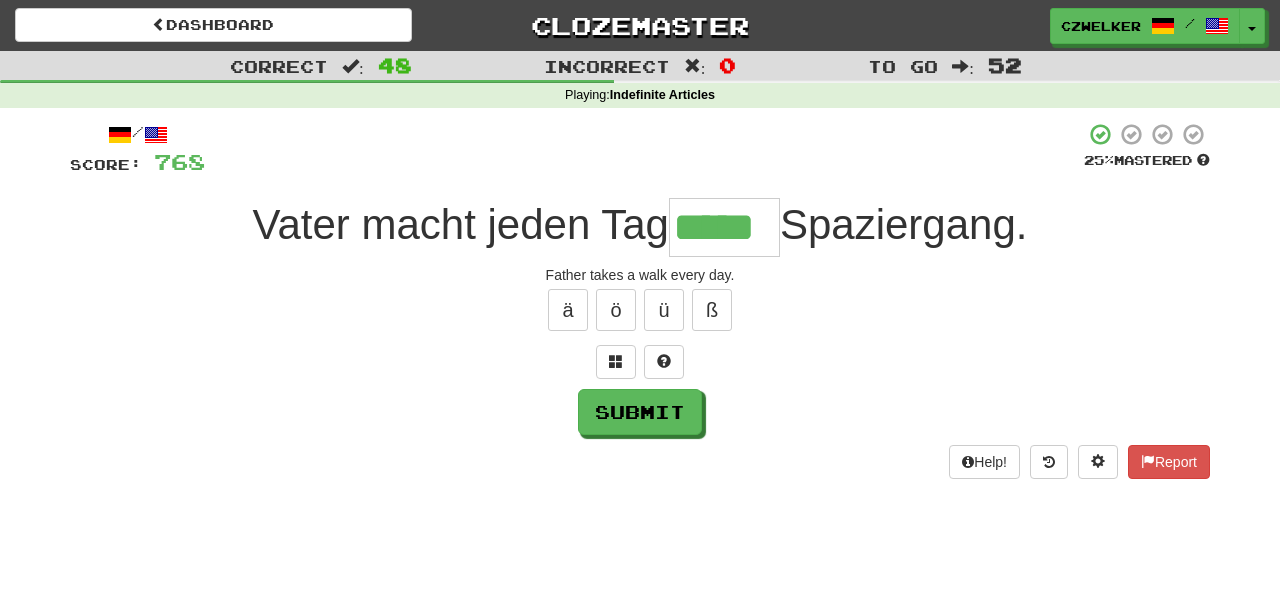 type on "*****" 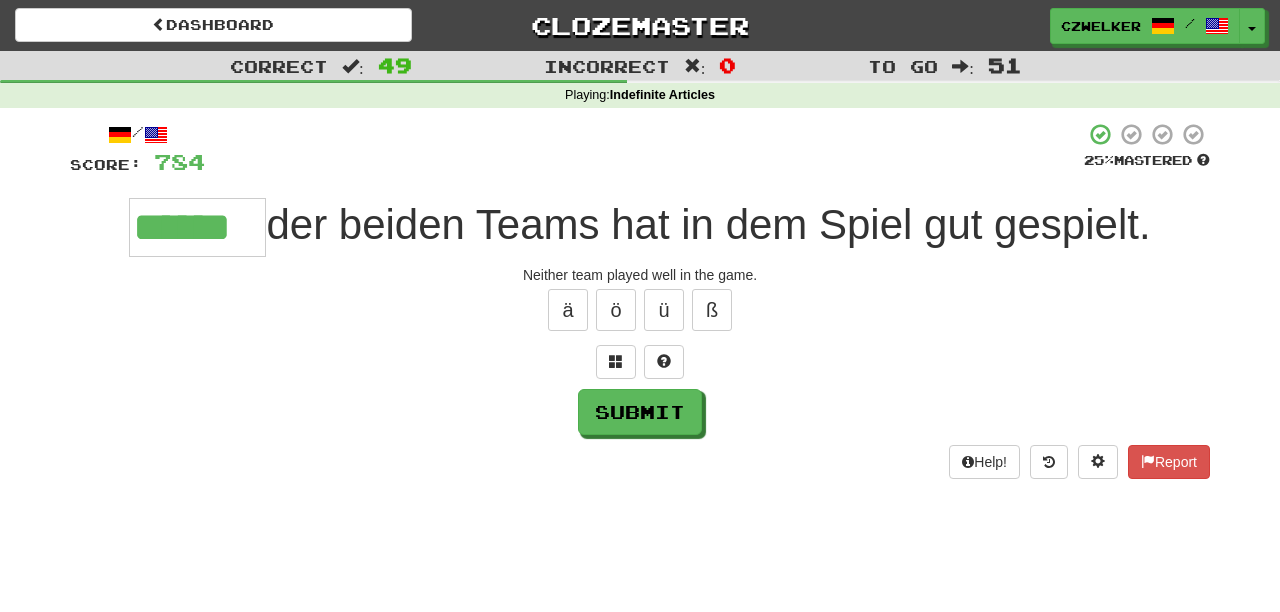 type on "******" 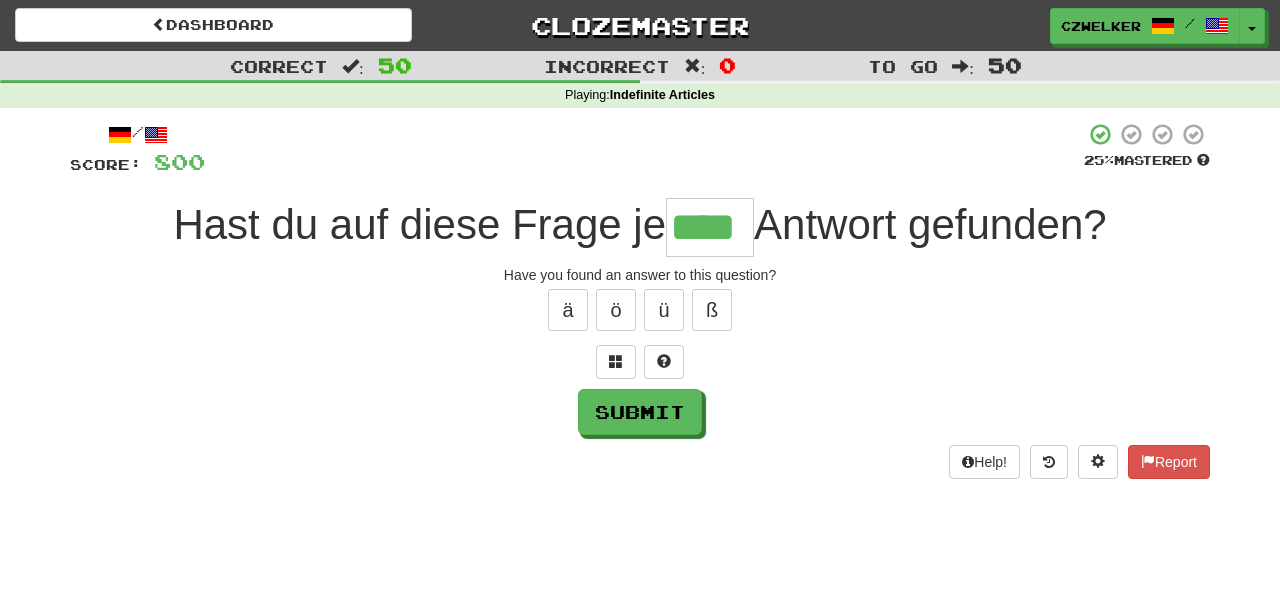 type on "****" 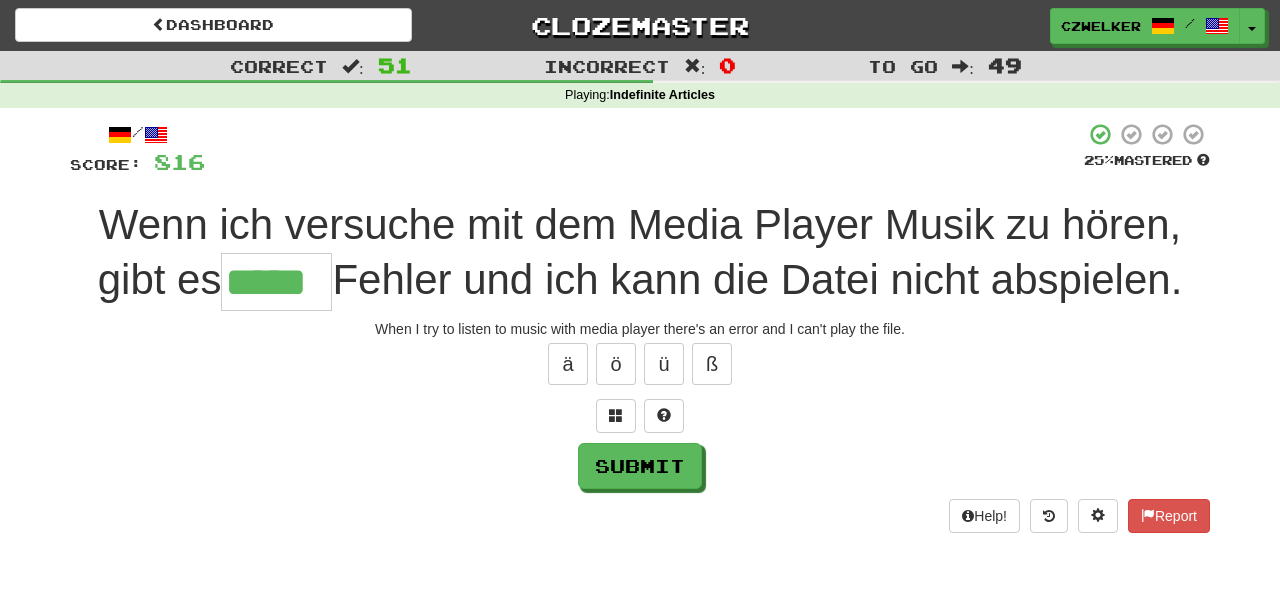 type on "*****" 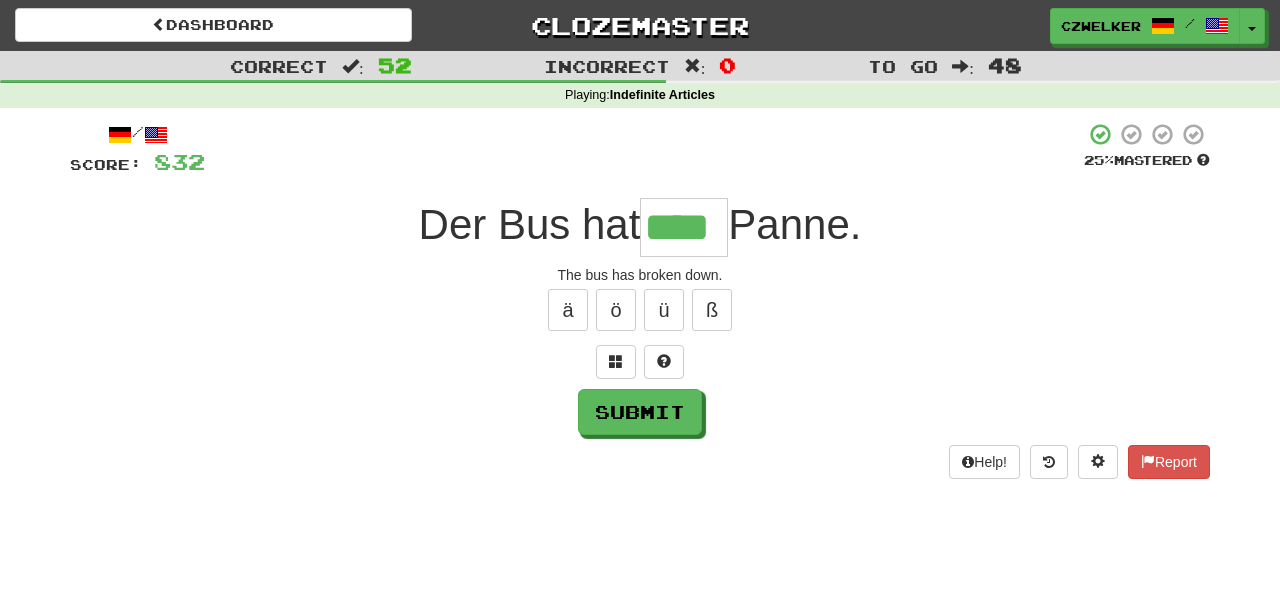 type on "****" 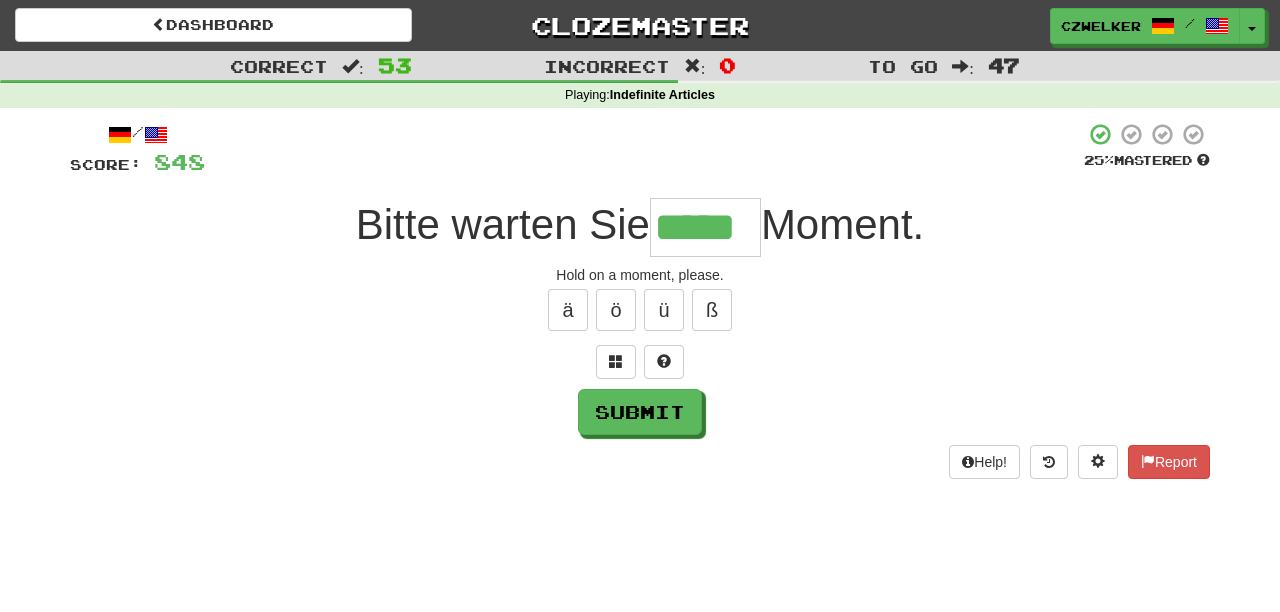 type on "*****" 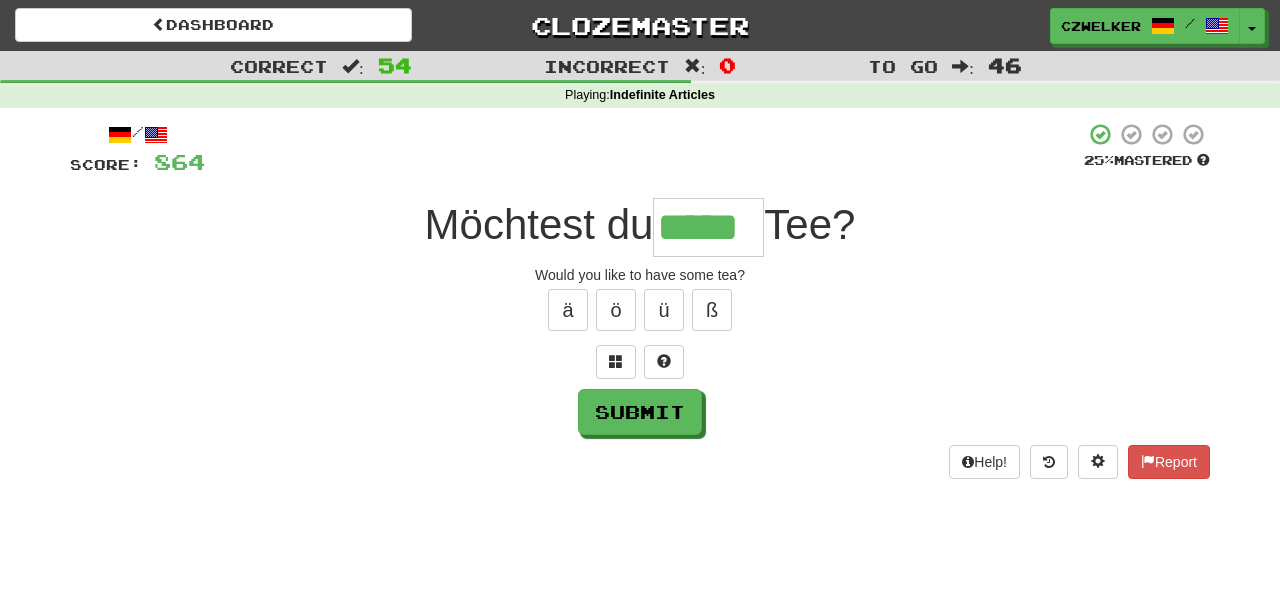 type on "*****" 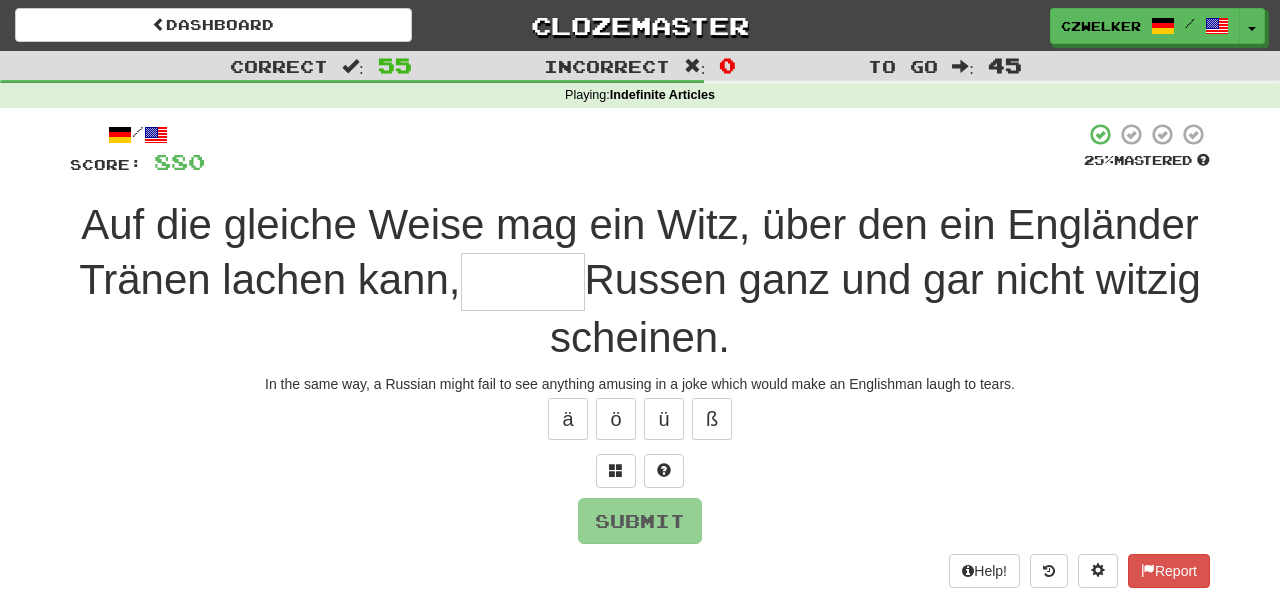 type on "*" 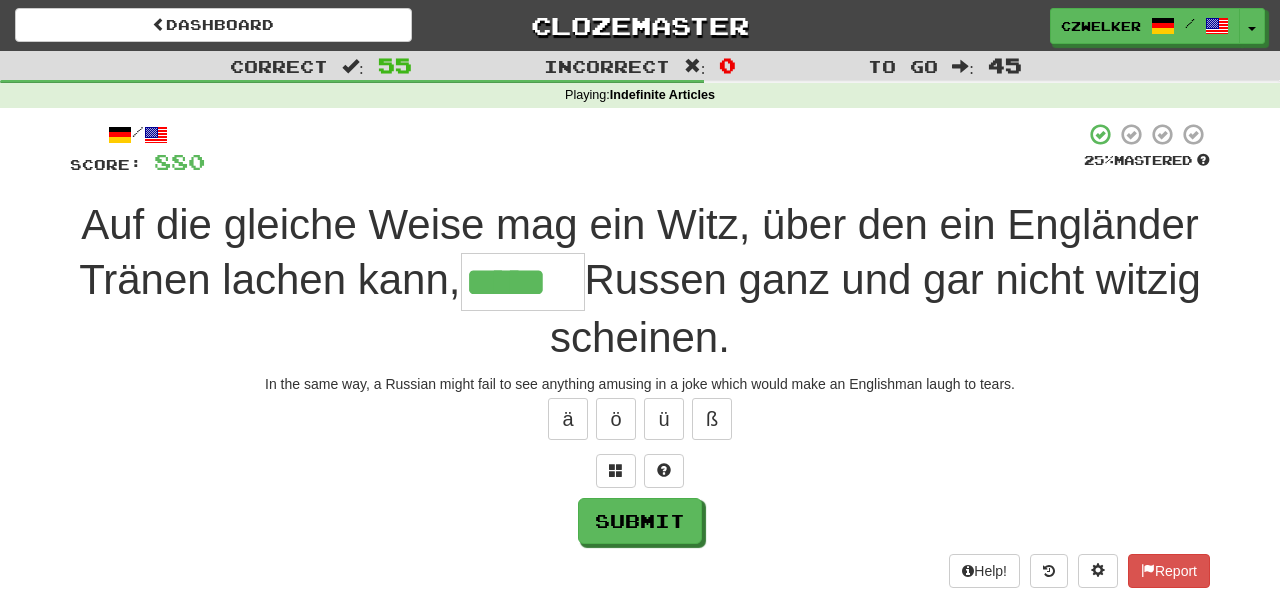 type on "*****" 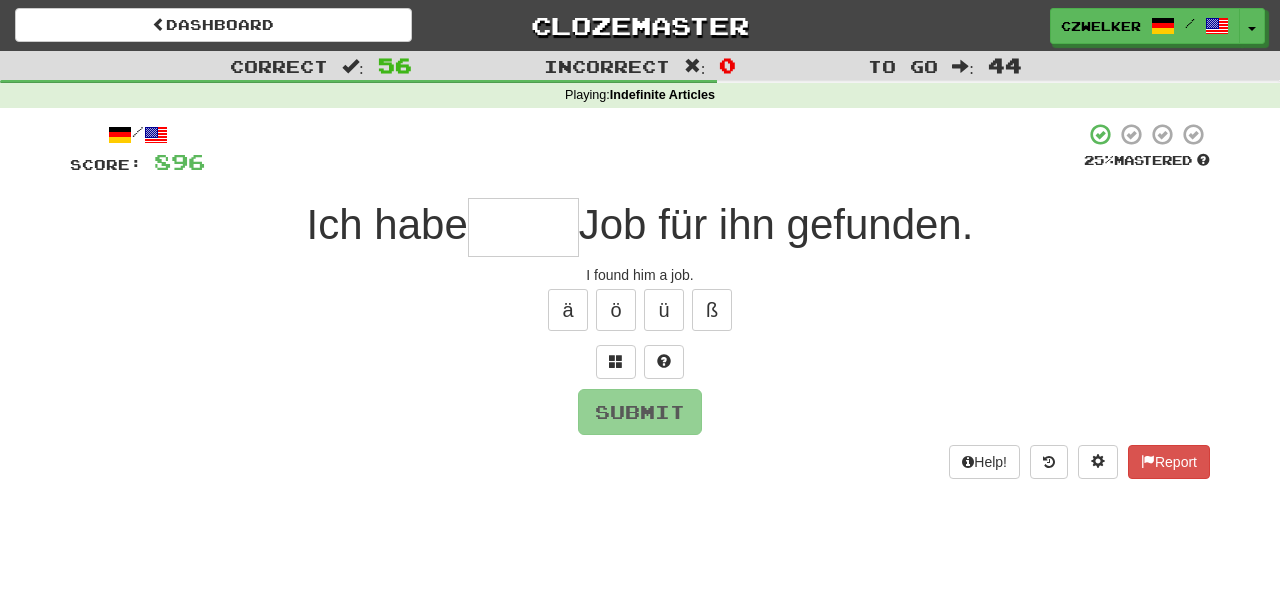 type on "*" 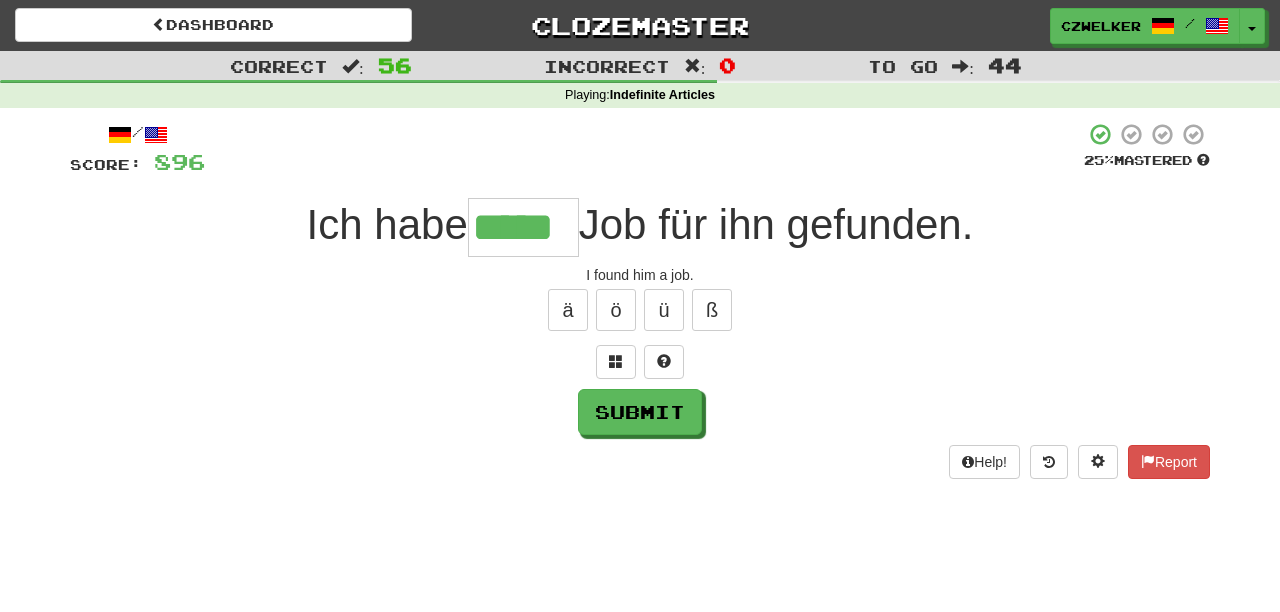 type on "*****" 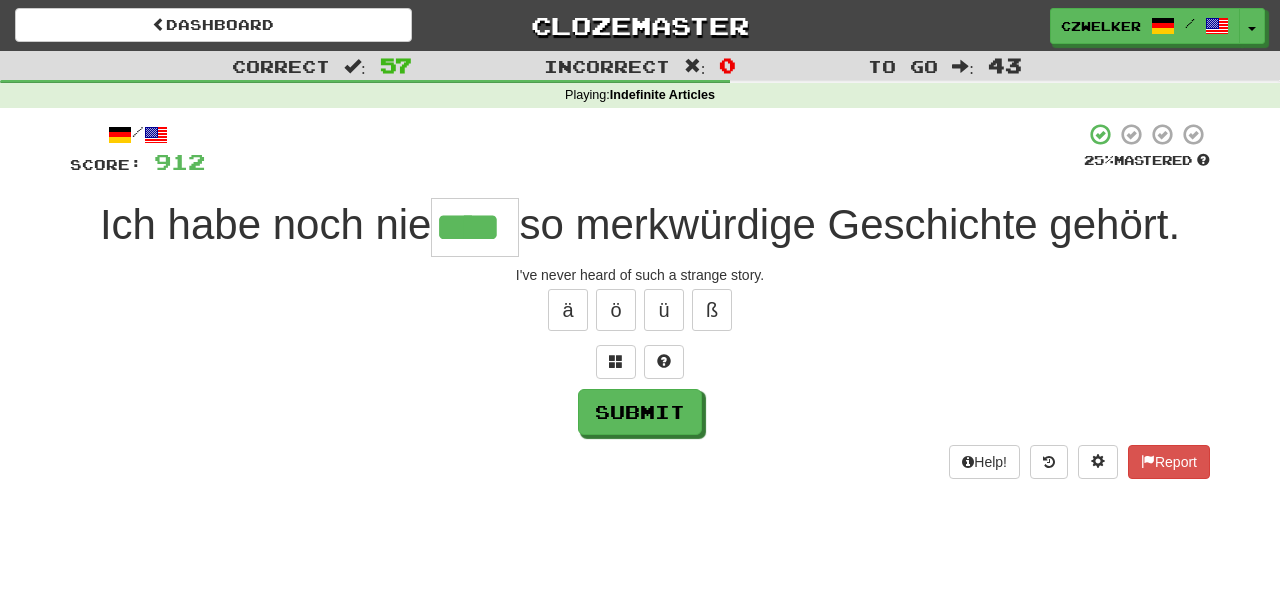 type on "****" 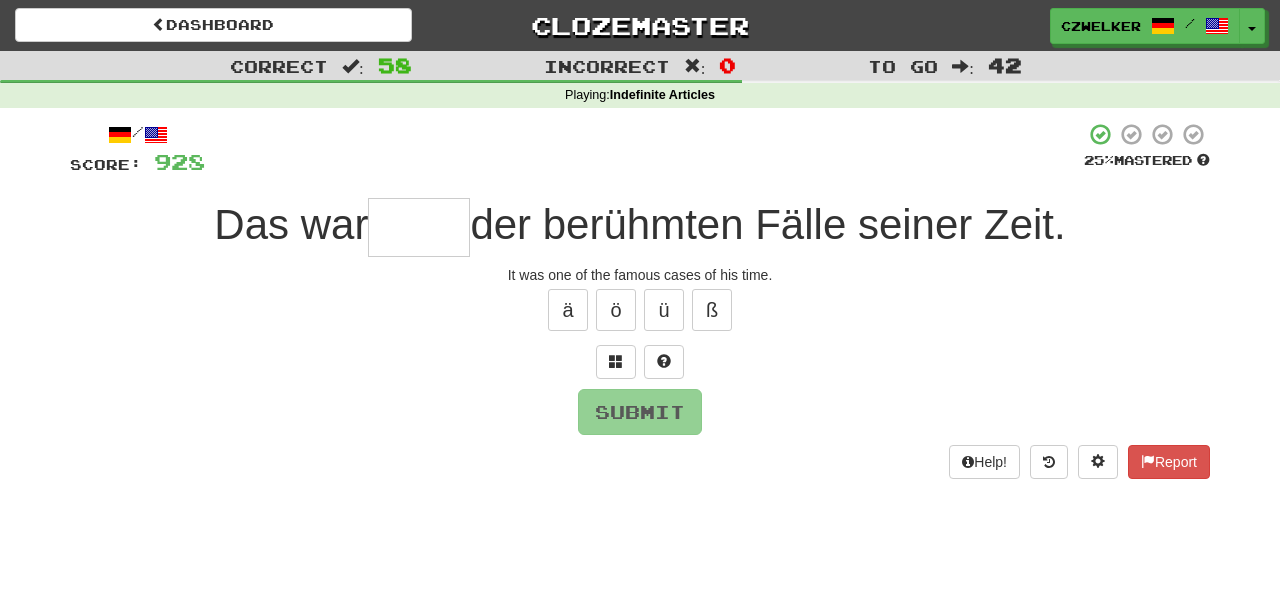 type 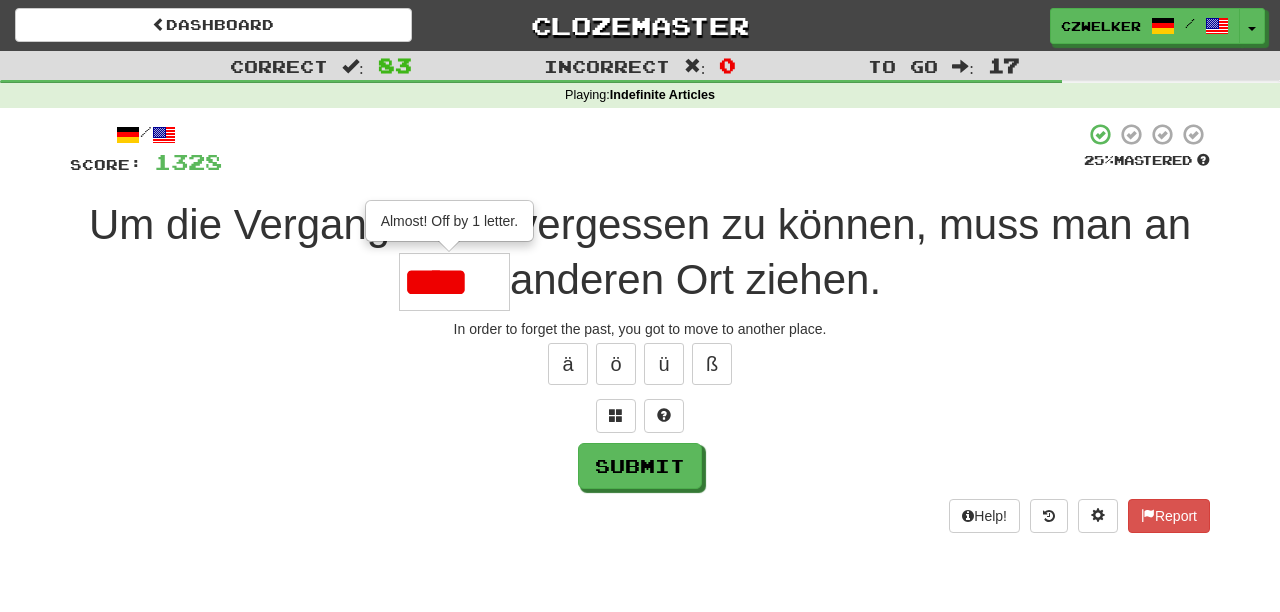 scroll, scrollTop: 0, scrollLeft: 0, axis: both 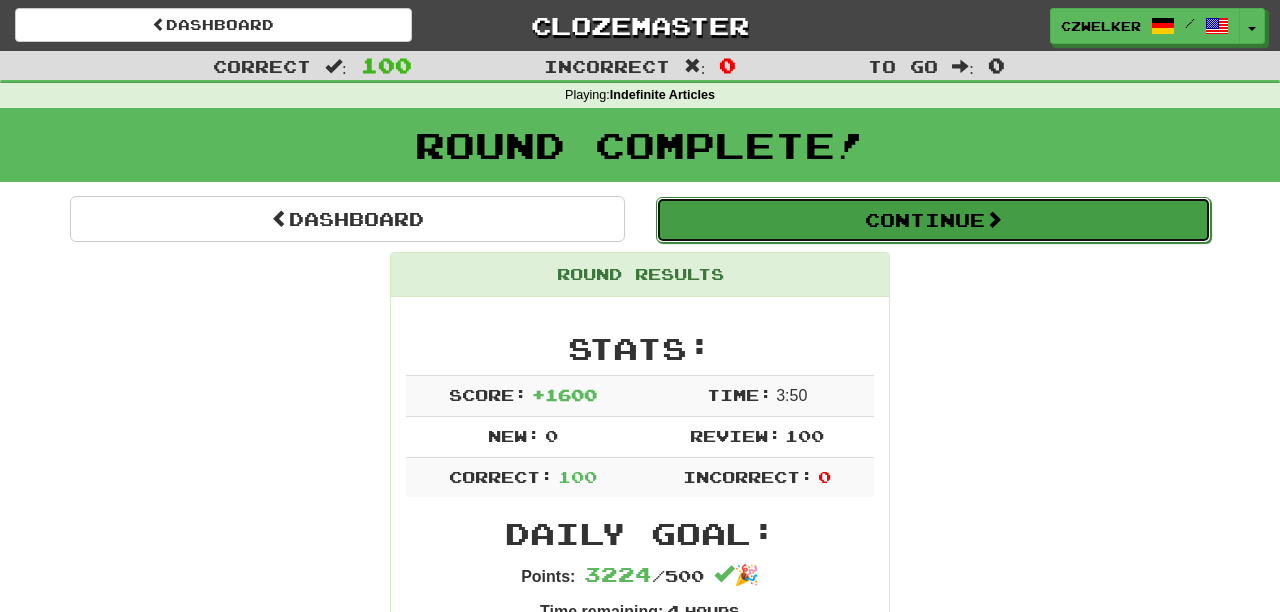 click on "Continue" at bounding box center (933, 220) 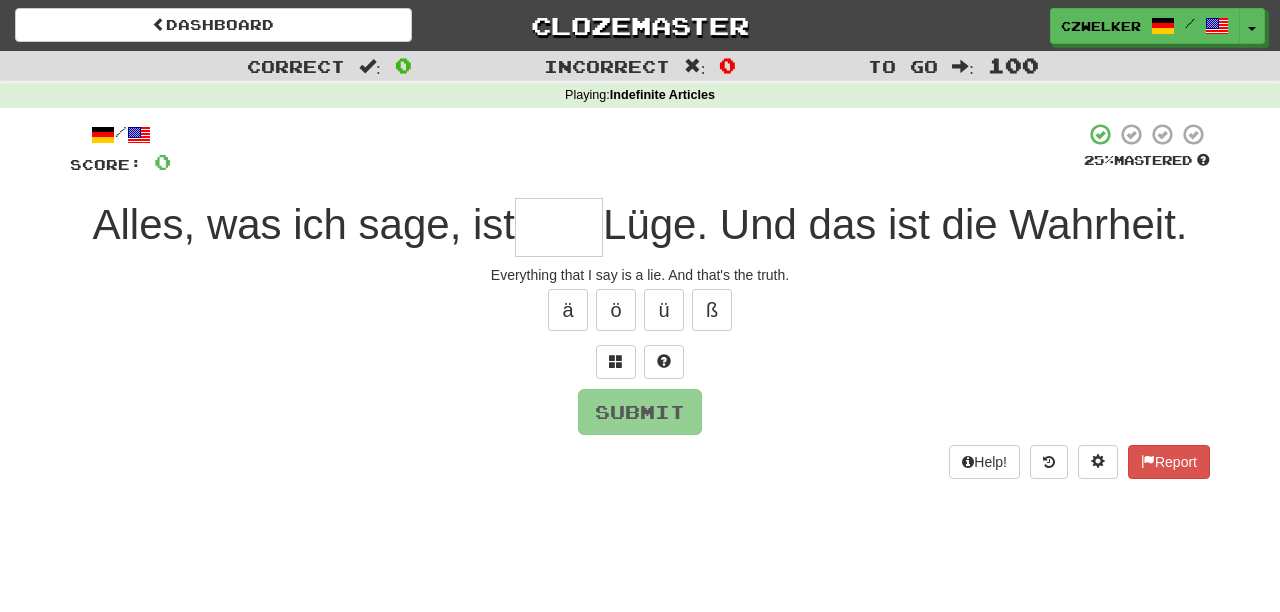 click at bounding box center [559, 227] 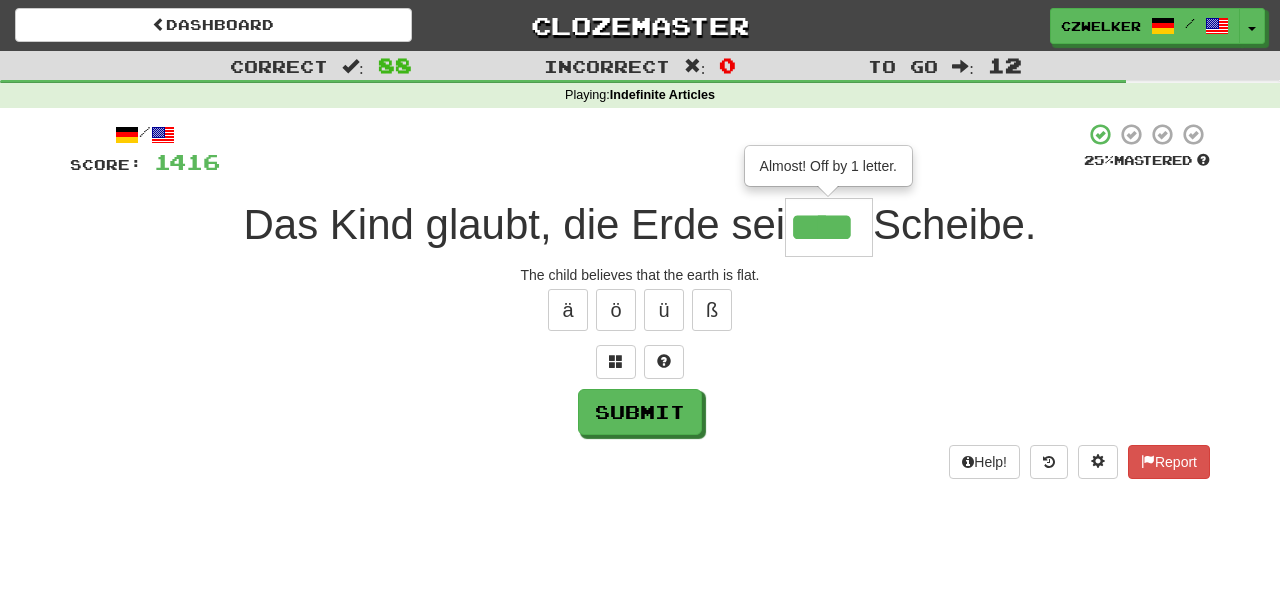 scroll, scrollTop: 0, scrollLeft: 0, axis: both 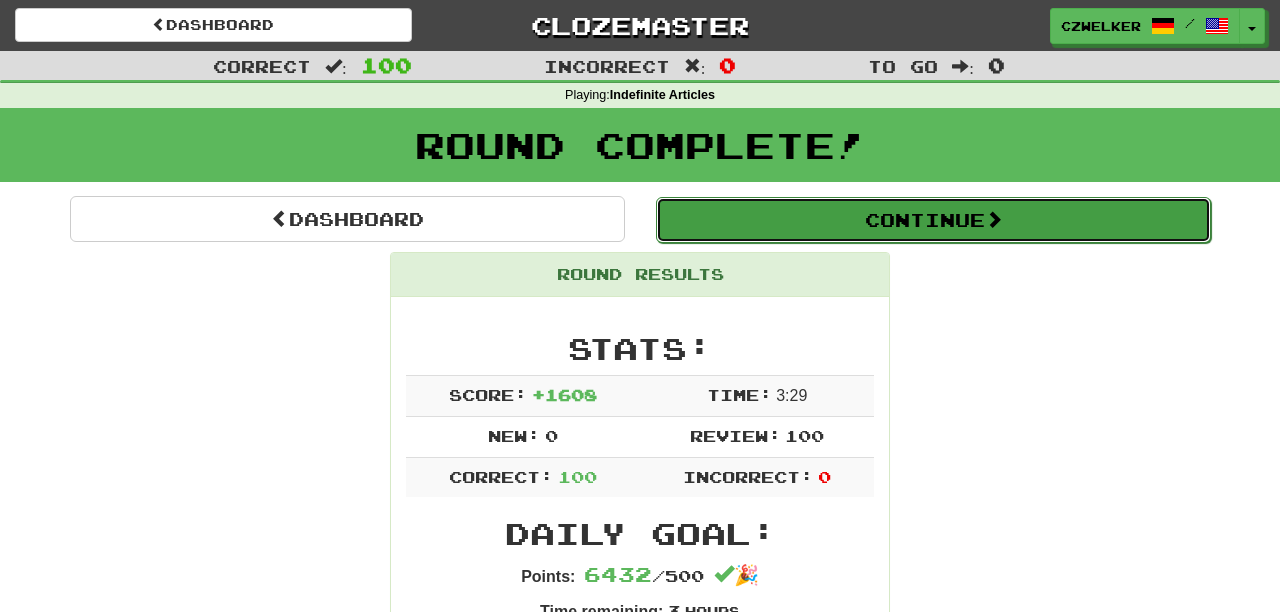 click on "Continue" at bounding box center (933, 220) 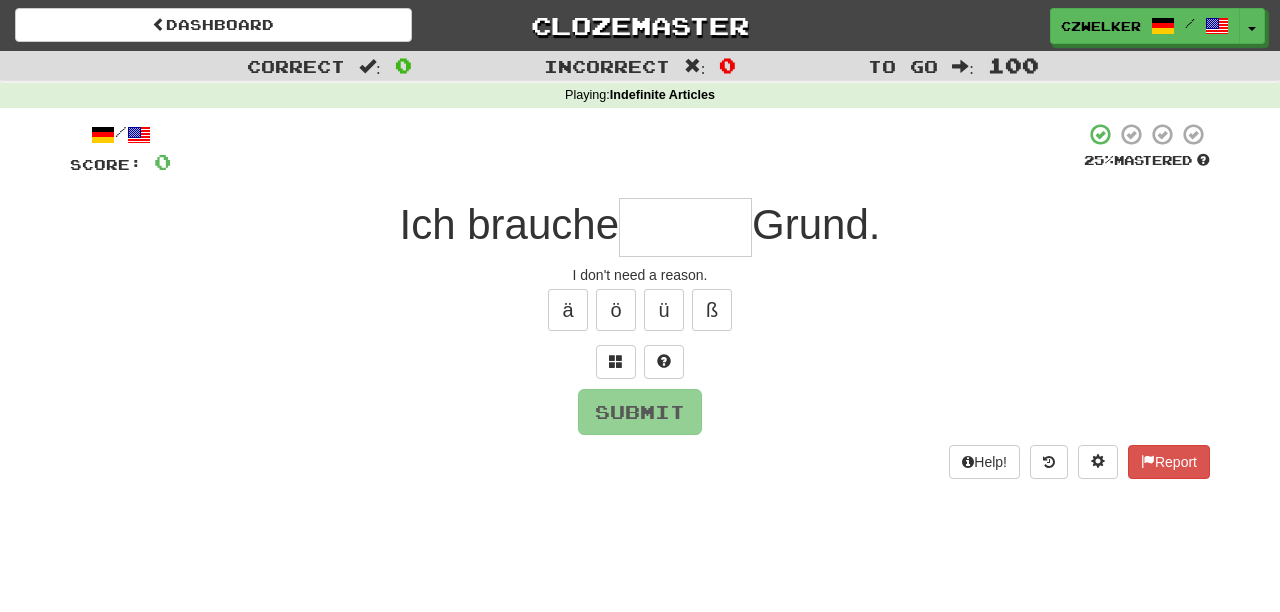 click at bounding box center (685, 227) 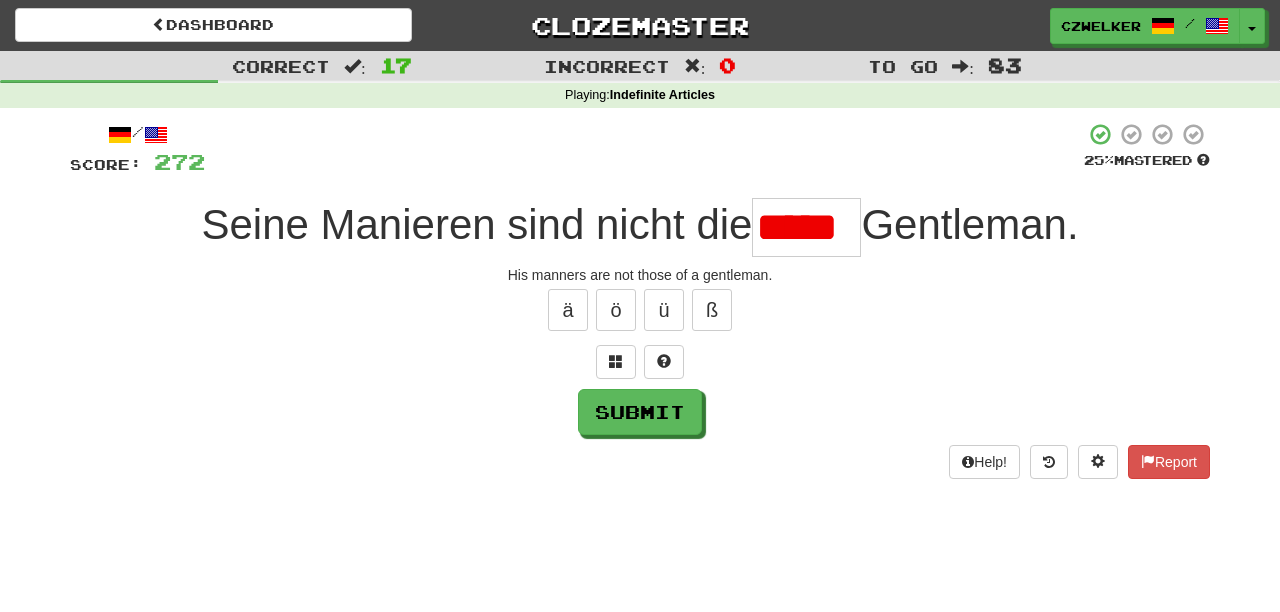 scroll, scrollTop: 0, scrollLeft: 0, axis: both 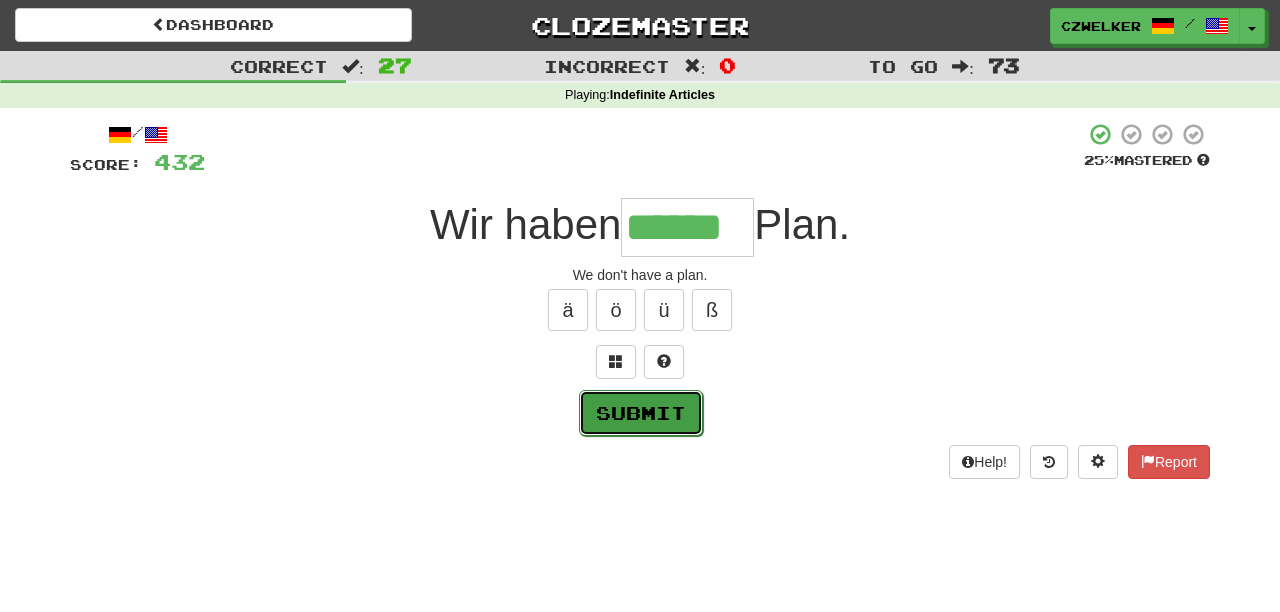 click on "Submit" at bounding box center [641, 413] 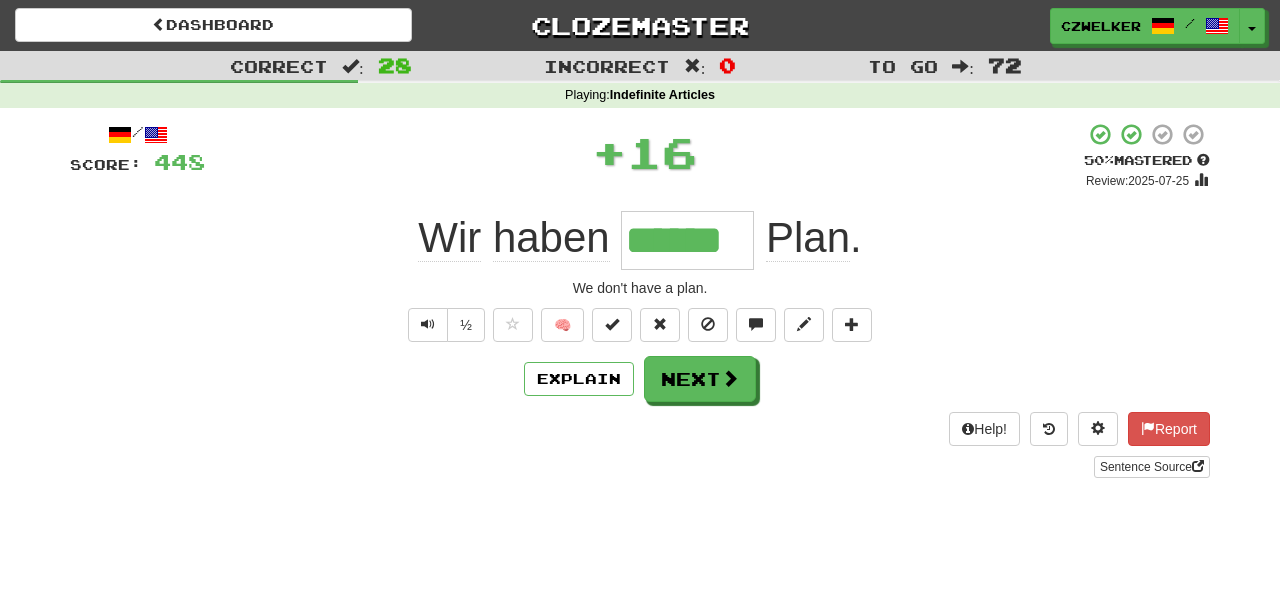 click on "******" at bounding box center (687, 240) 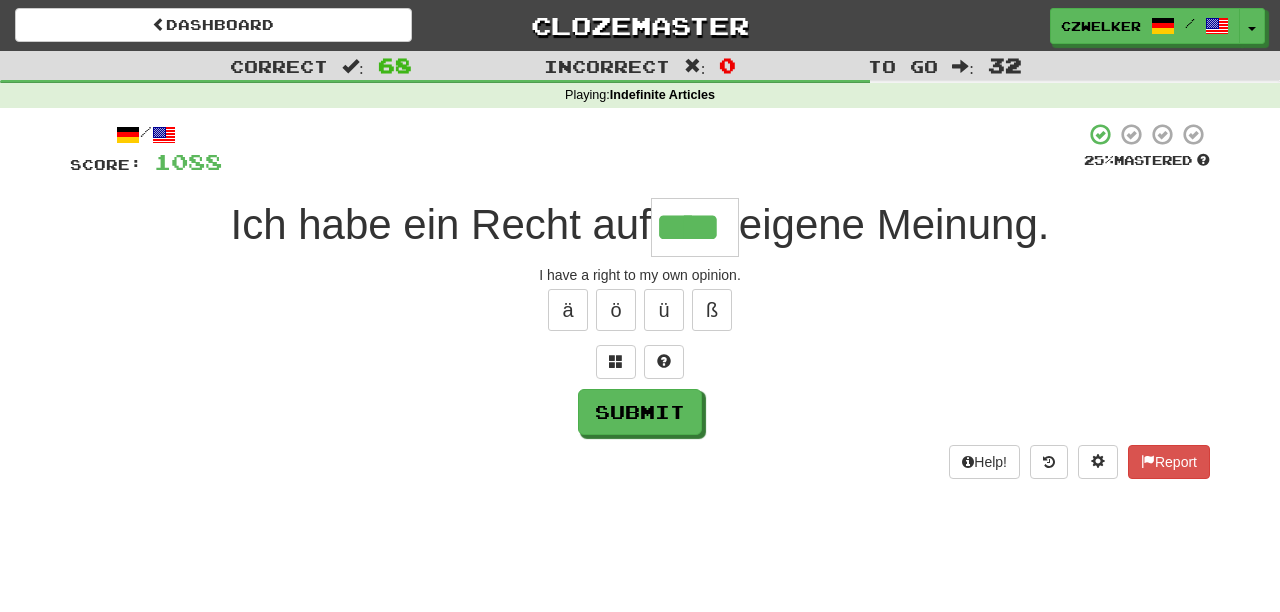 scroll, scrollTop: 0, scrollLeft: 0, axis: both 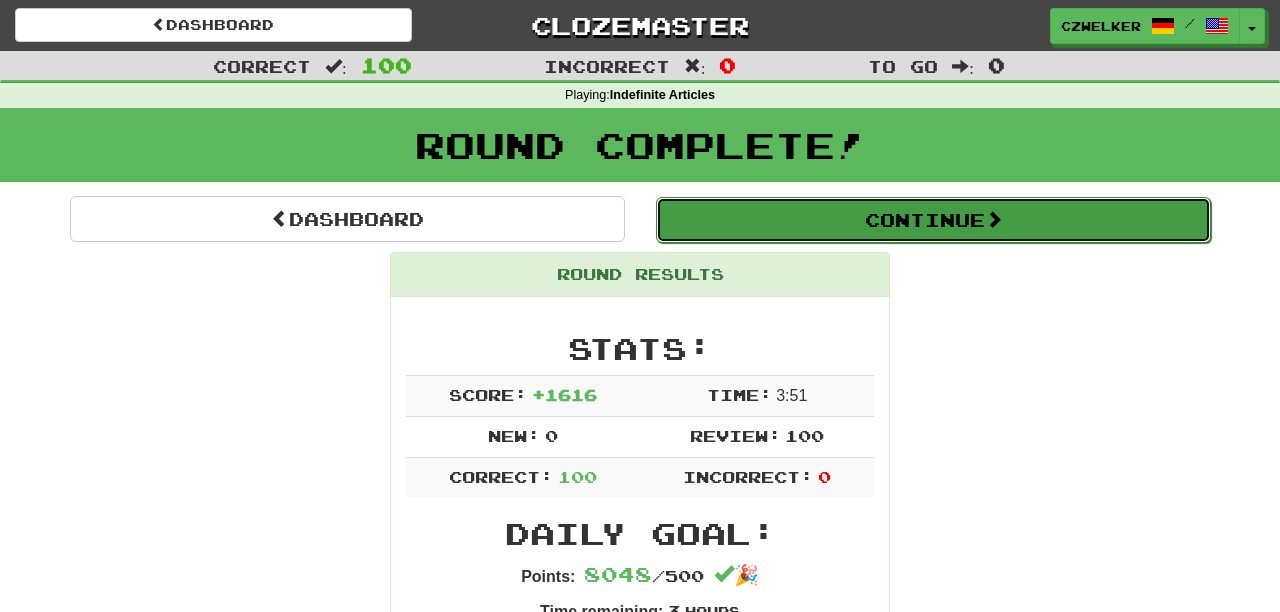 click on "Continue" at bounding box center [933, 220] 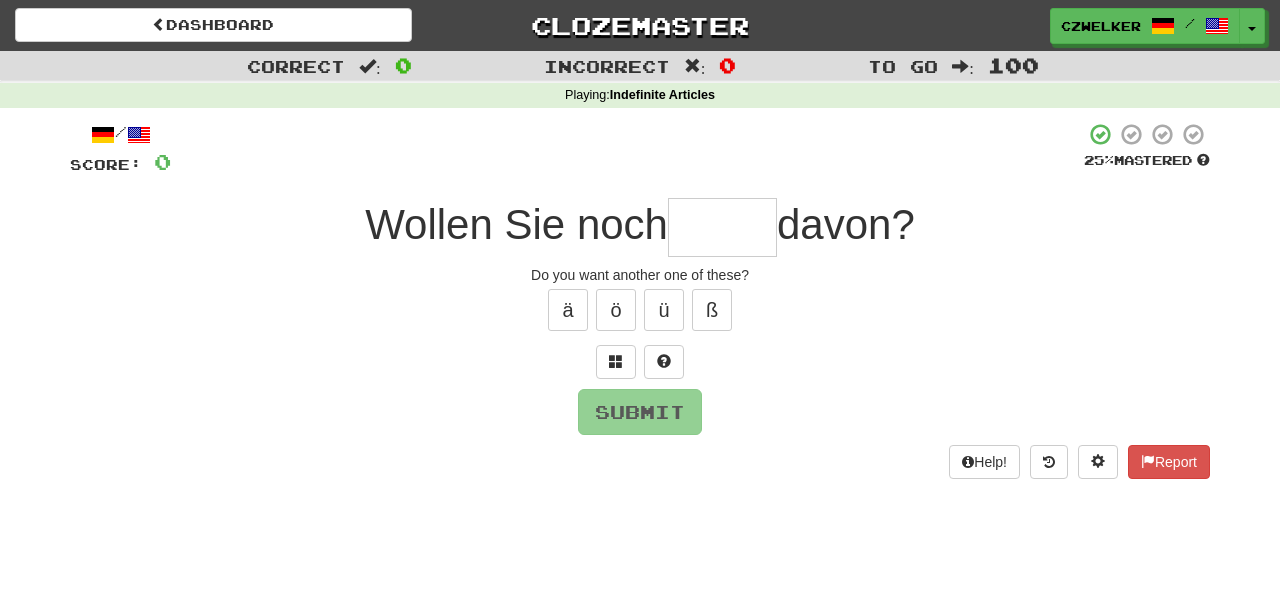 click at bounding box center [722, 227] 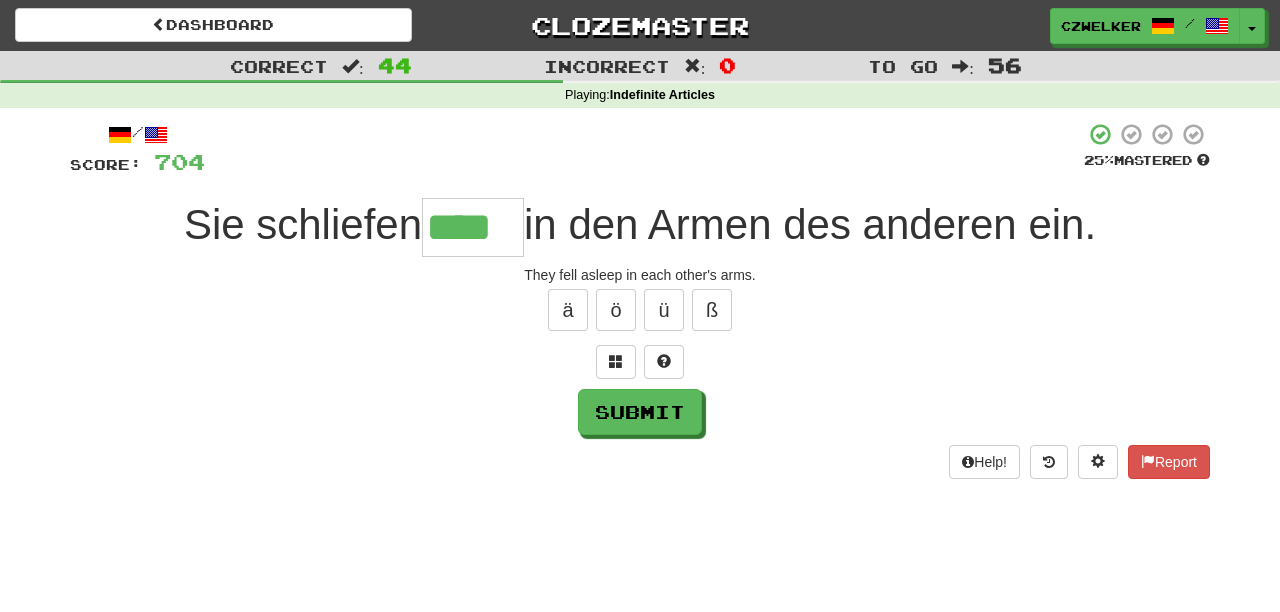 scroll, scrollTop: 0, scrollLeft: 0, axis: both 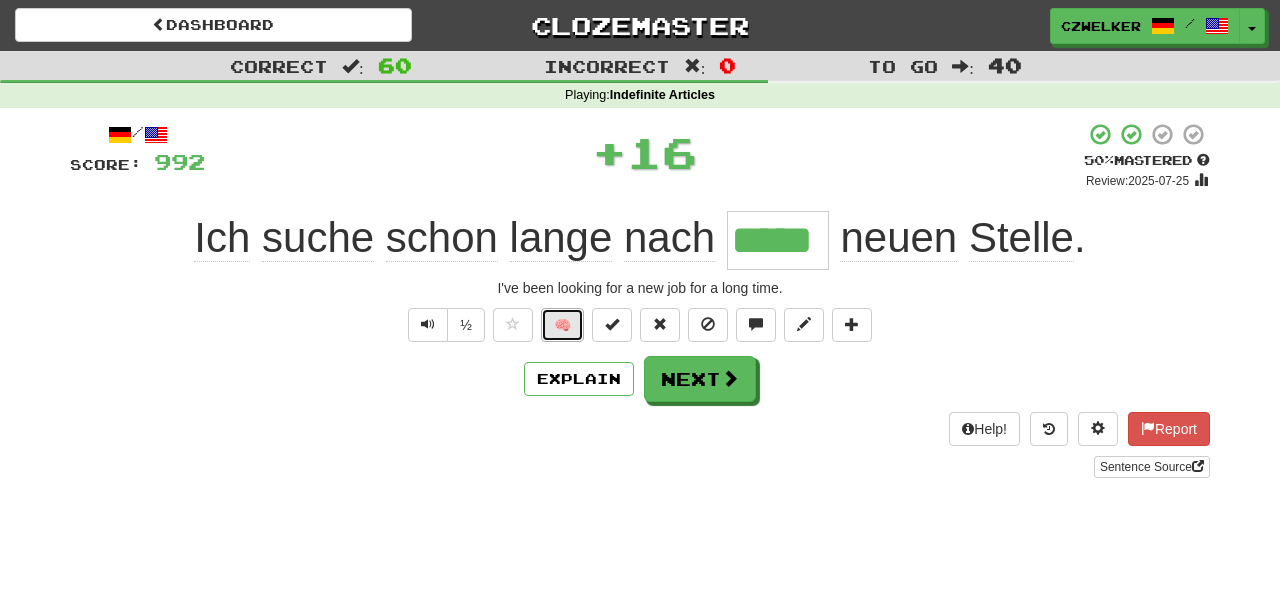 click on "🧠" at bounding box center [562, 325] 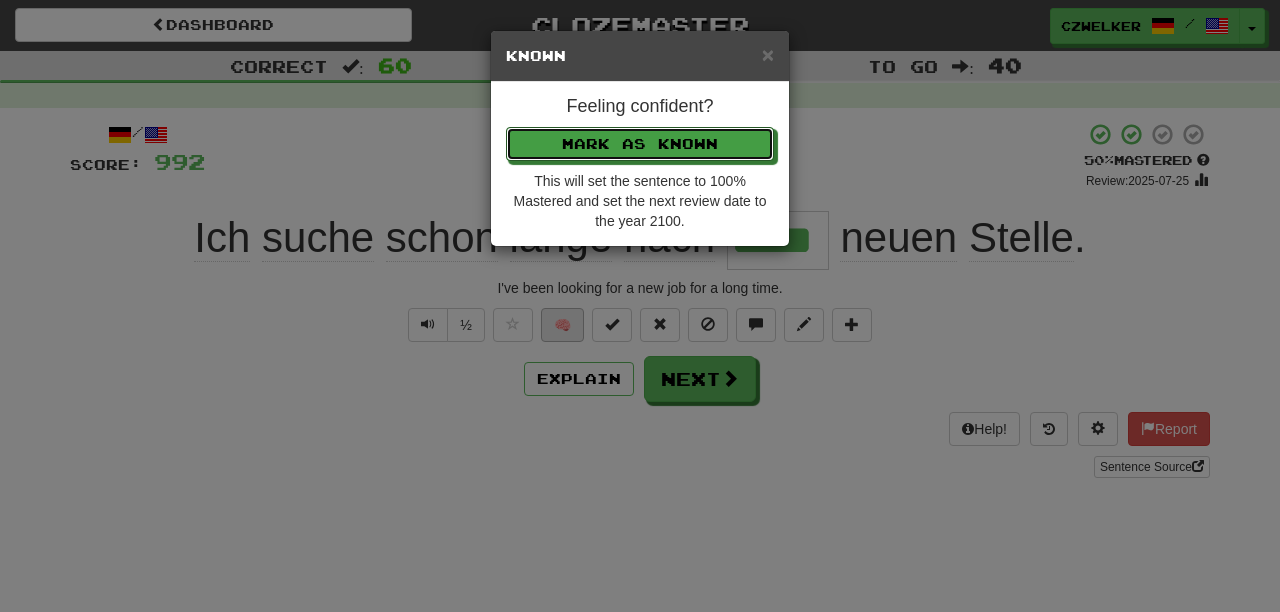 click on "Mark as Known" at bounding box center [640, 144] 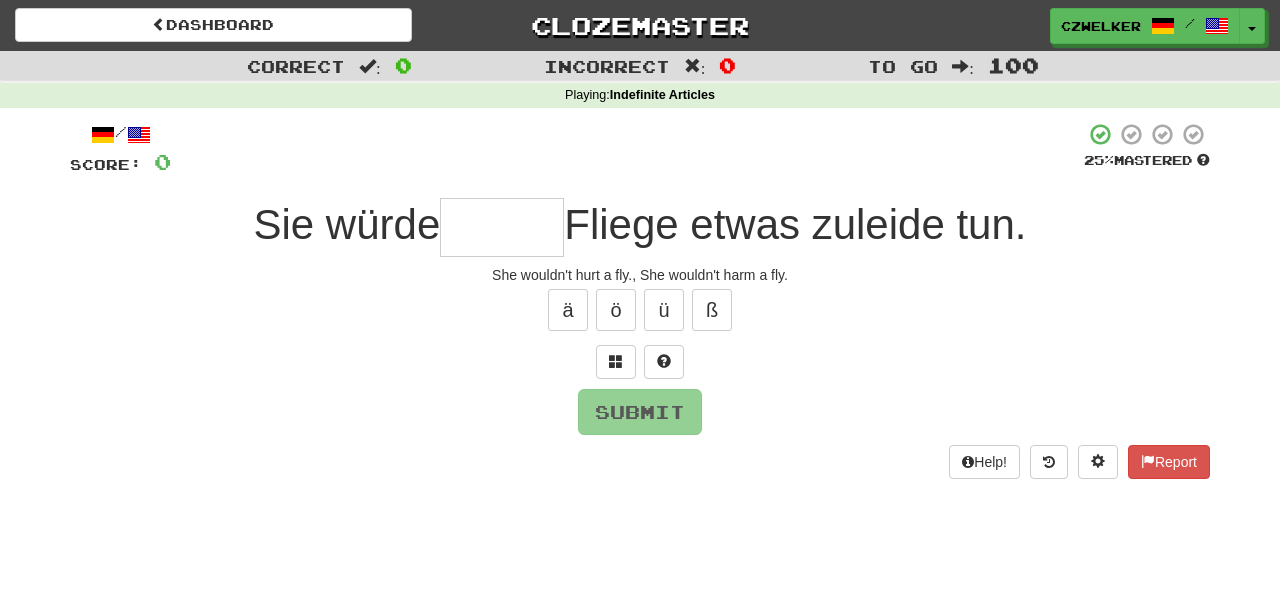 click at bounding box center [502, 227] 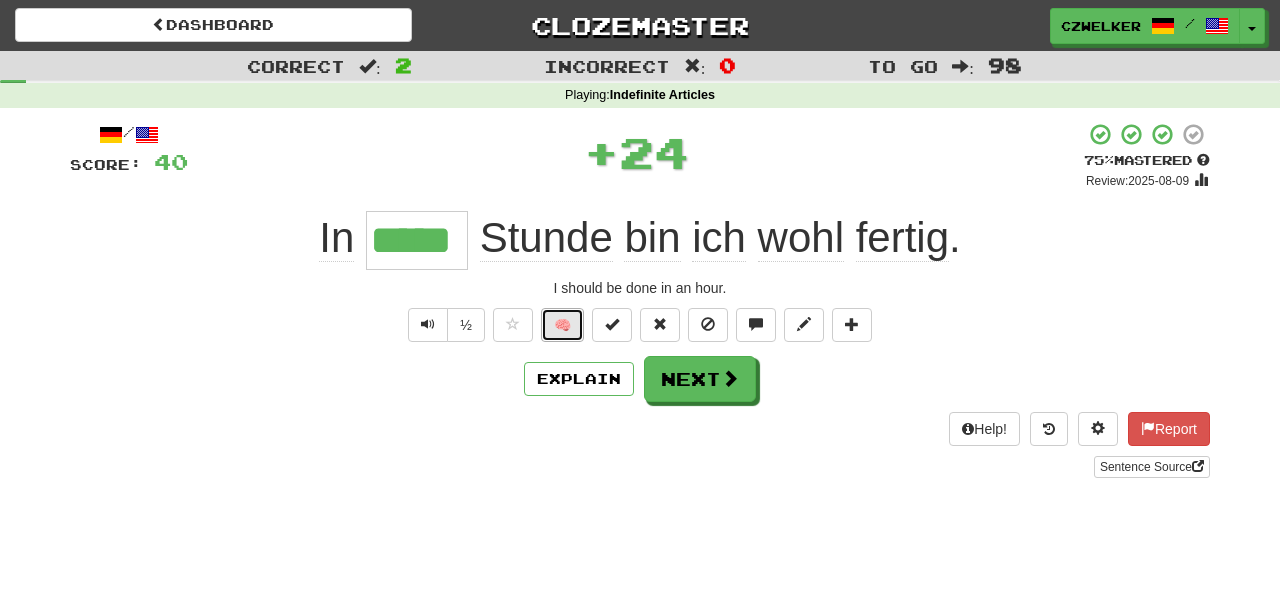 click on "🧠" at bounding box center (562, 325) 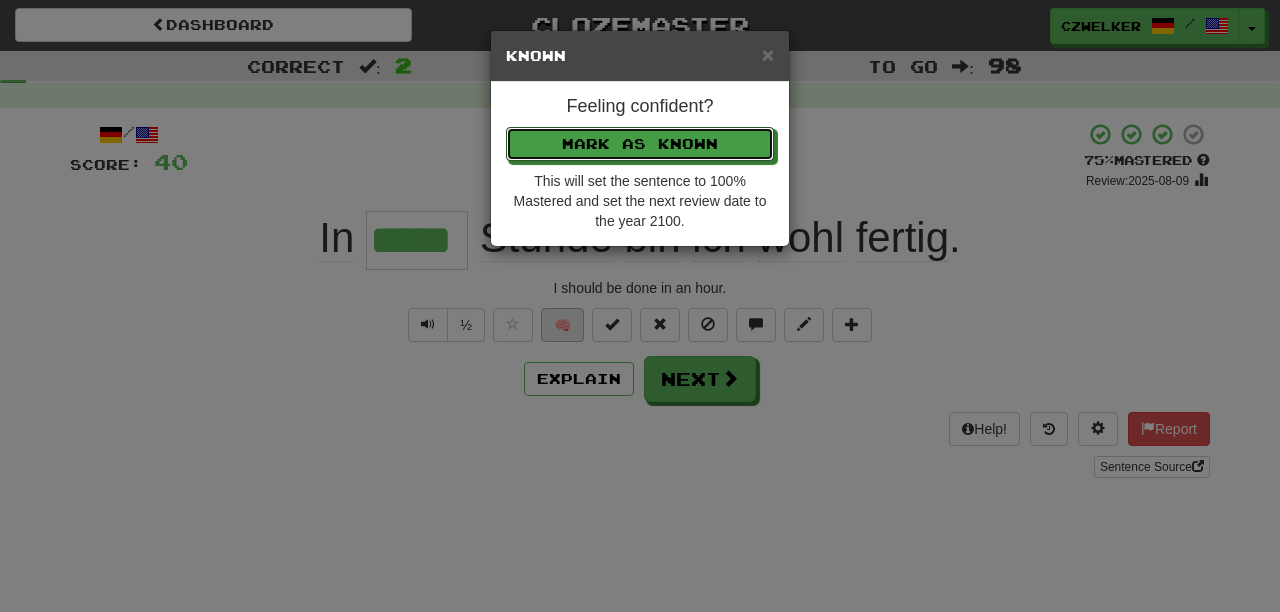 click on "Mark as Known" at bounding box center (640, 144) 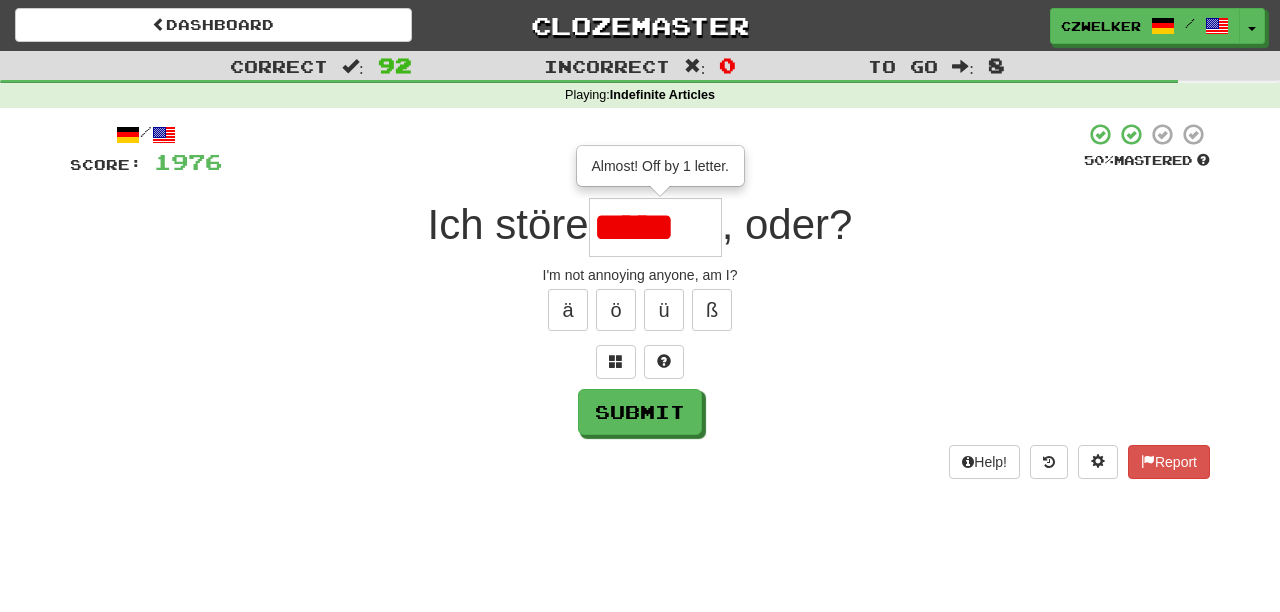 scroll, scrollTop: 0, scrollLeft: 0, axis: both 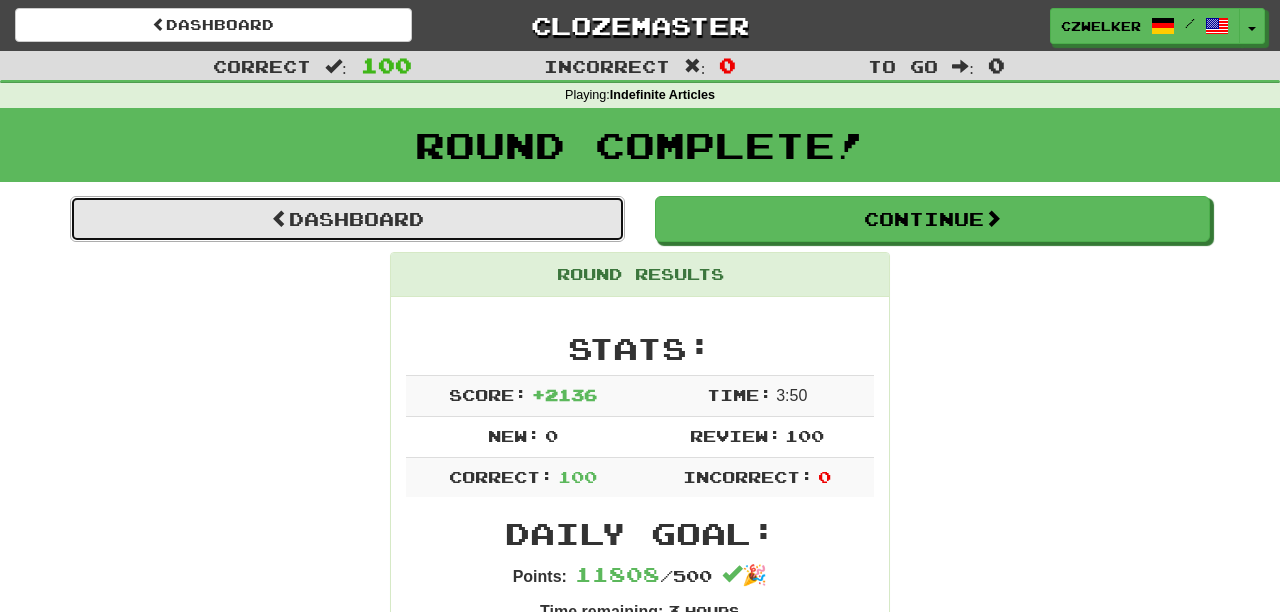 click on "Dashboard" at bounding box center [347, 219] 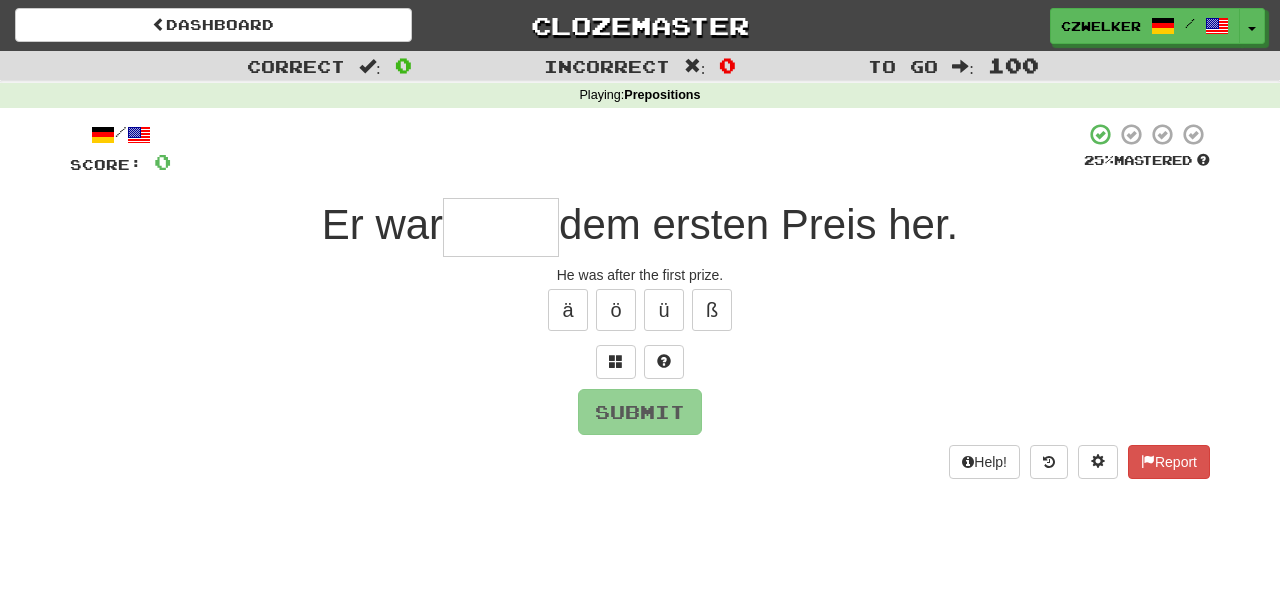 scroll, scrollTop: 0, scrollLeft: 0, axis: both 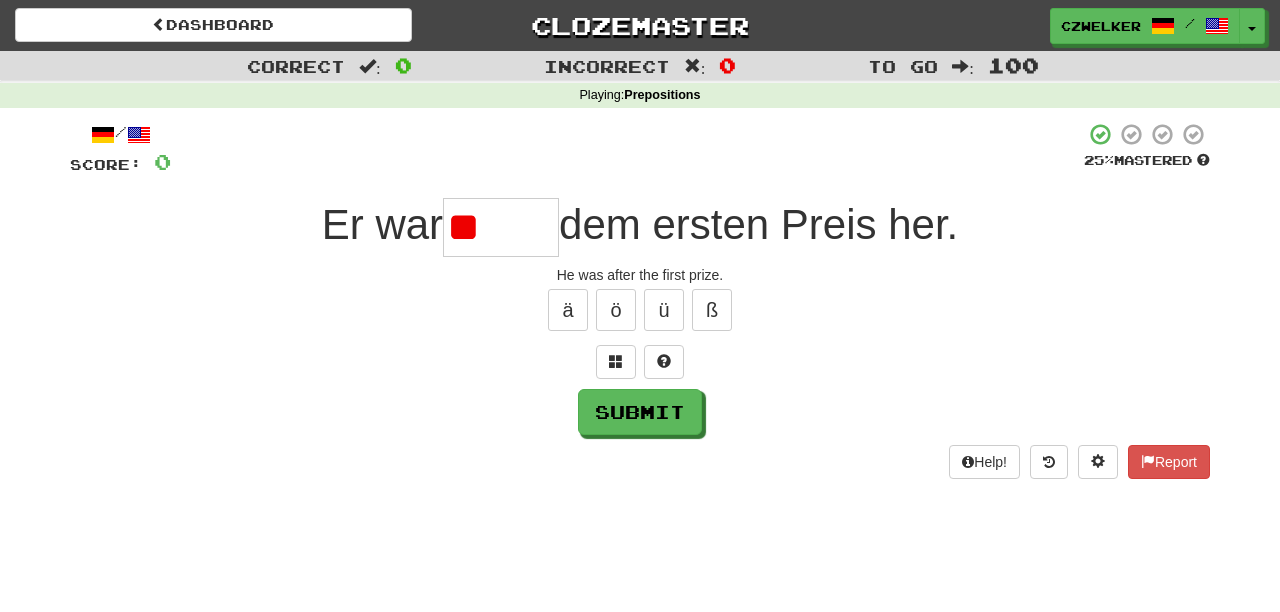 type on "*" 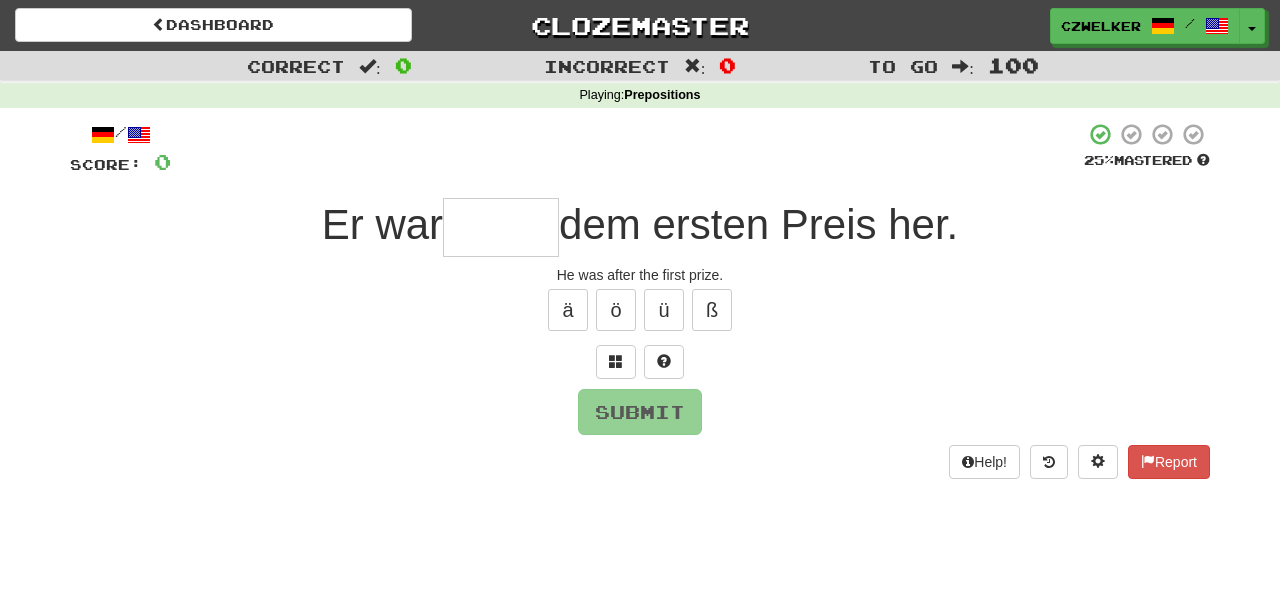 type on "*" 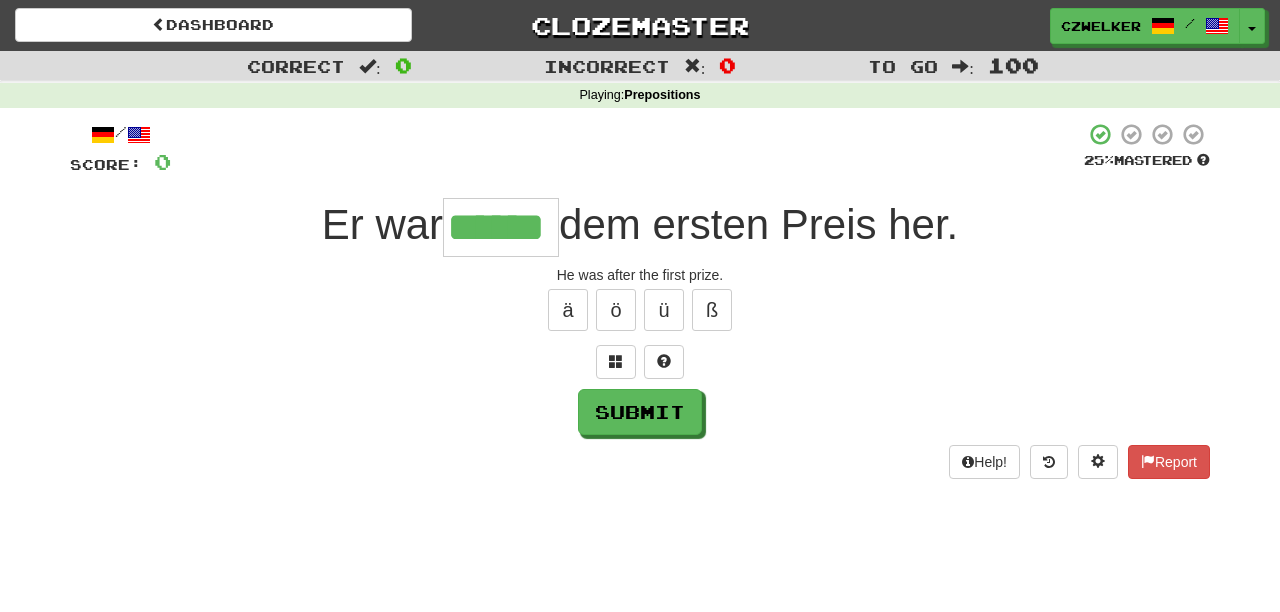 type on "******" 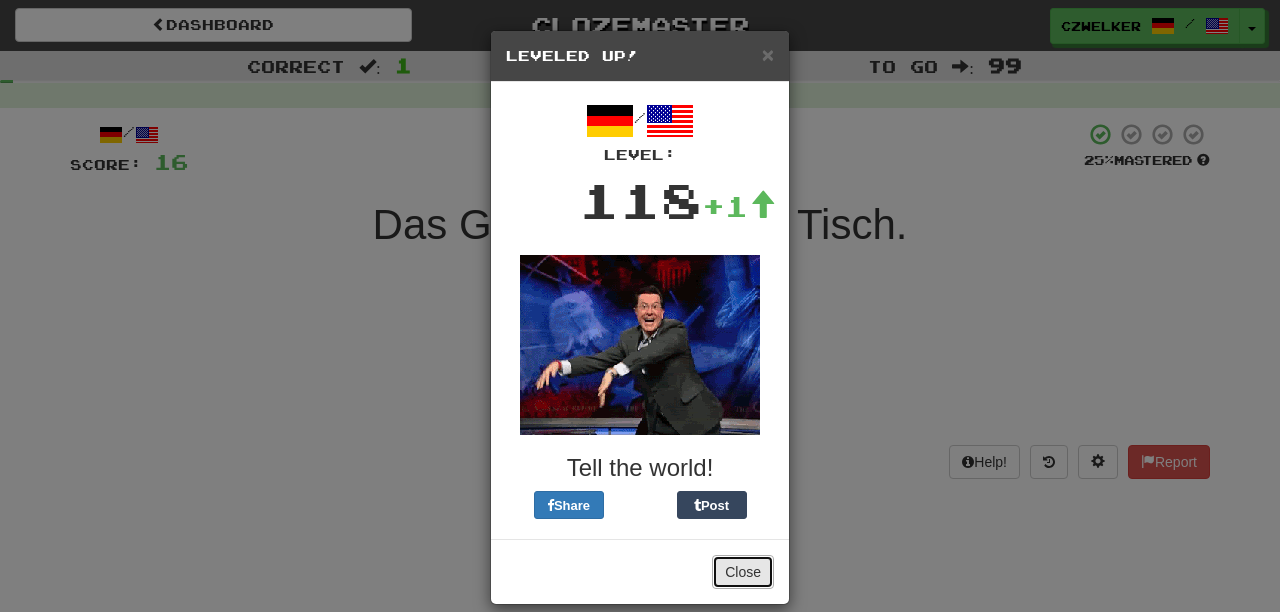 click on "Close" at bounding box center (743, 572) 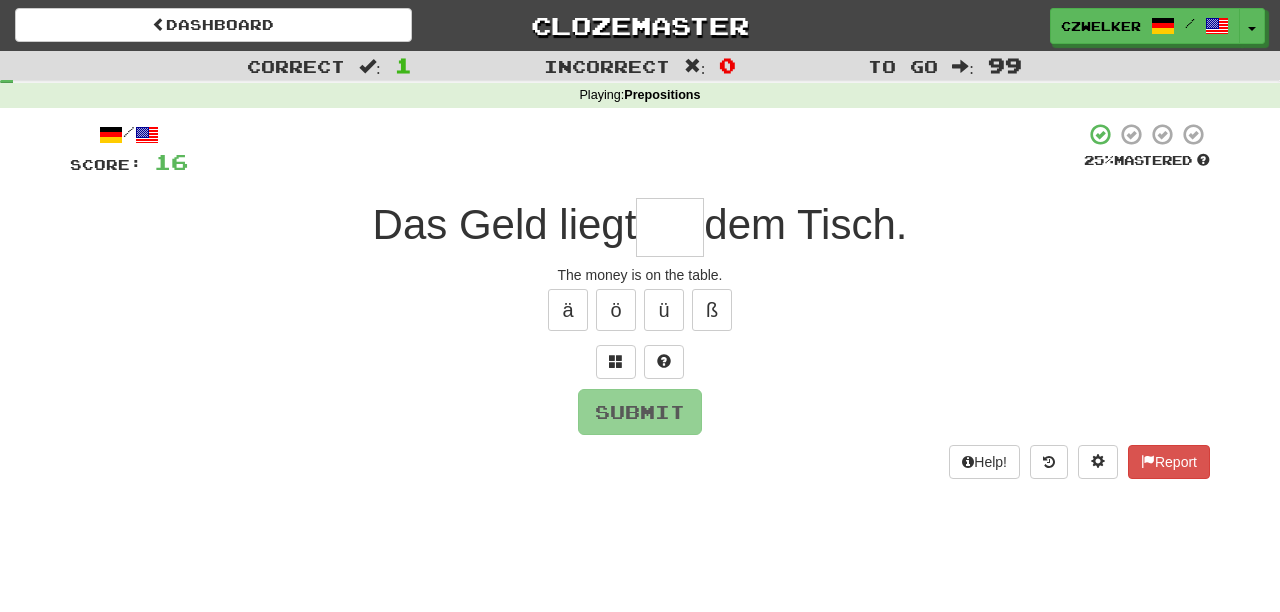 click at bounding box center (670, 227) 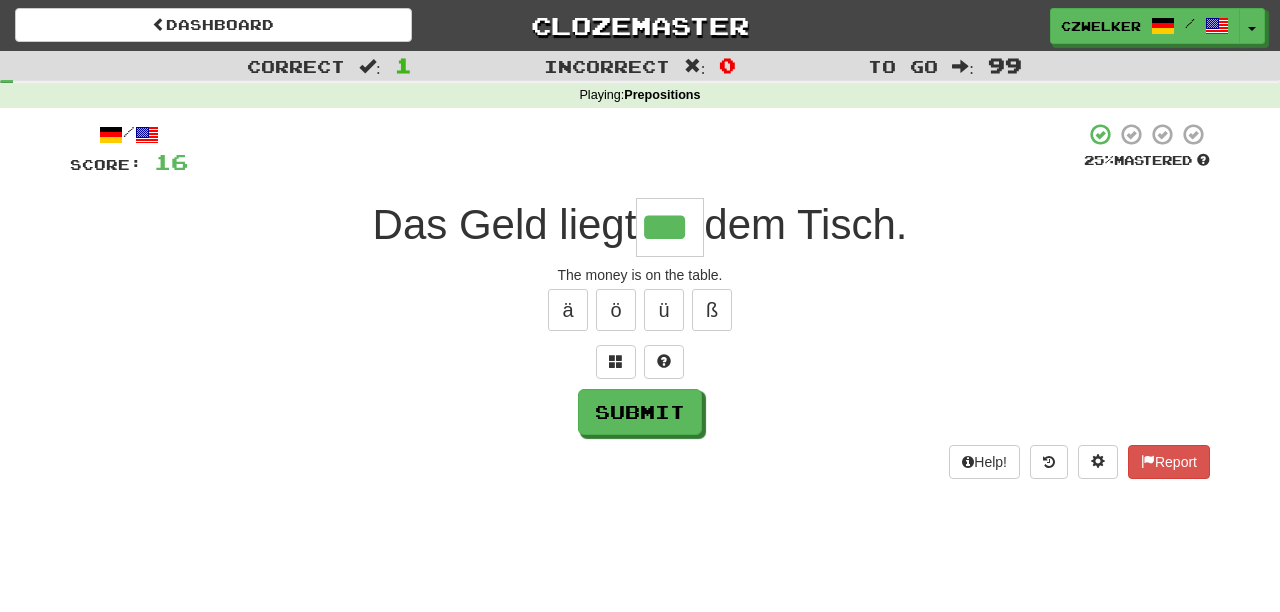 type on "***" 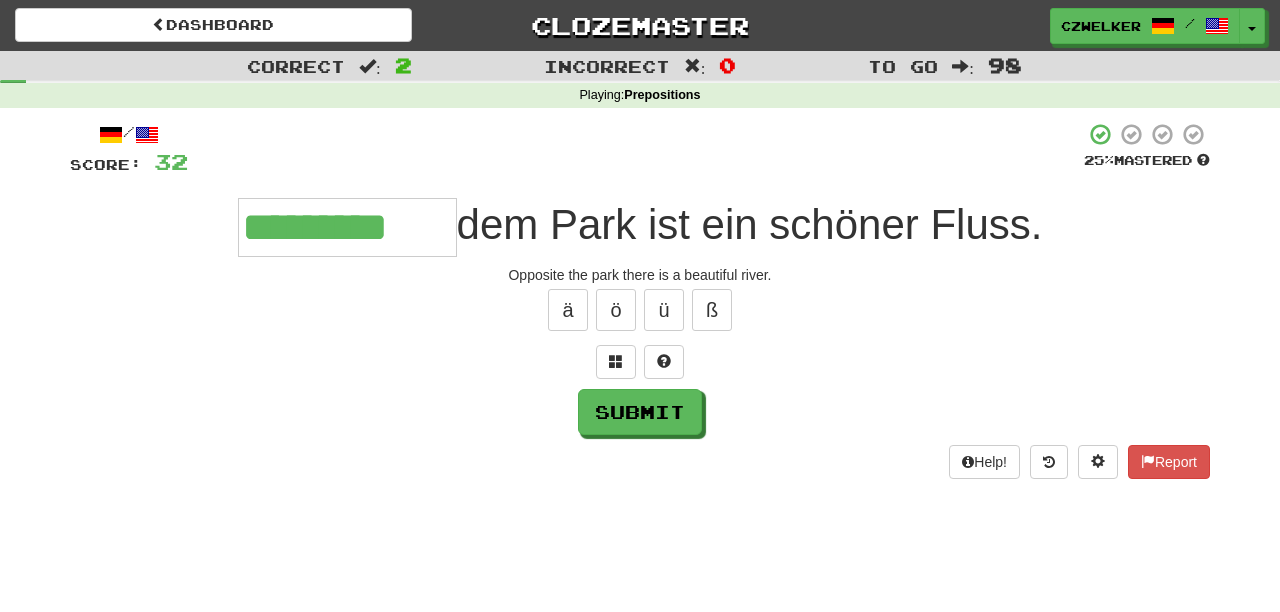 type on "*********" 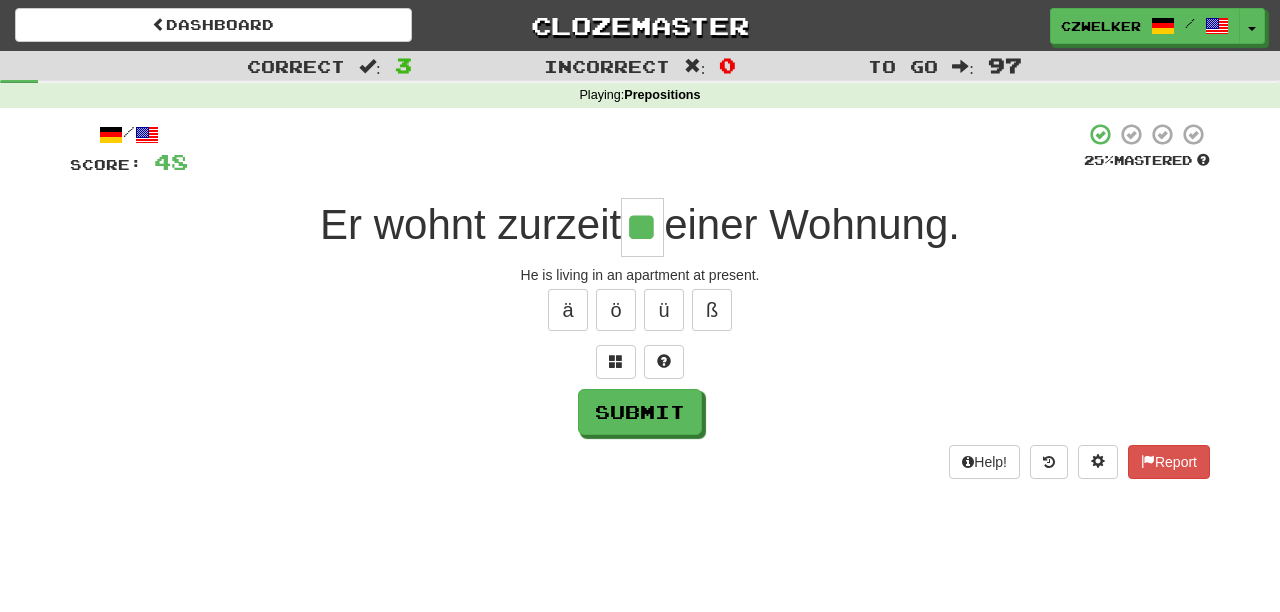 type on "**" 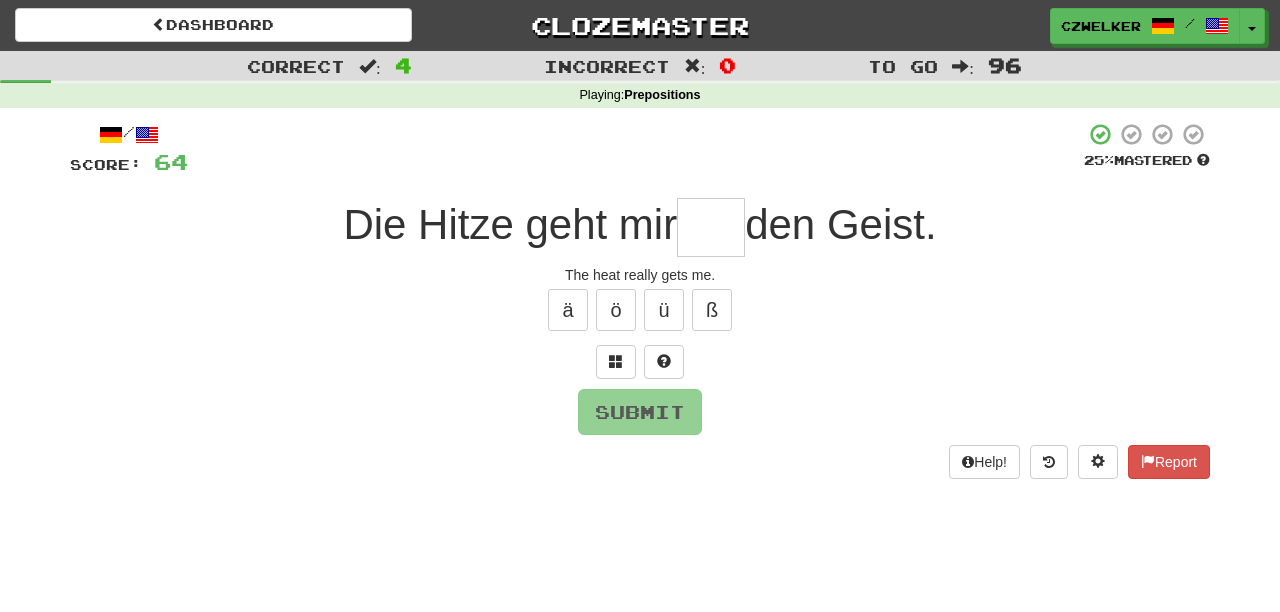 type on "*" 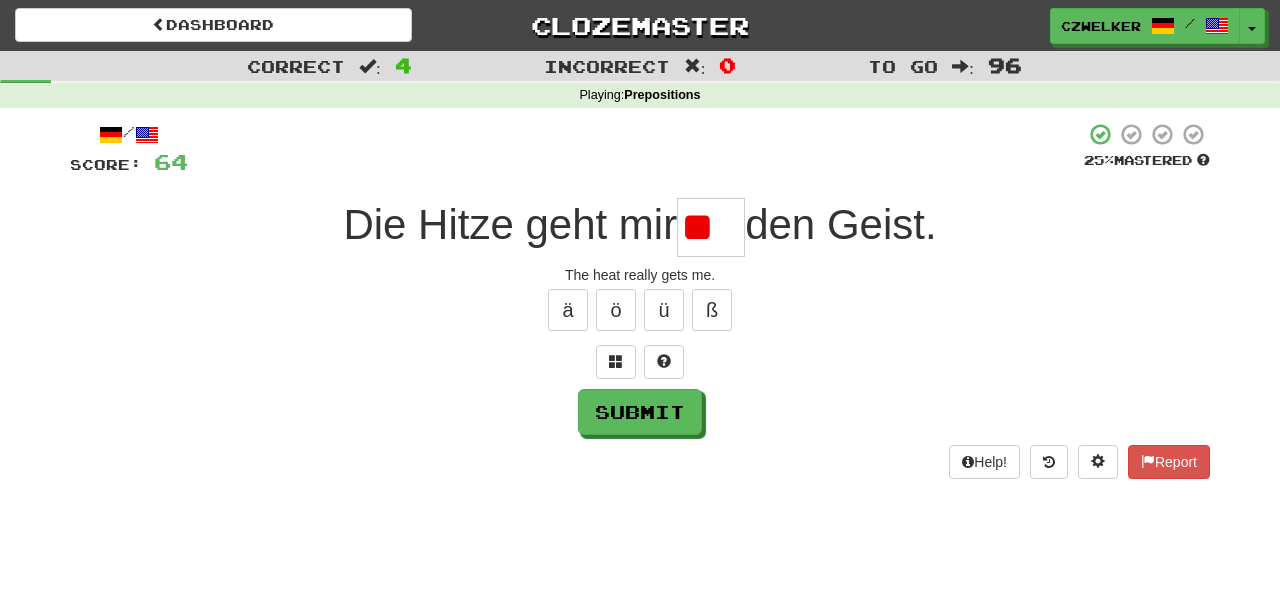 type on "*" 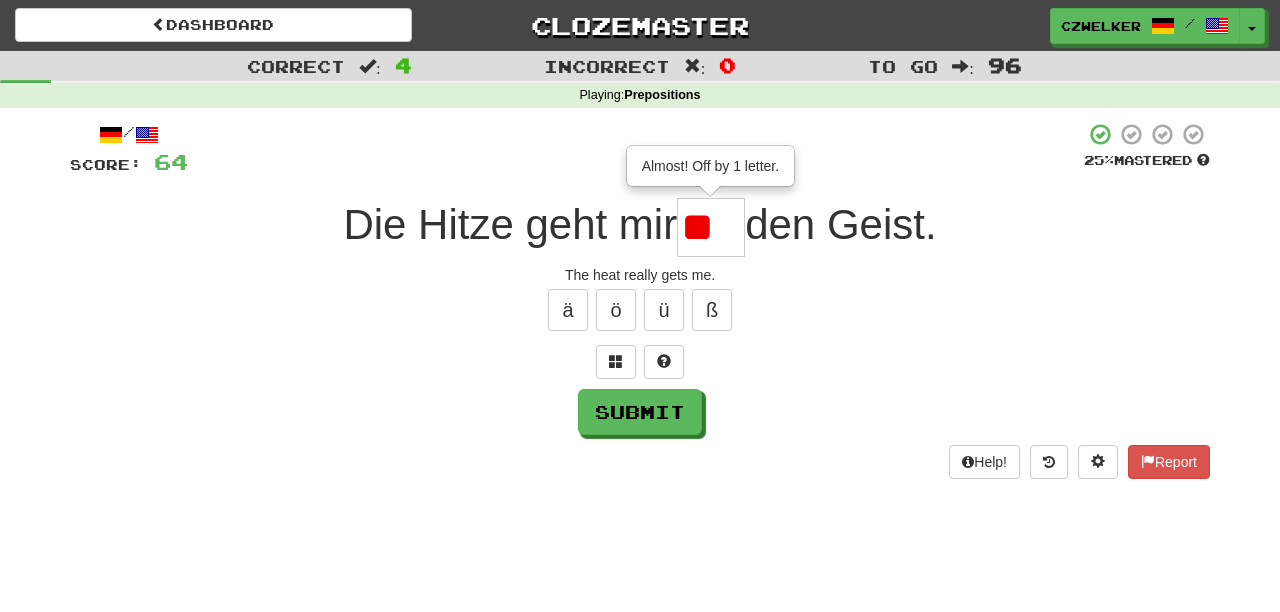 scroll, scrollTop: 0, scrollLeft: 0, axis: both 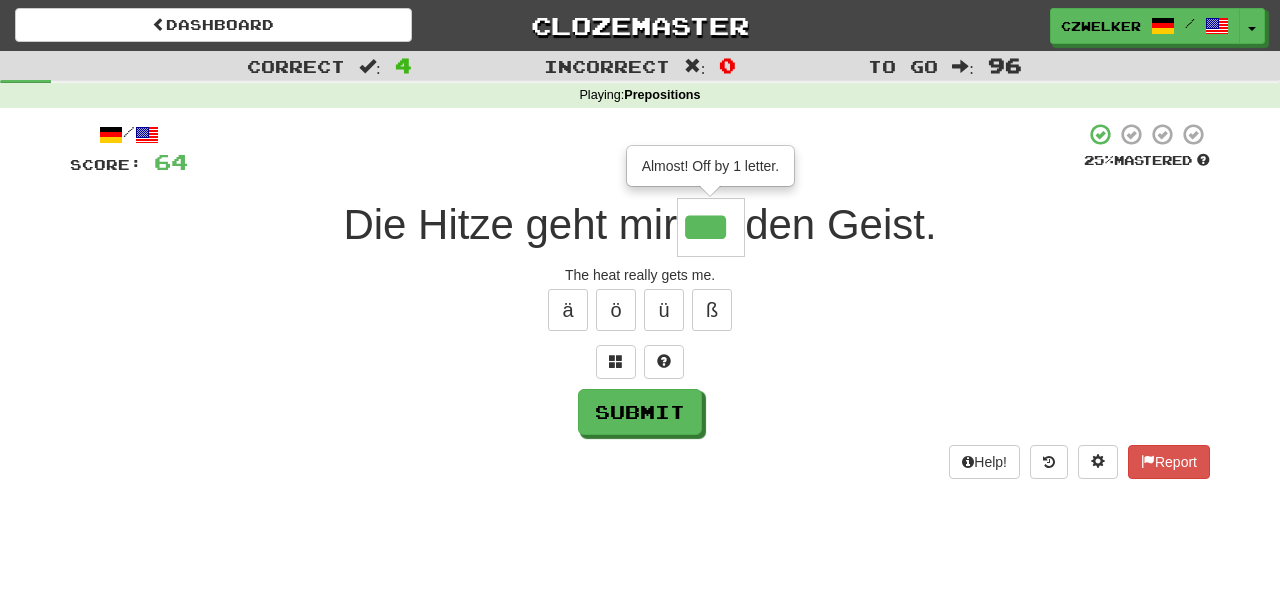 type on "***" 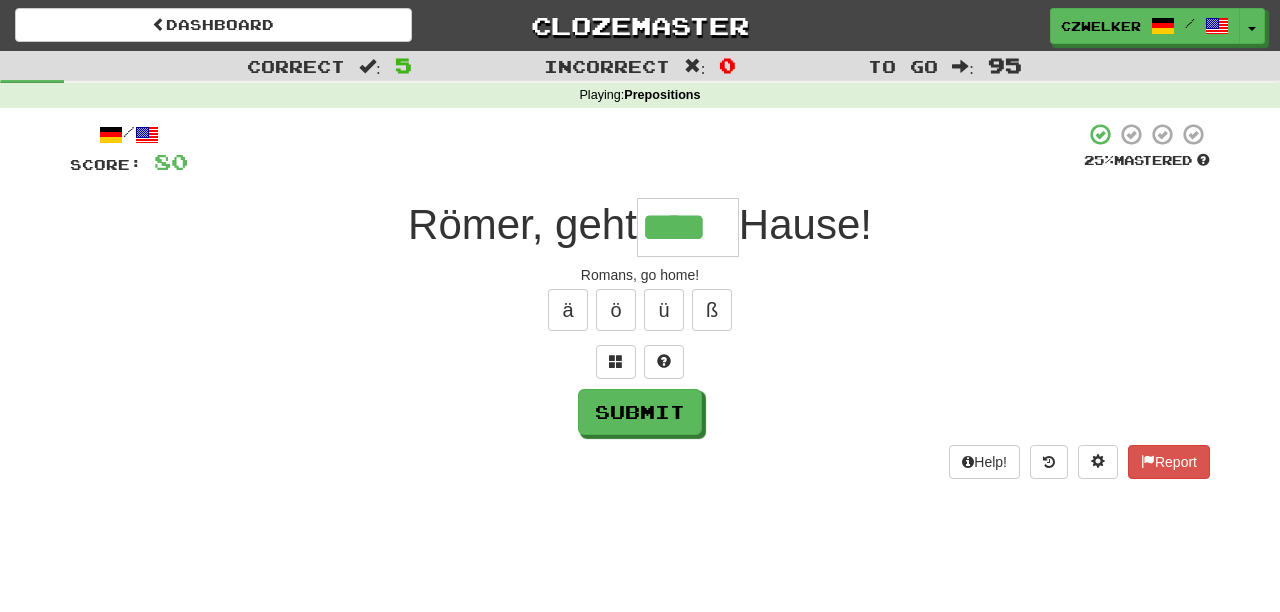 type on "****" 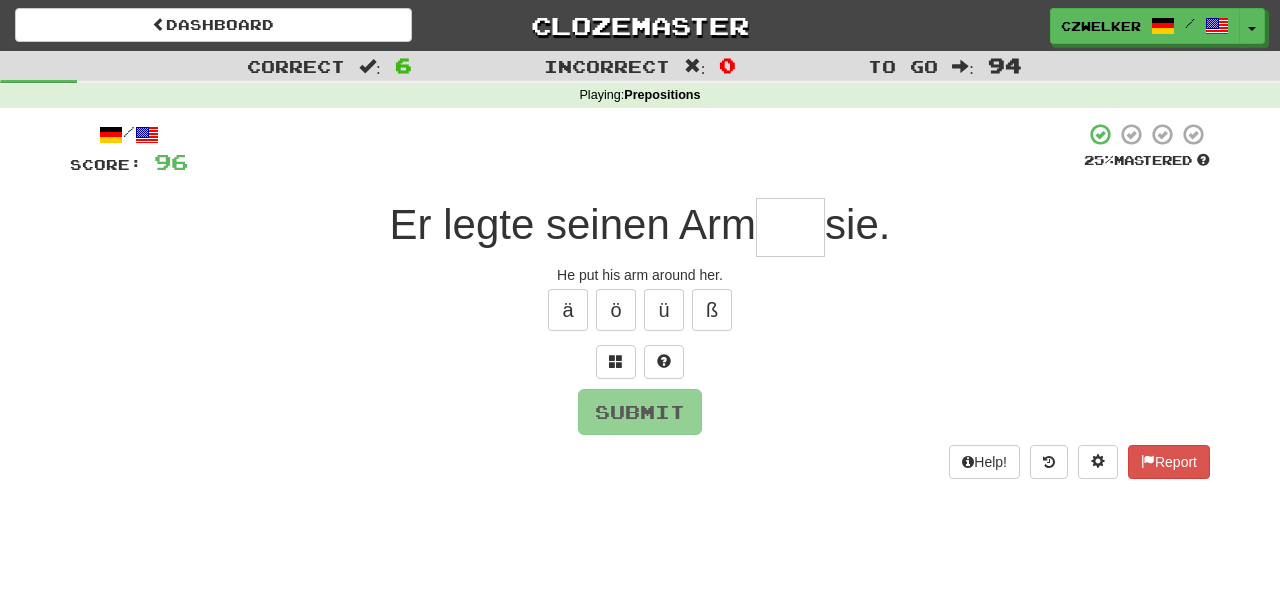 type on "*" 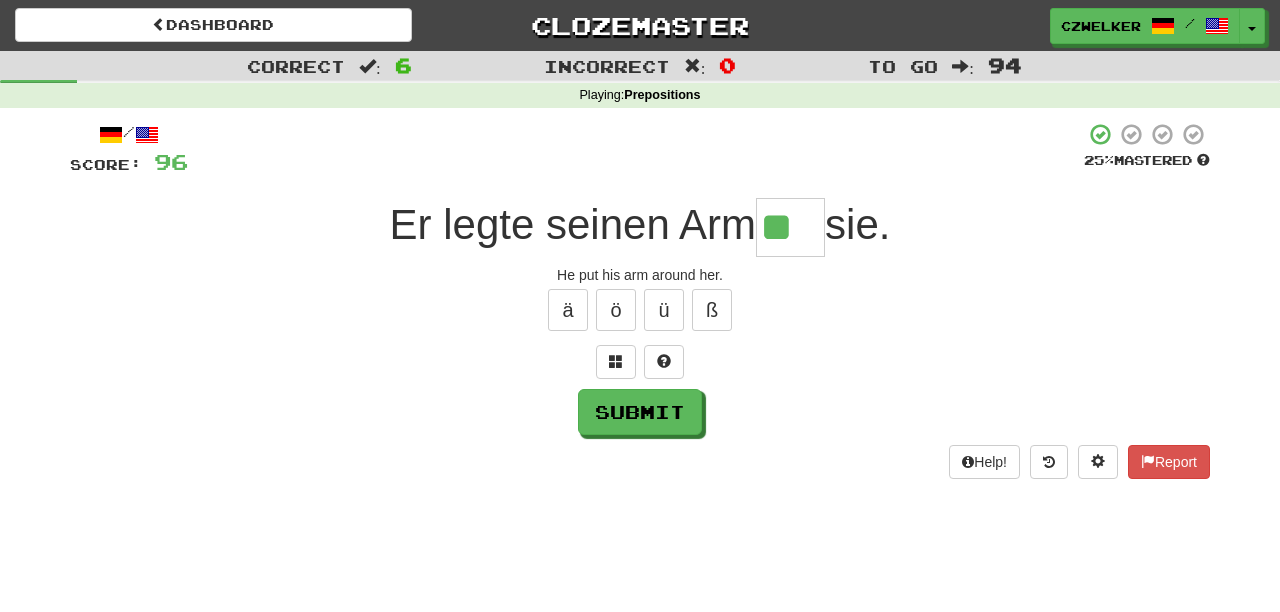type on "**" 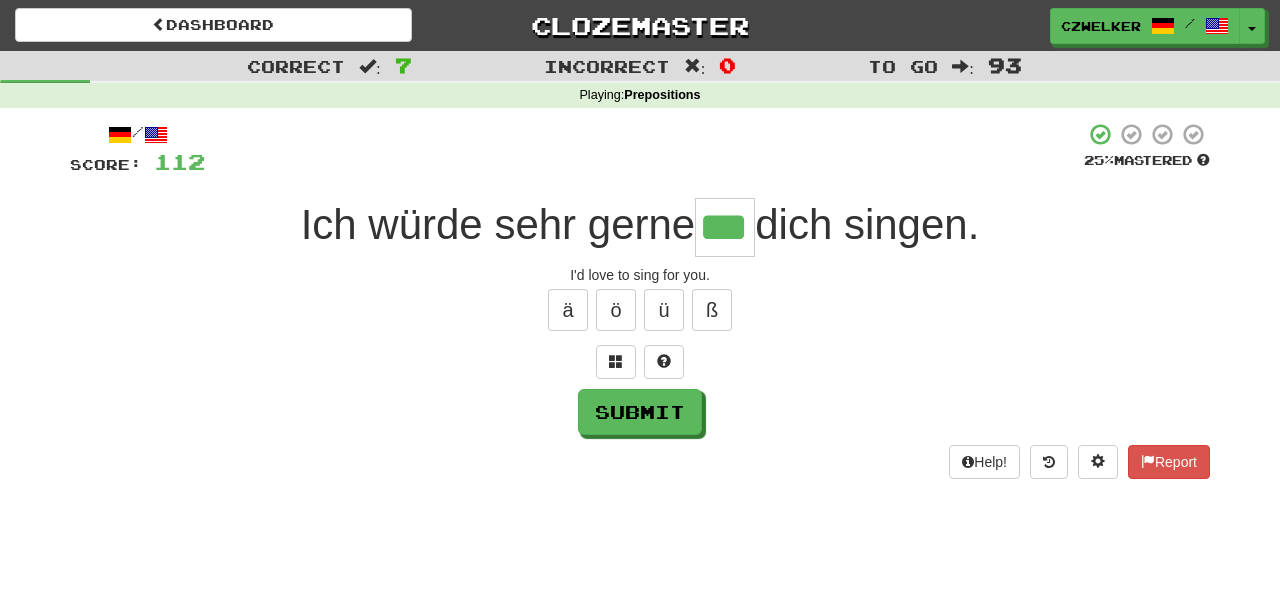 type on "***" 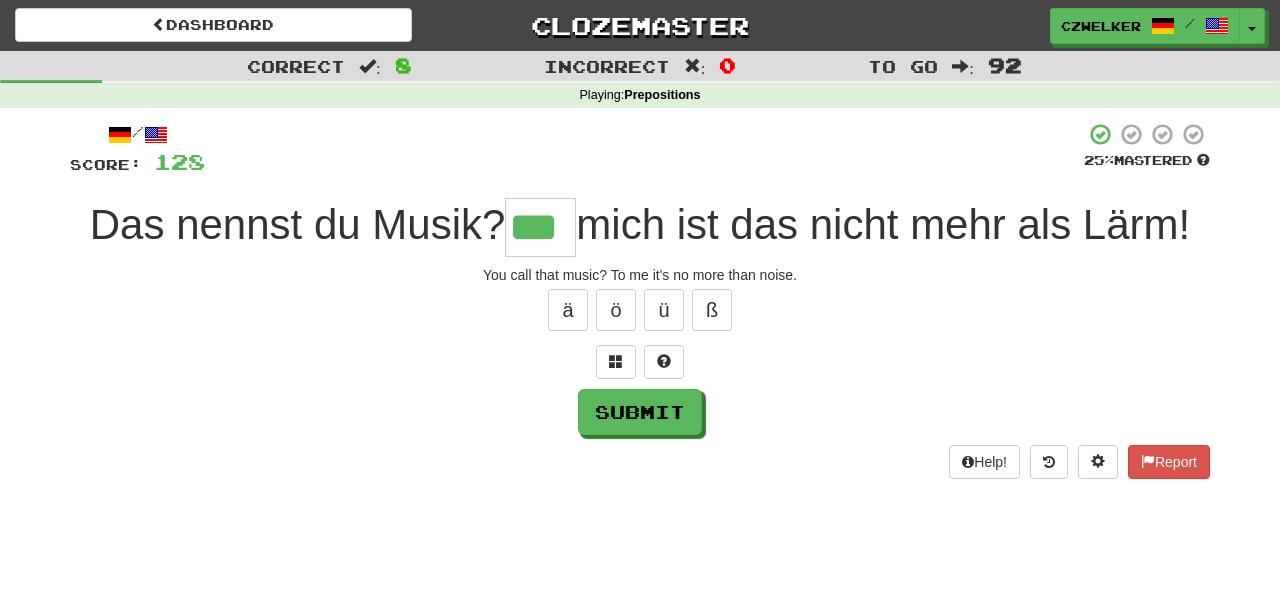 type on "***" 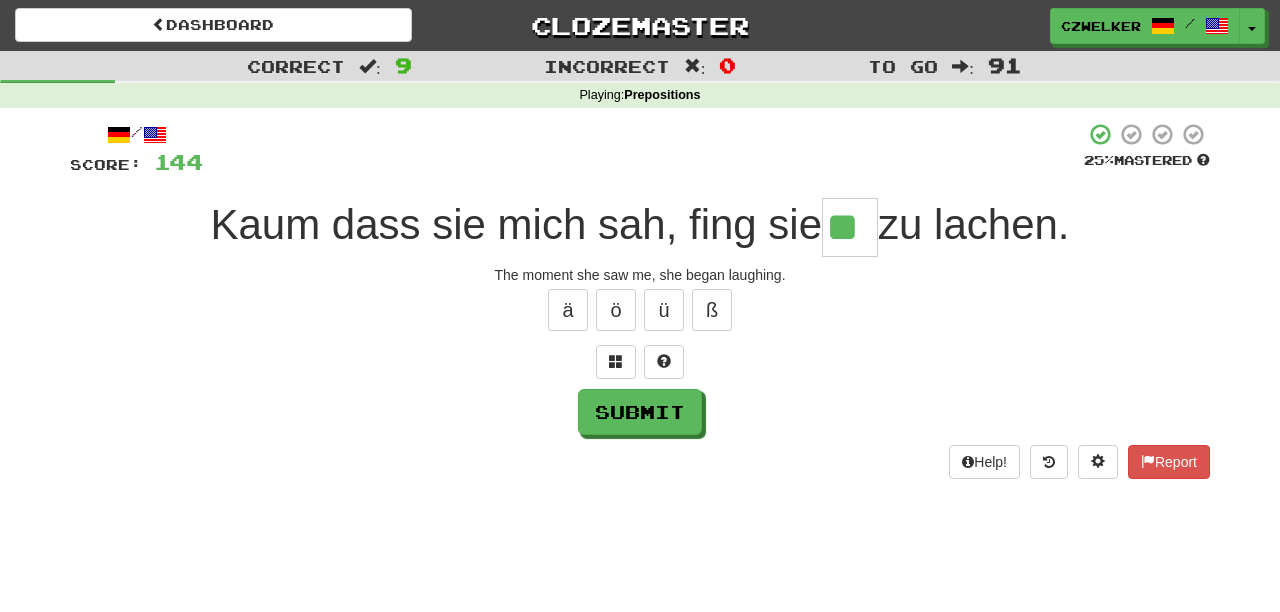 type on "**" 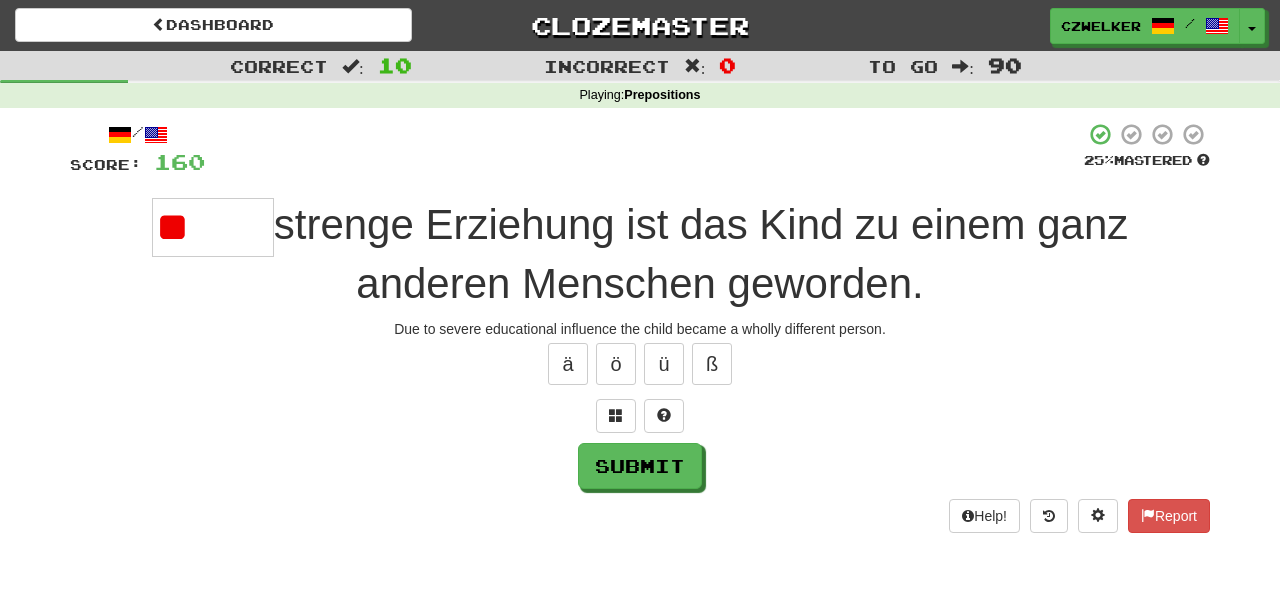 type on "*" 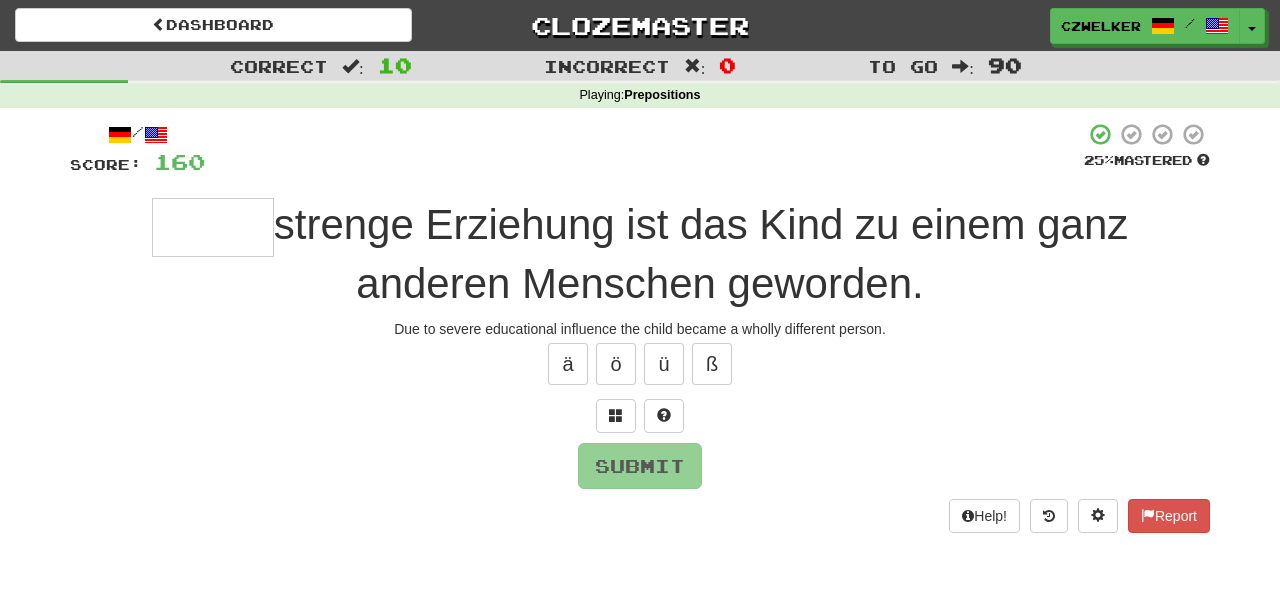 type on "*" 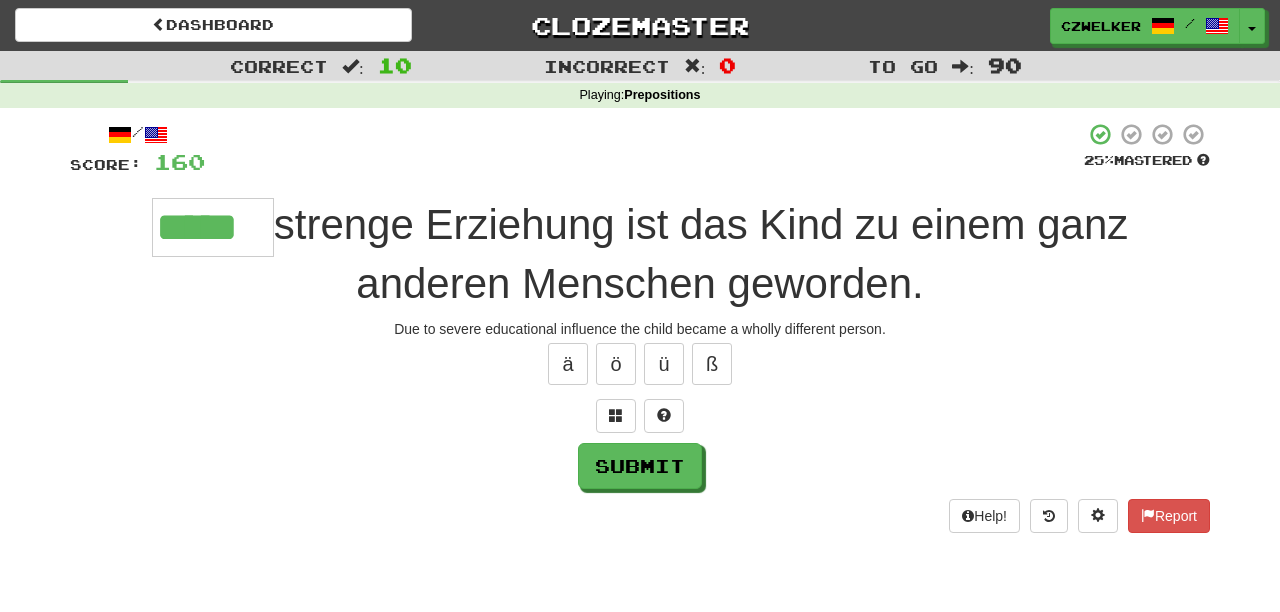 type on "*****" 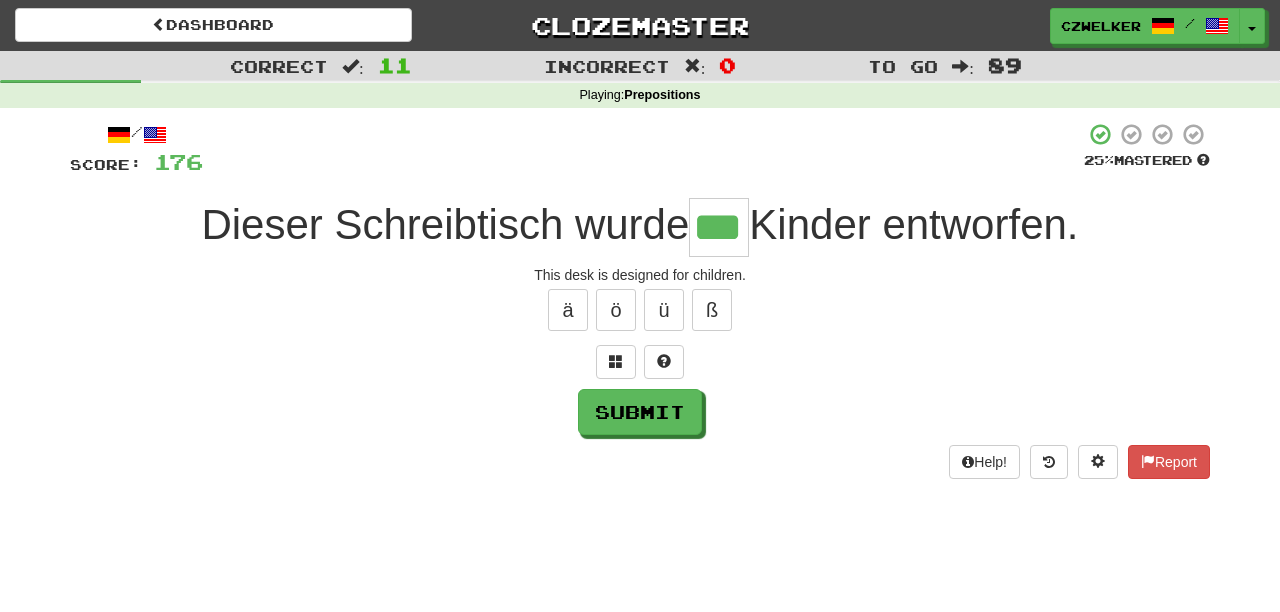 type on "***" 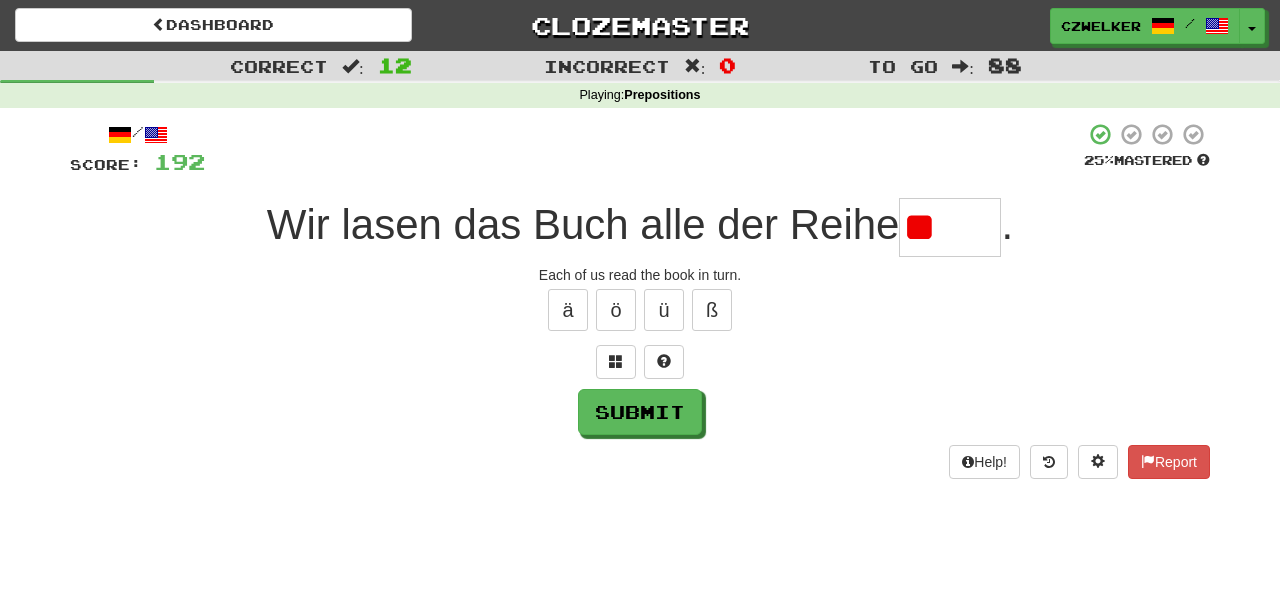 type on "*" 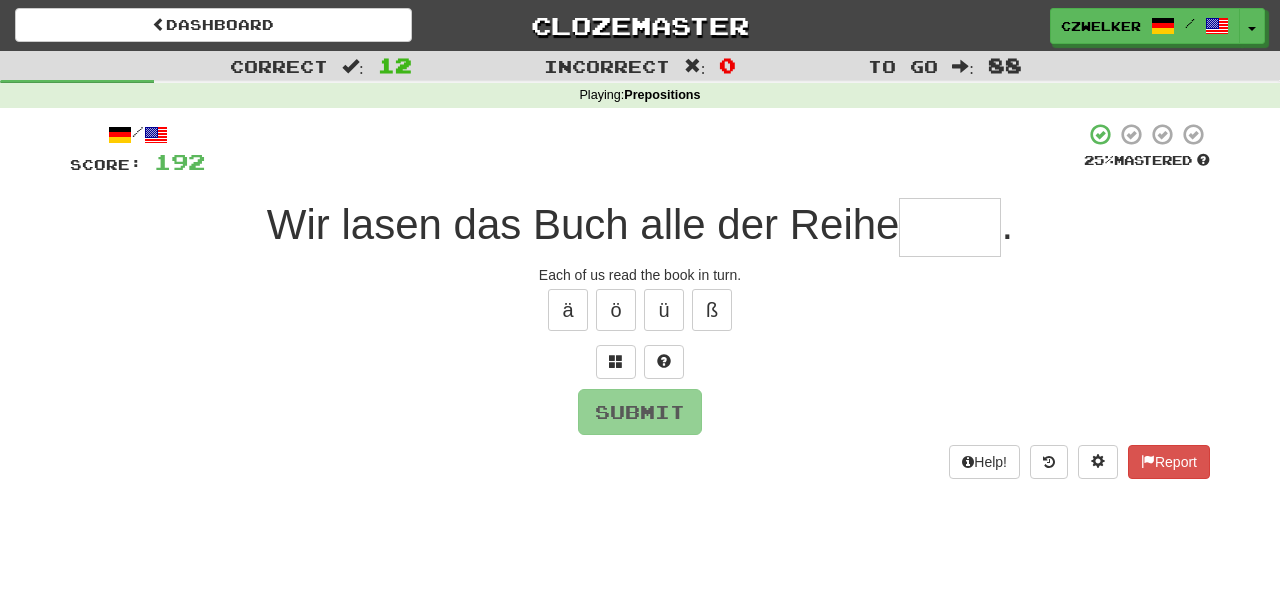 type on "*" 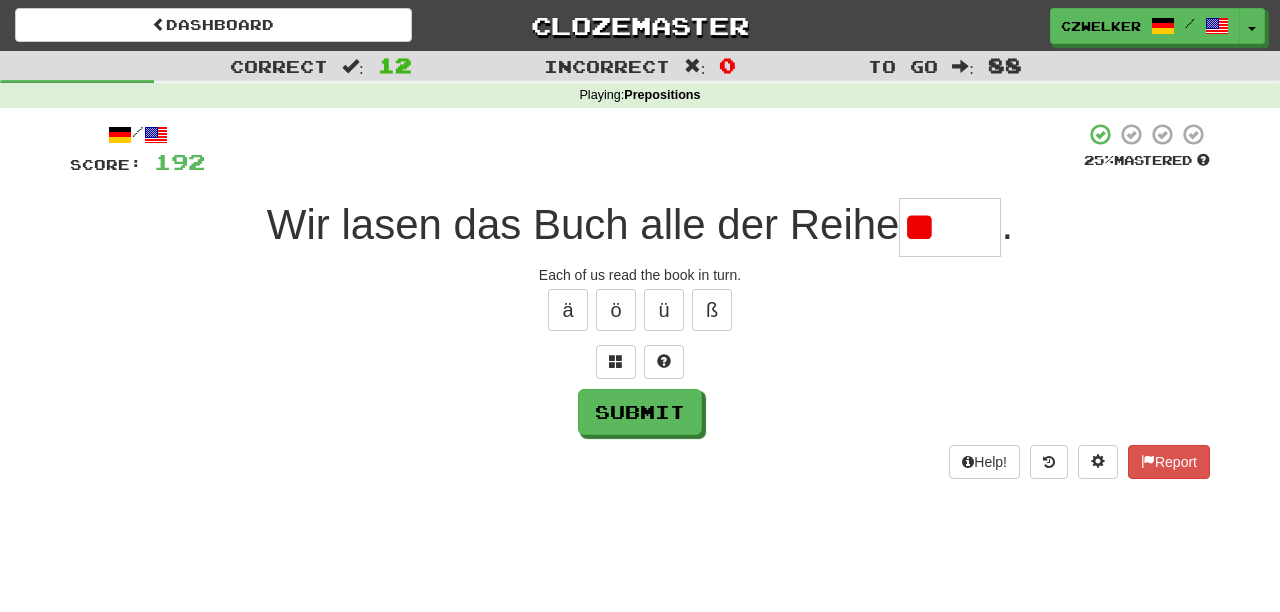 type on "*" 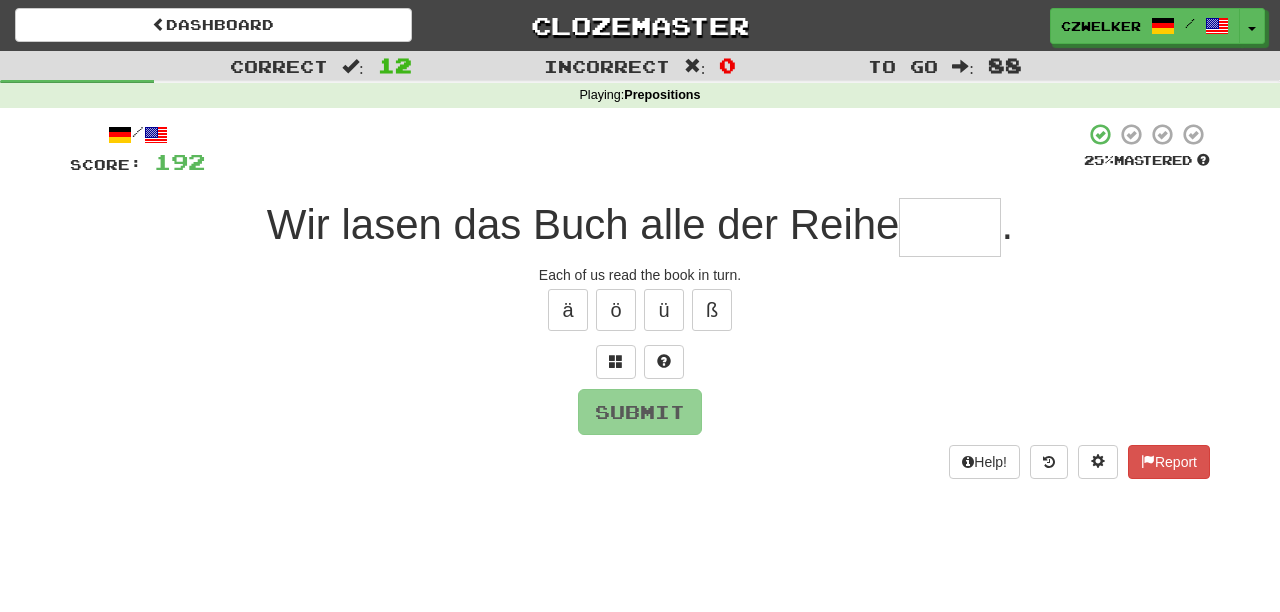 type on "*" 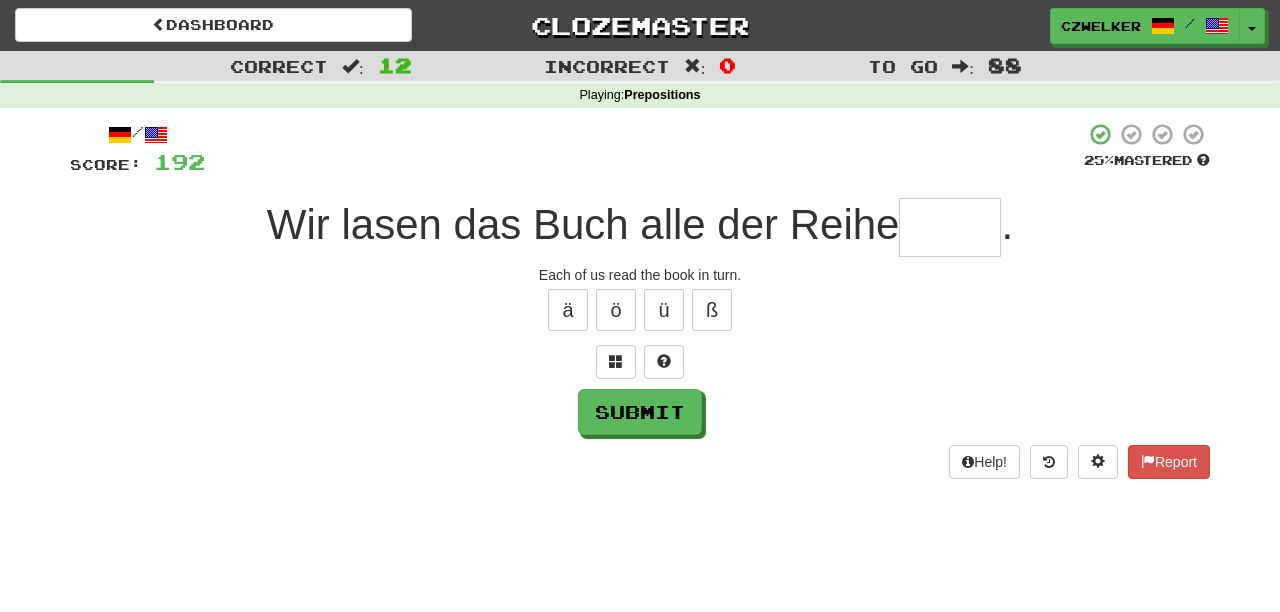 type on "*" 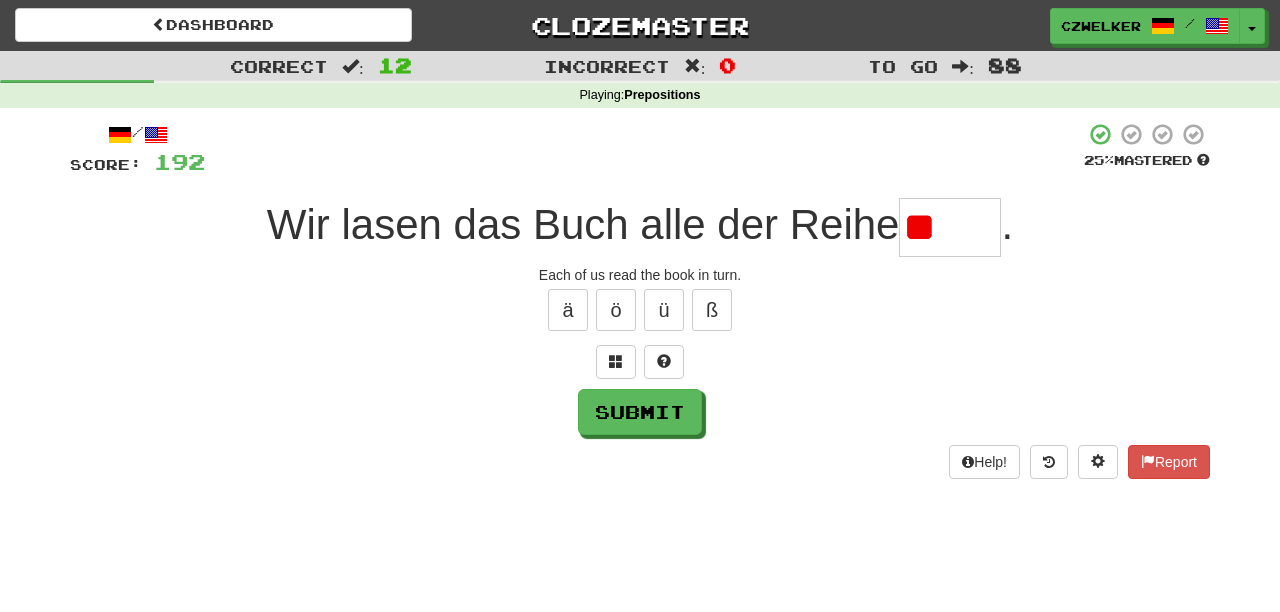 type on "*" 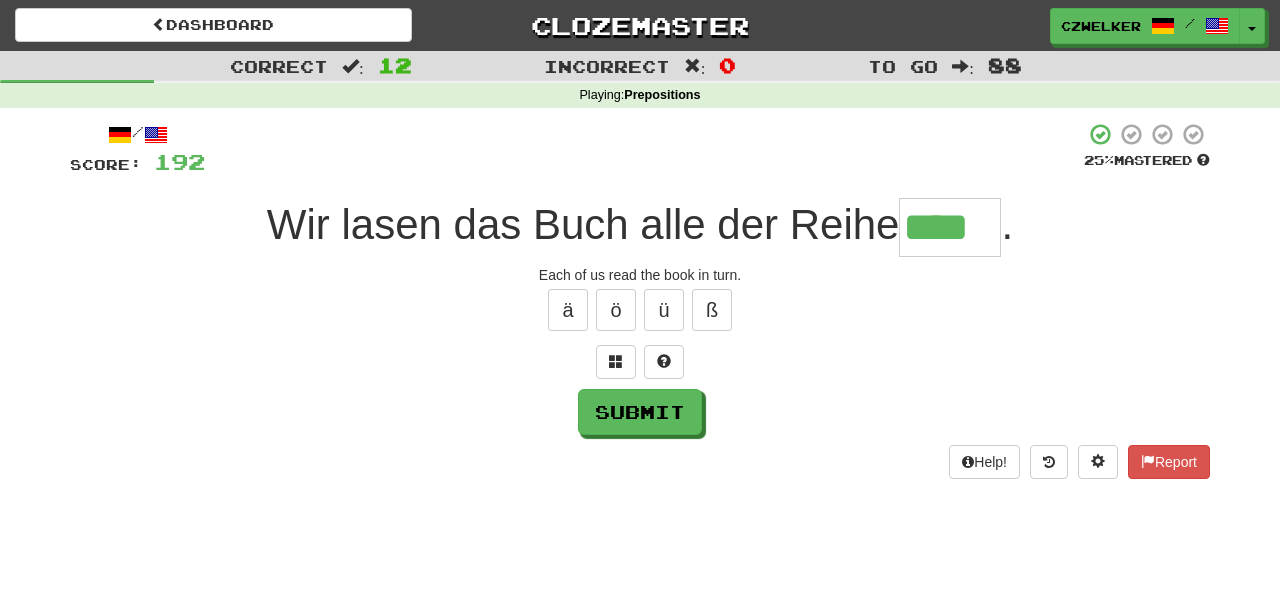 type on "****" 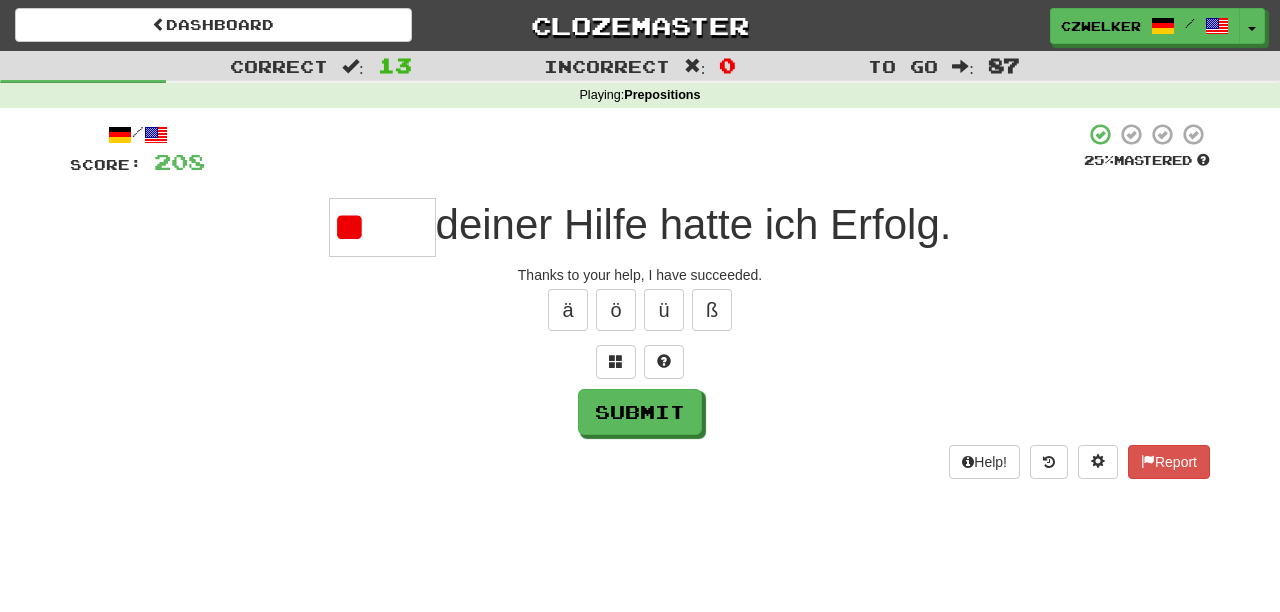 type on "*" 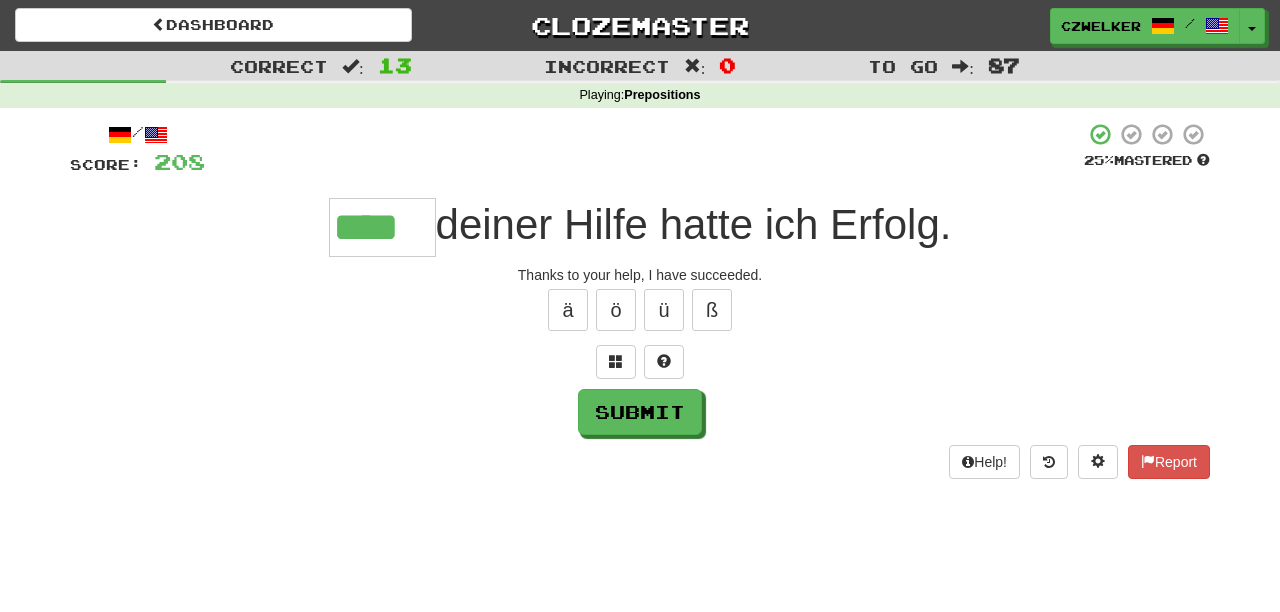type on "****" 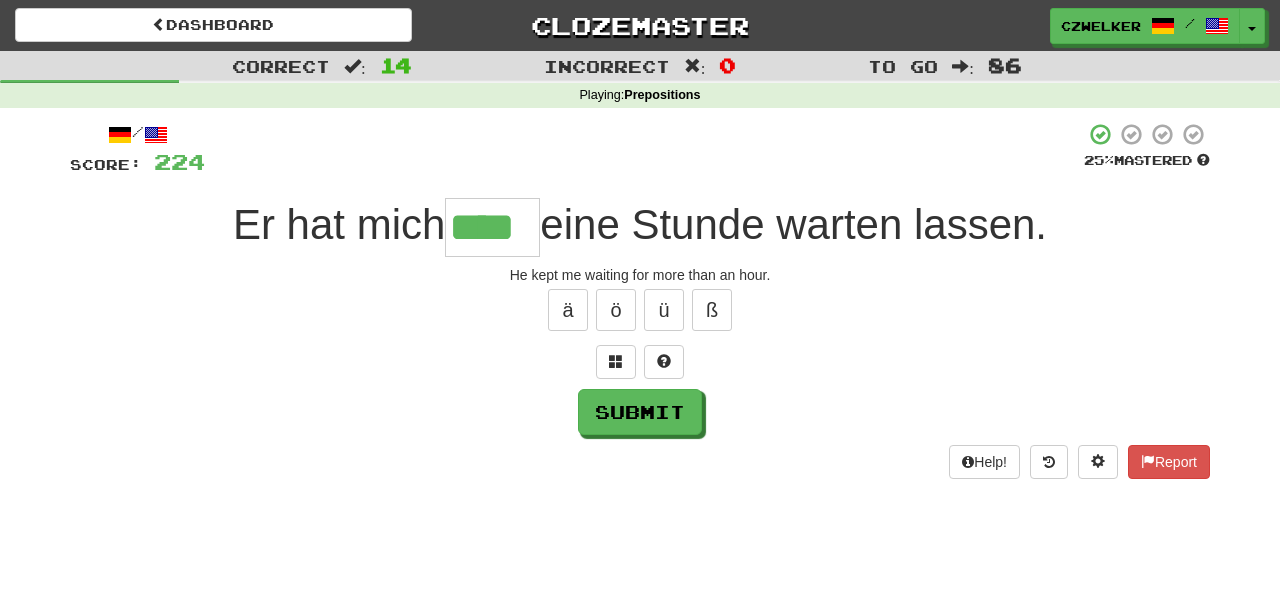 type on "****" 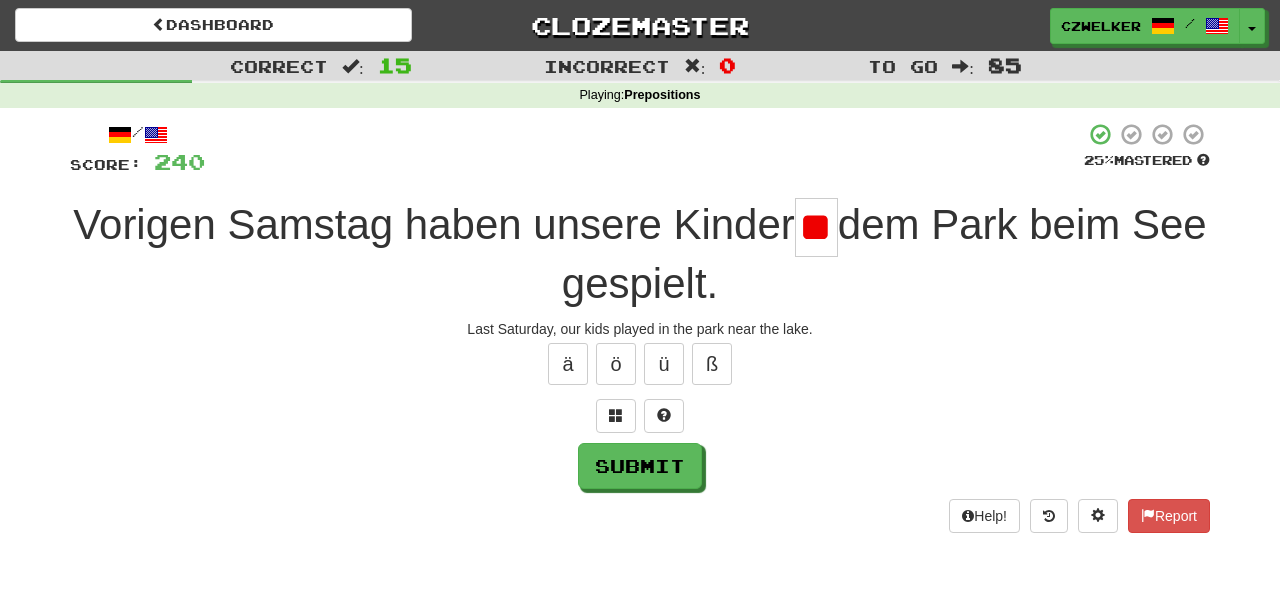 type on "*" 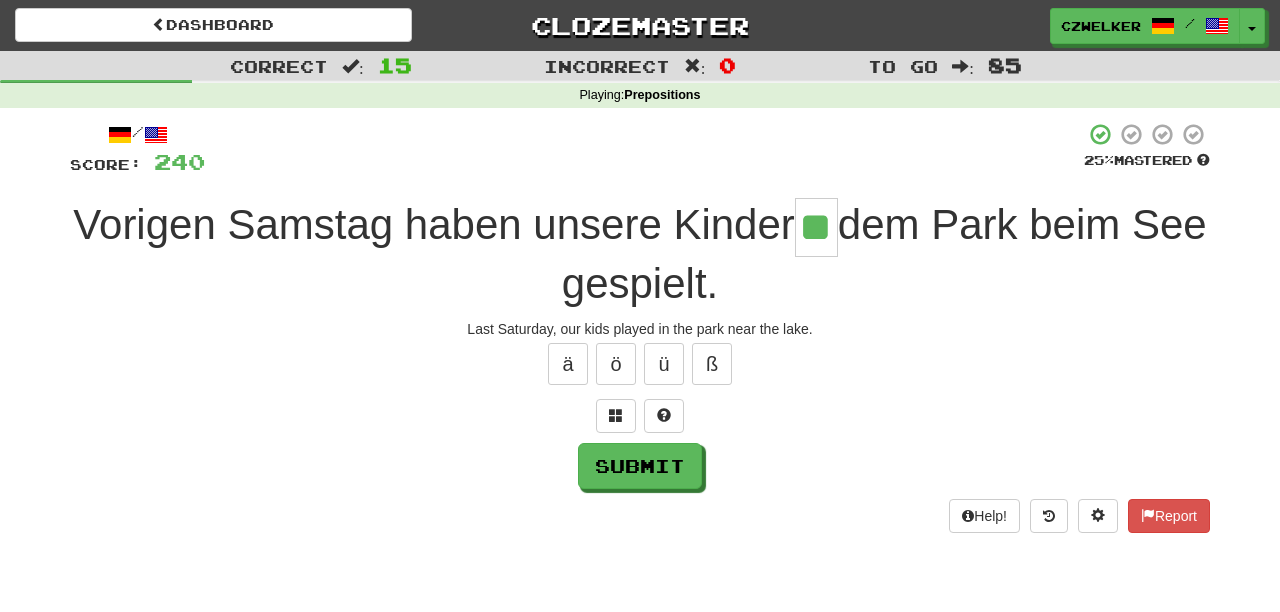 type on "**" 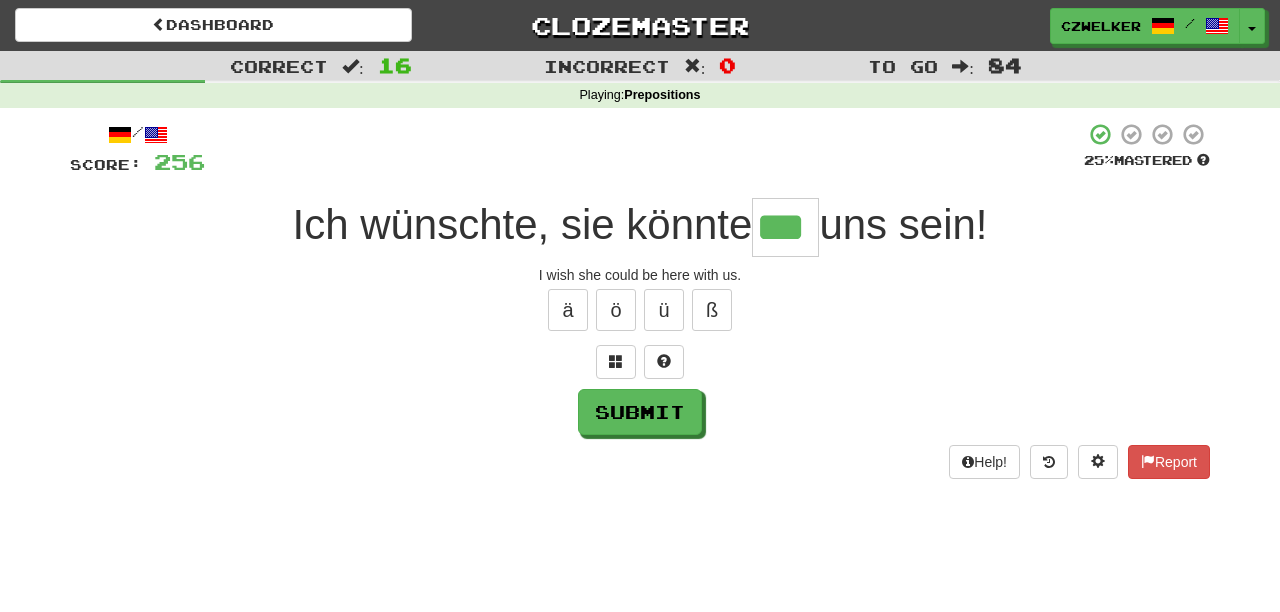 type on "***" 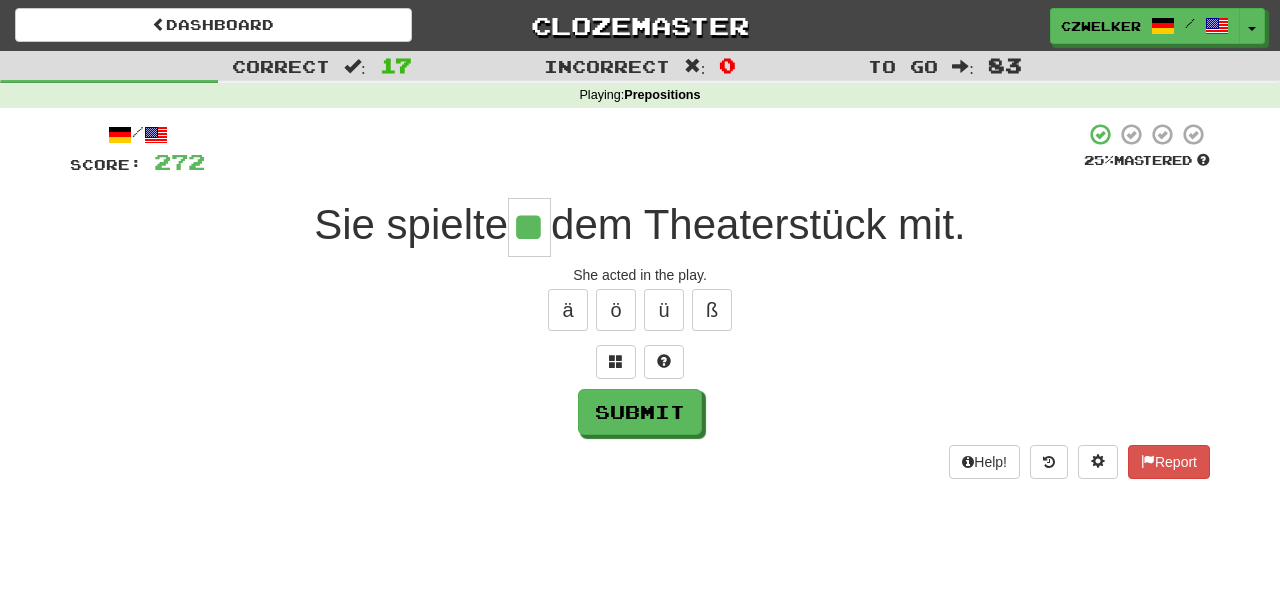 type on "**" 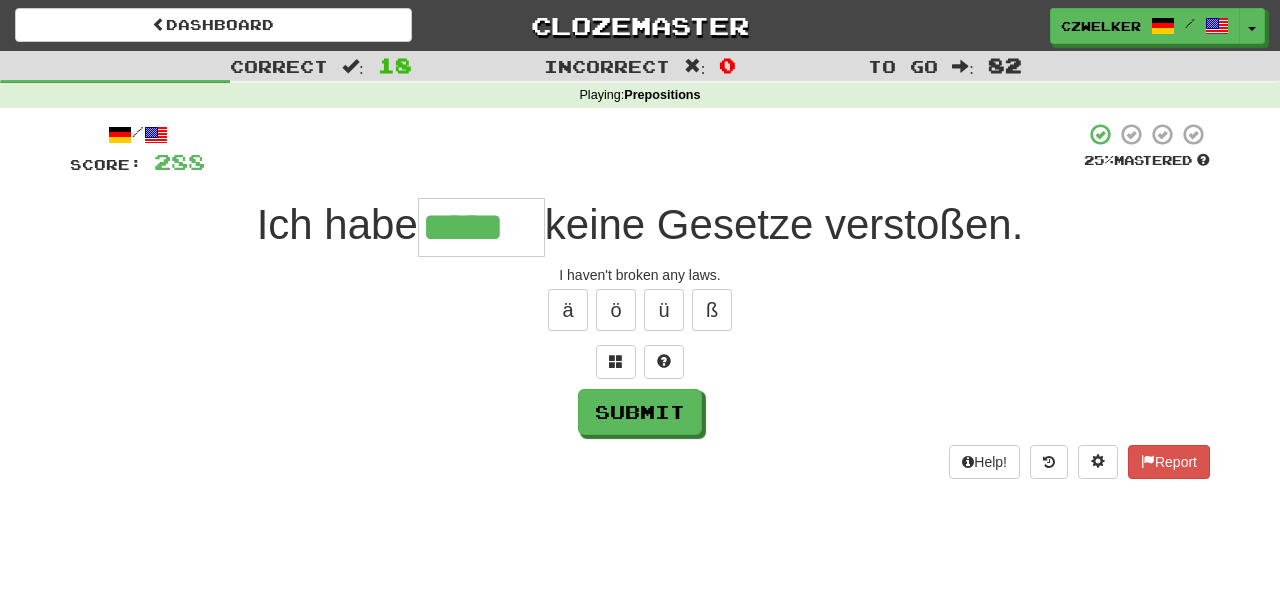 type on "*****" 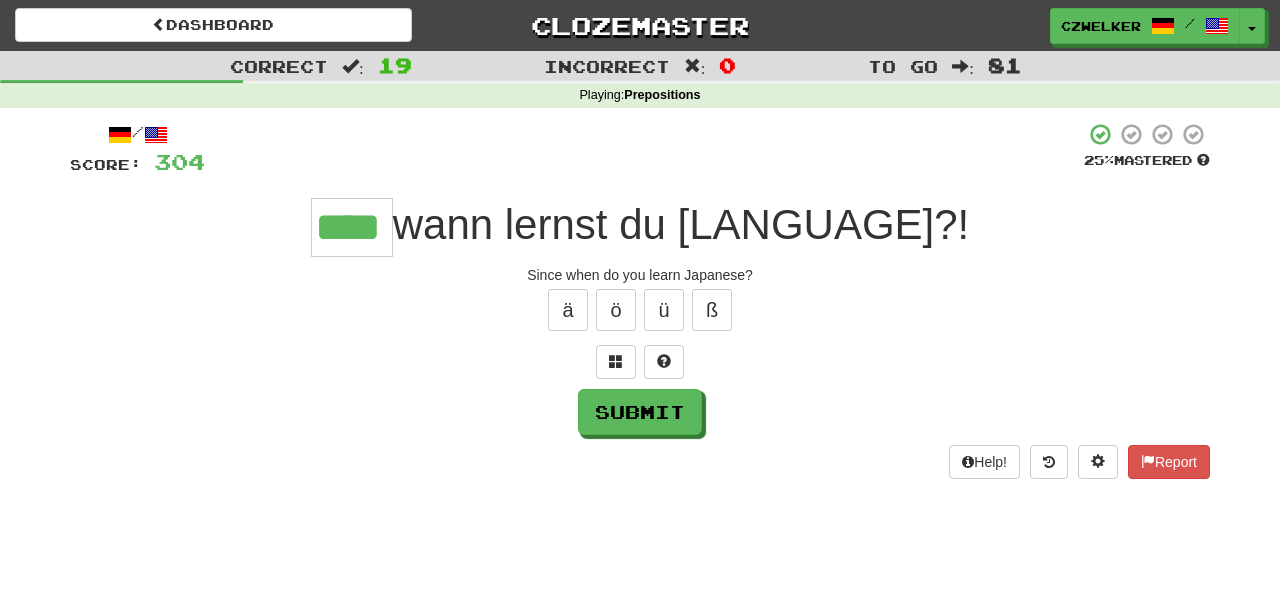 type on "****" 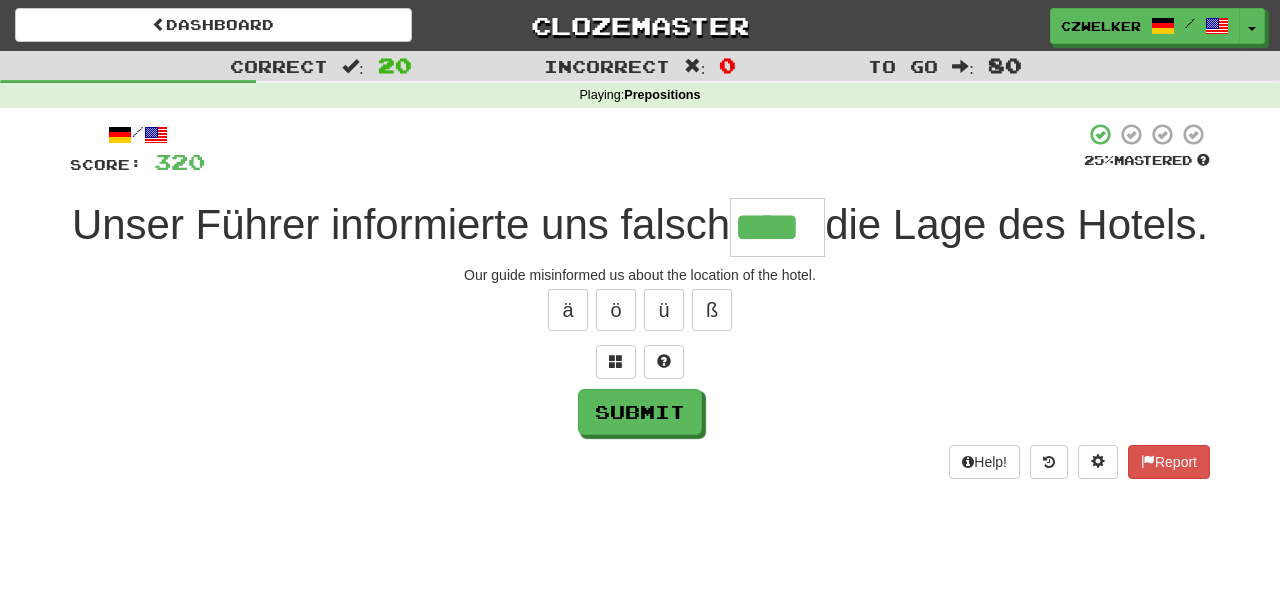 type on "****" 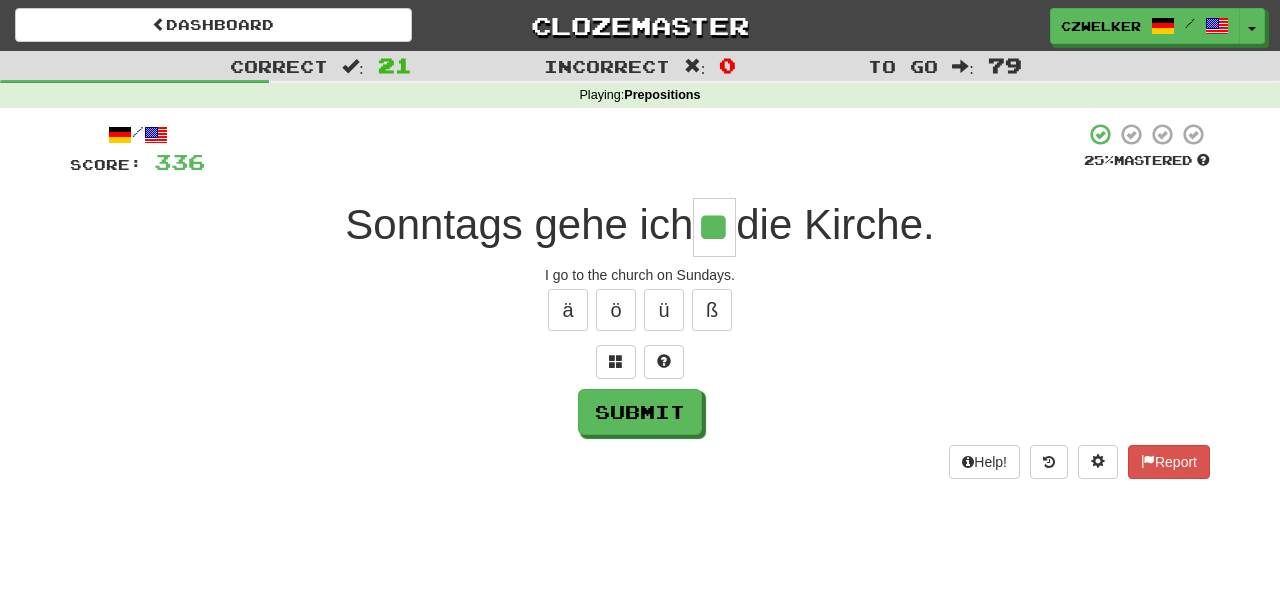 type on "**" 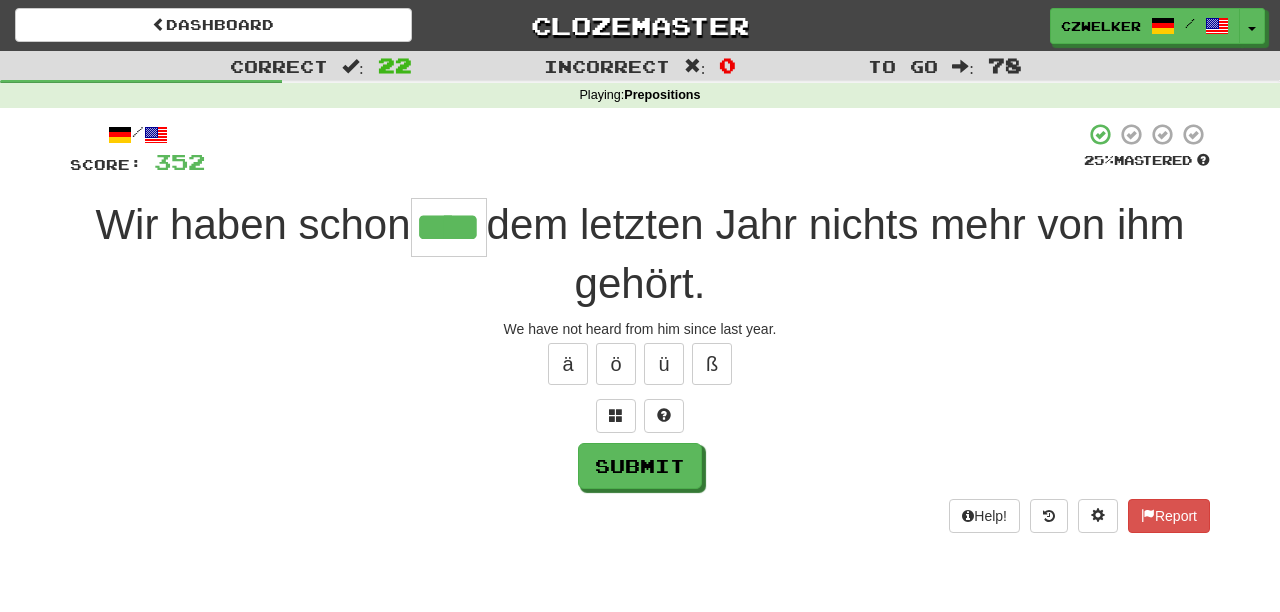 type on "****" 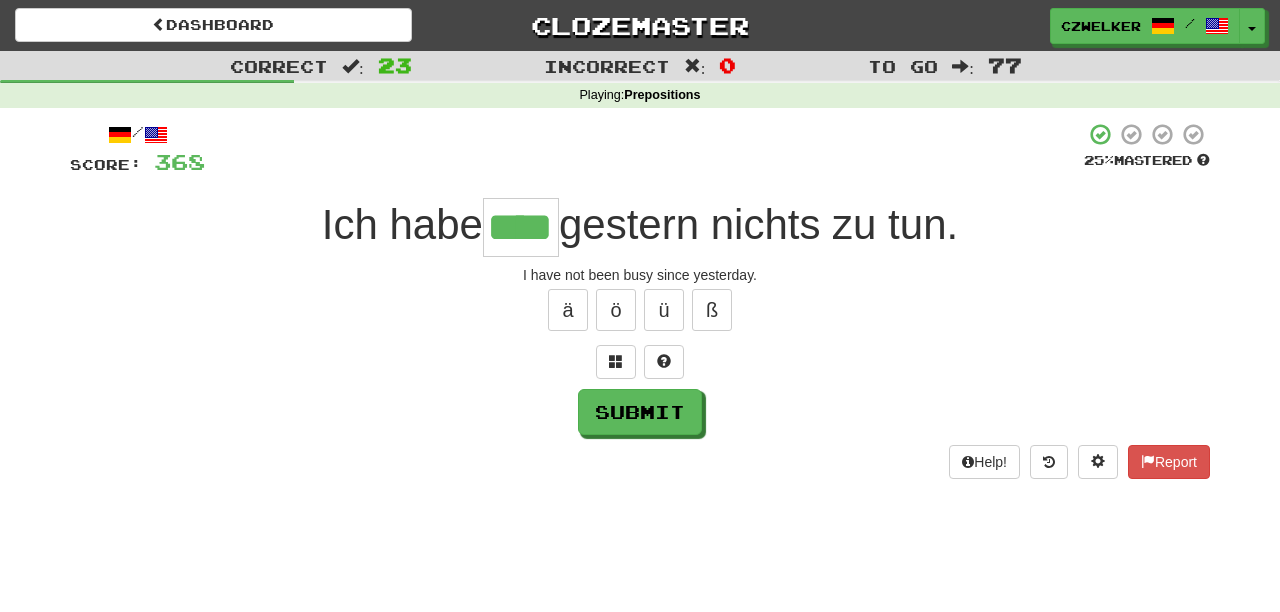 type on "****" 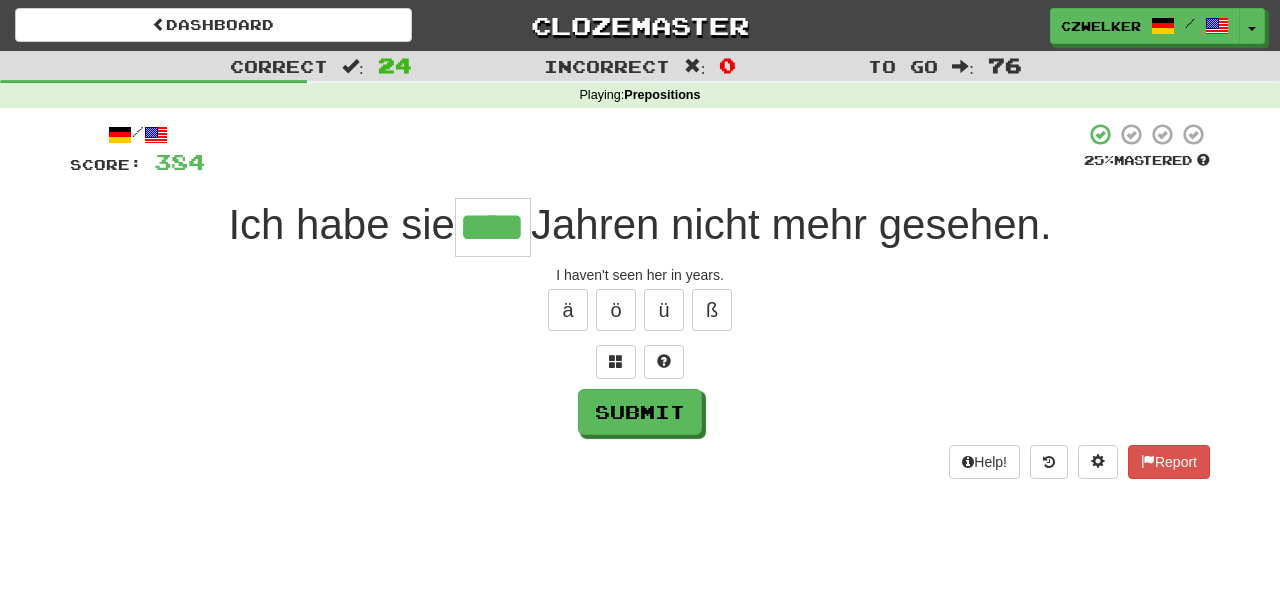 type on "****" 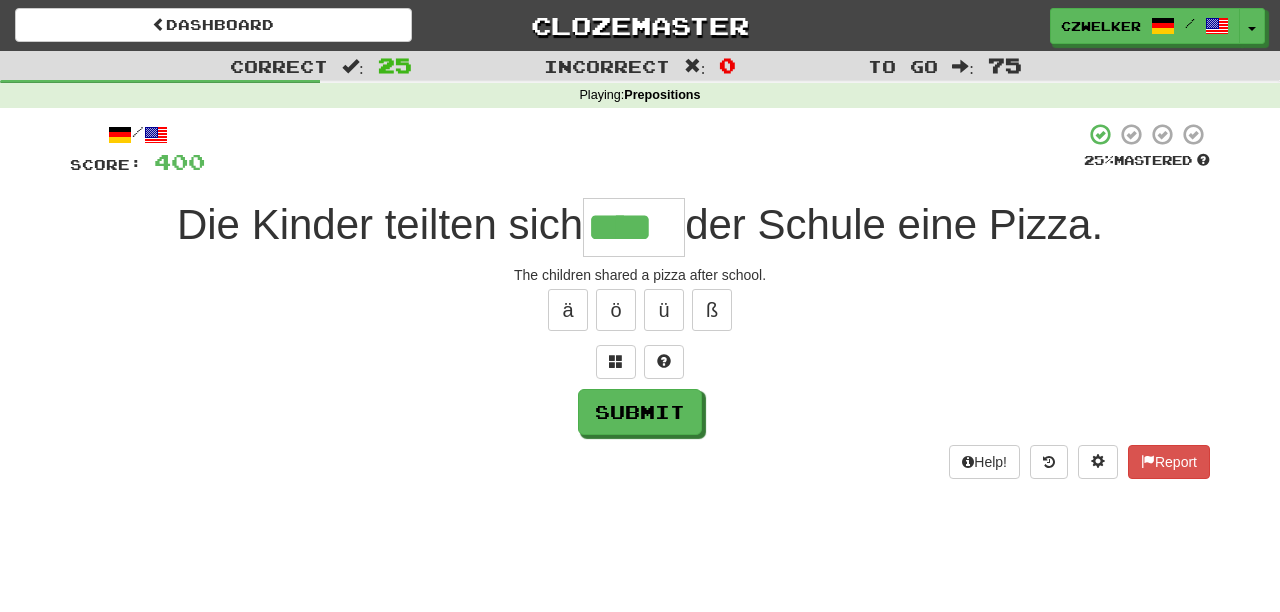 type on "****" 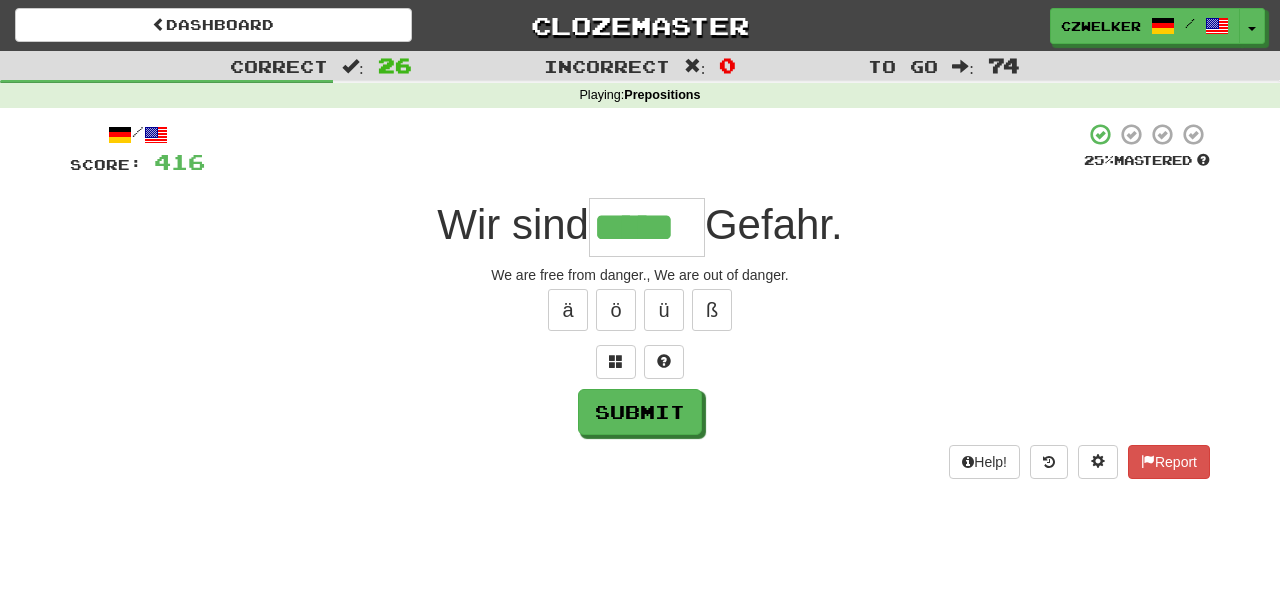 type on "*****" 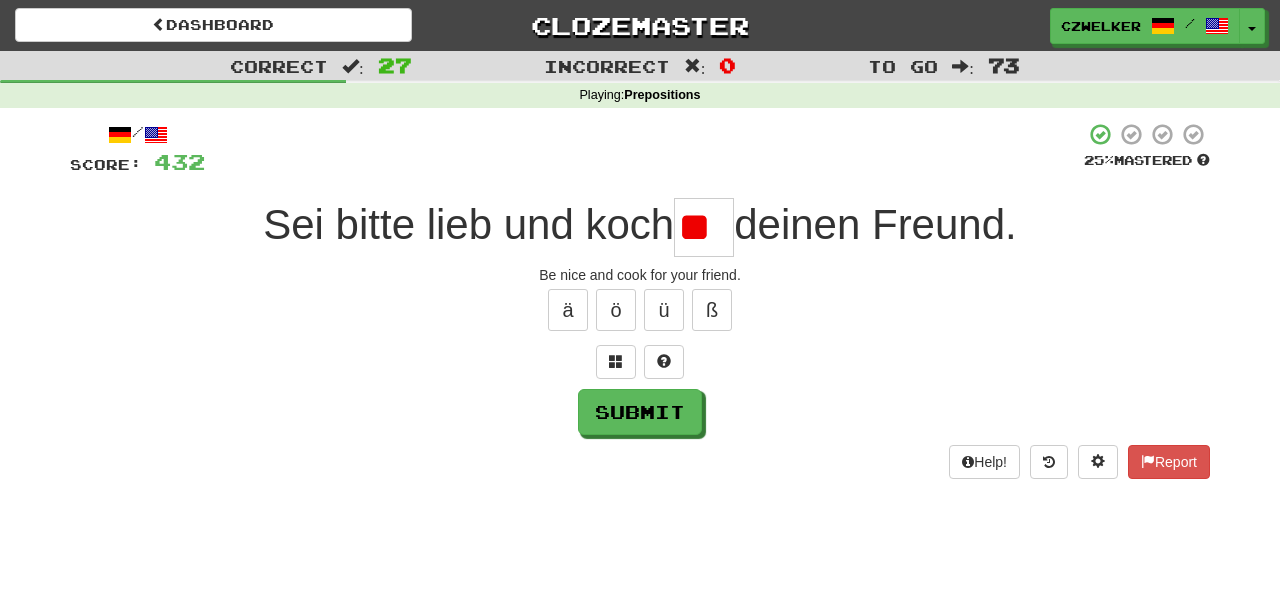 type on "*" 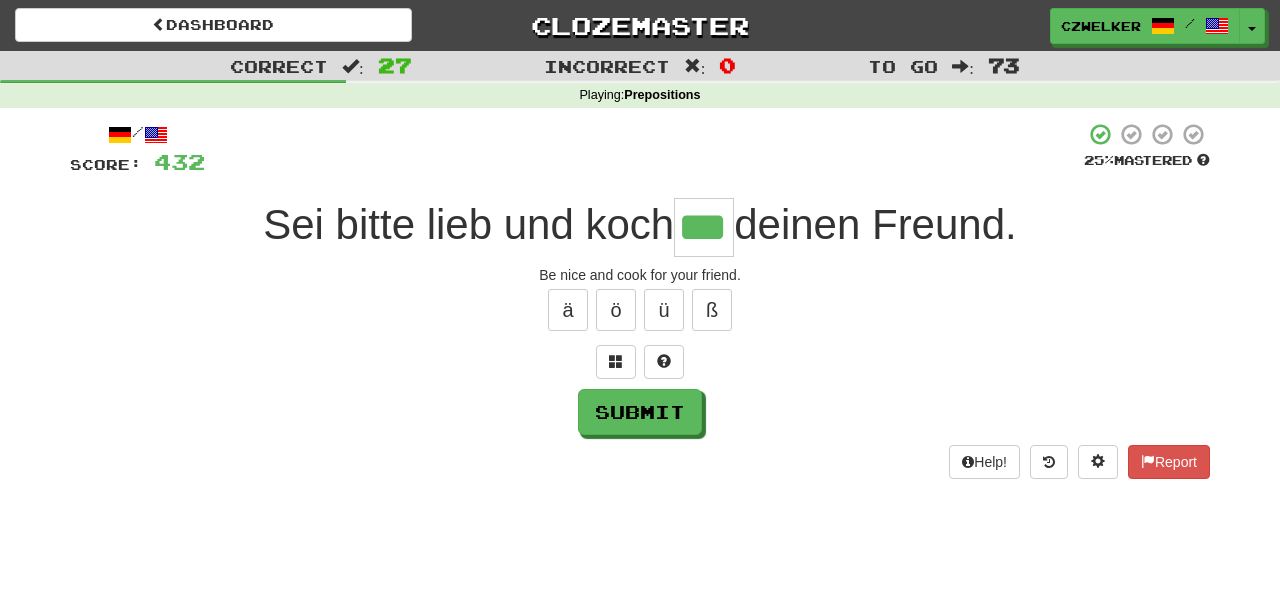 type on "***" 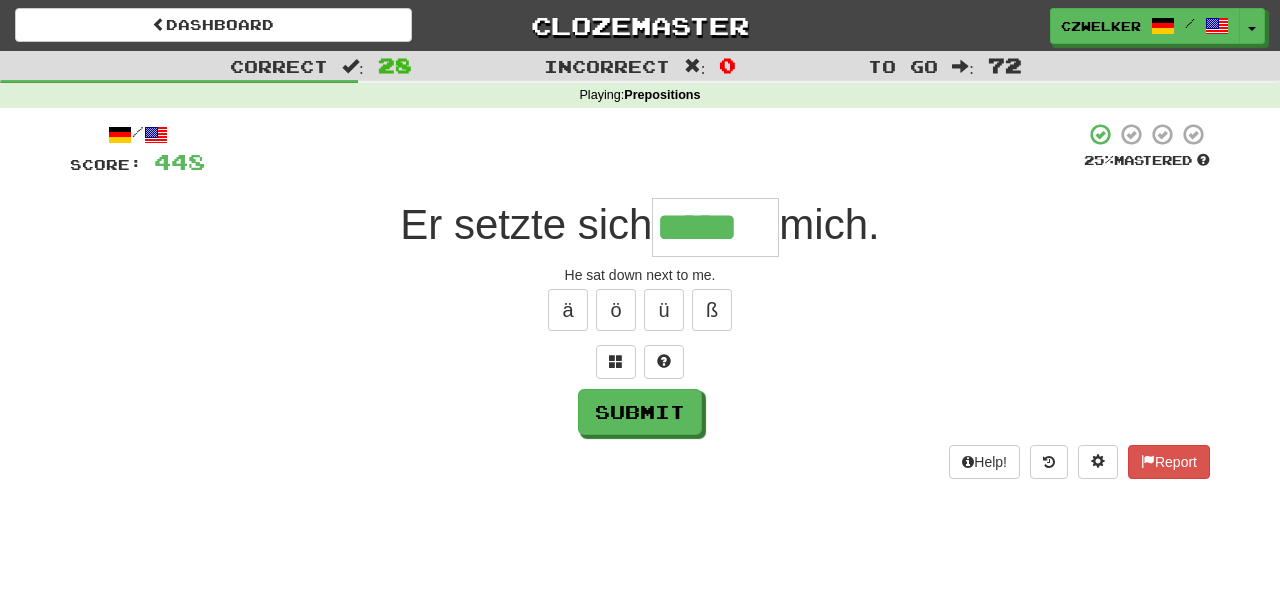 type on "*****" 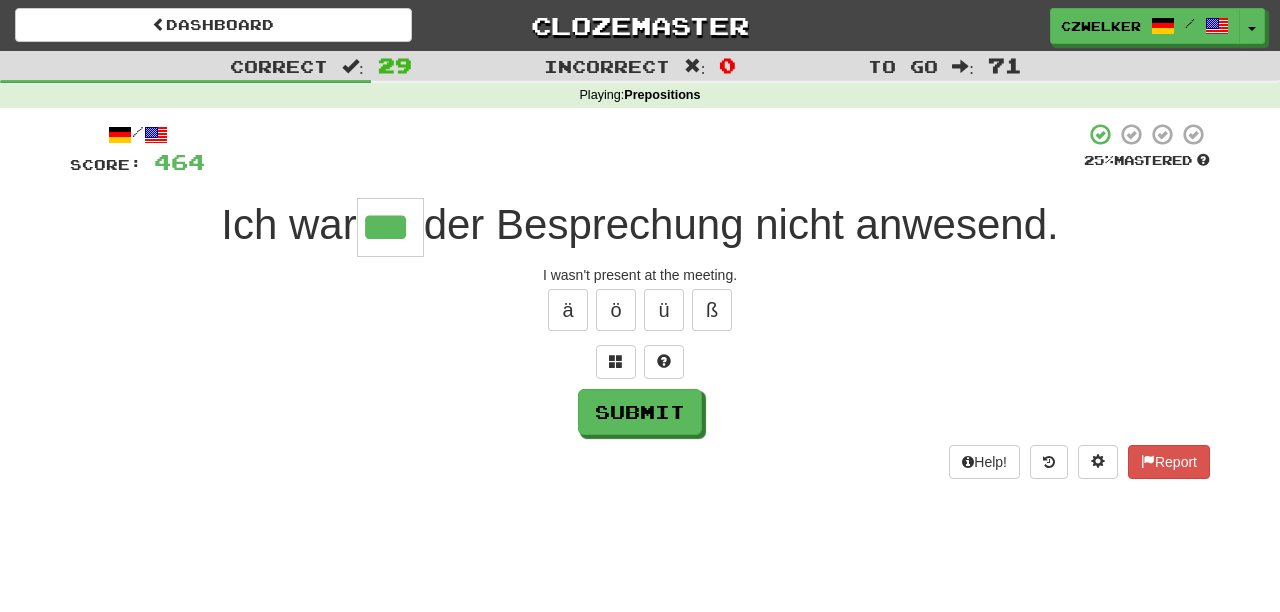type on "***" 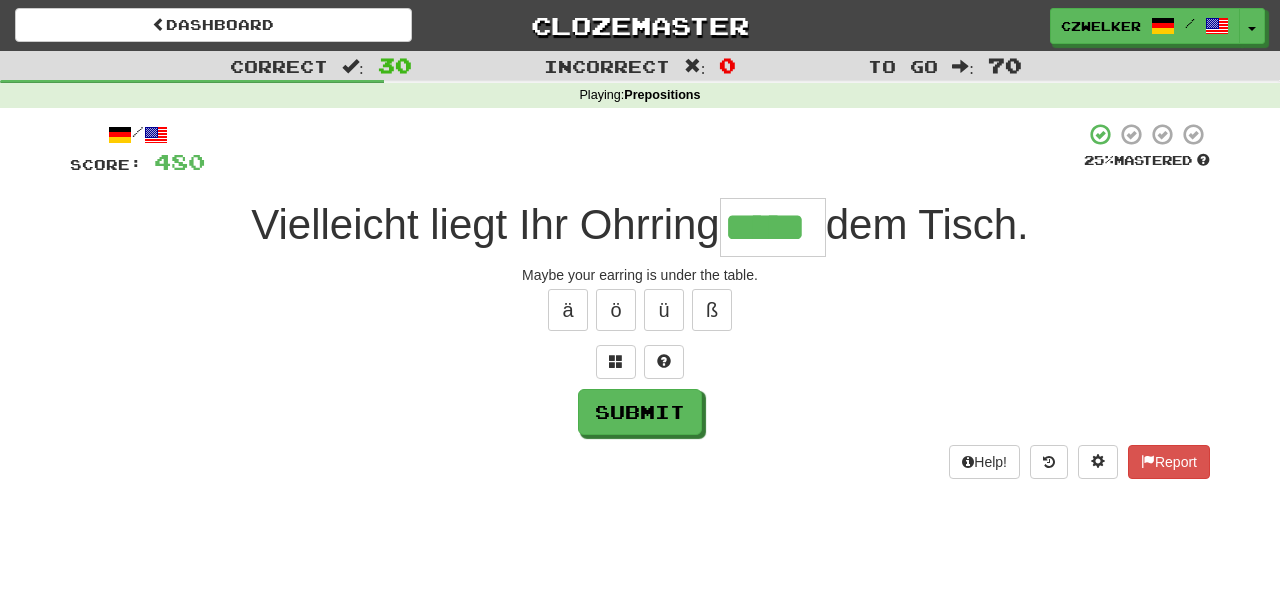 type on "*****" 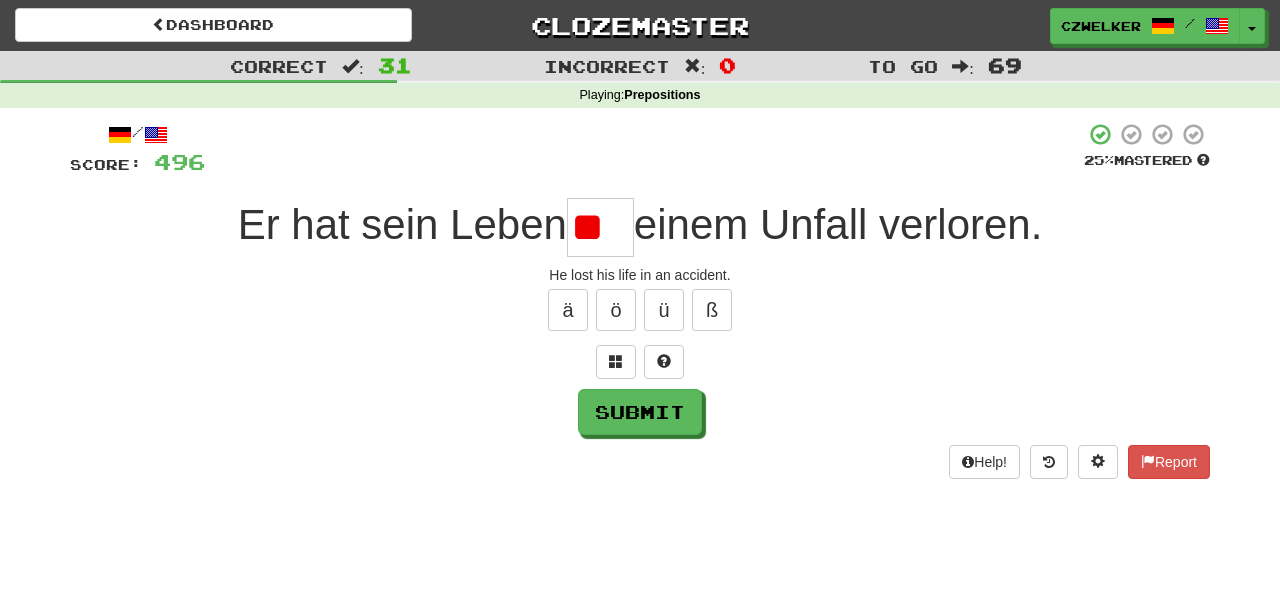 type on "*" 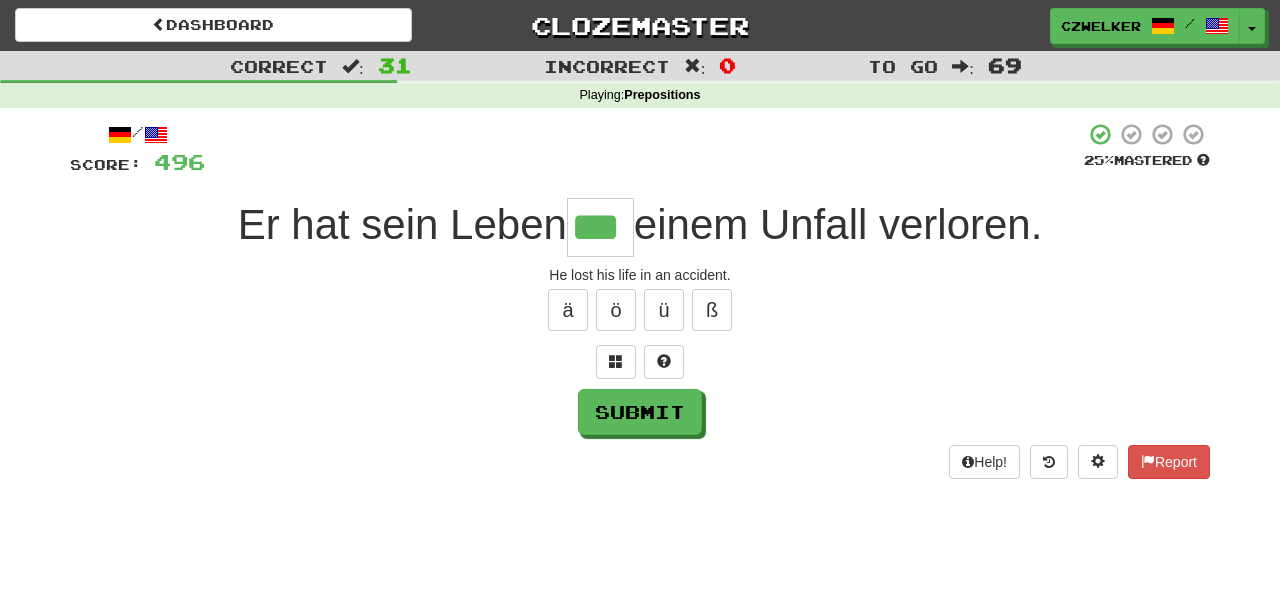 type on "***" 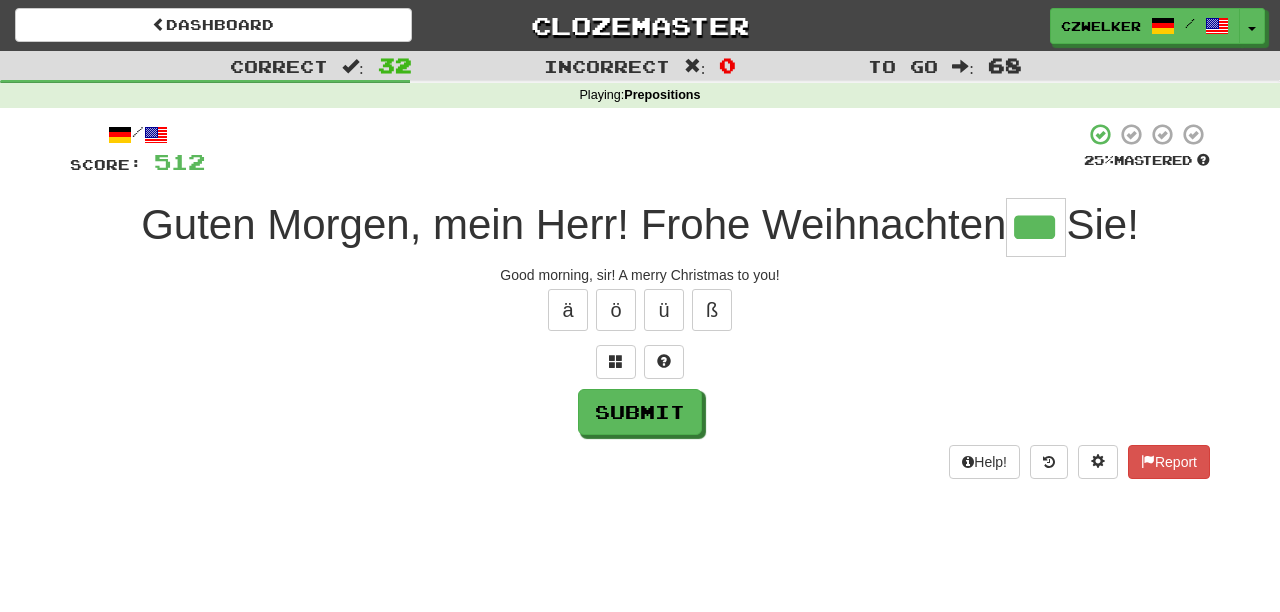 type on "***" 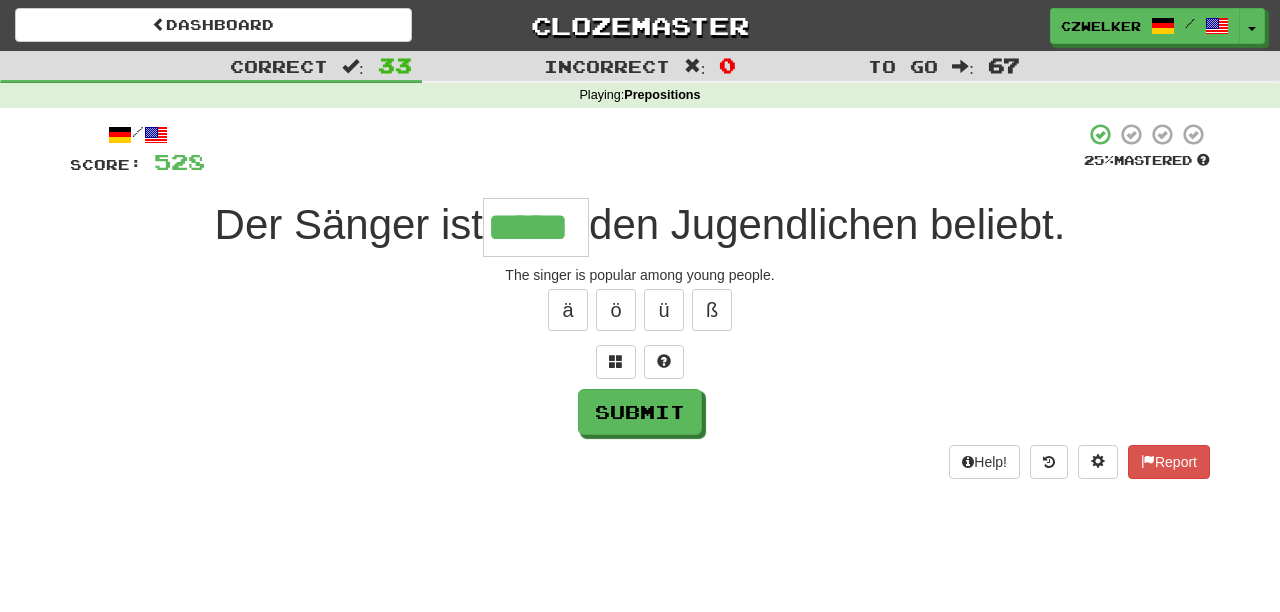 type on "*****" 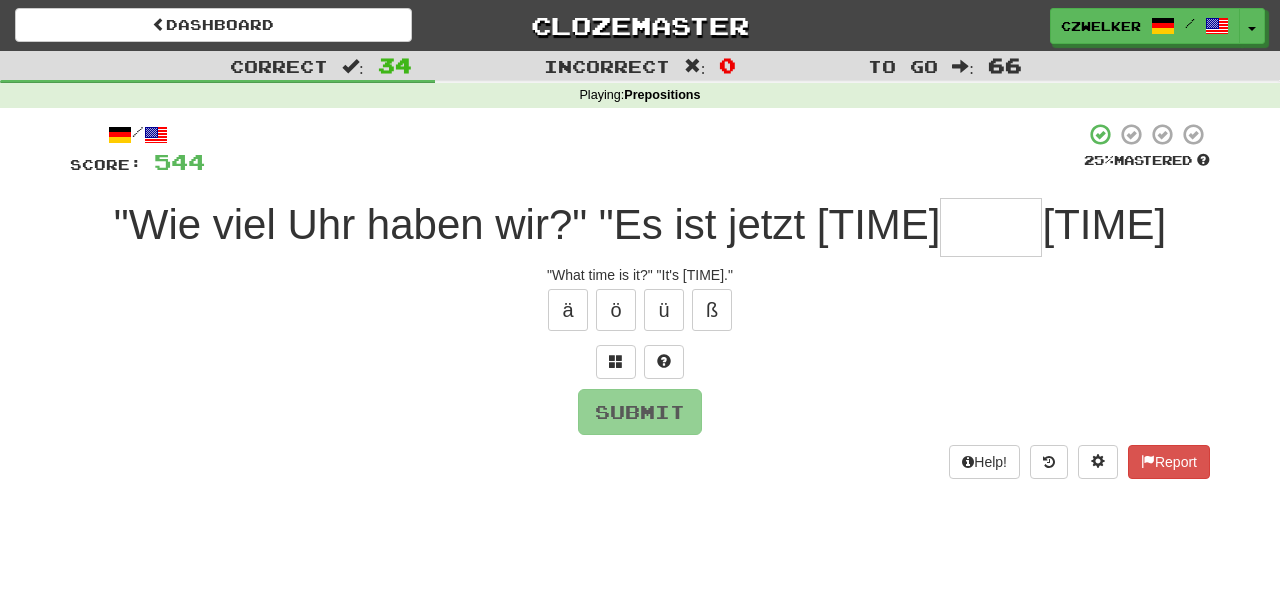 type on "*" 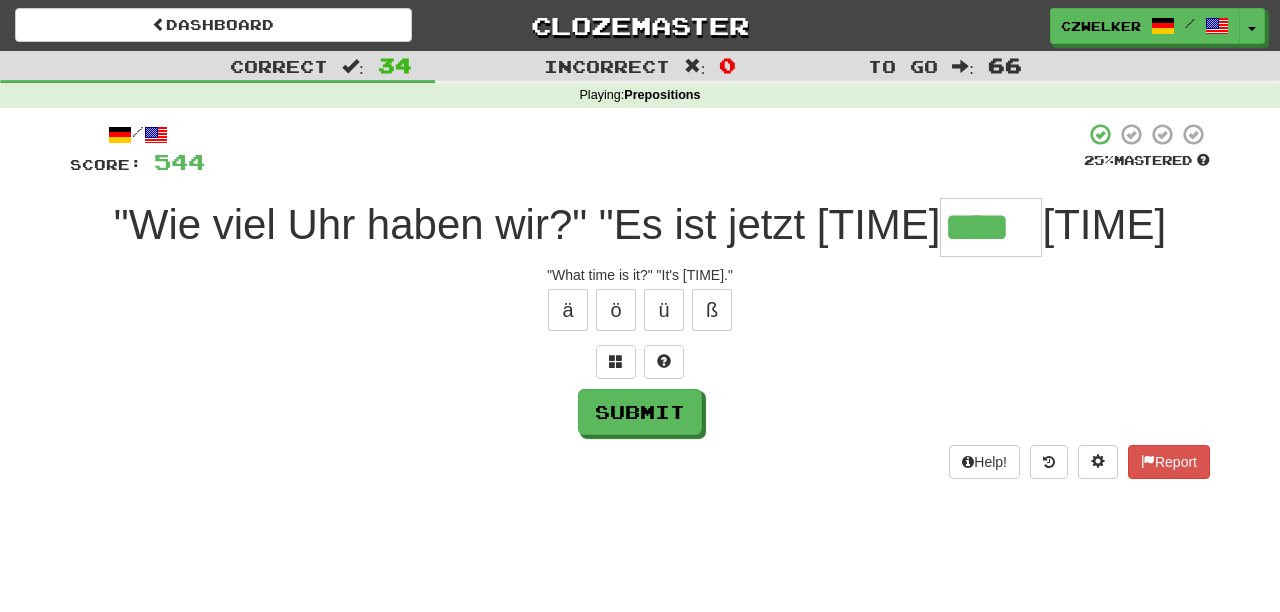 type on "****" 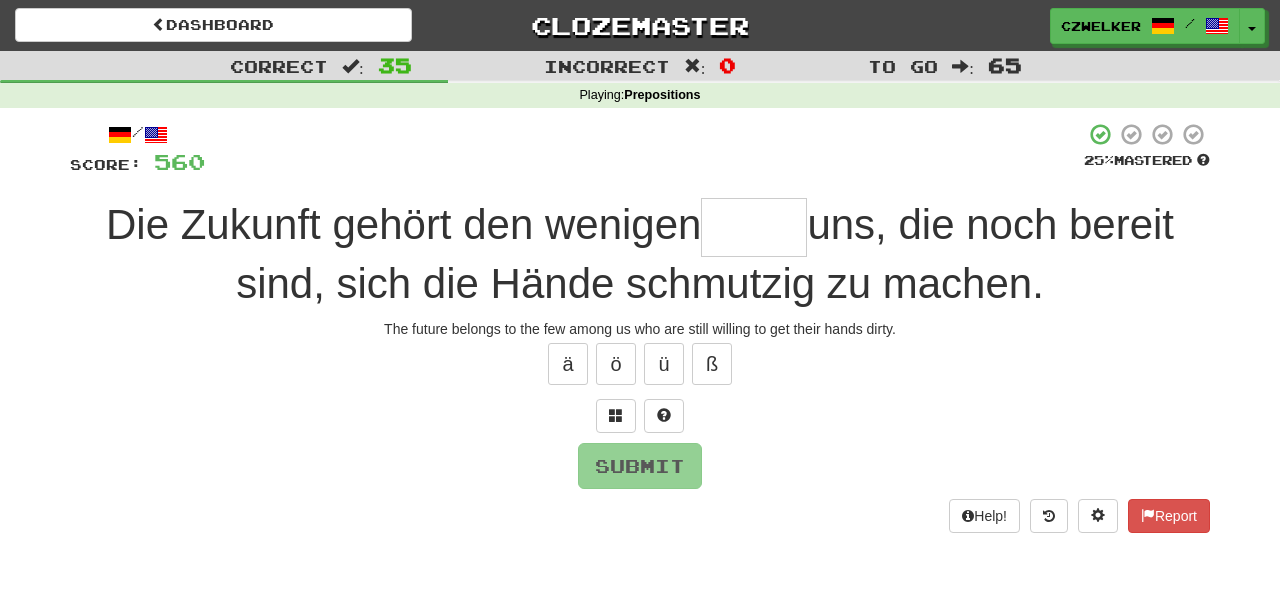 type on "*" 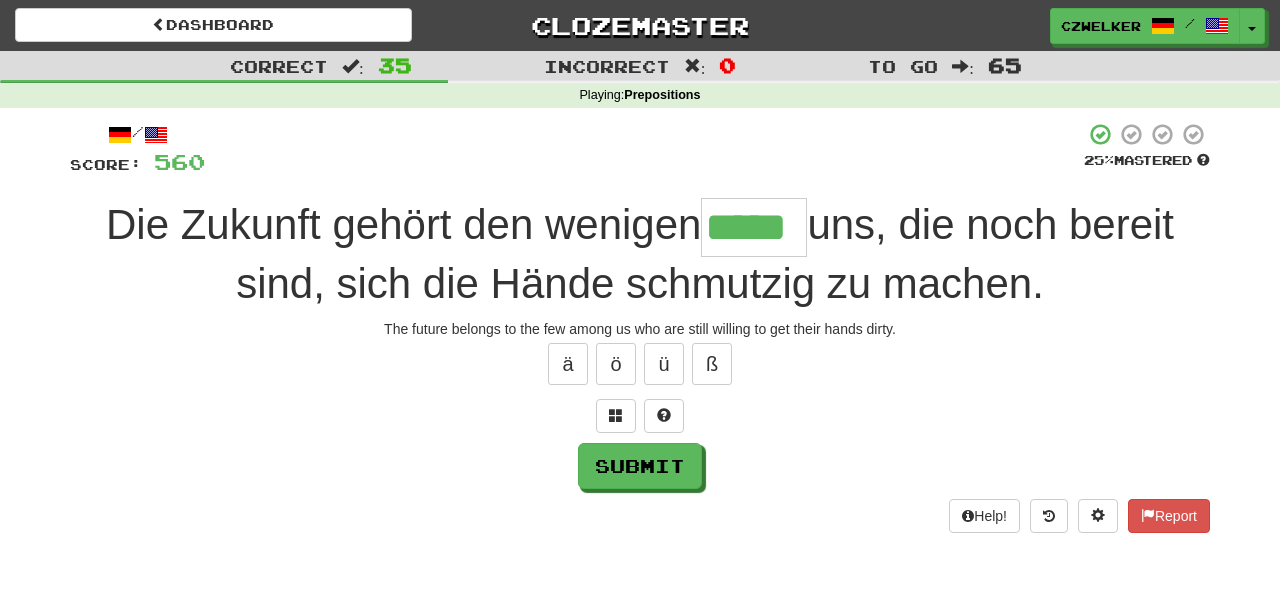 type on "*****" 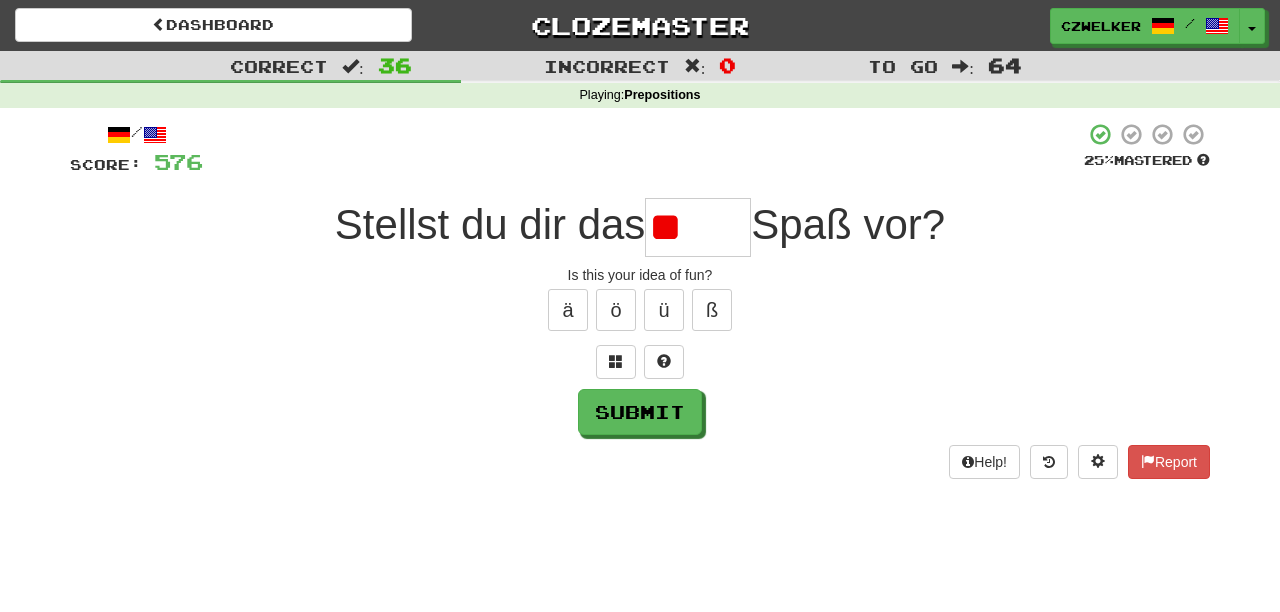 type on "*" 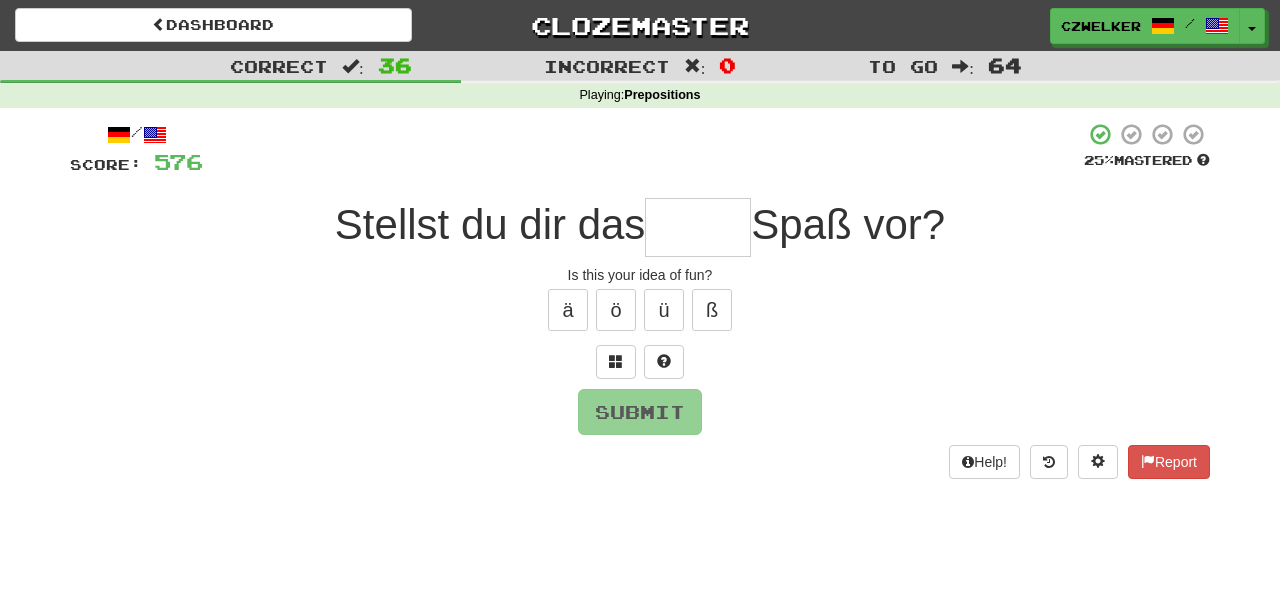 type on "*" 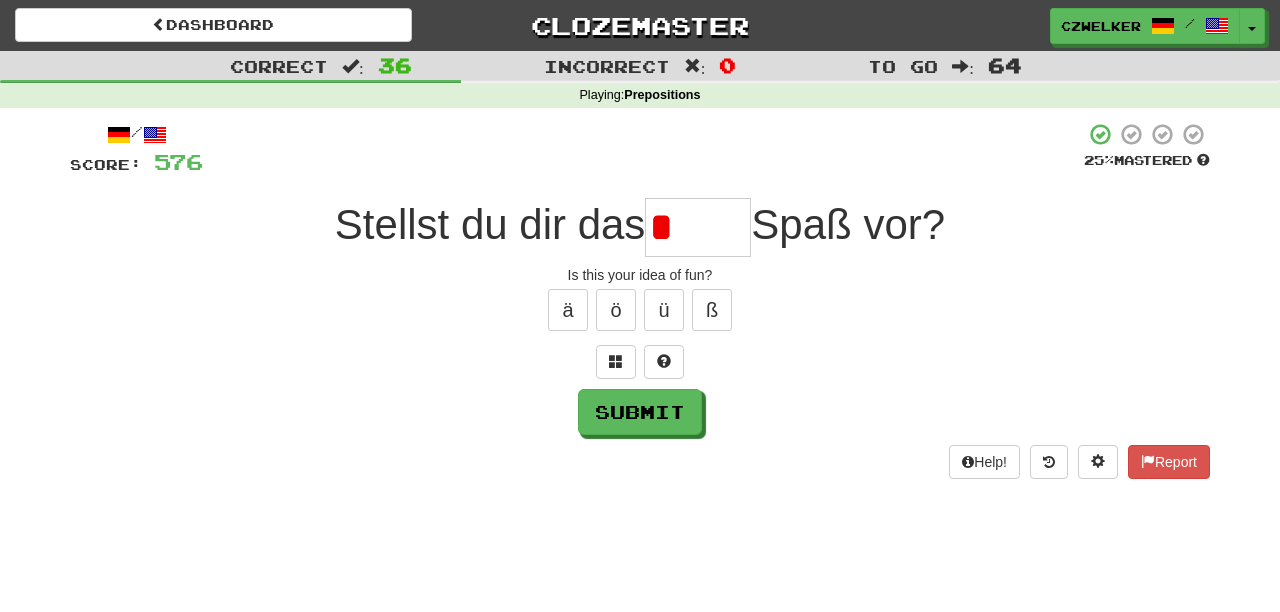 type on "*" 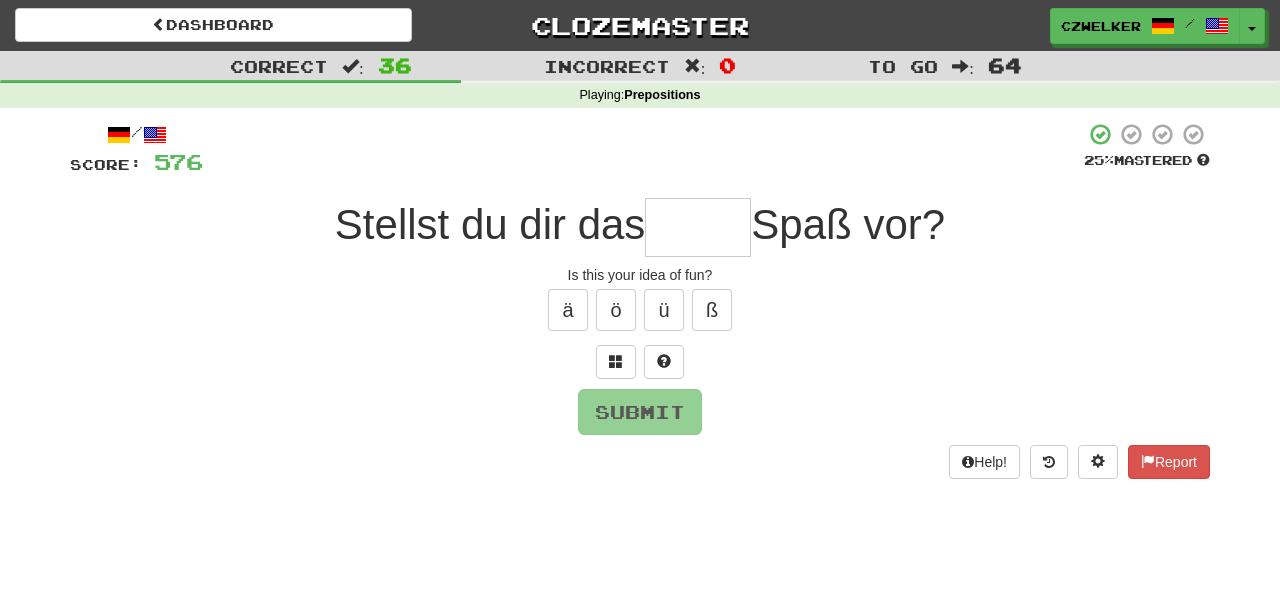 type on "*" 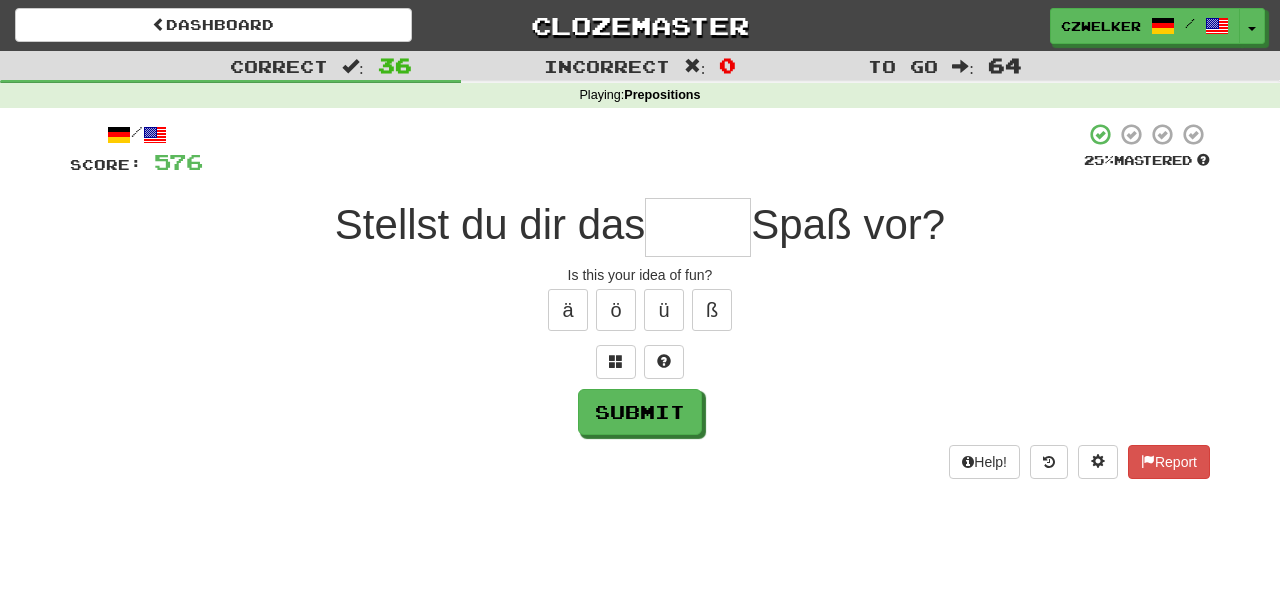 type on "*" 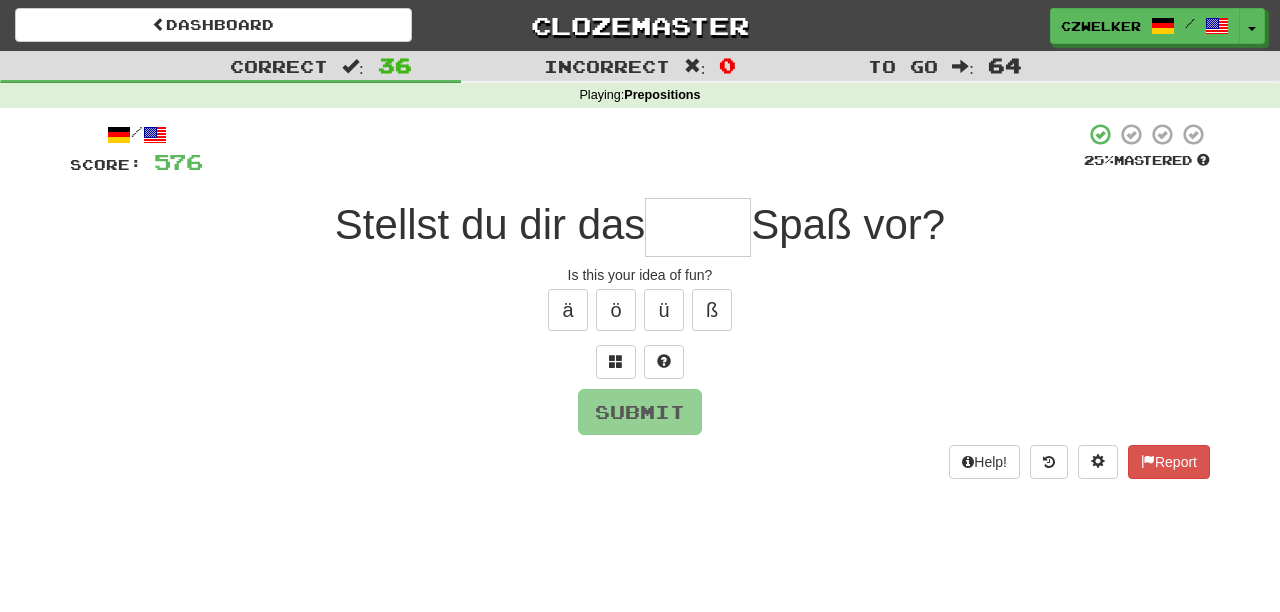 type on "*" 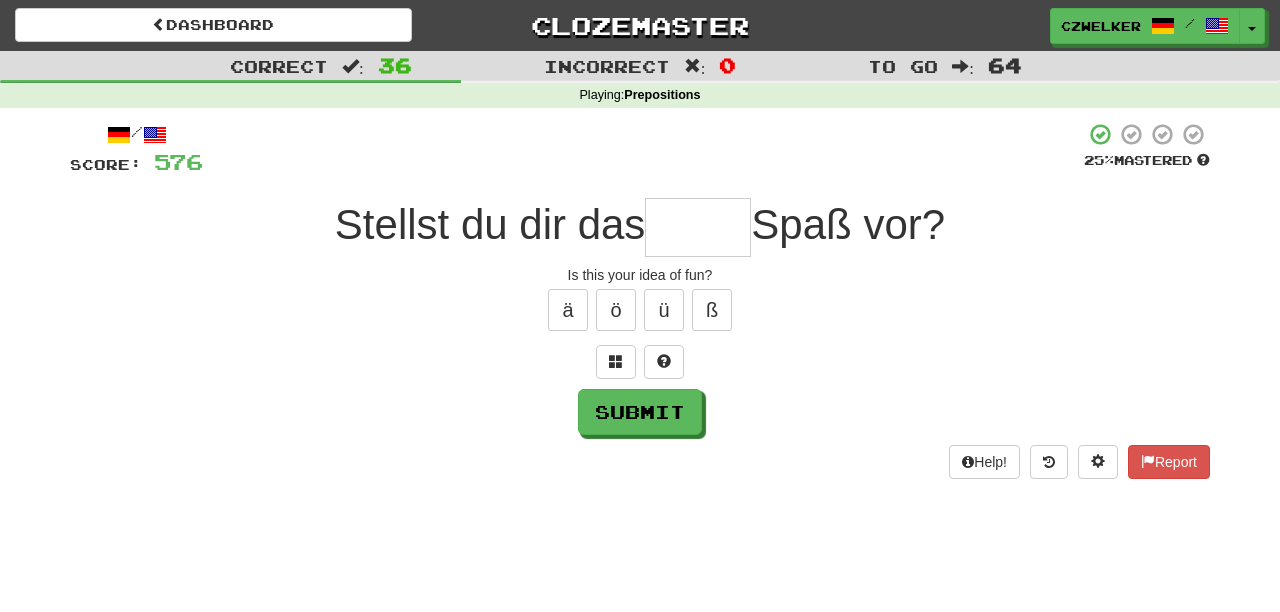 type on "*" 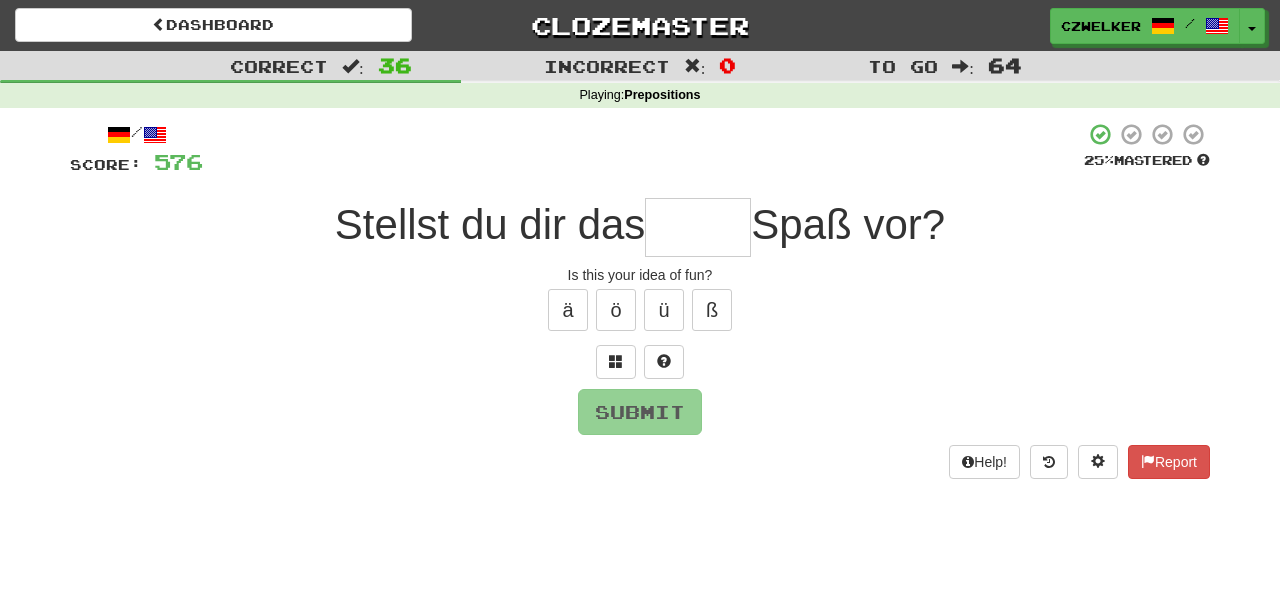 type on "*" 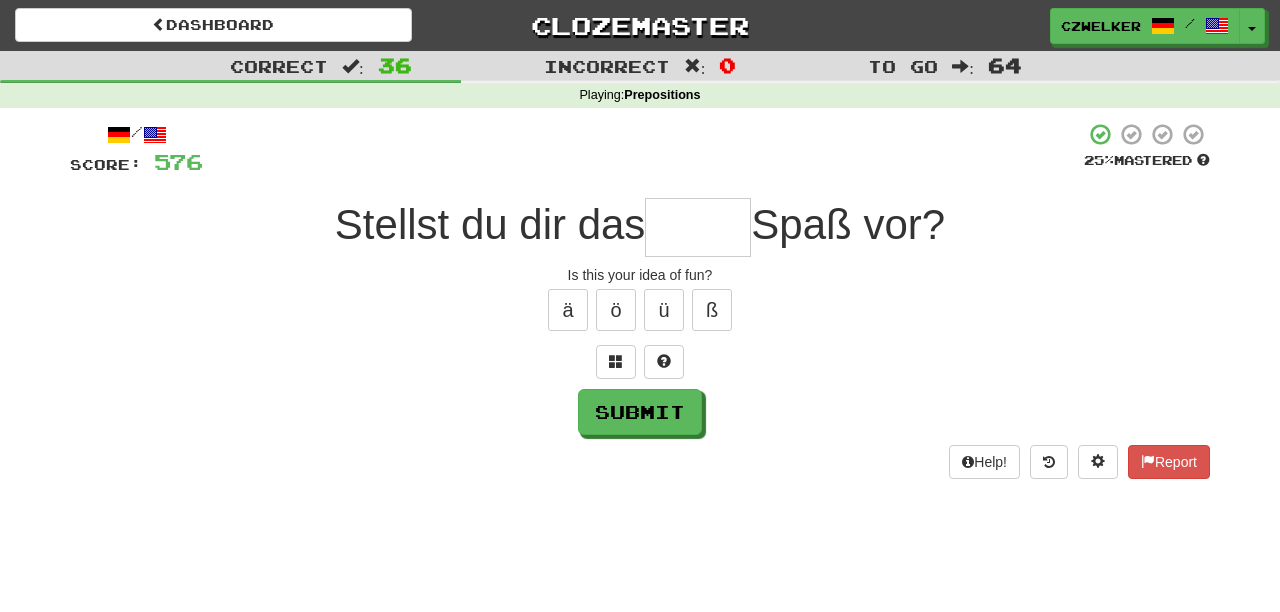 type on "*" 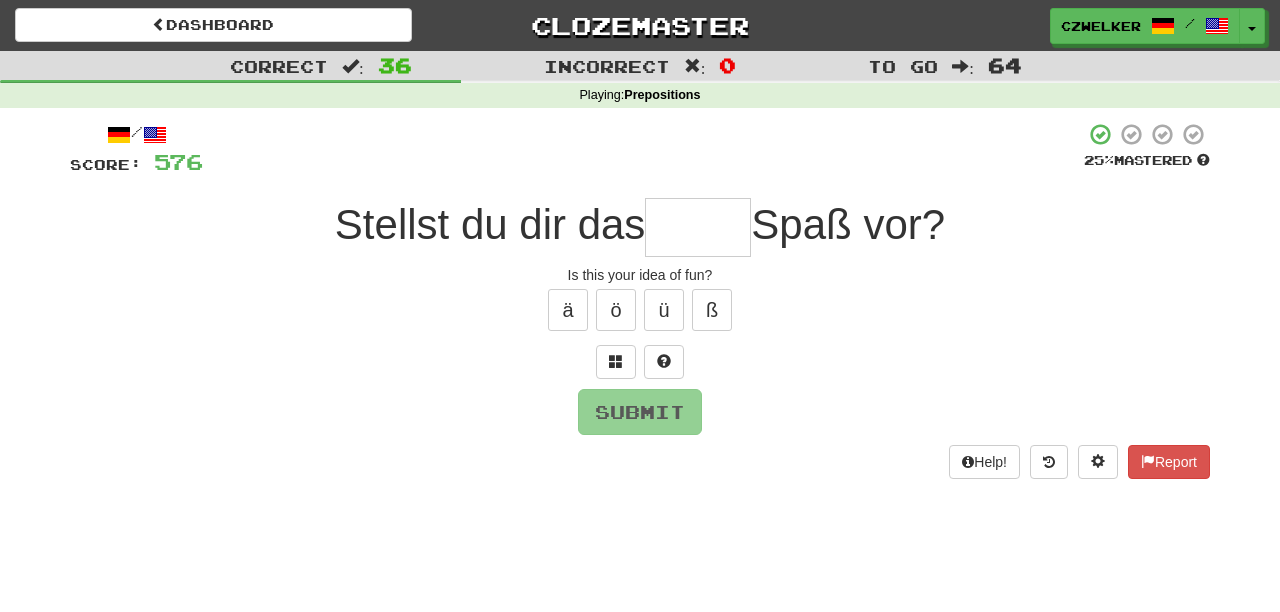 type on "*" 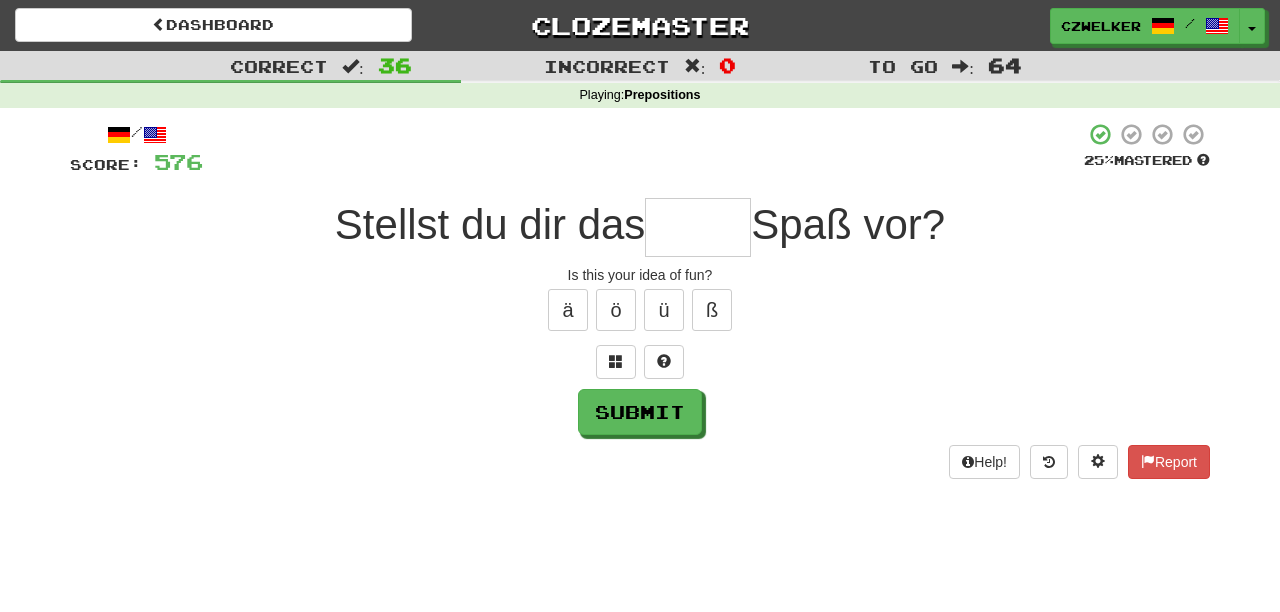 type on "*" 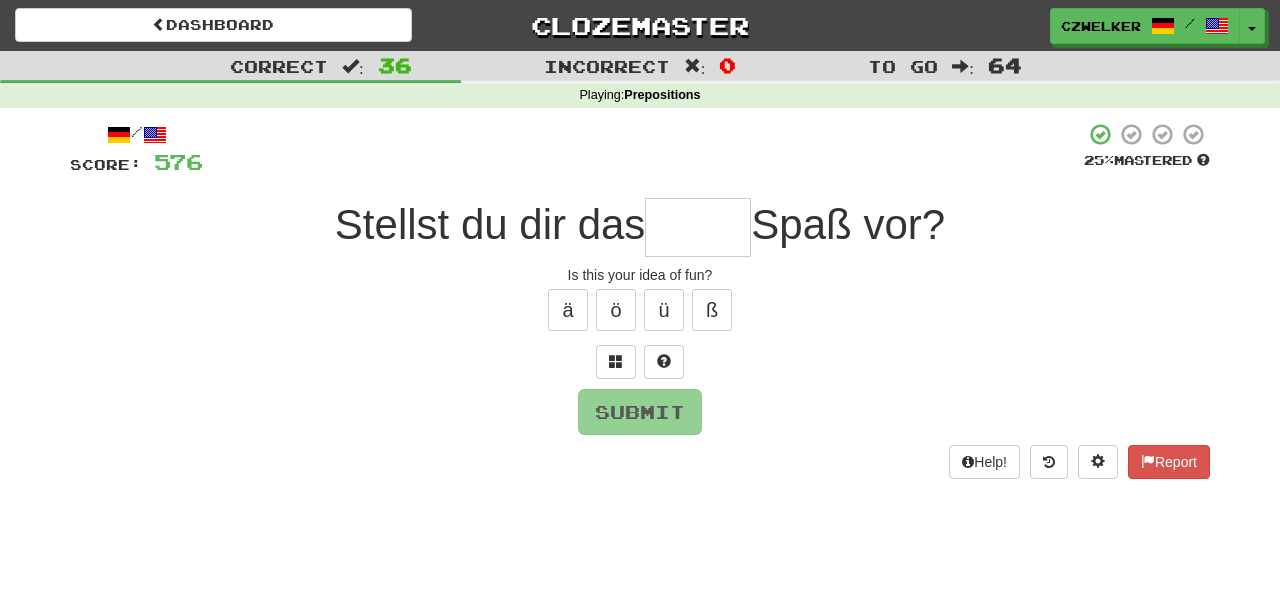 type on "*" 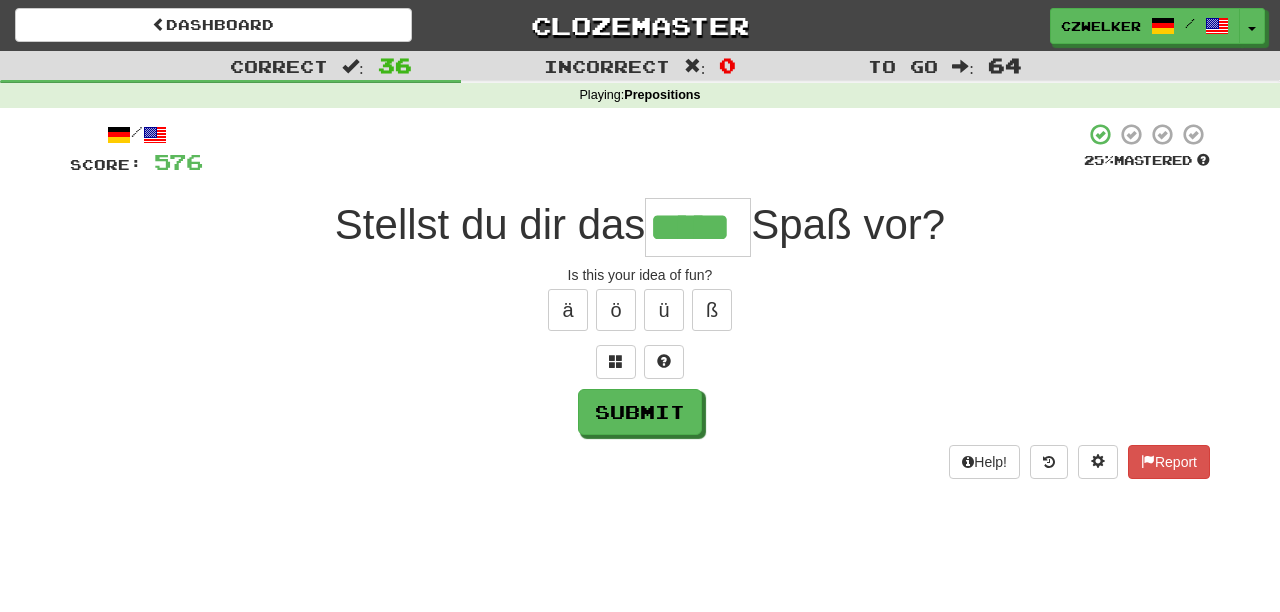 type on "*****" 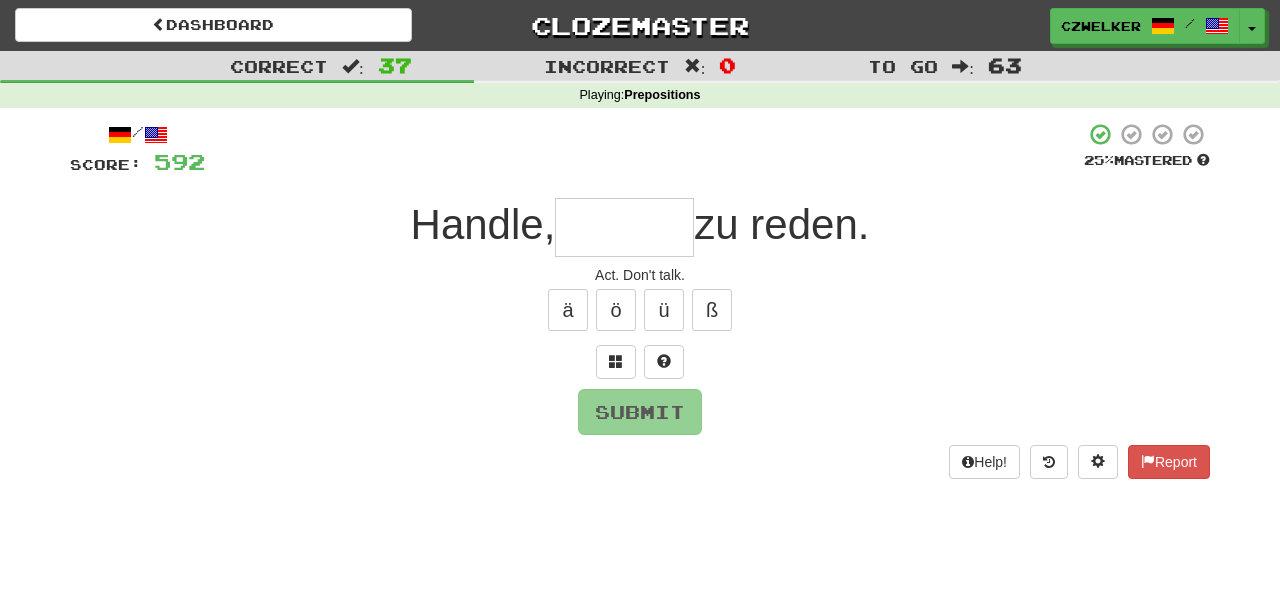 type on "*" 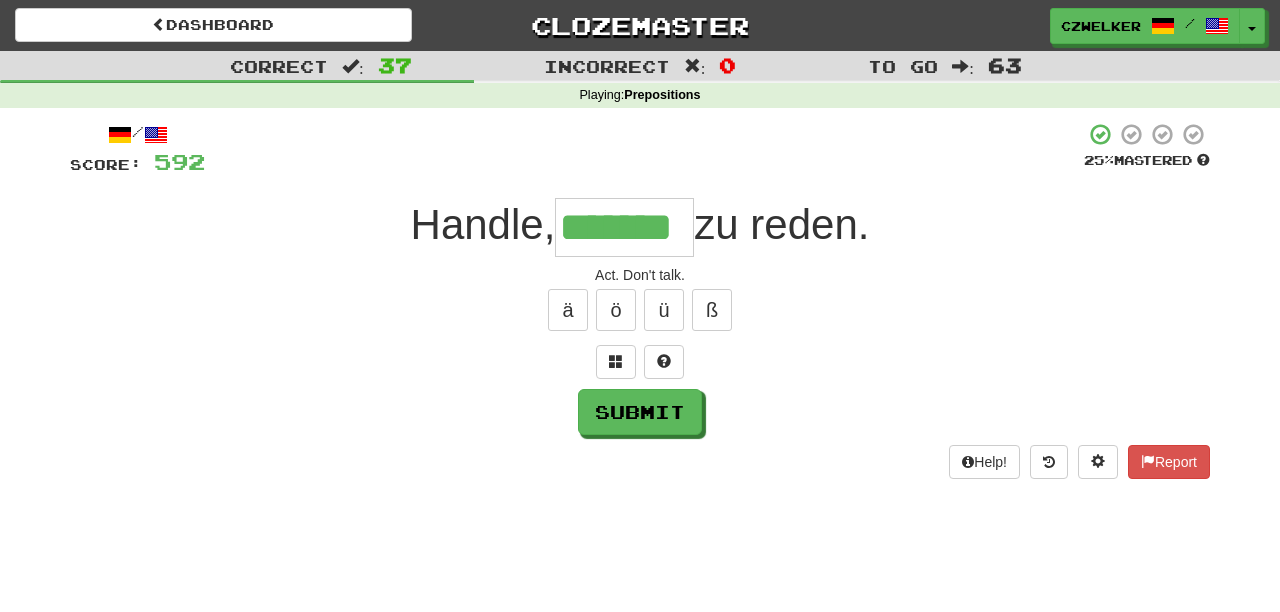 type on "*******" 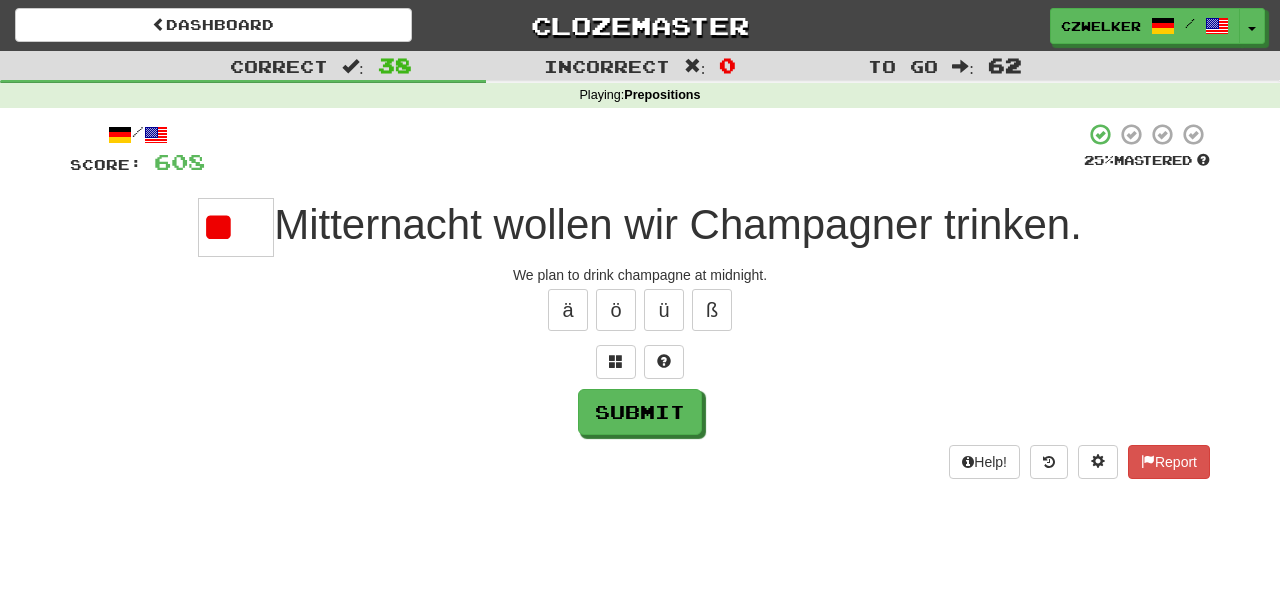 type on "*" 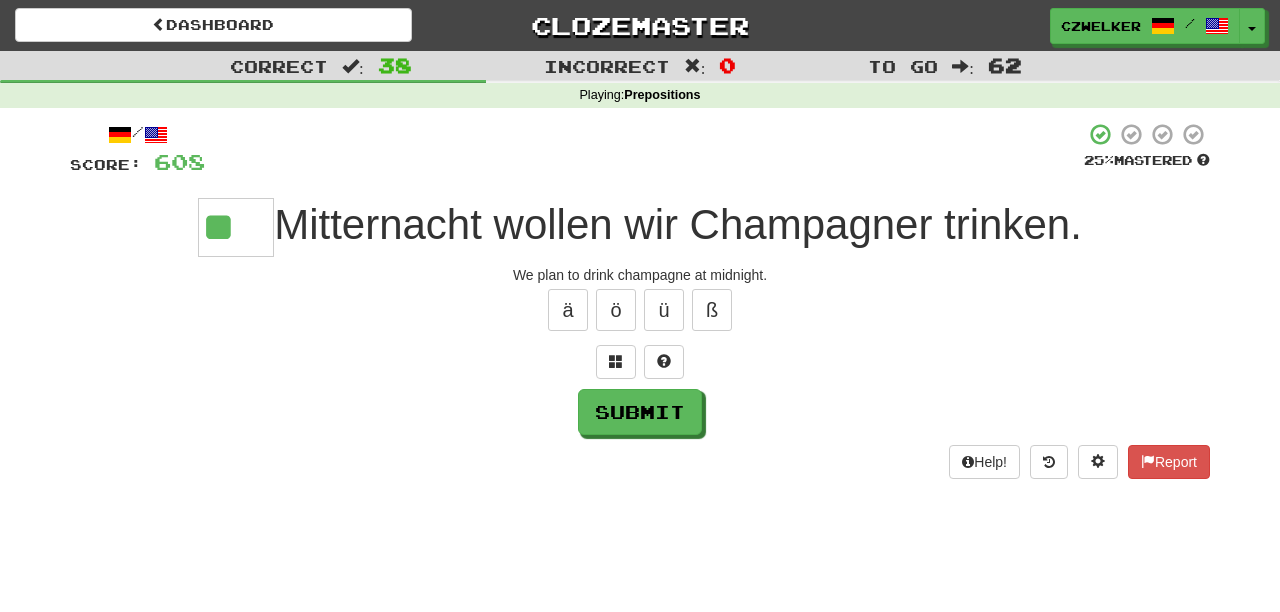 type on "**" 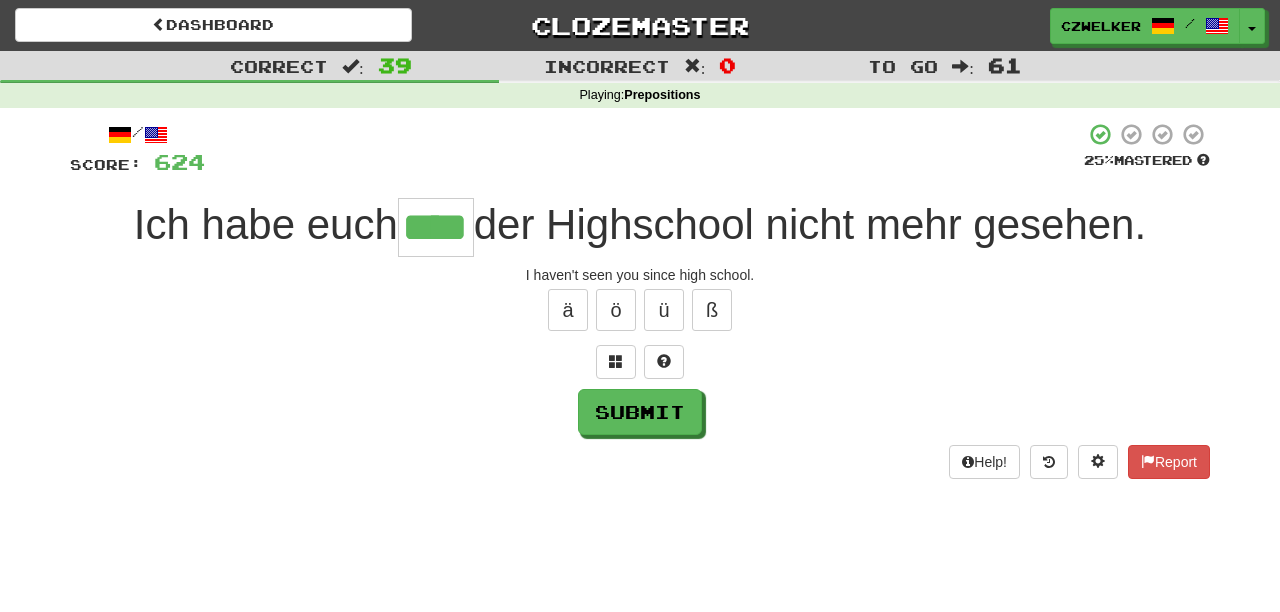 type on "****" 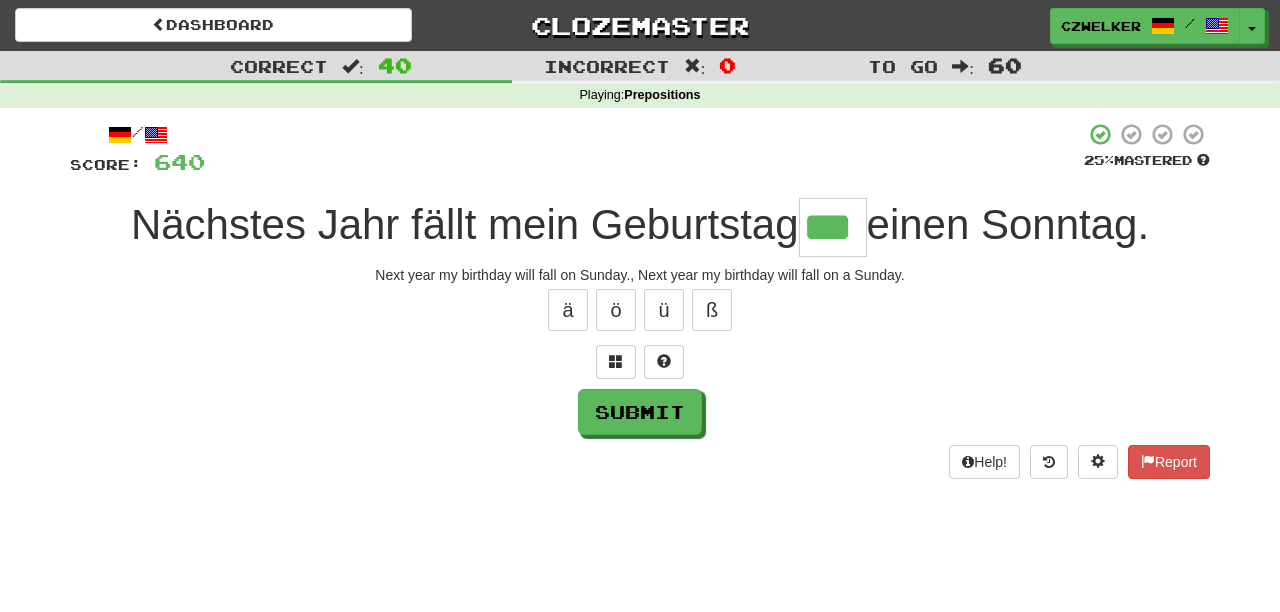 type on "***" 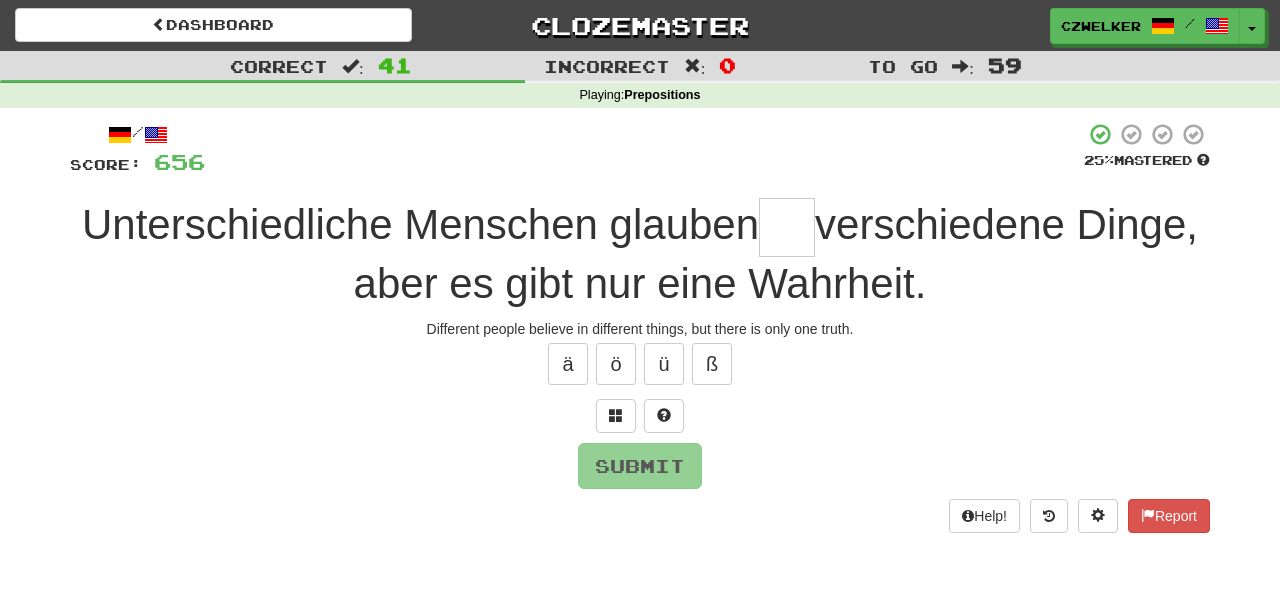 type on "*" 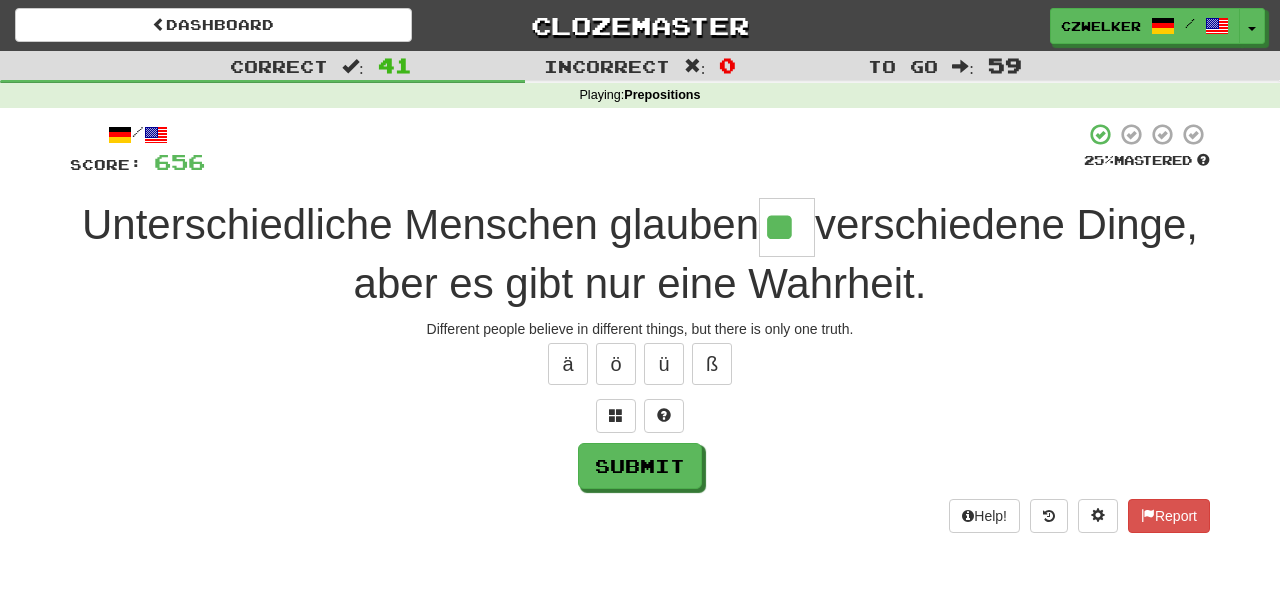 type on "**" 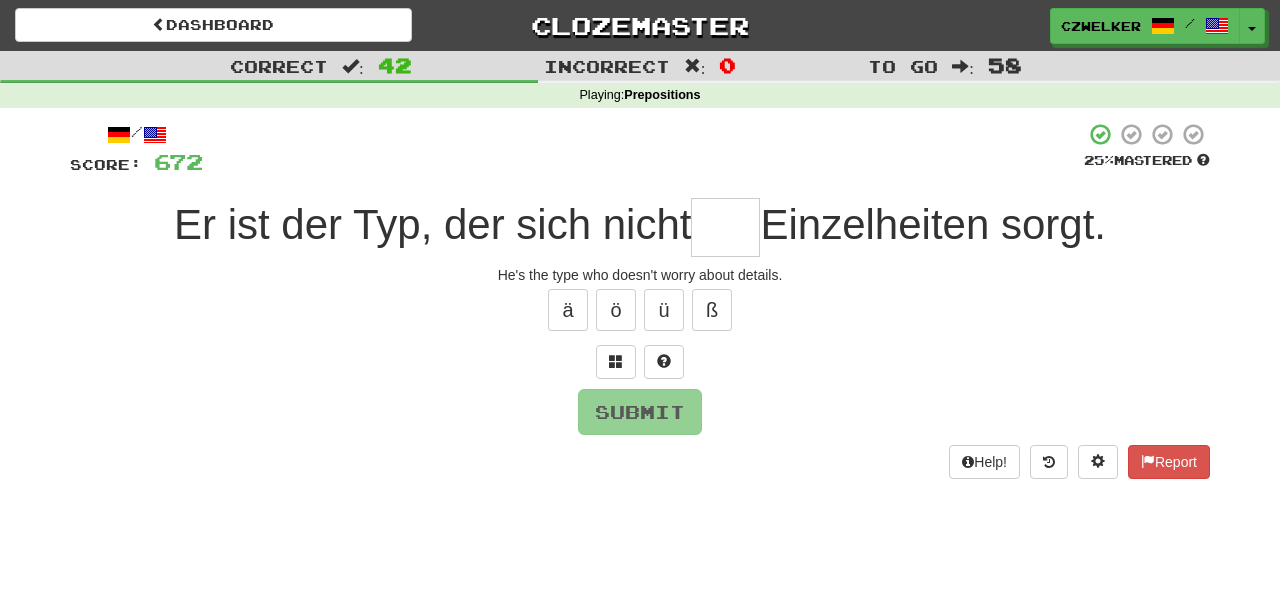 type on "*" 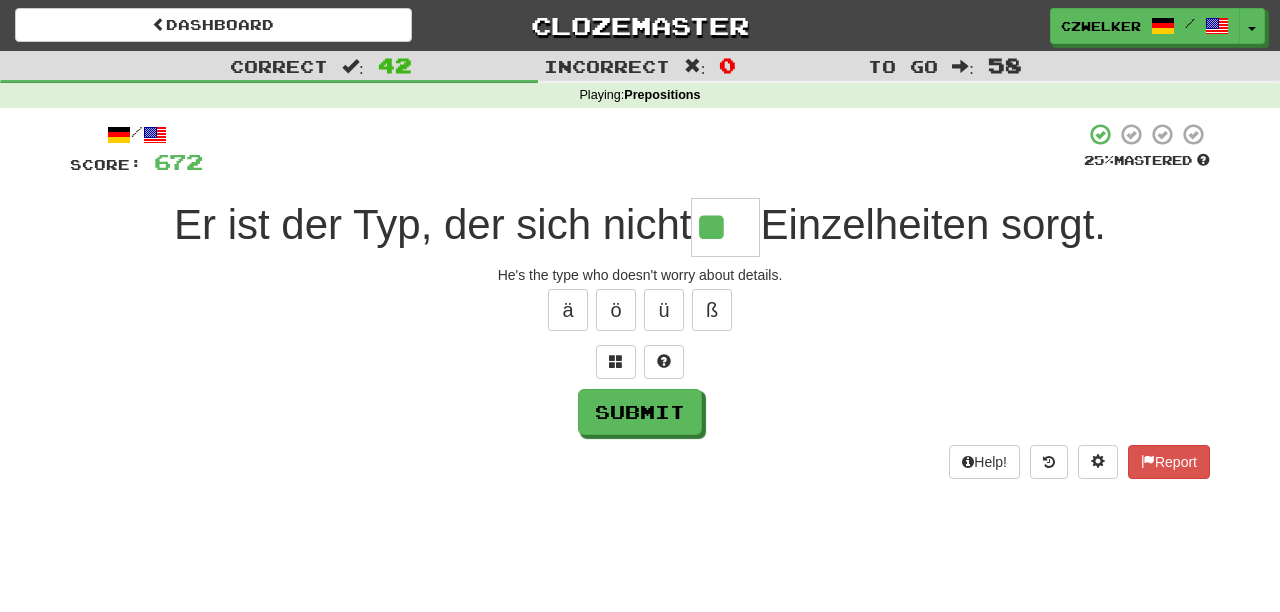 type on "**" 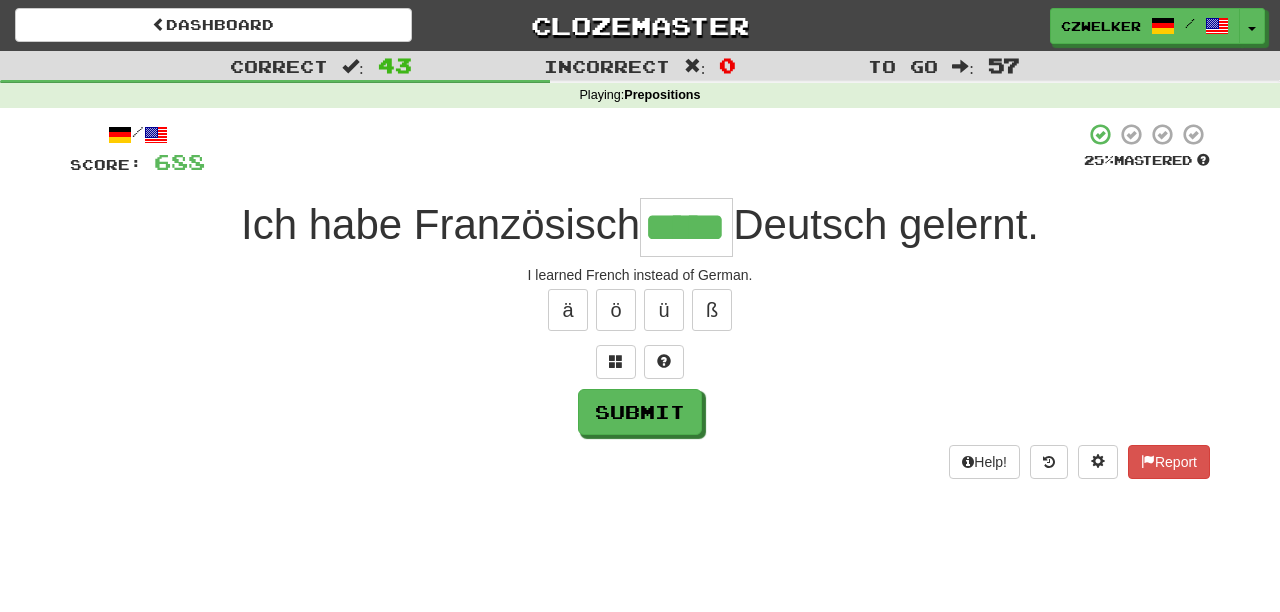 type on "*****" 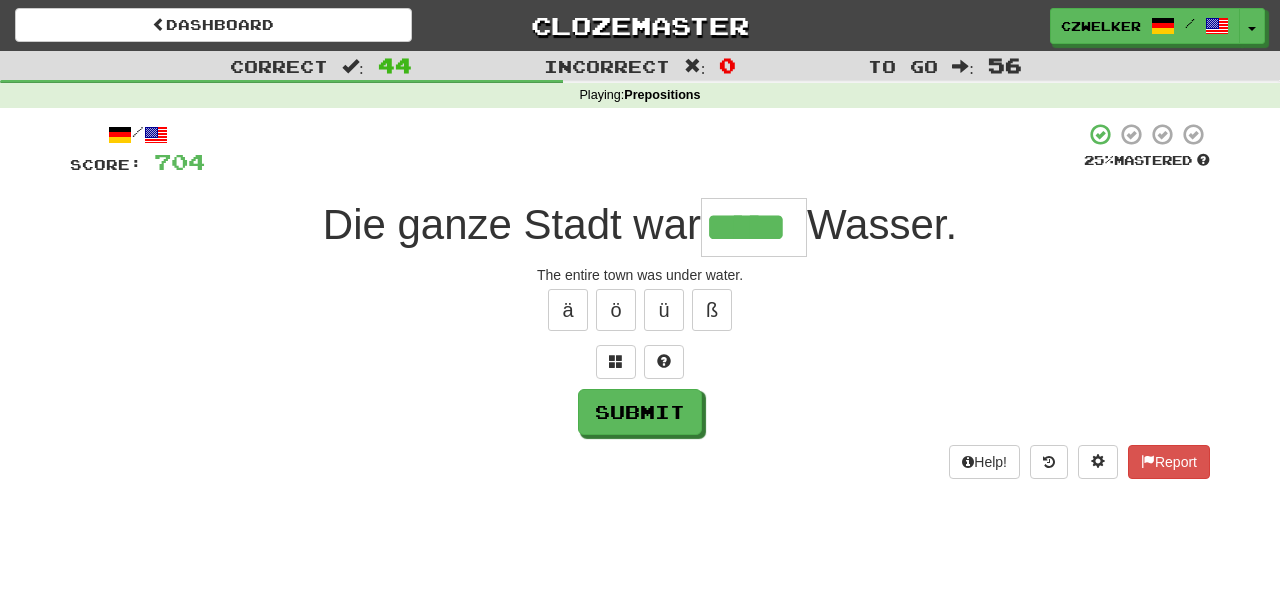 type on "*****" 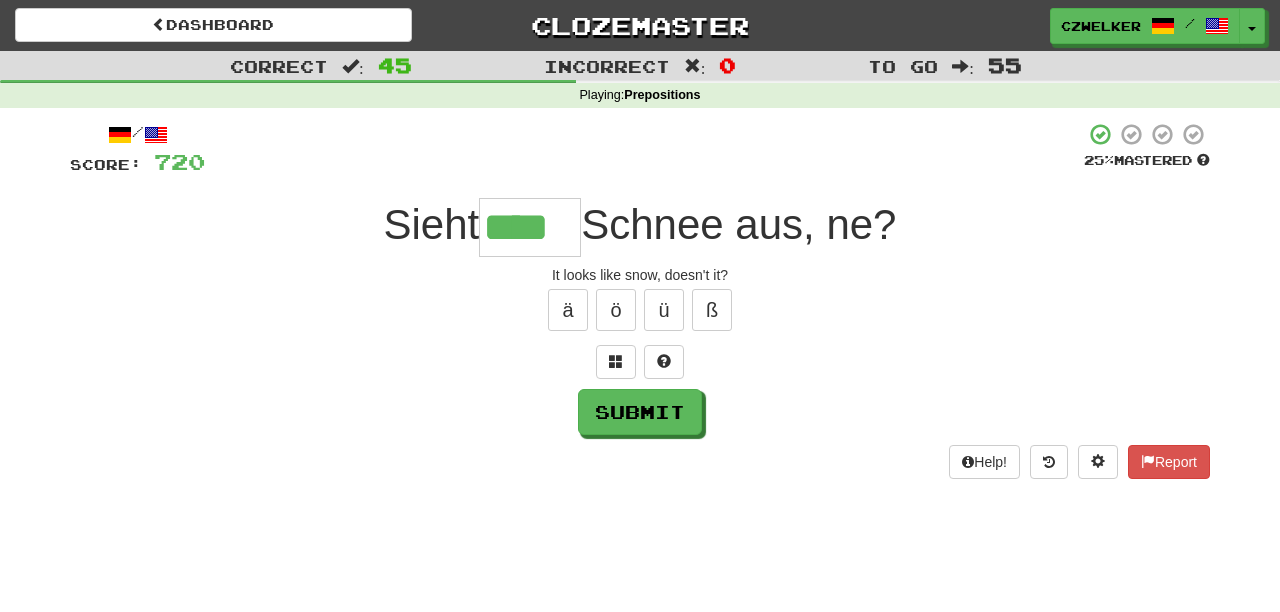 type on "****" 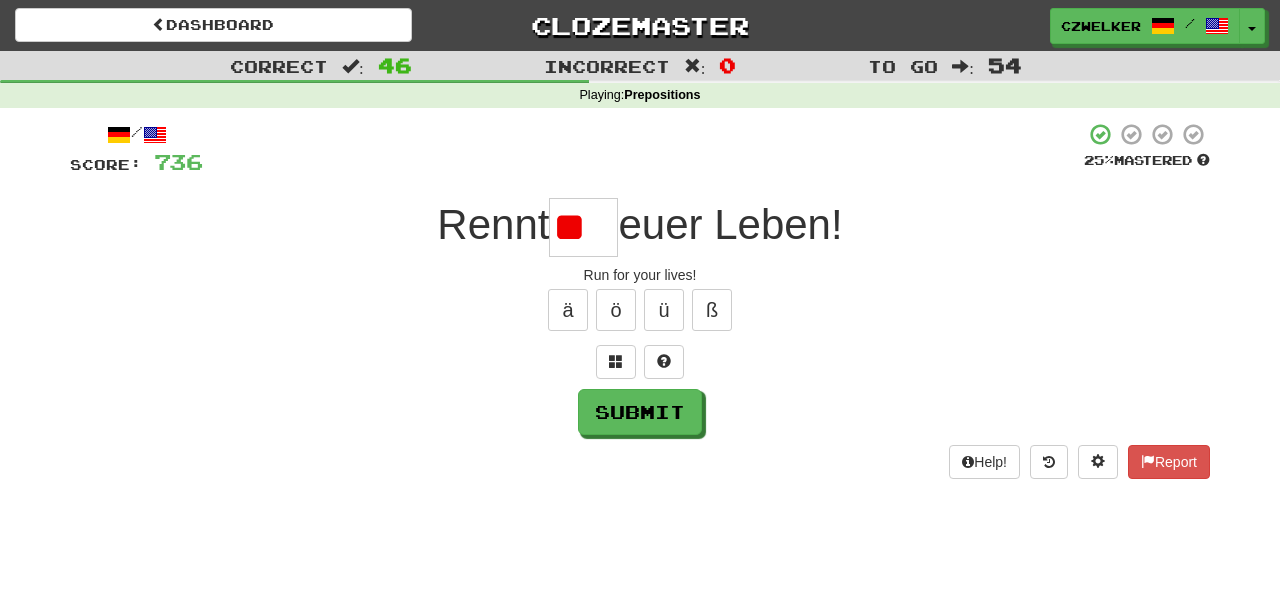 type on "*" 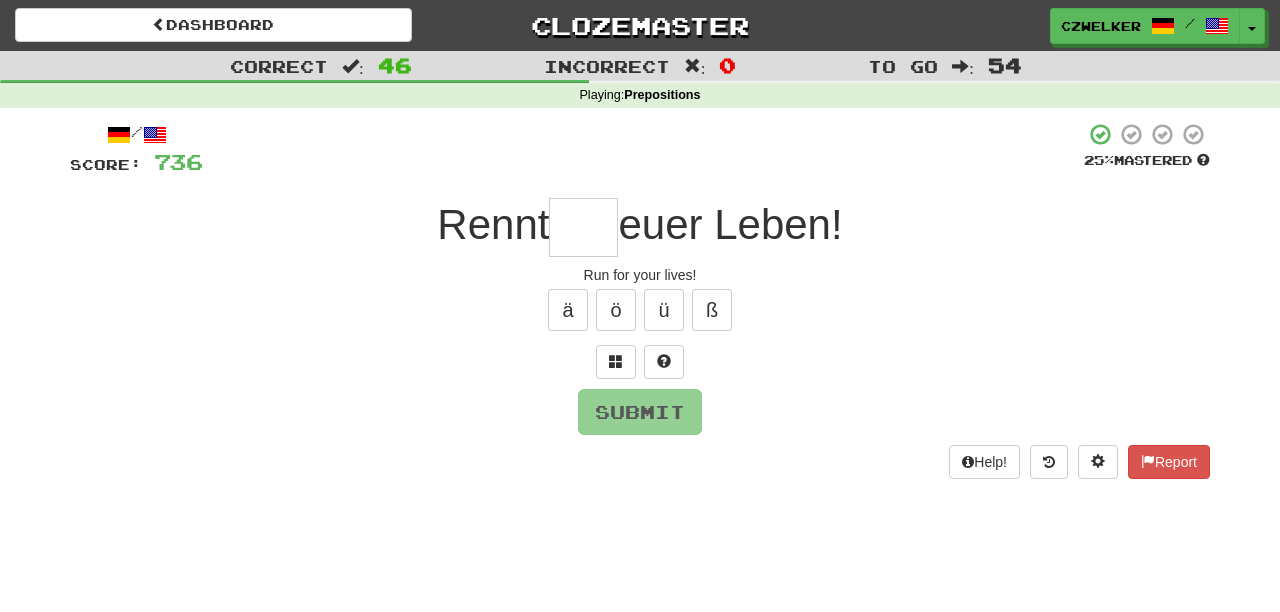 type on "*" 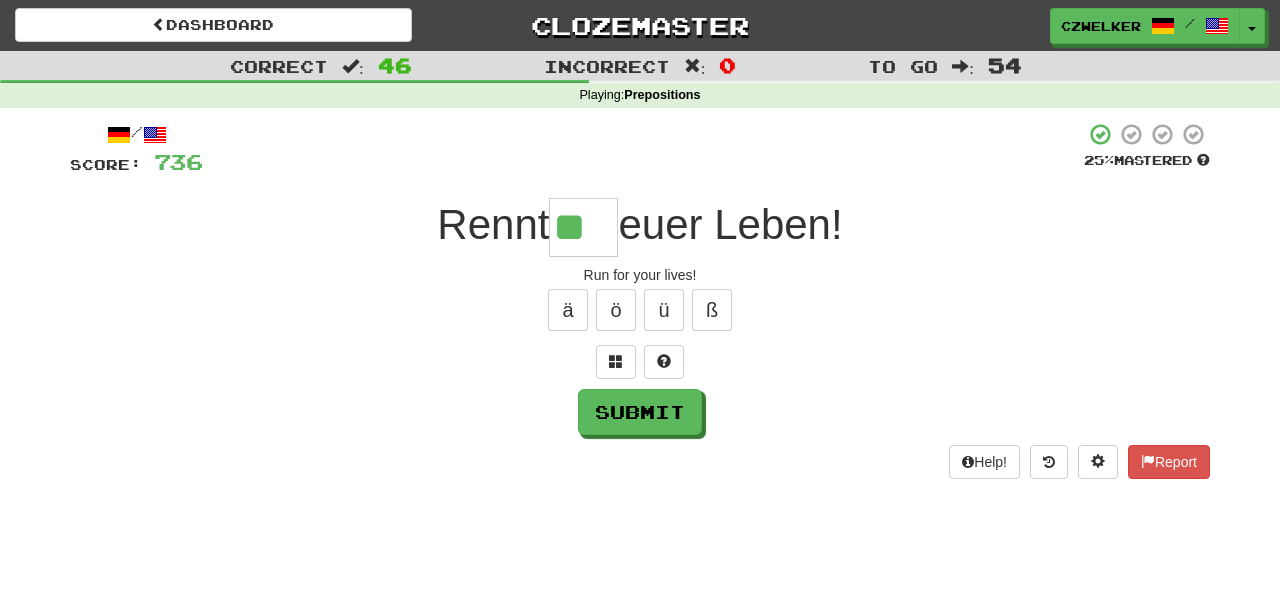 type on "**" 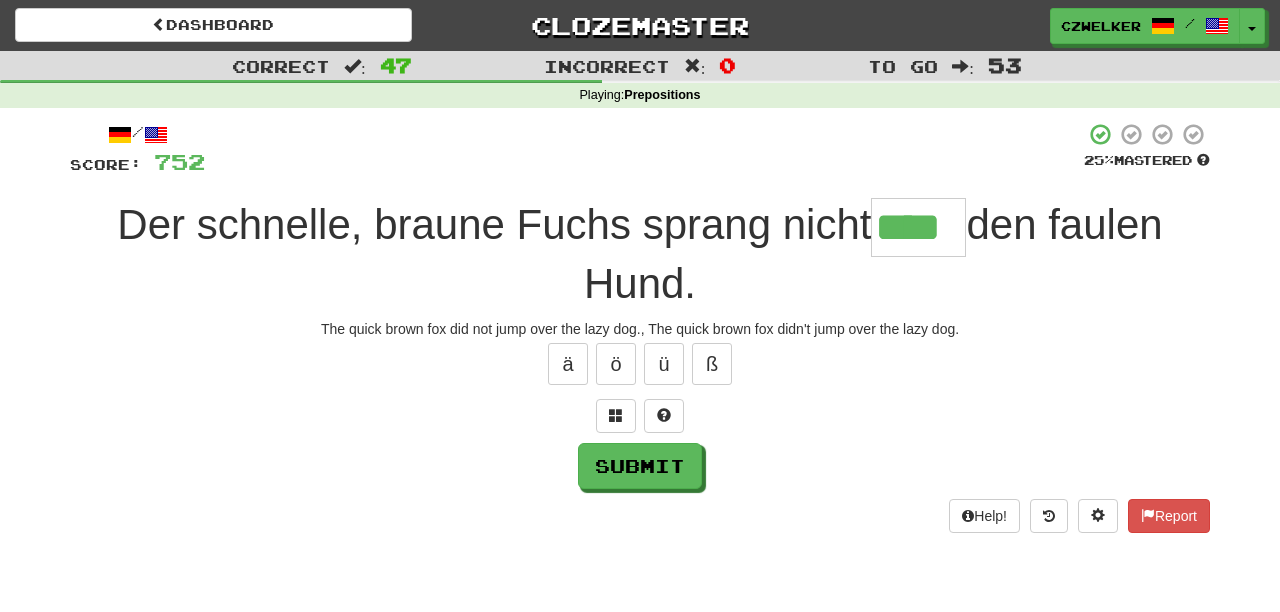 type on "****" 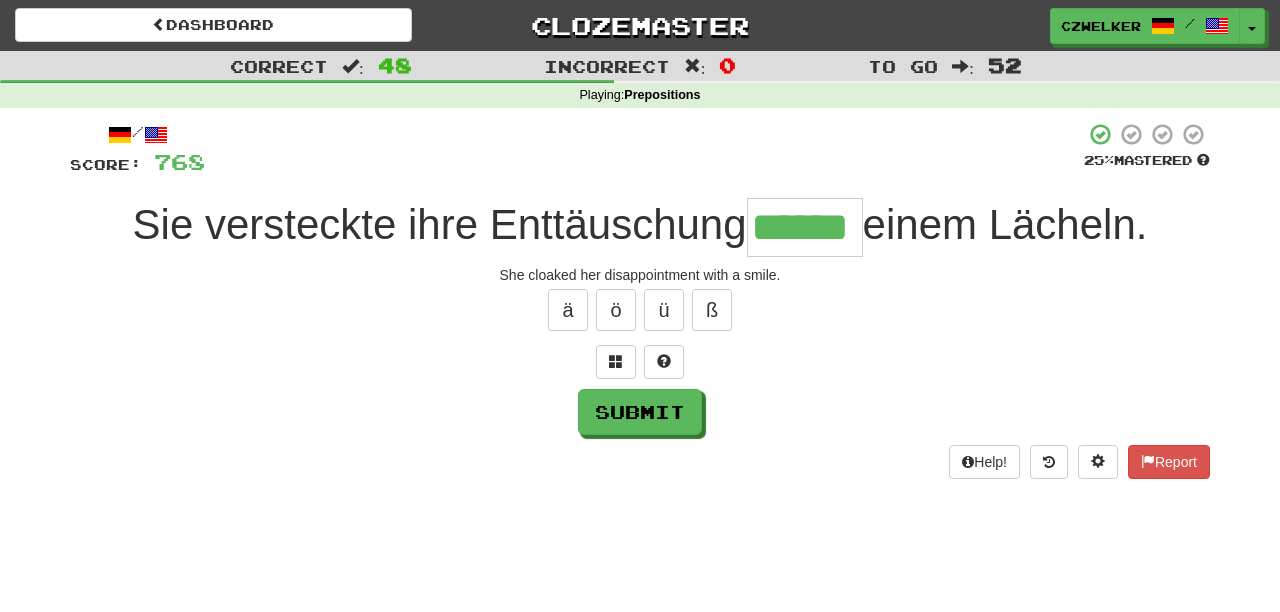 type on "******" 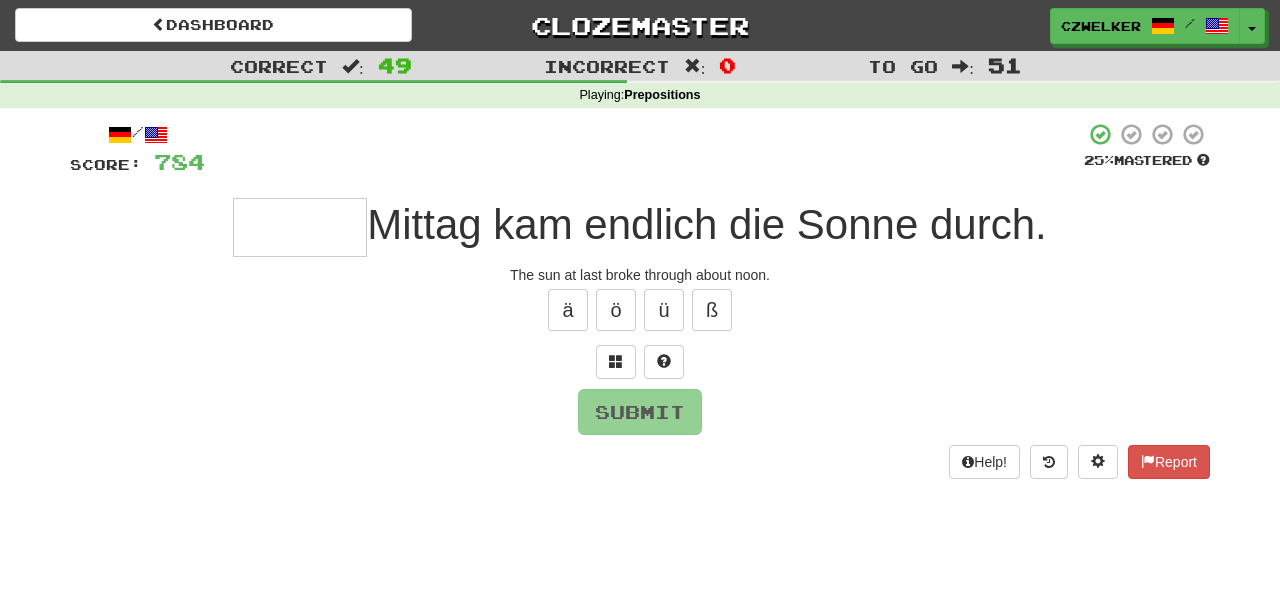 type on "*" 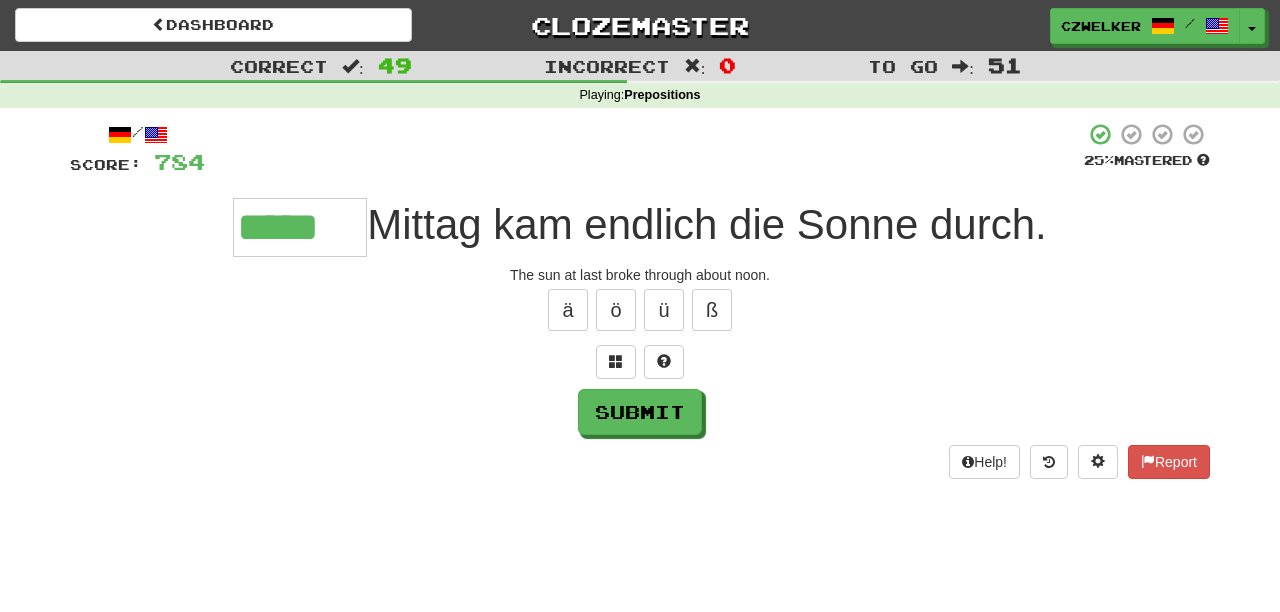 type on "*****" 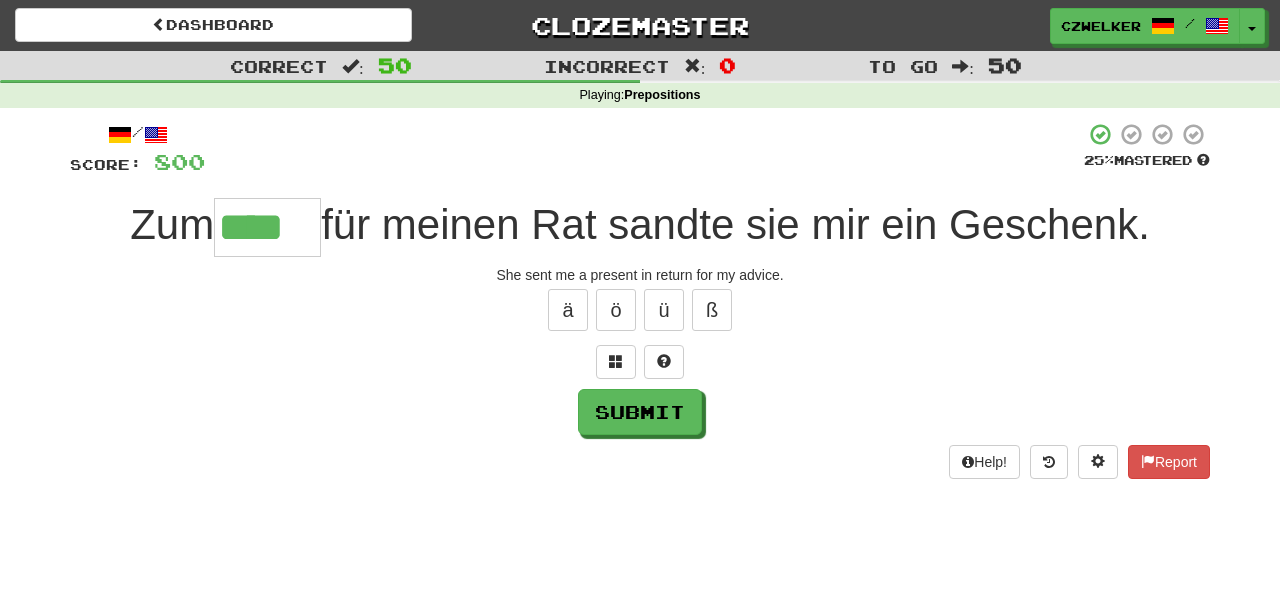 type on "****" 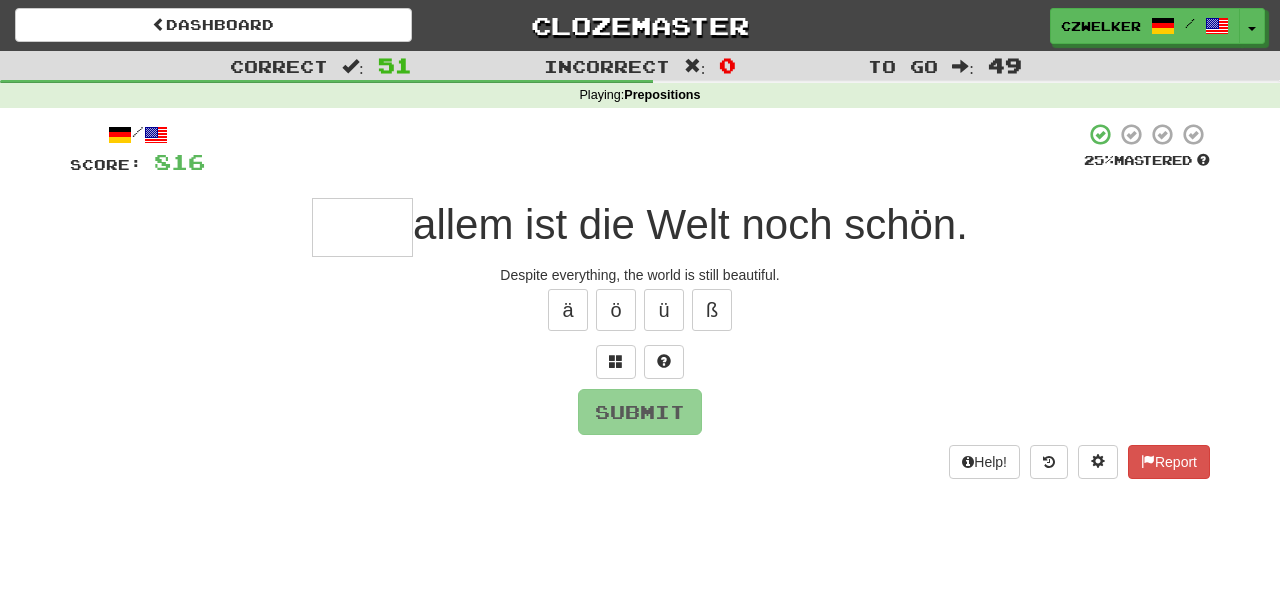 type on "*" 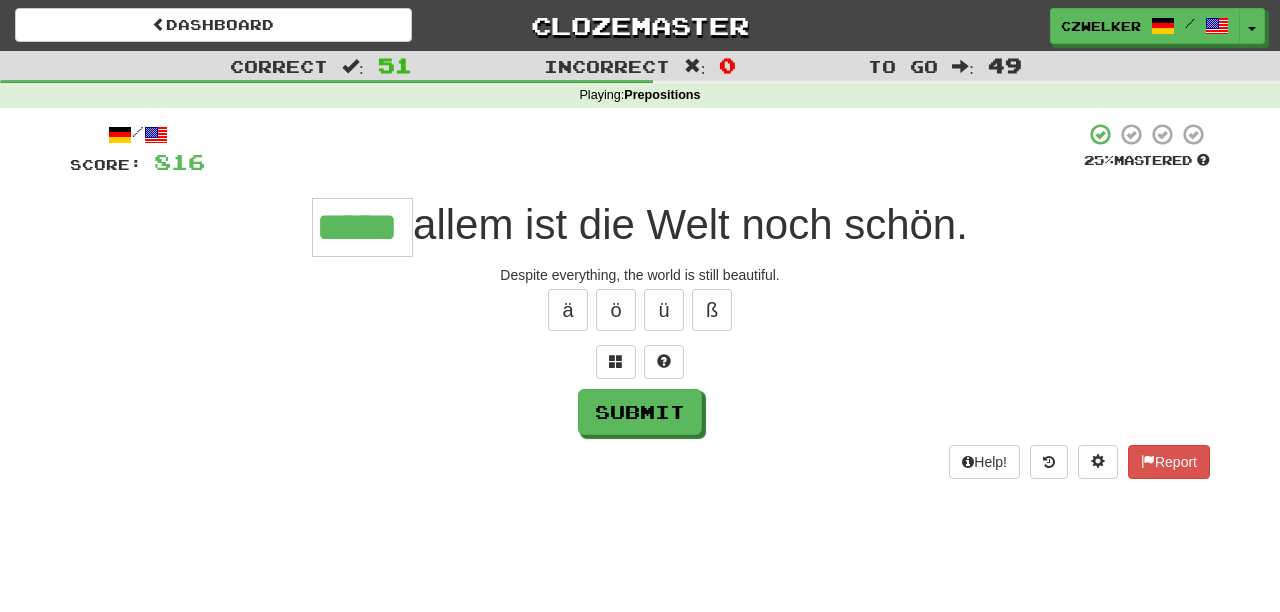 type on "*****" 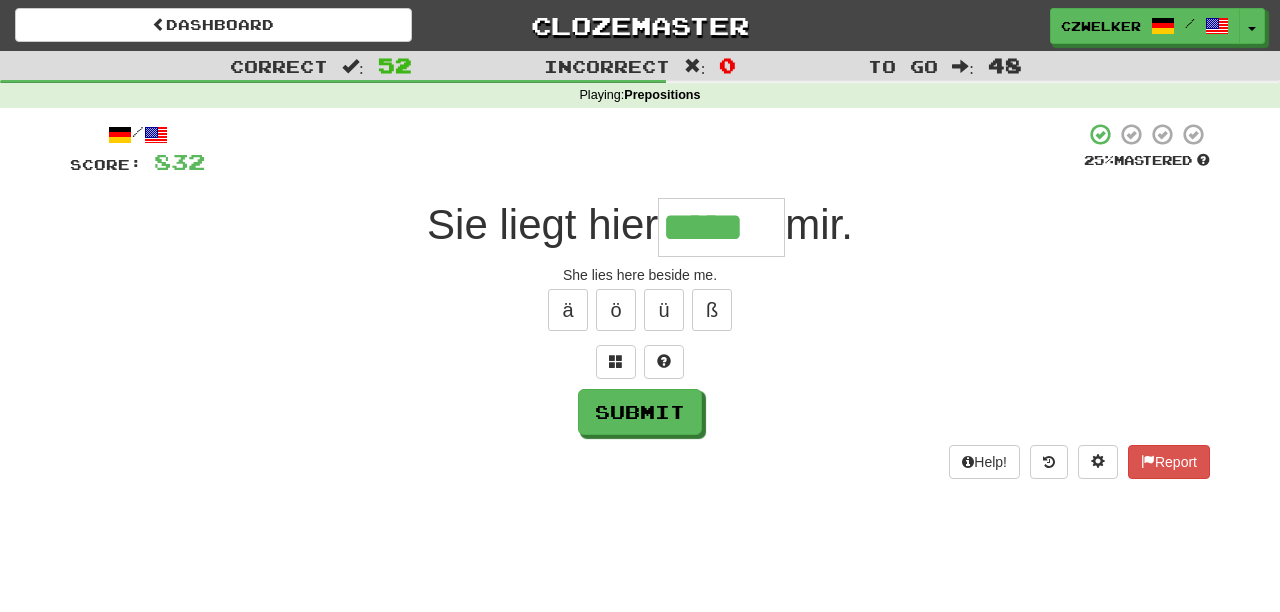 type on "*****" 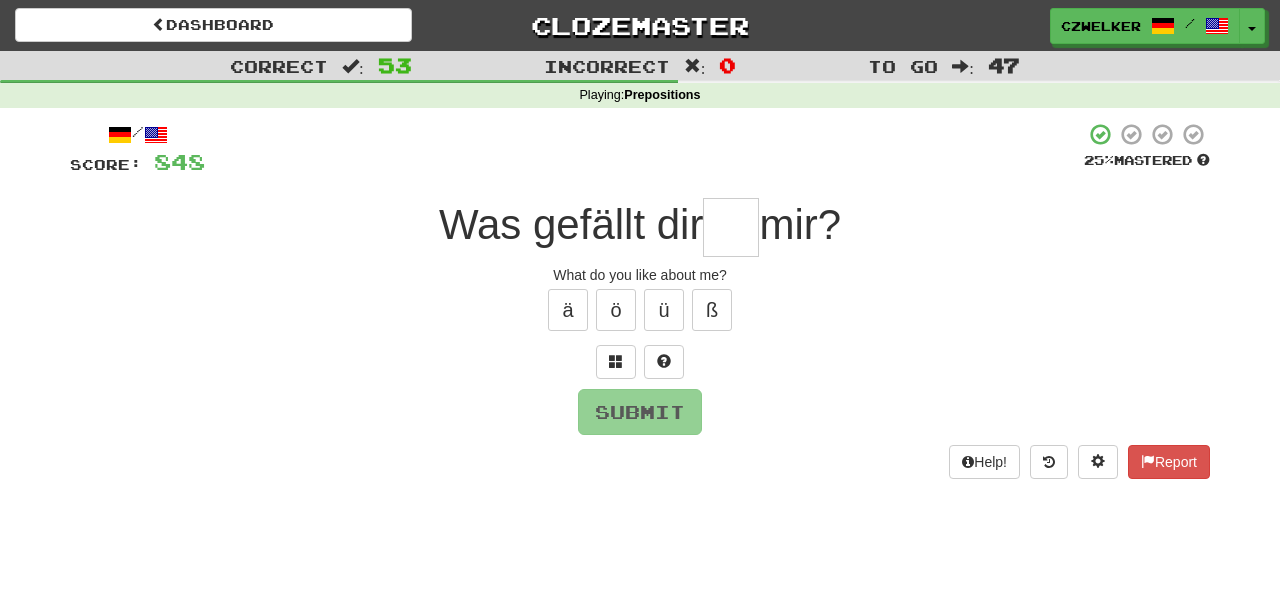 type on "*" 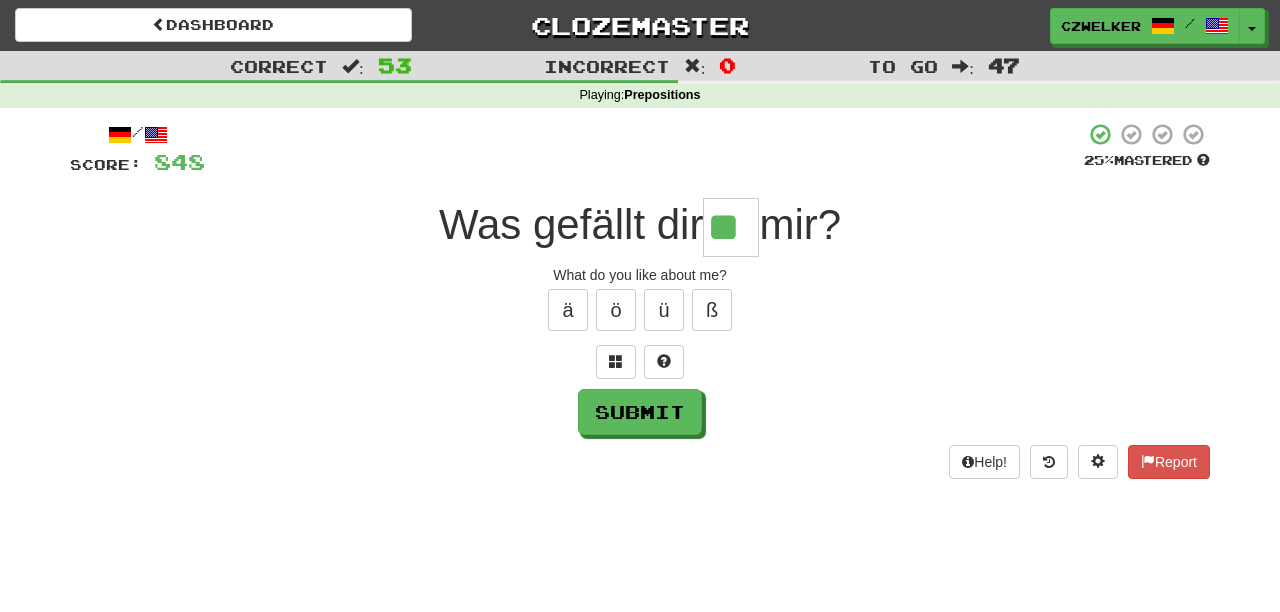 type on "**" 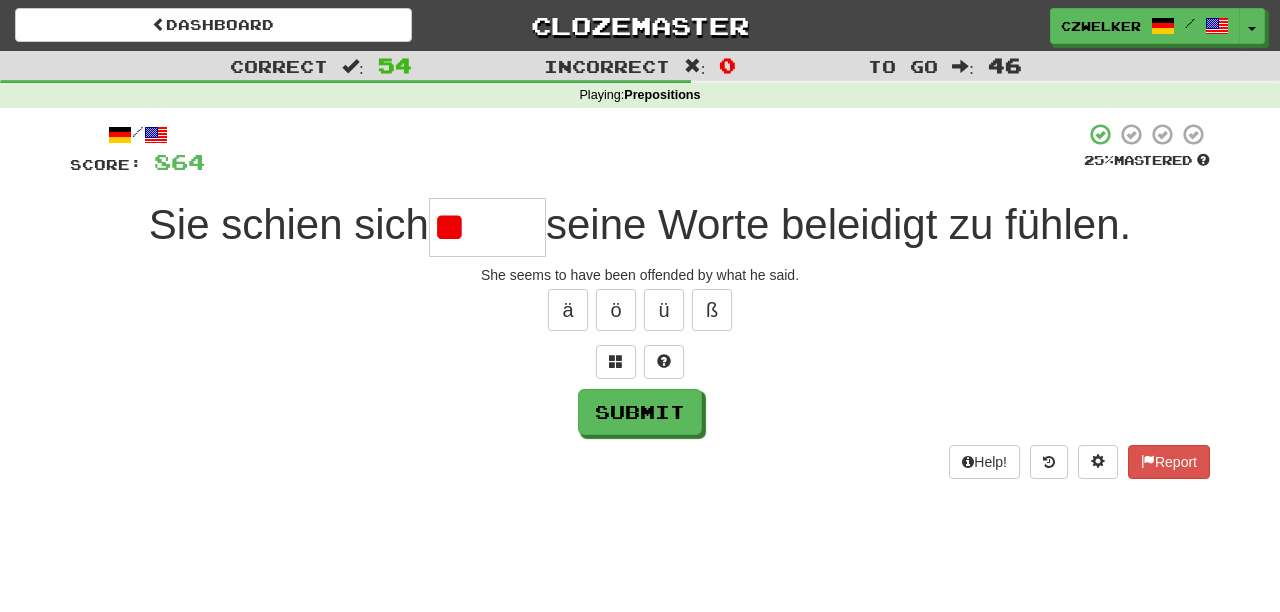 type on "*" 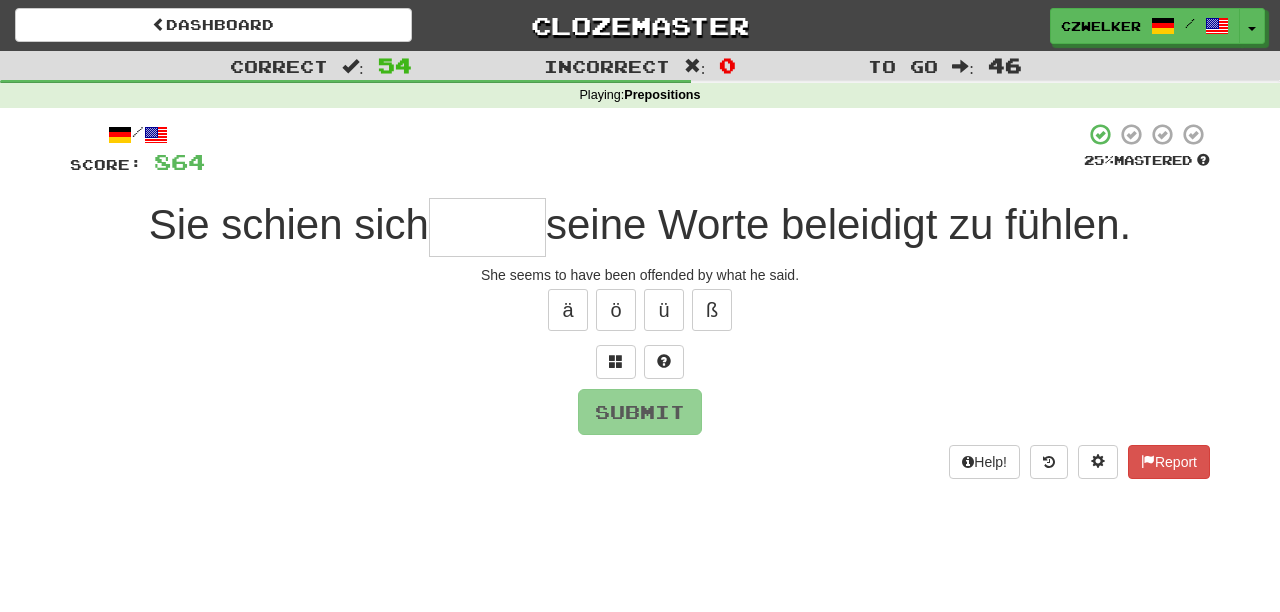 type on "*" 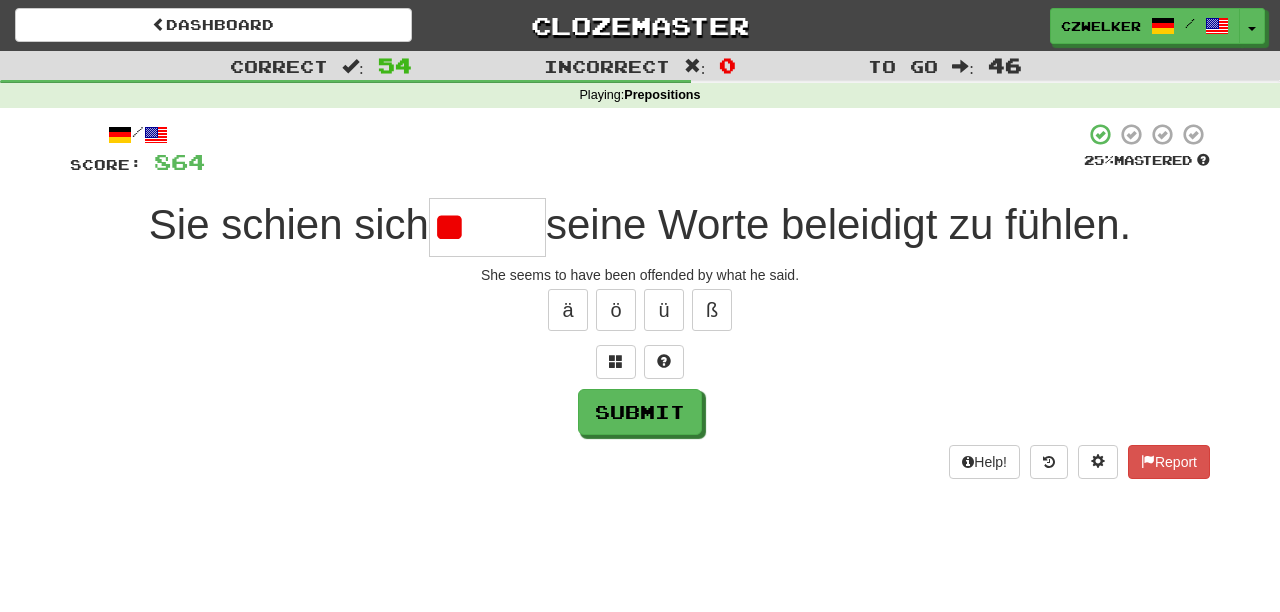type on "*" 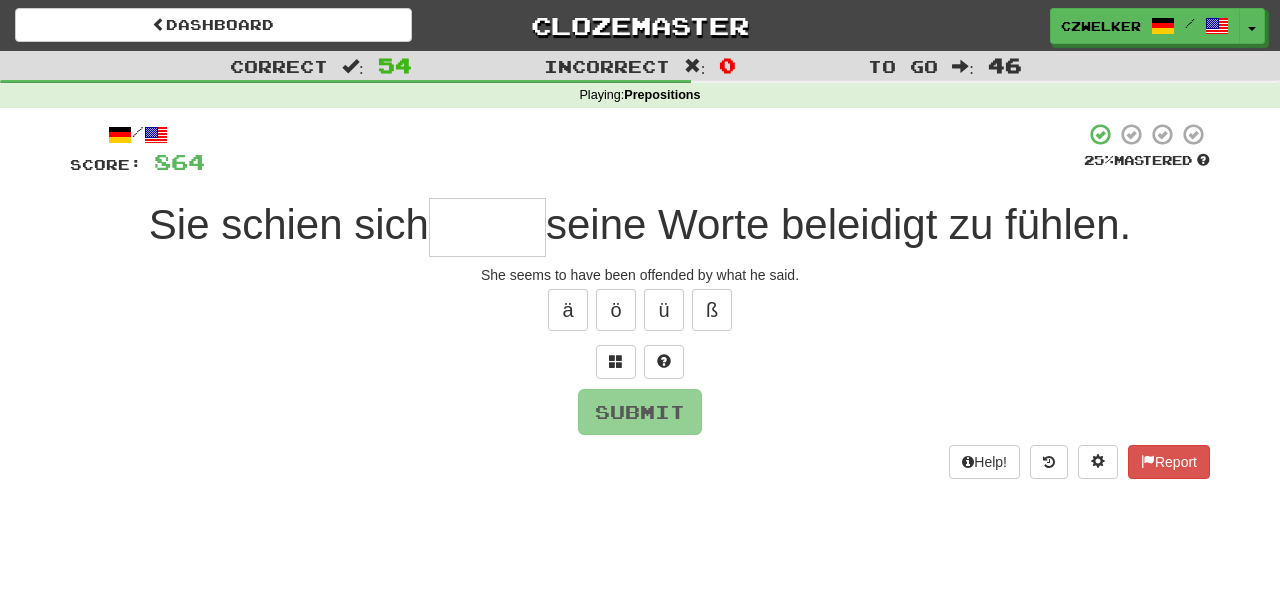 type on "*" 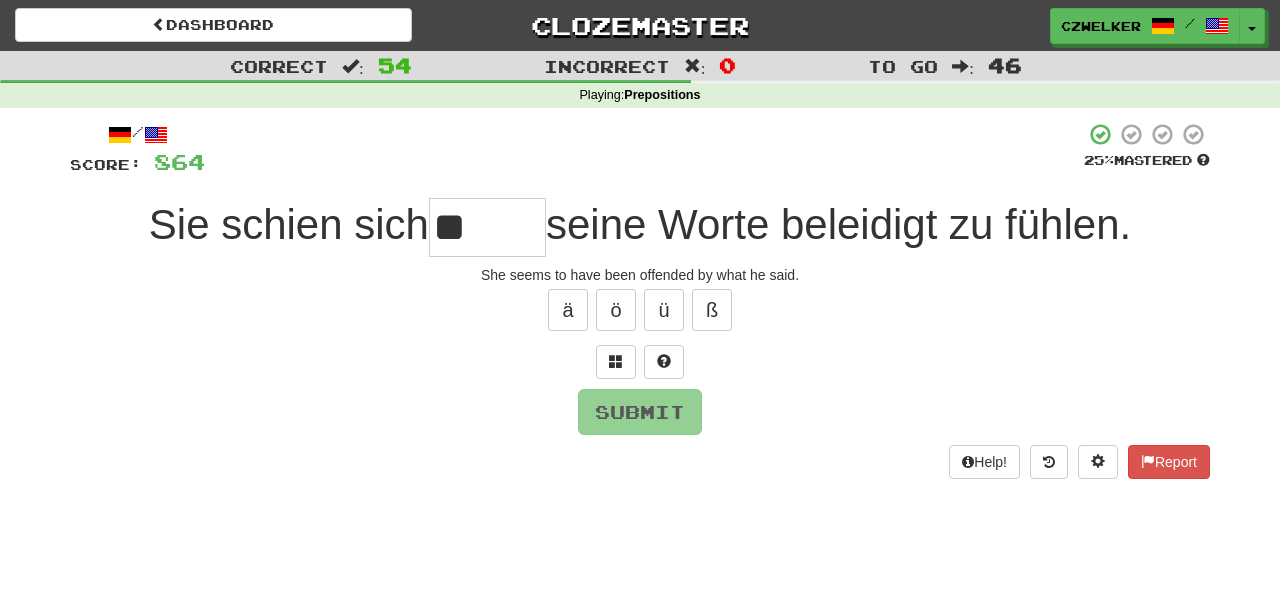 type on "*" 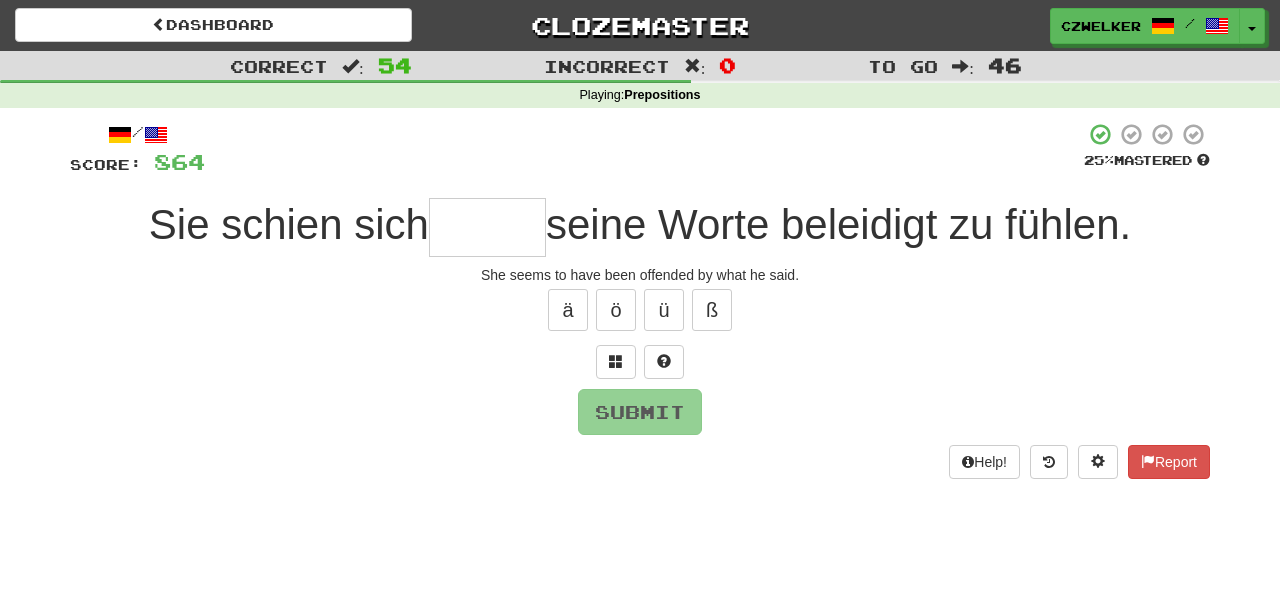type on "*" 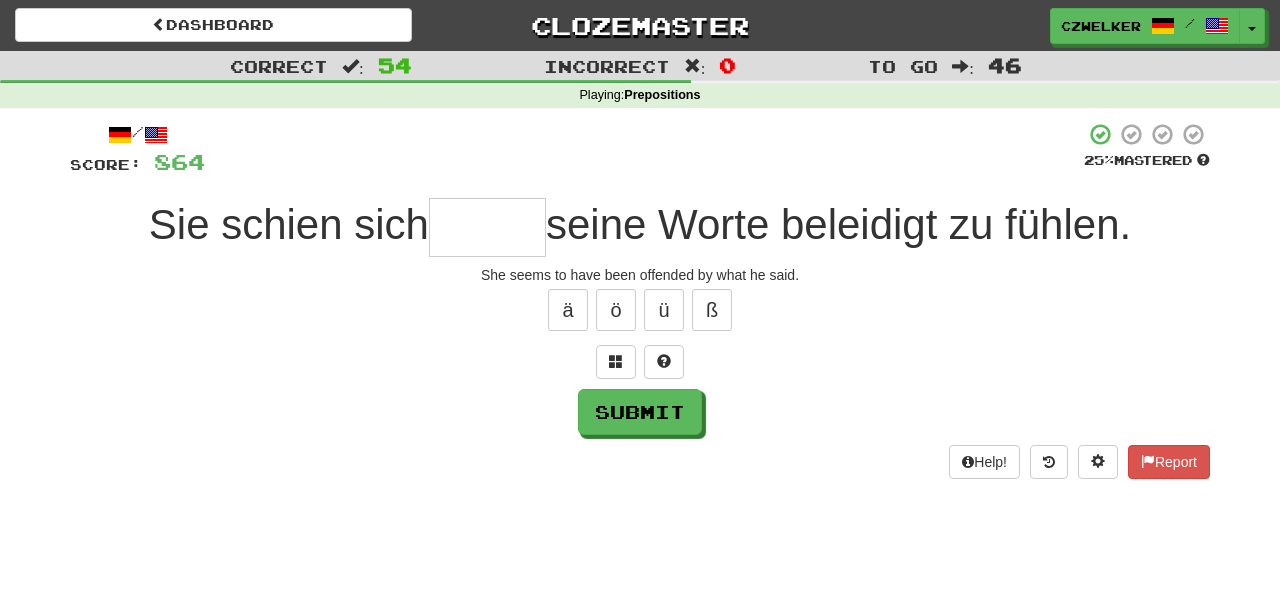 type on "*" 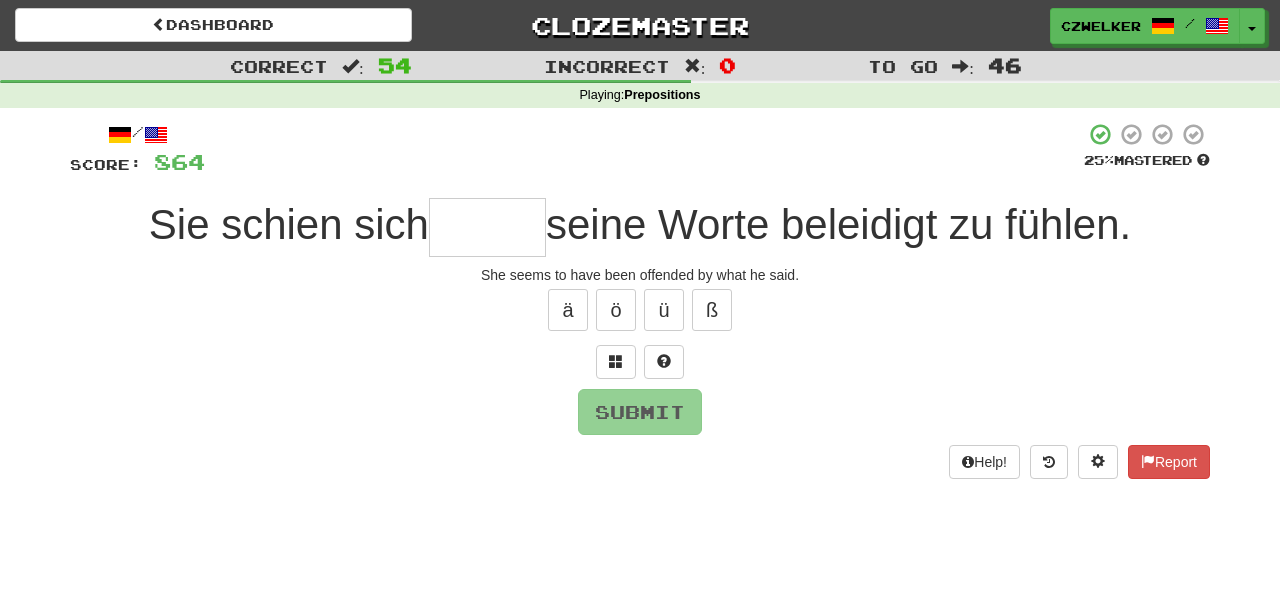 type on "*" 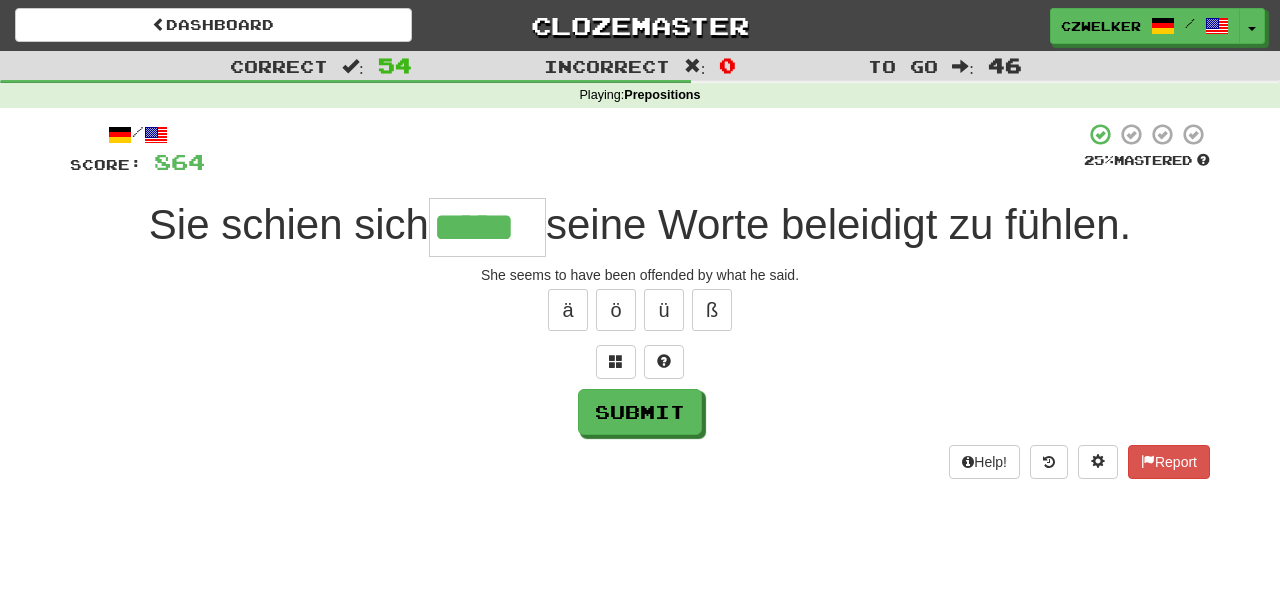 type on "*****" 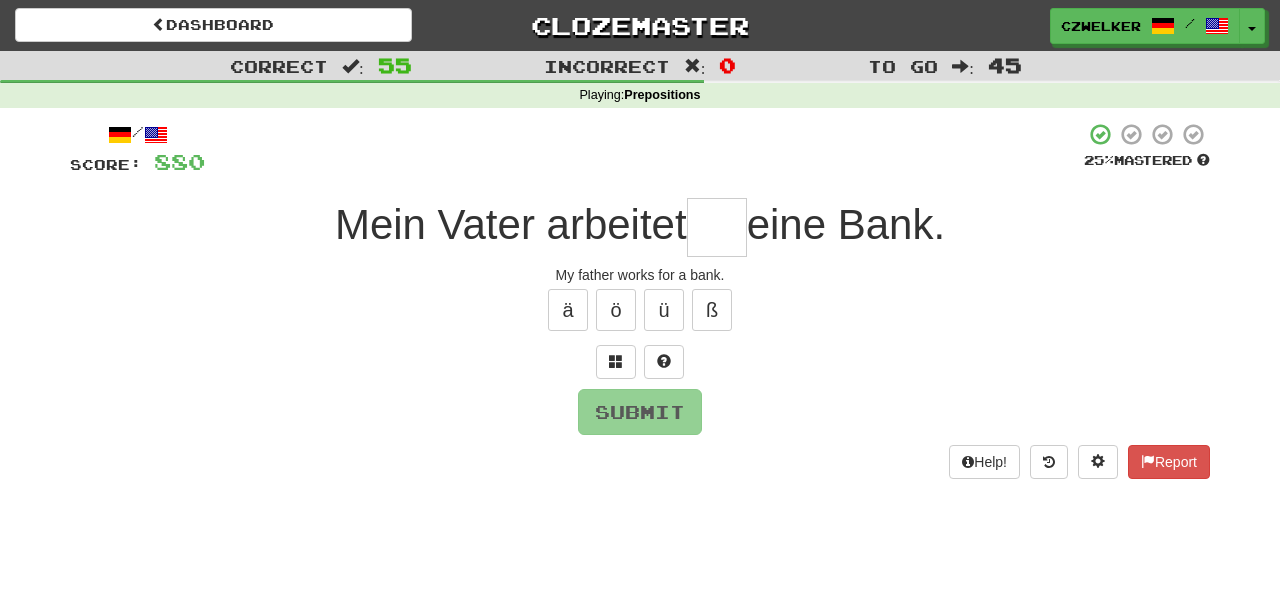 type on "*" 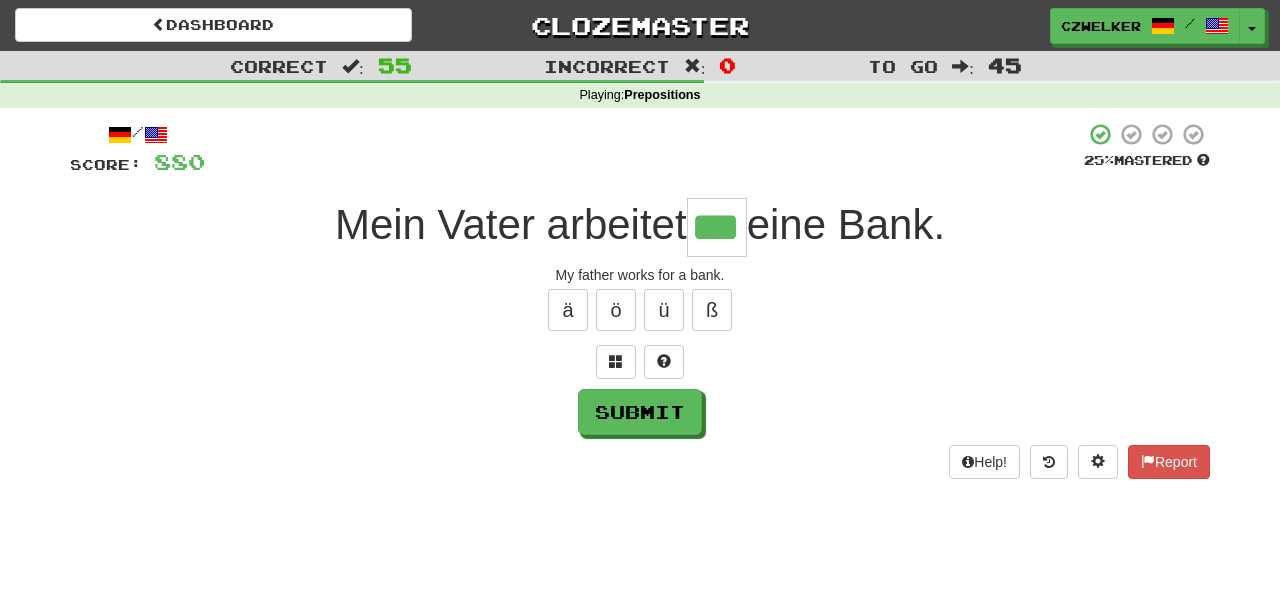 type on "***" 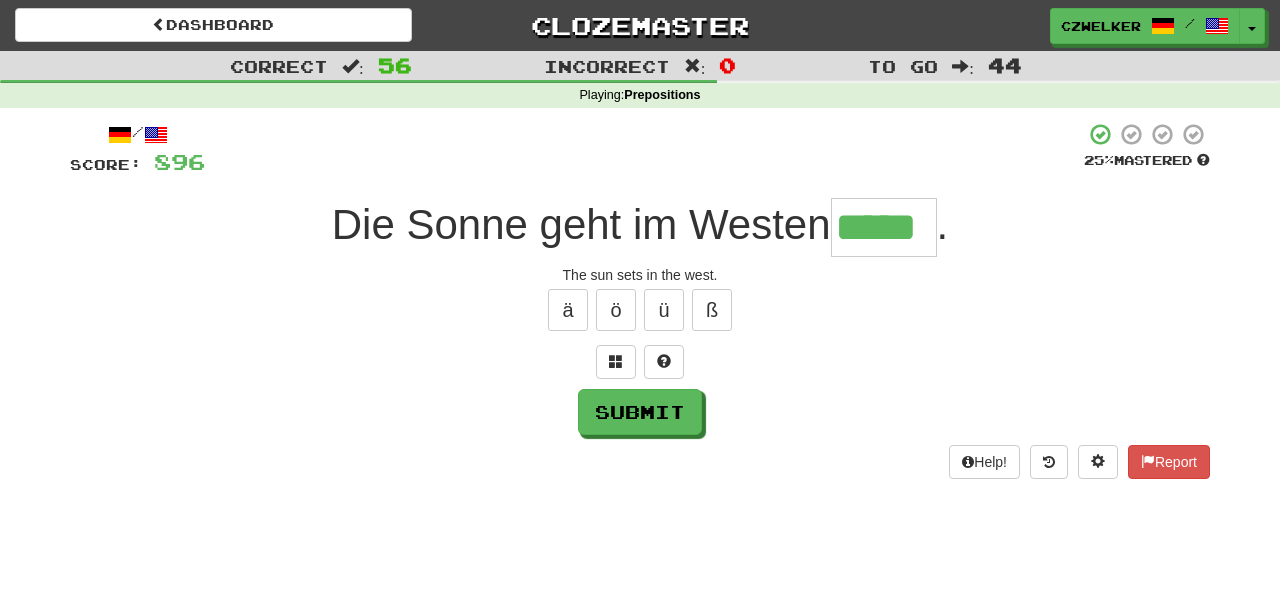 type on "*****" 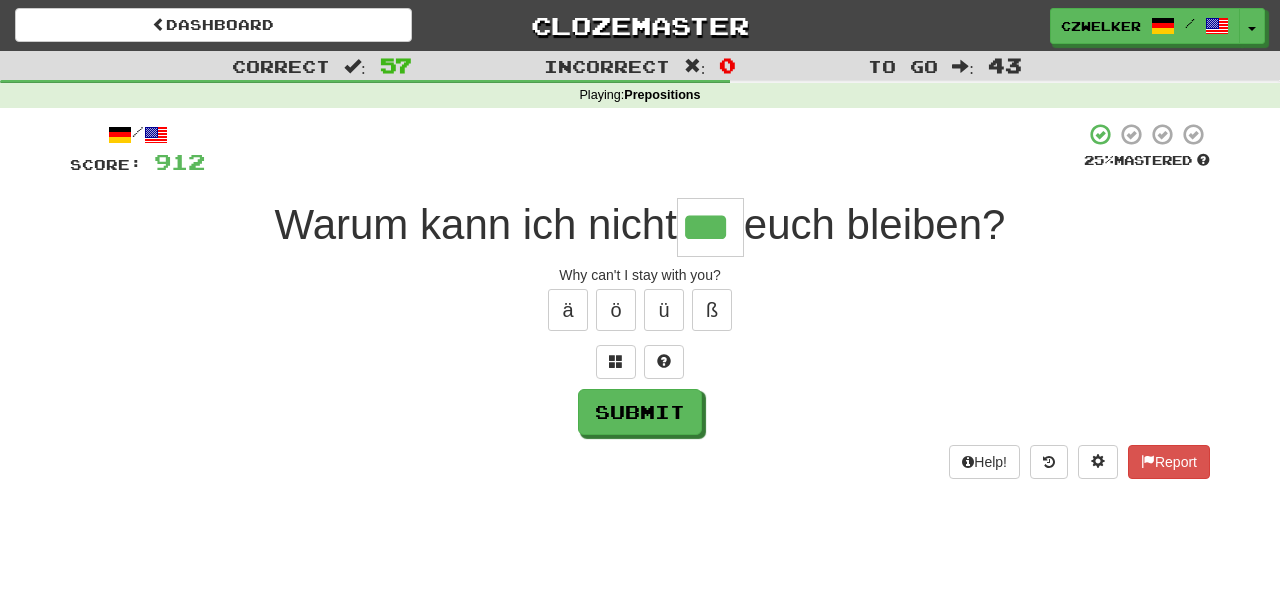 type on "***" 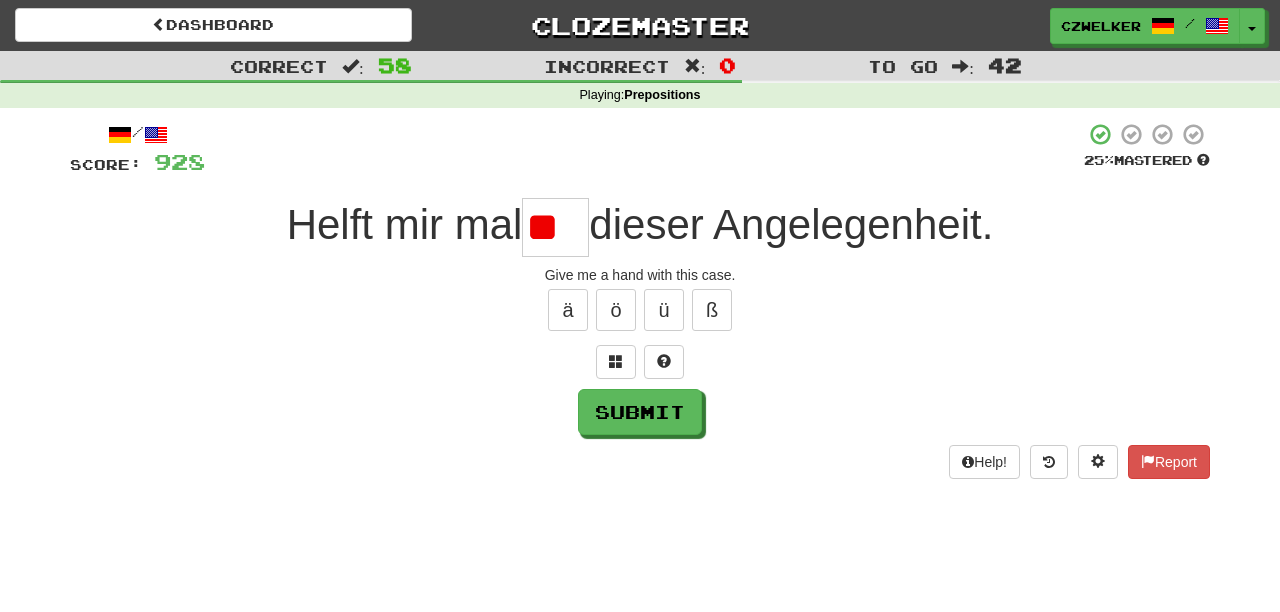 type on "*" 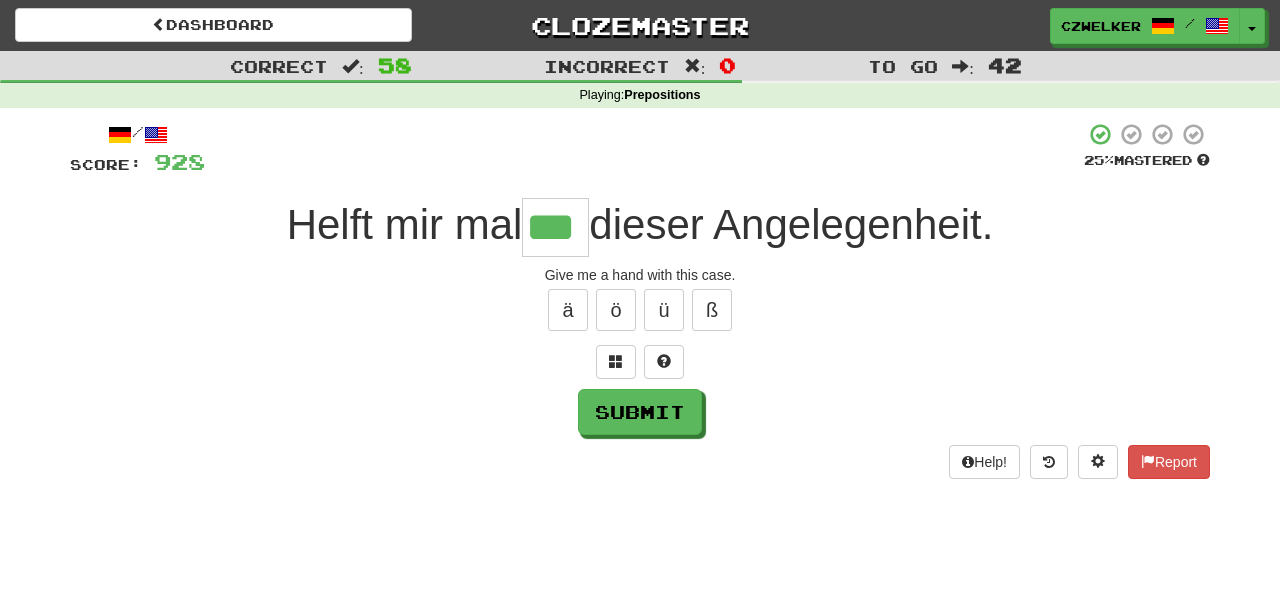 type on "***" 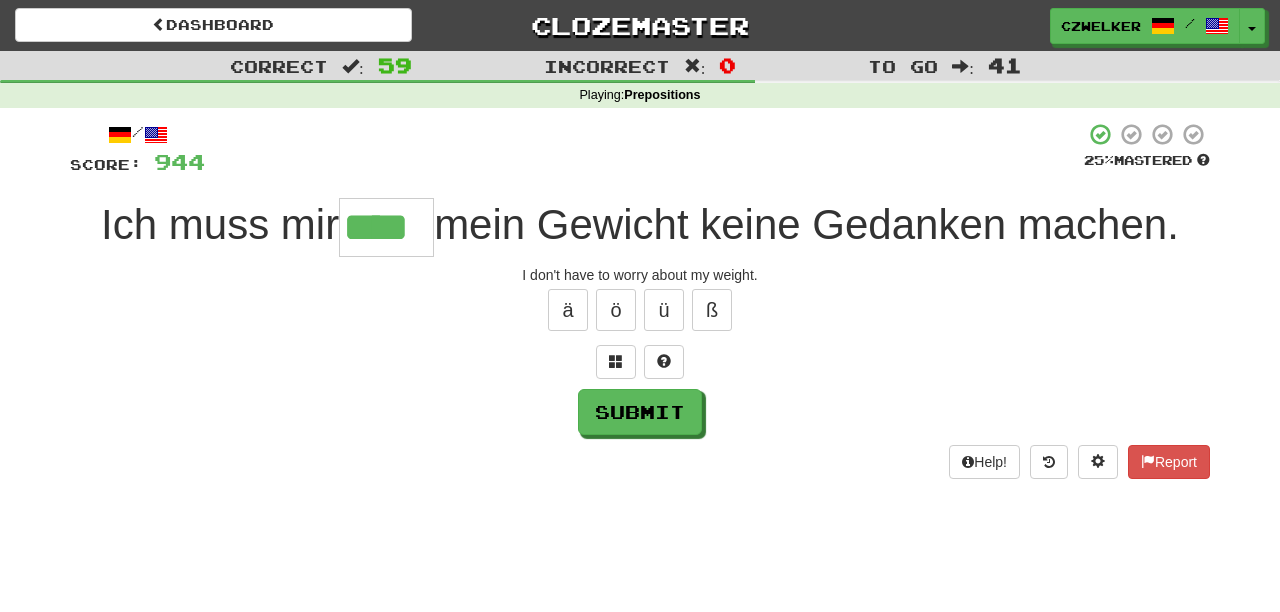 type on "****" 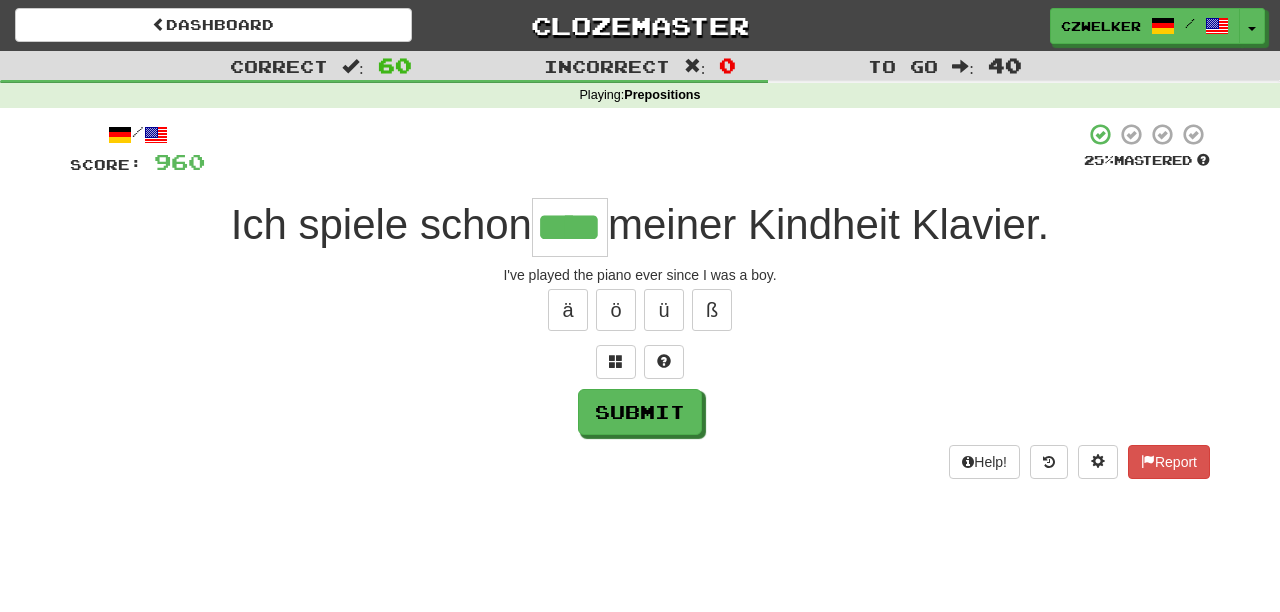 type on "****" 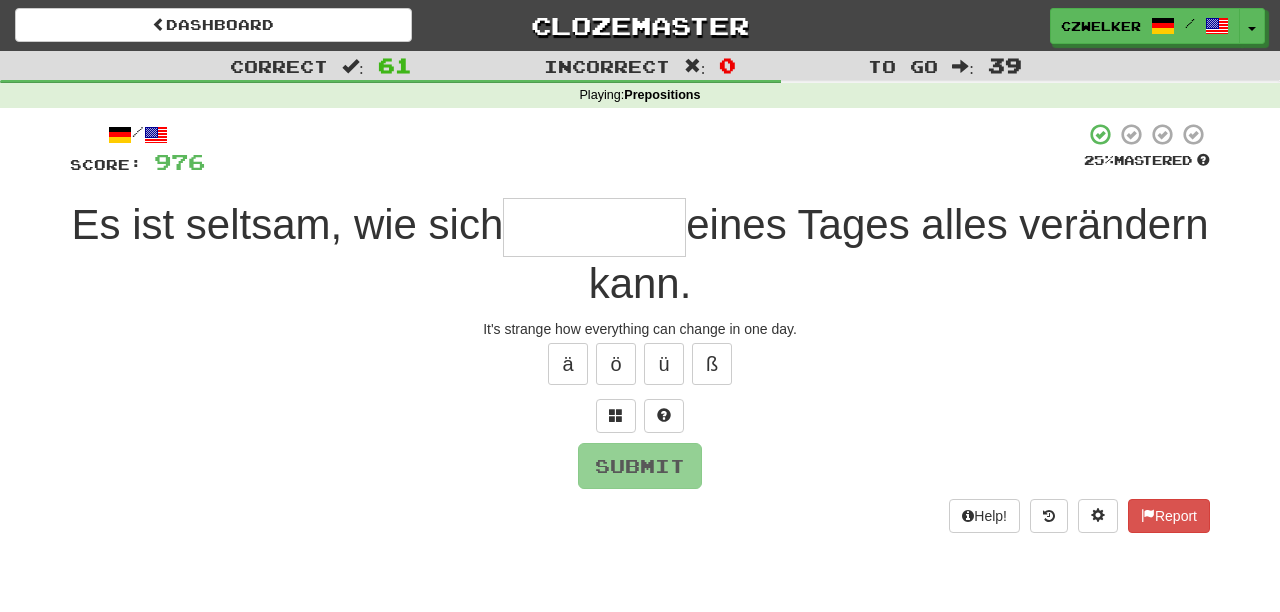 type on "*" 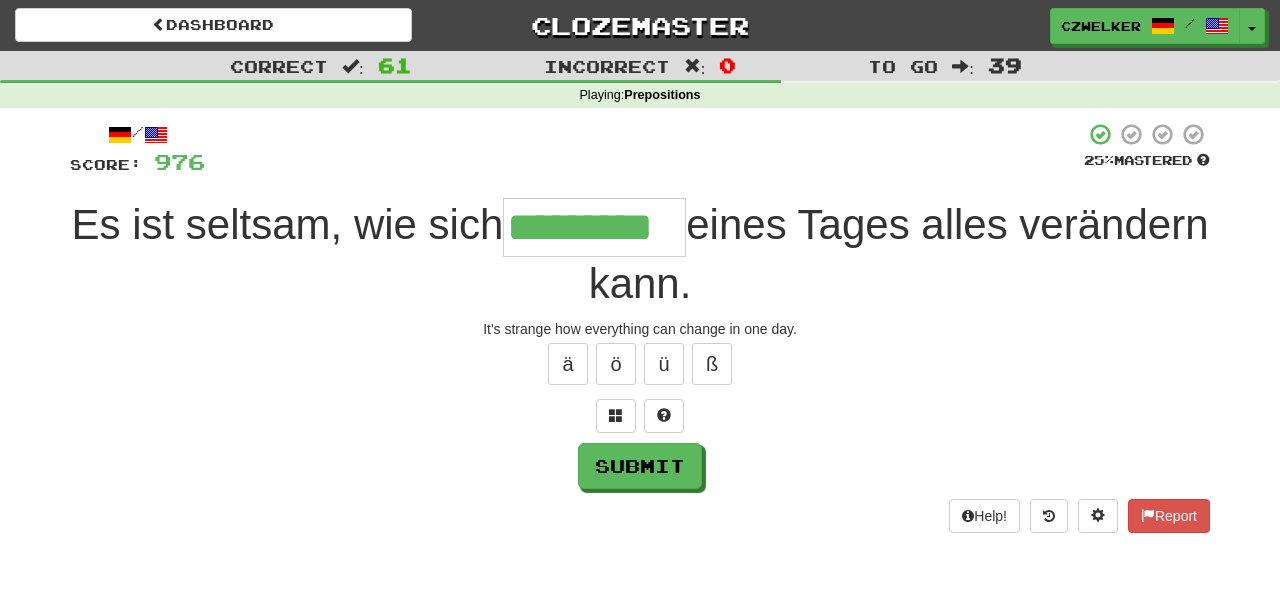 type on "*********" 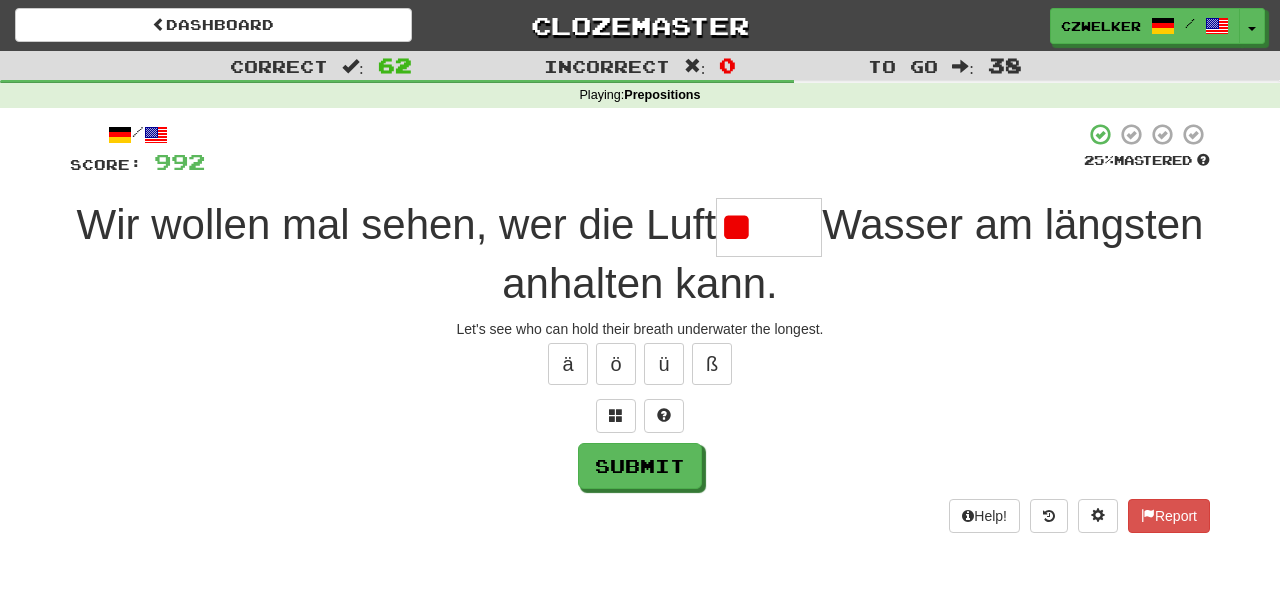type on "*" 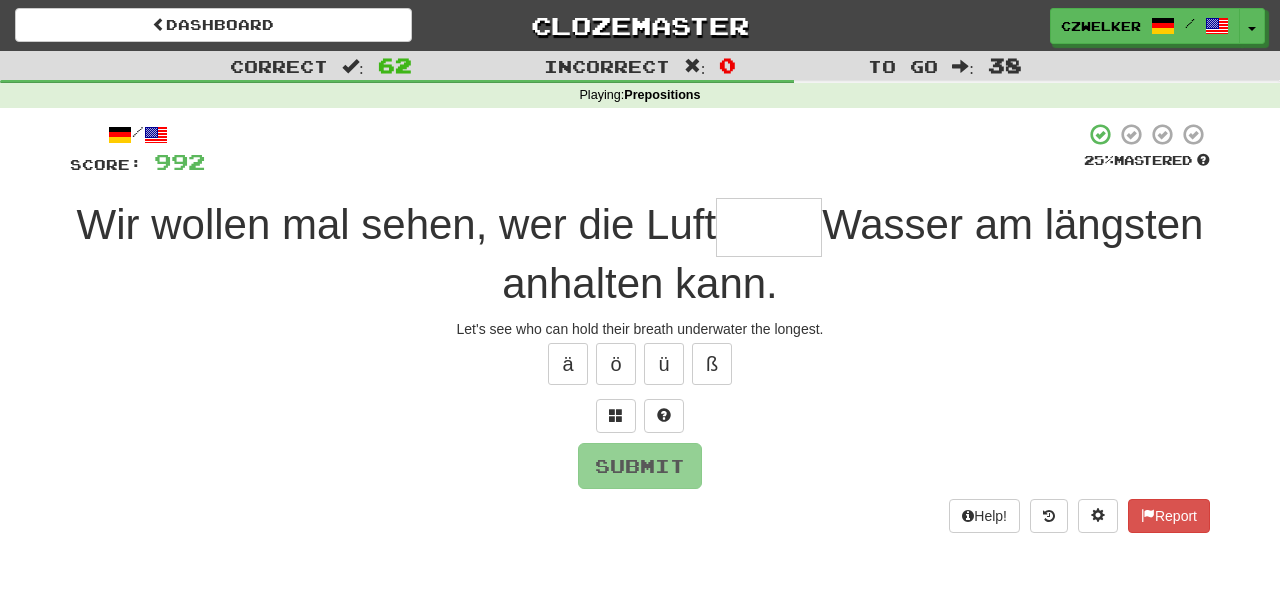 type on "*" 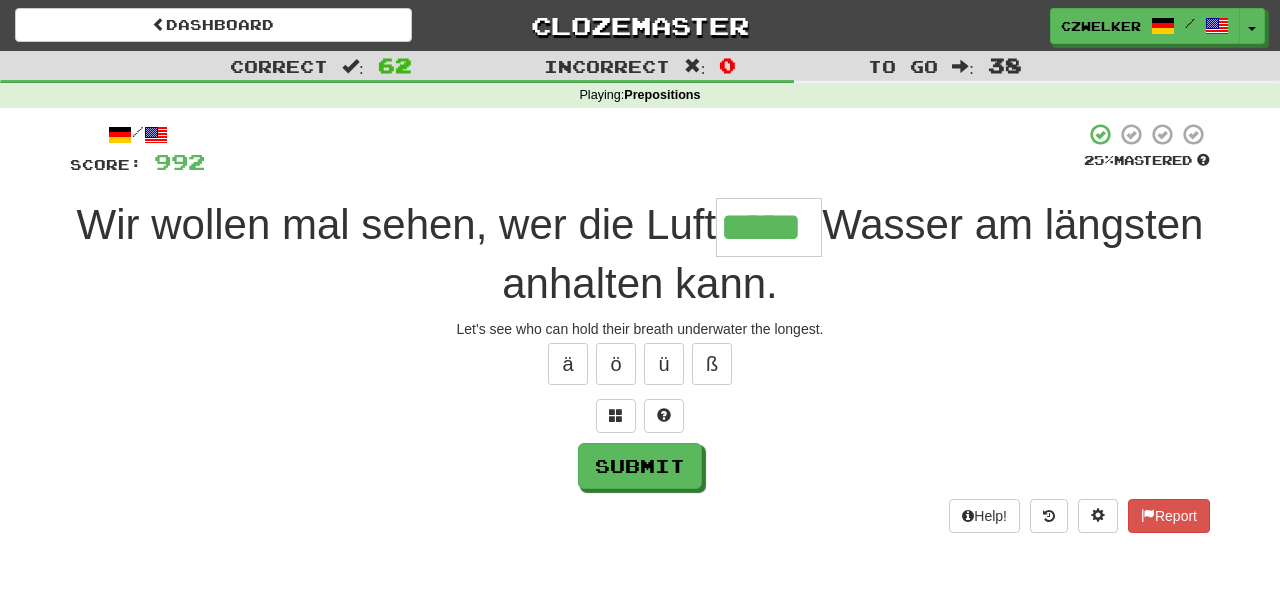 type on "*****" 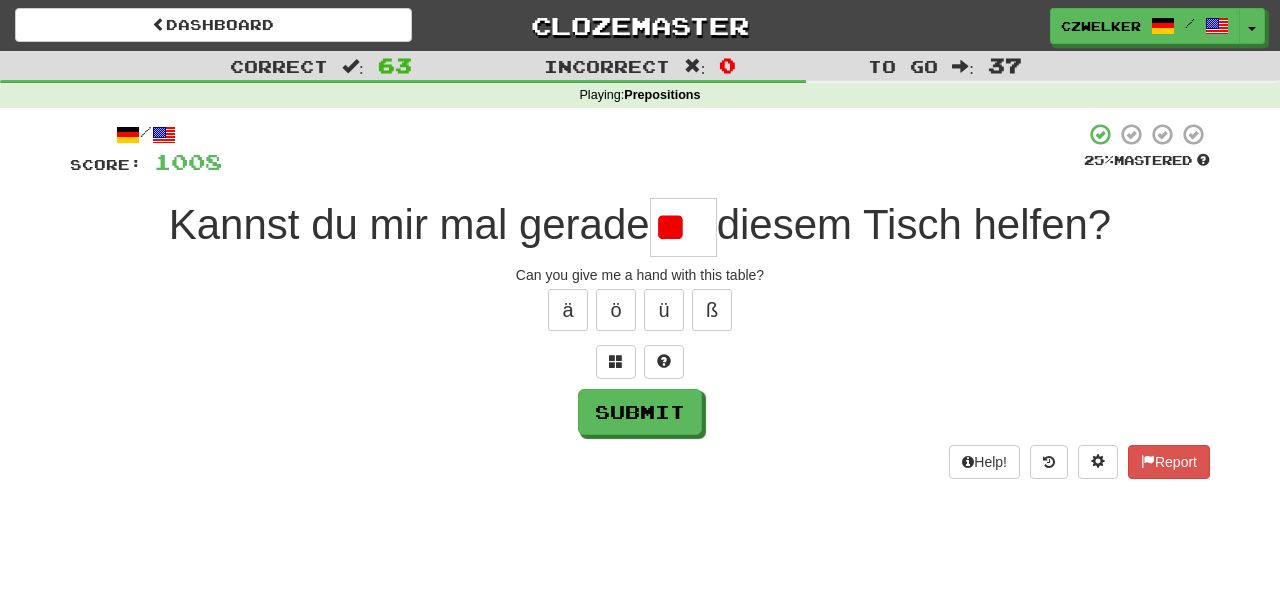 type on "*" 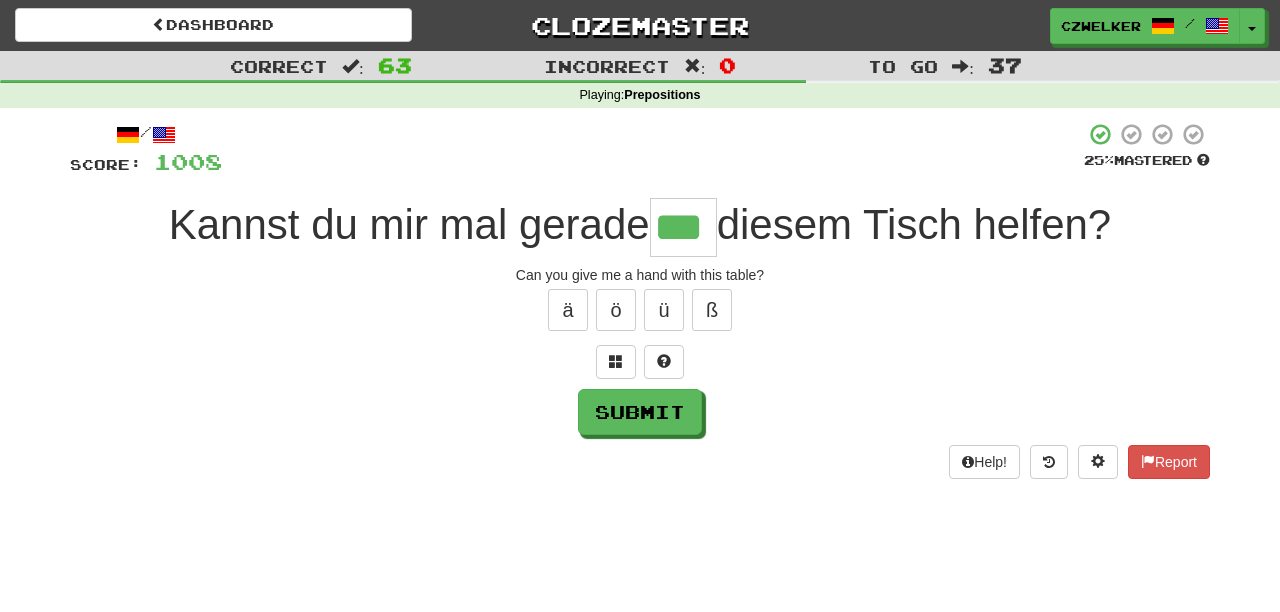 type on "***" 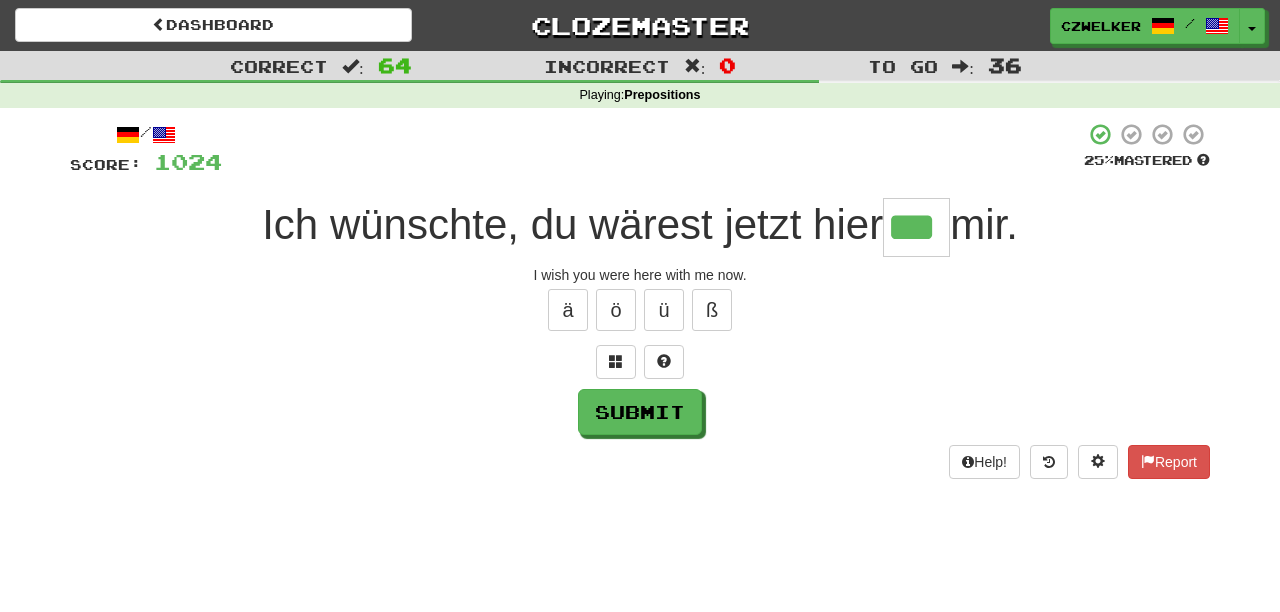 type on "***" 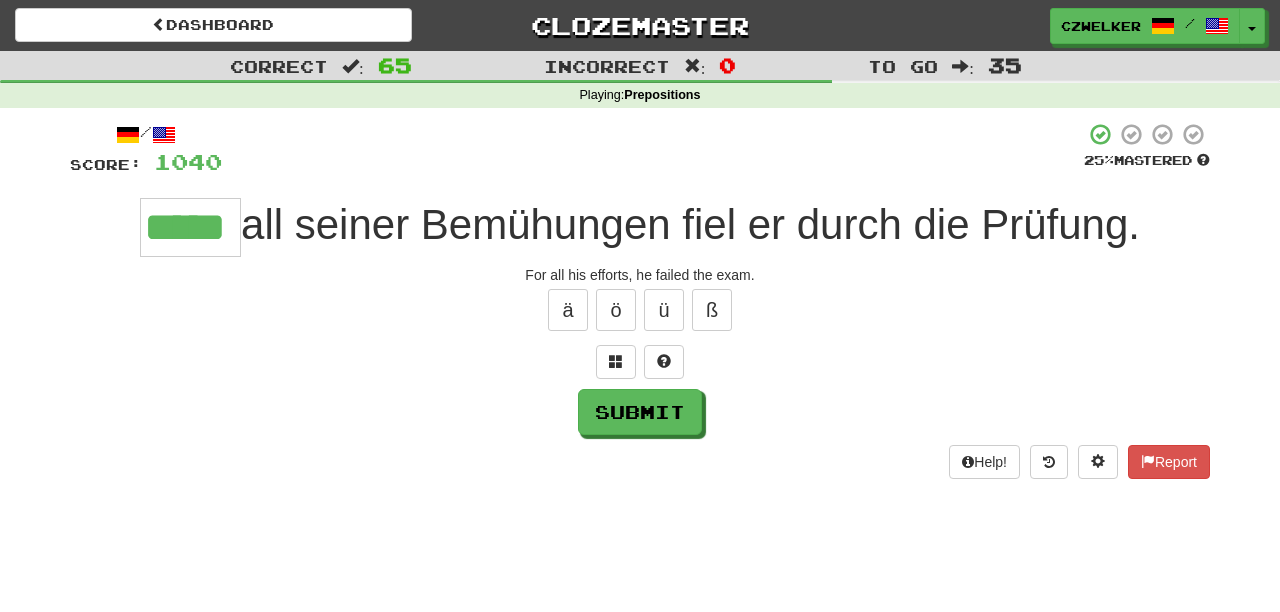 type on "*****" 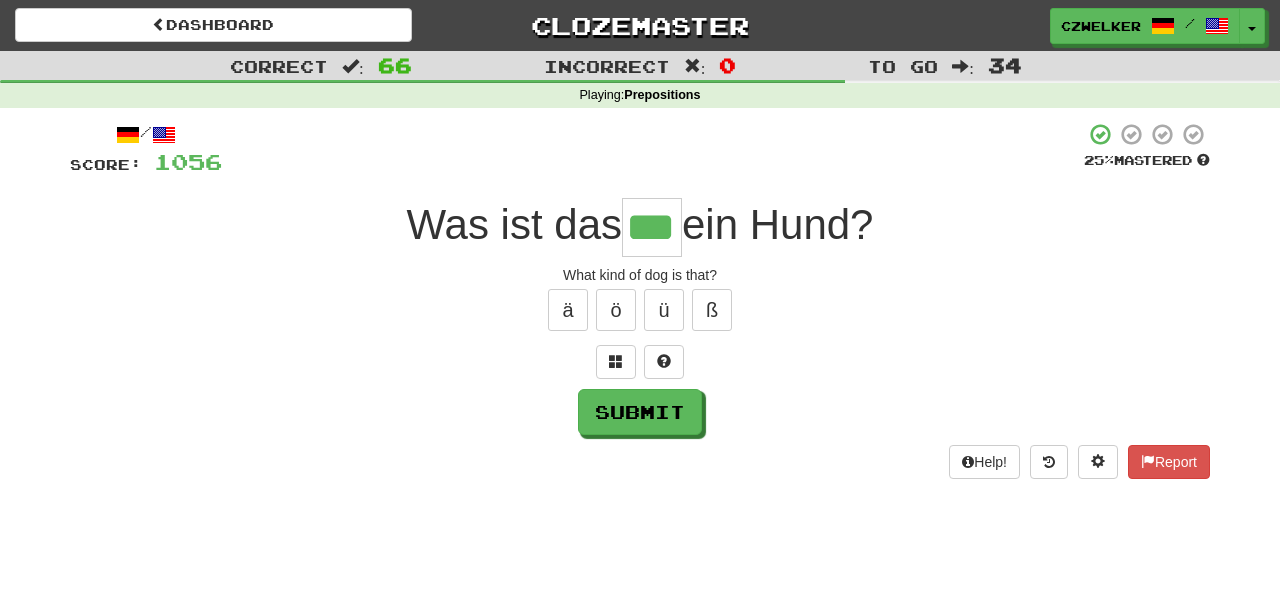 type on "***" 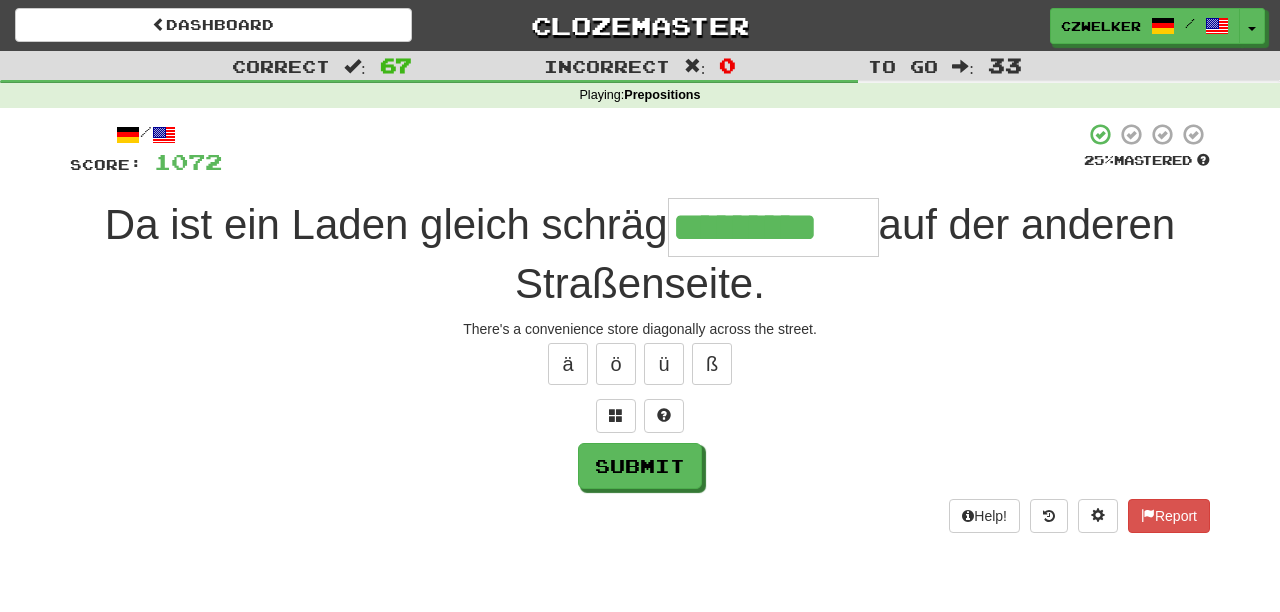 type on "*********" 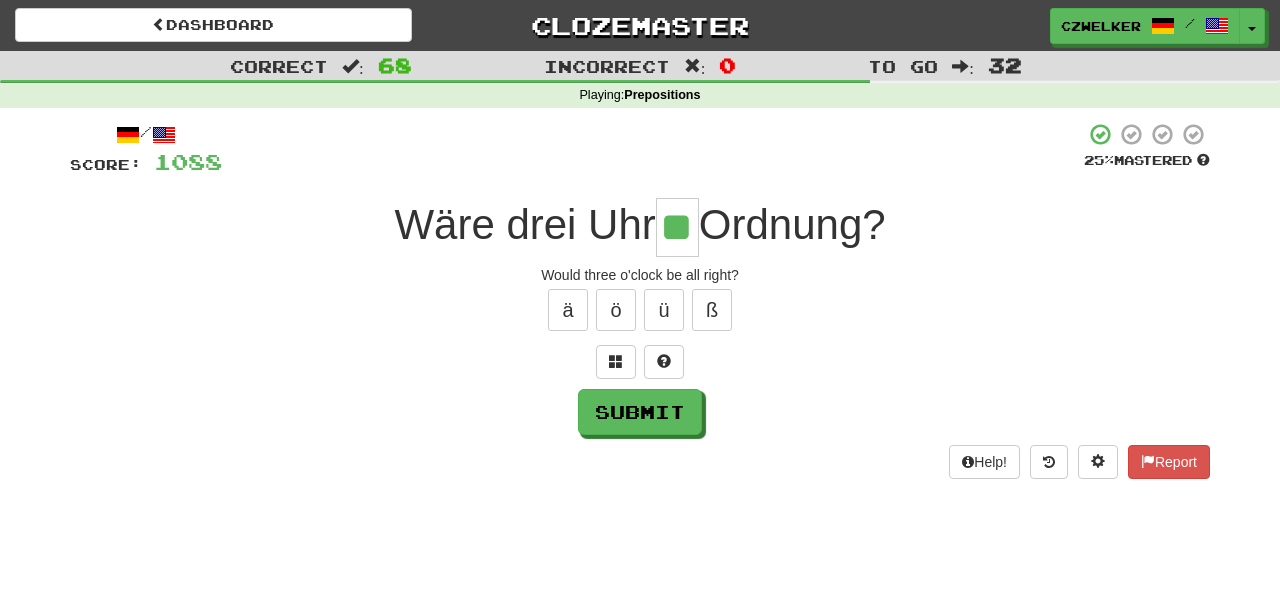 type 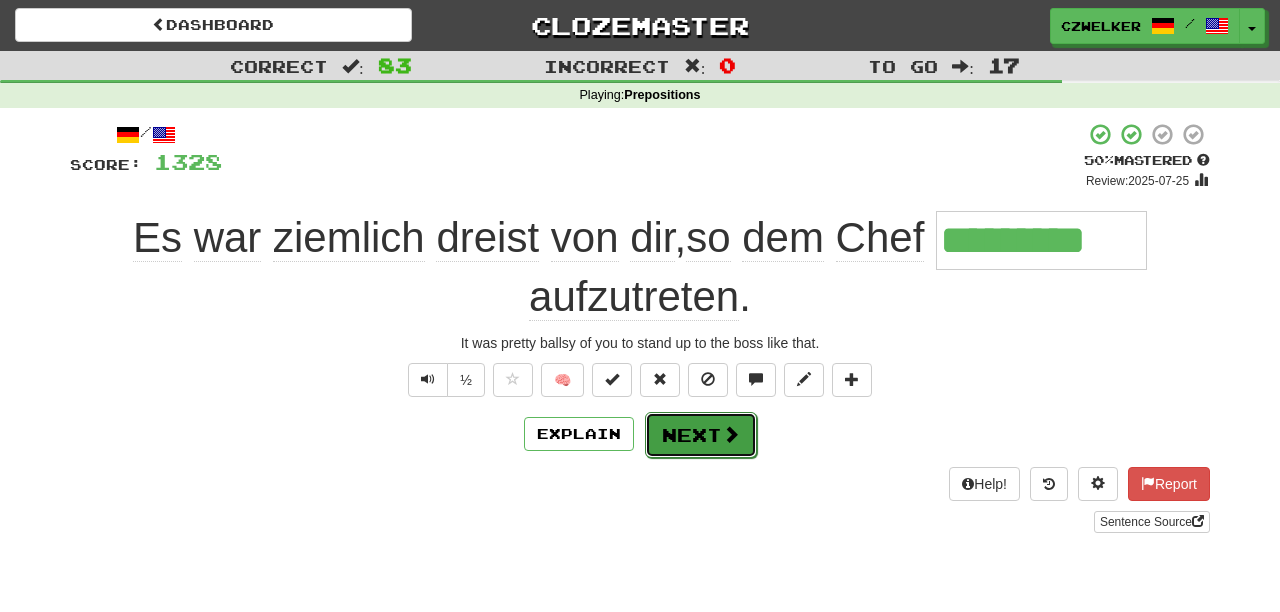 click at bounding box center (731, 434) 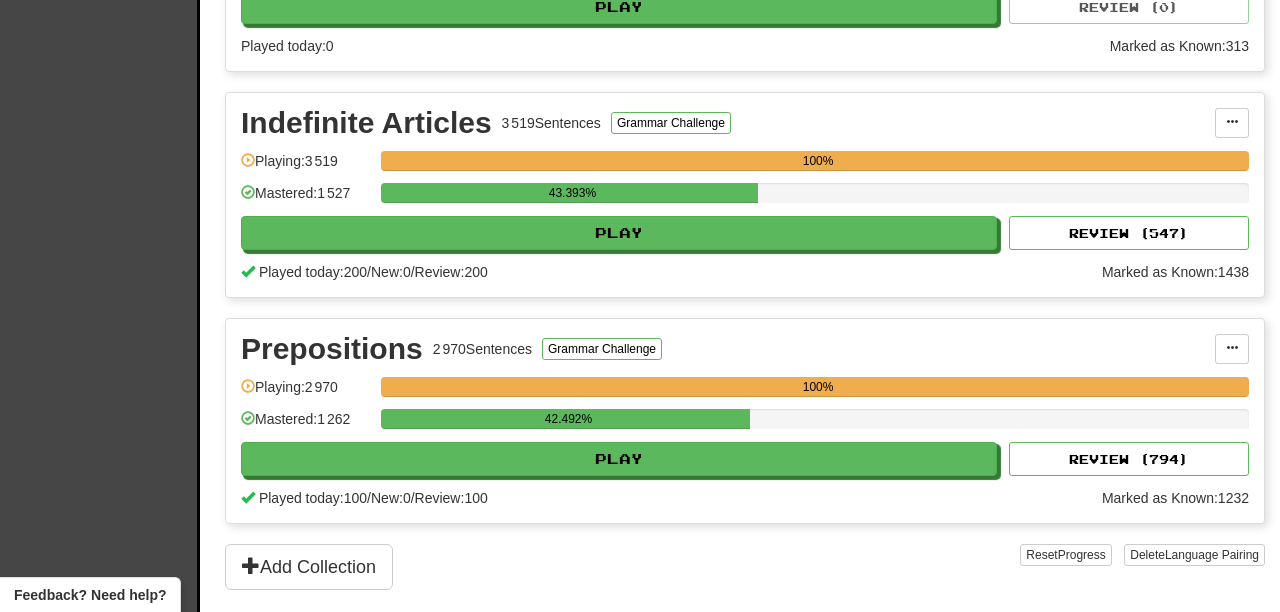 scroll, scrollTop: 814, scrollLeft: 0, axis: vertical 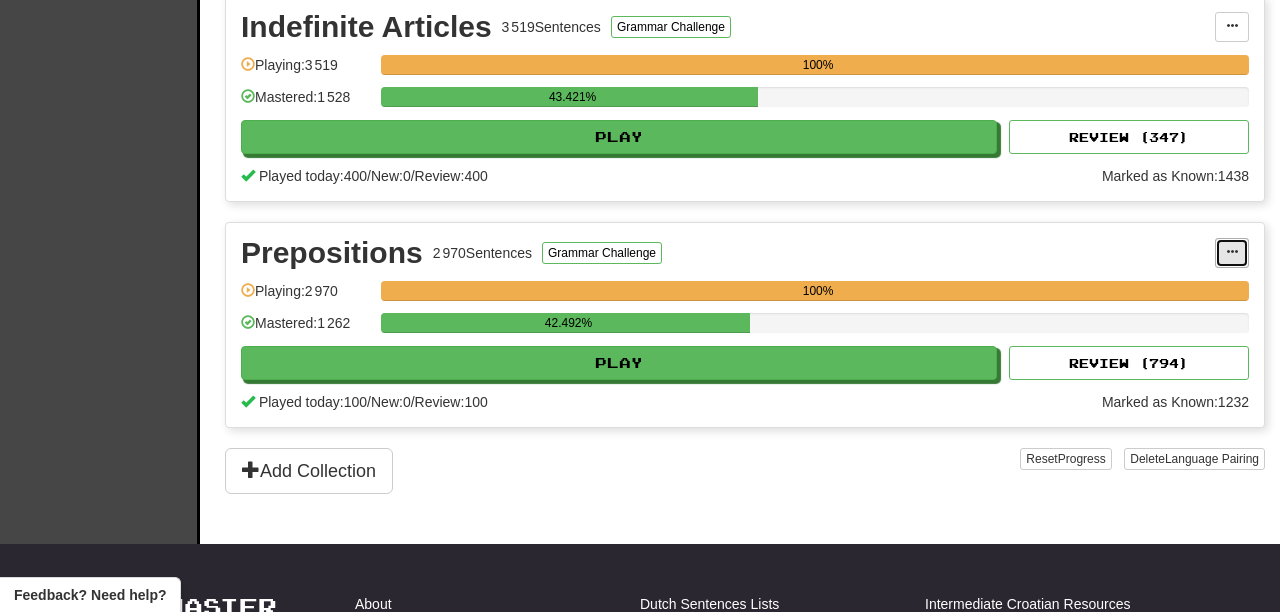 click at bounding box center [1232, 252] 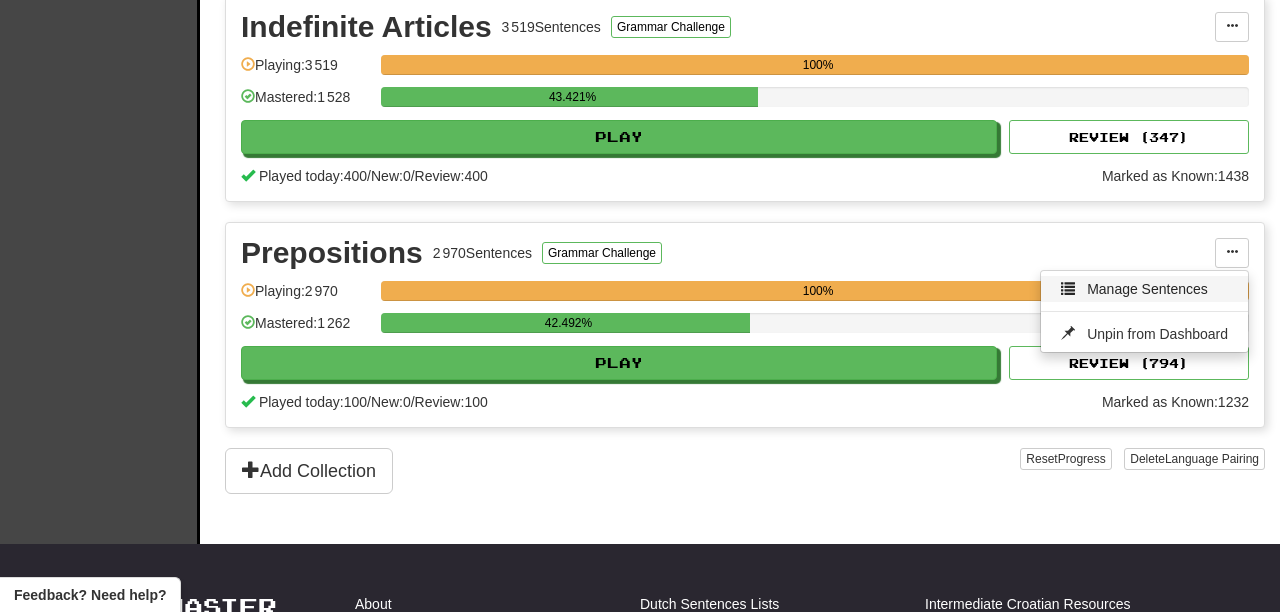 click on "Manage Sentences" at bounding box center (1147, 289) 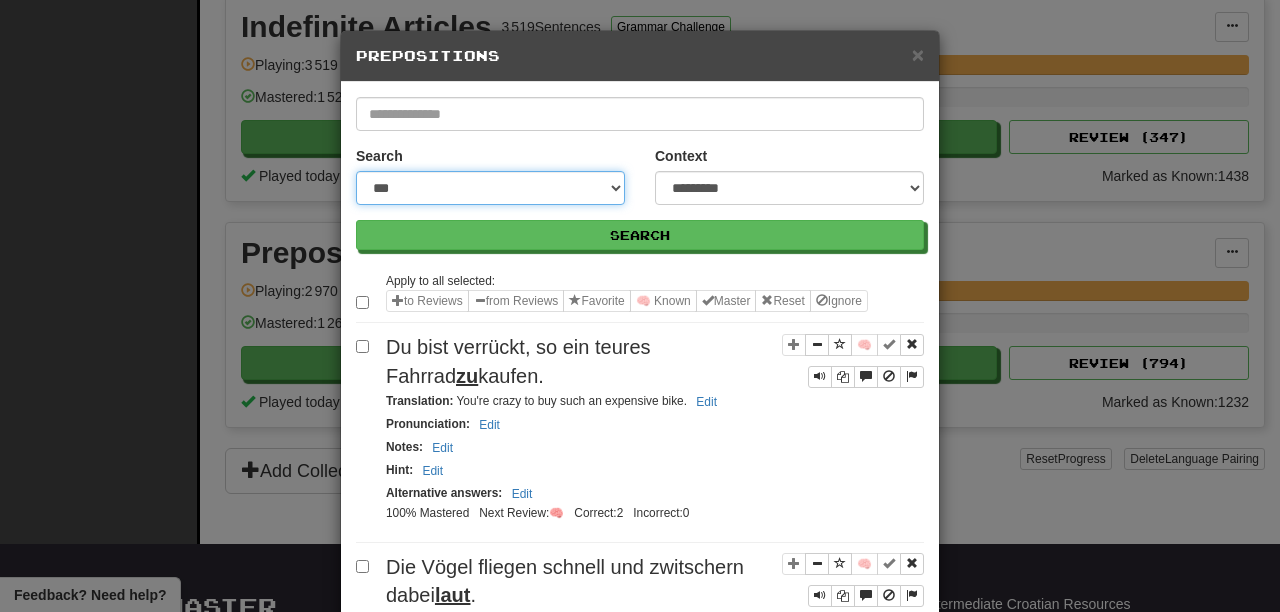 click on "**********" at bounding box center [490, 188] 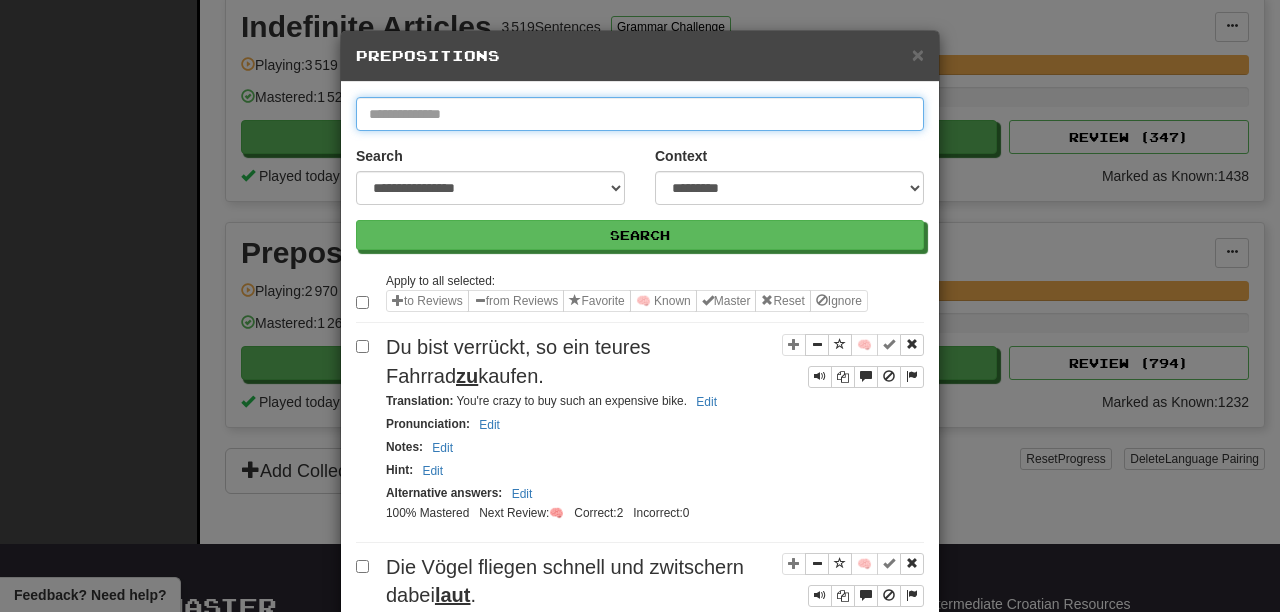 click at bounding box center [640, 114] 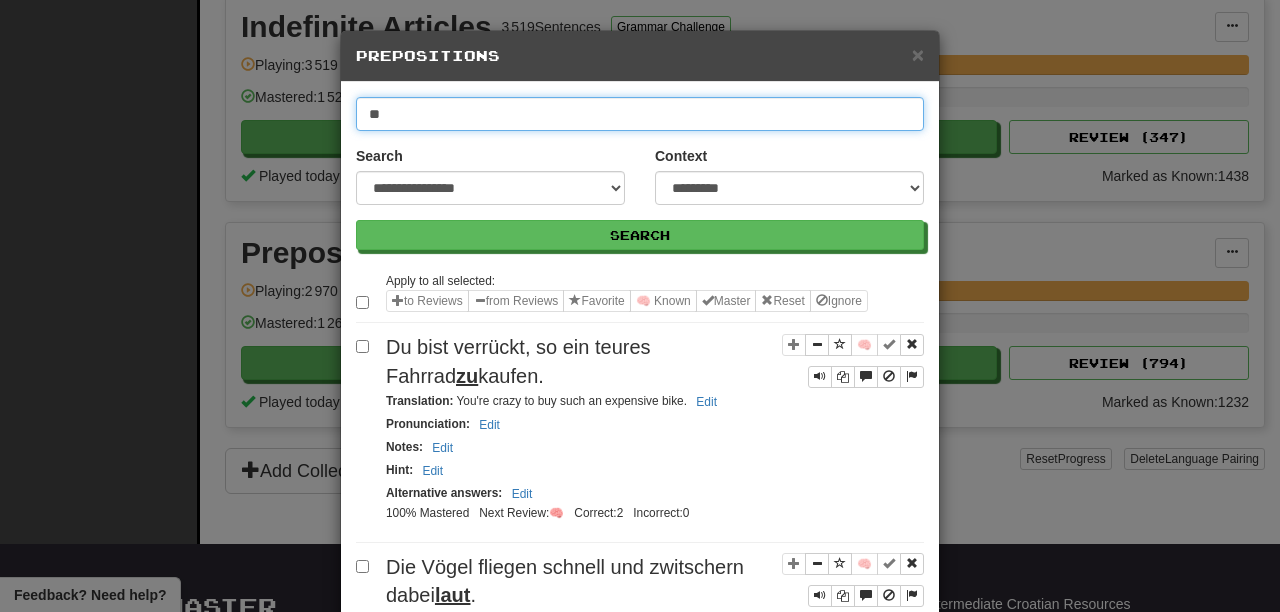 type on "**" 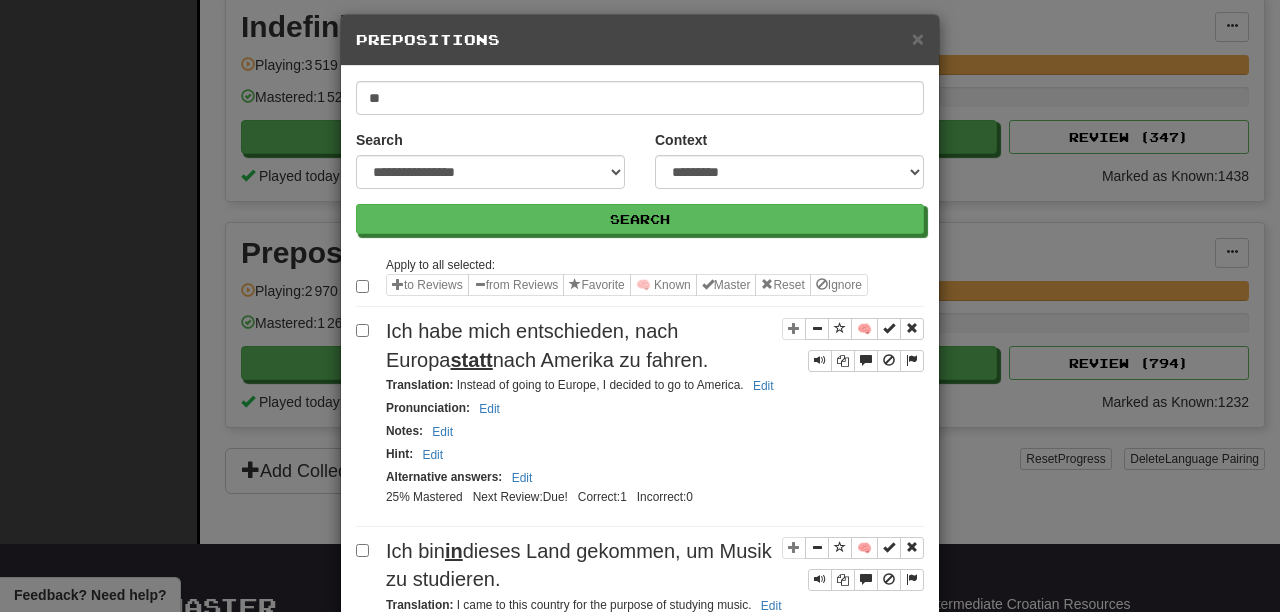 scroll, scrollTop: 18, scrollLeft: 0, axis: vertical 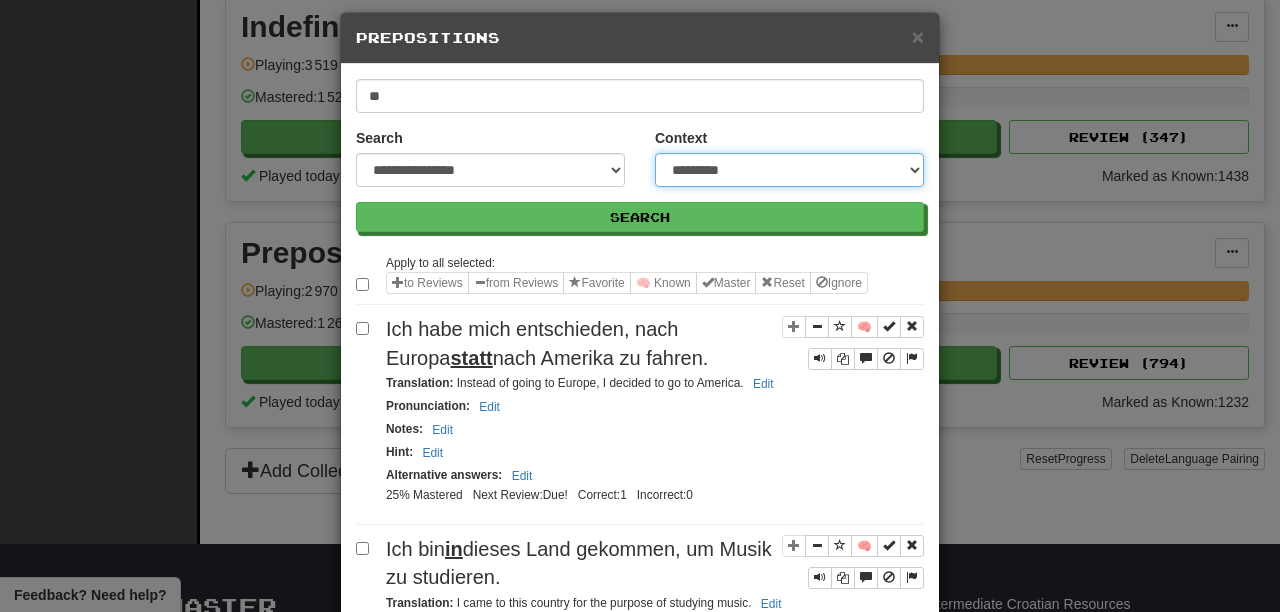 click on "**********" at bounding box center [789, 170] 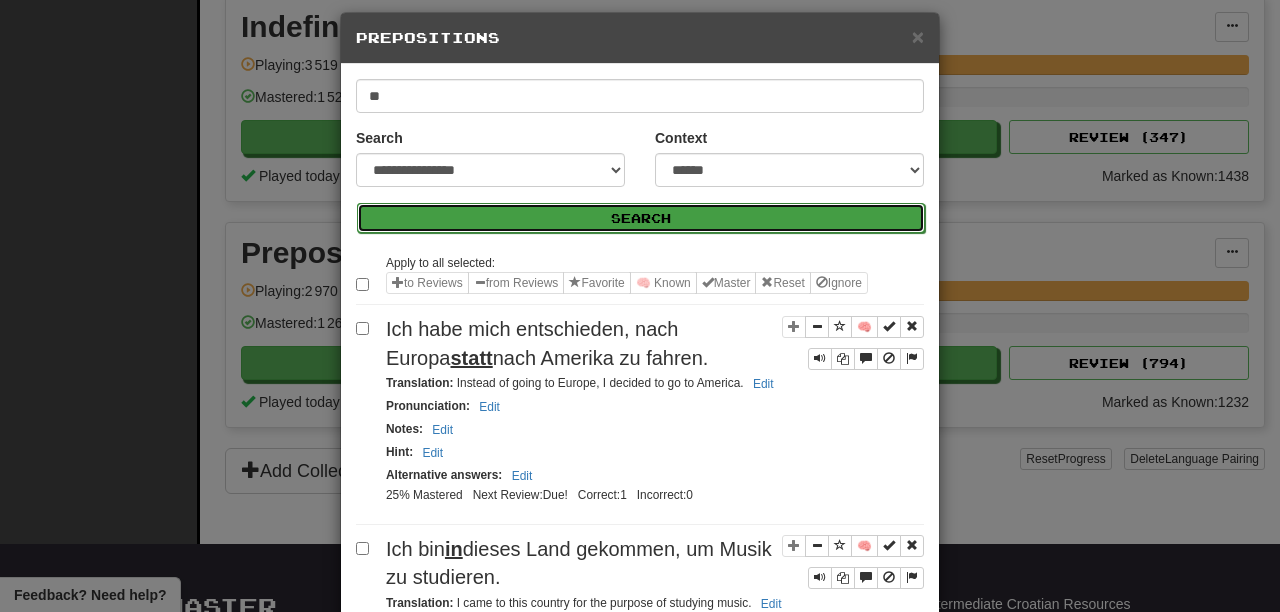 click on "Search" at bounding box center (641, 218) 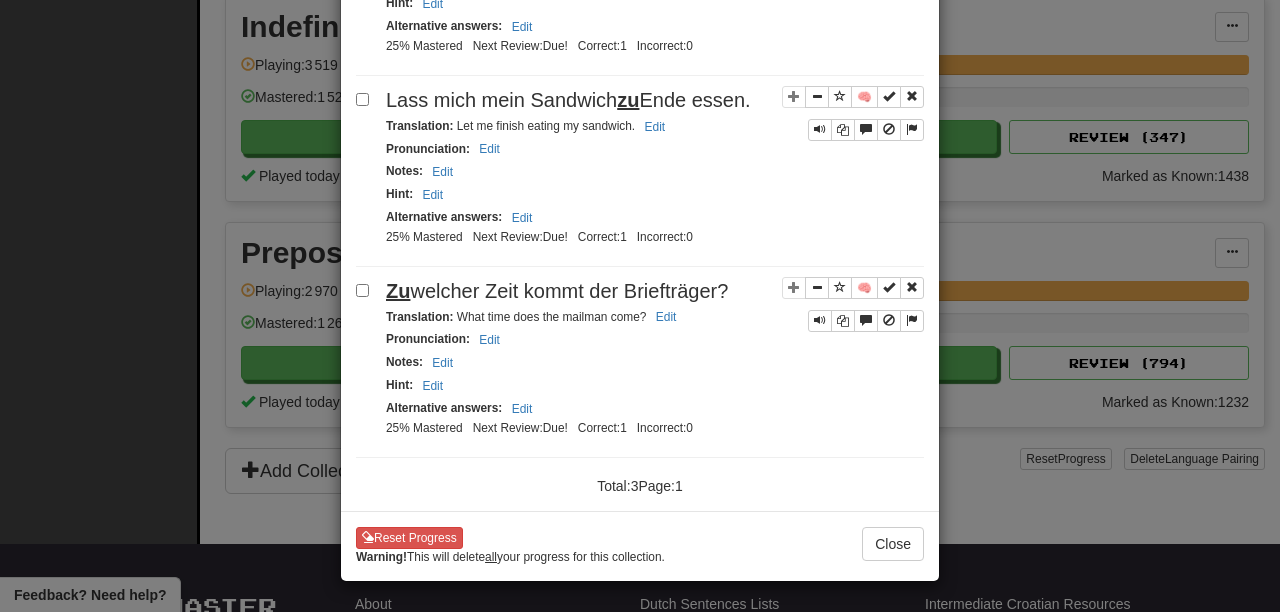 scroll, scrollTop: 0, scrollLeft: 0, axis: both 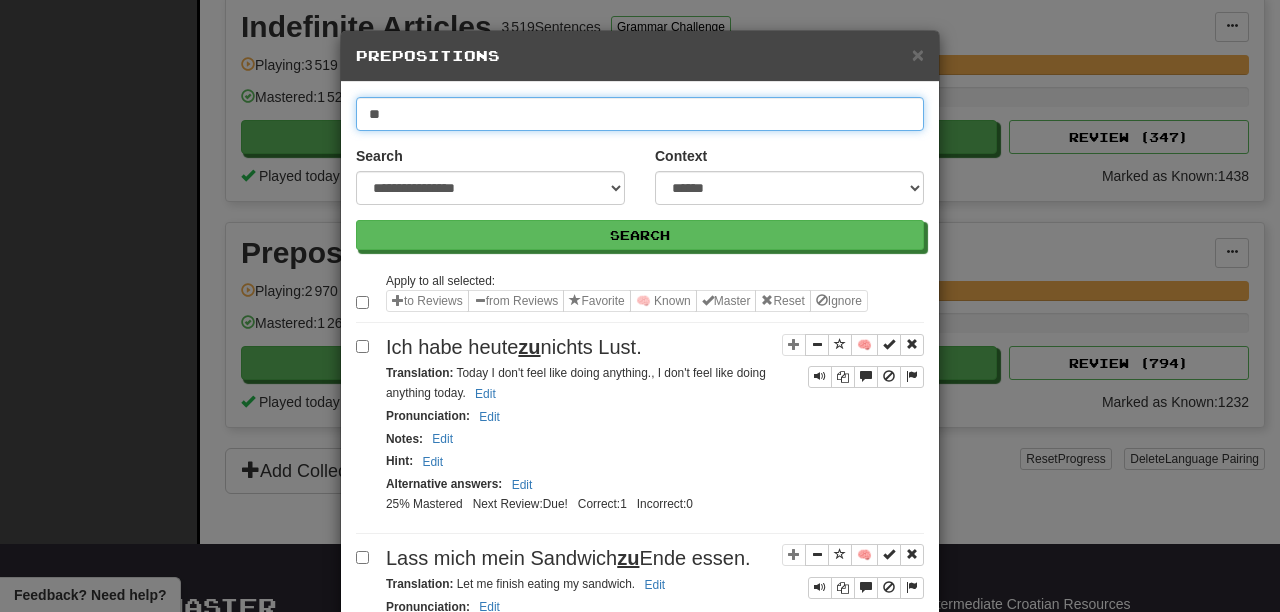 click on "**" at bounding box center (640, 114) 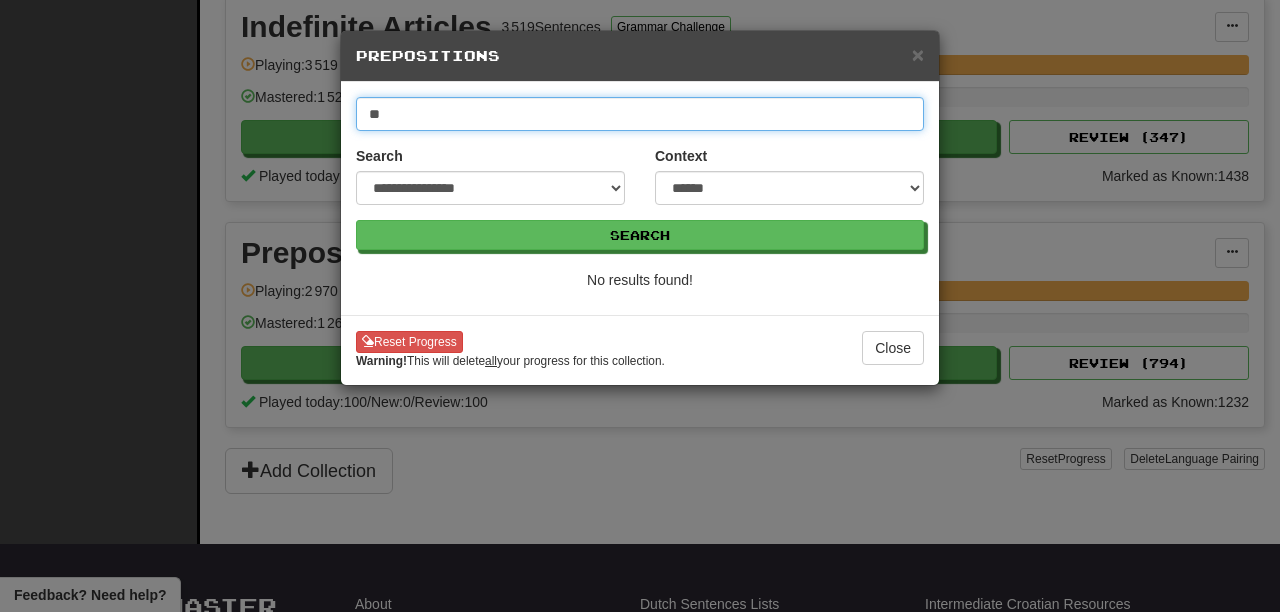 drag, startPoint x: 410, startPoint y: 107, endPoint x: 264, endPoint y: 107, distance: 146 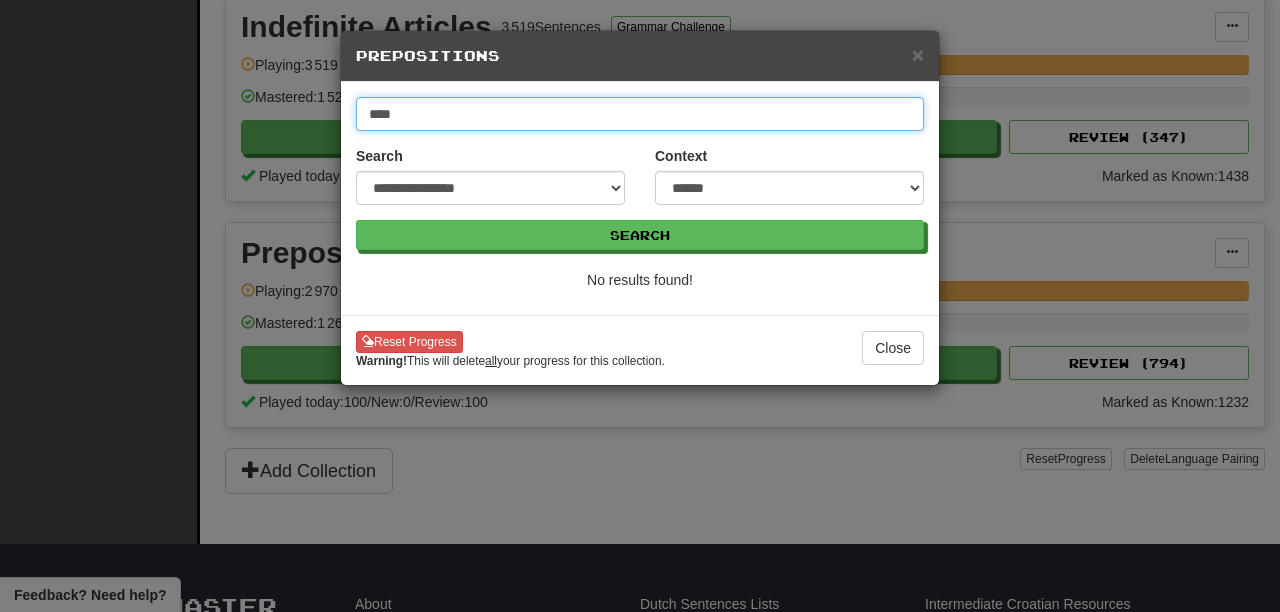 type on "****" 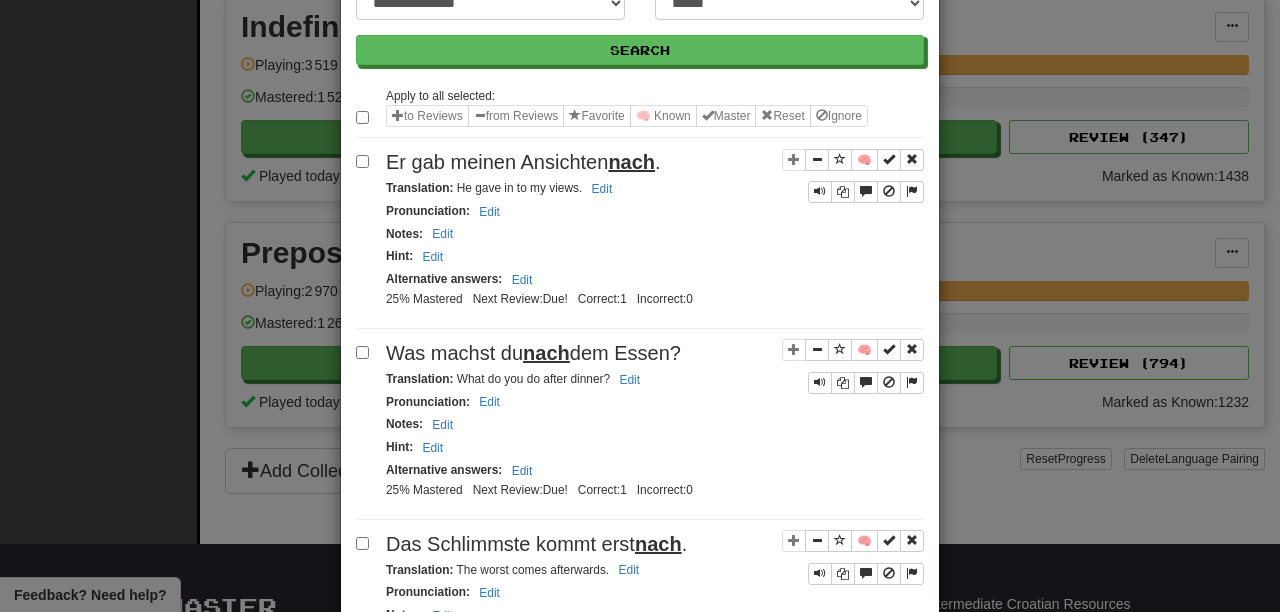 scroll, scrollTop: 186, scrollLeft: 0, axis: vertical 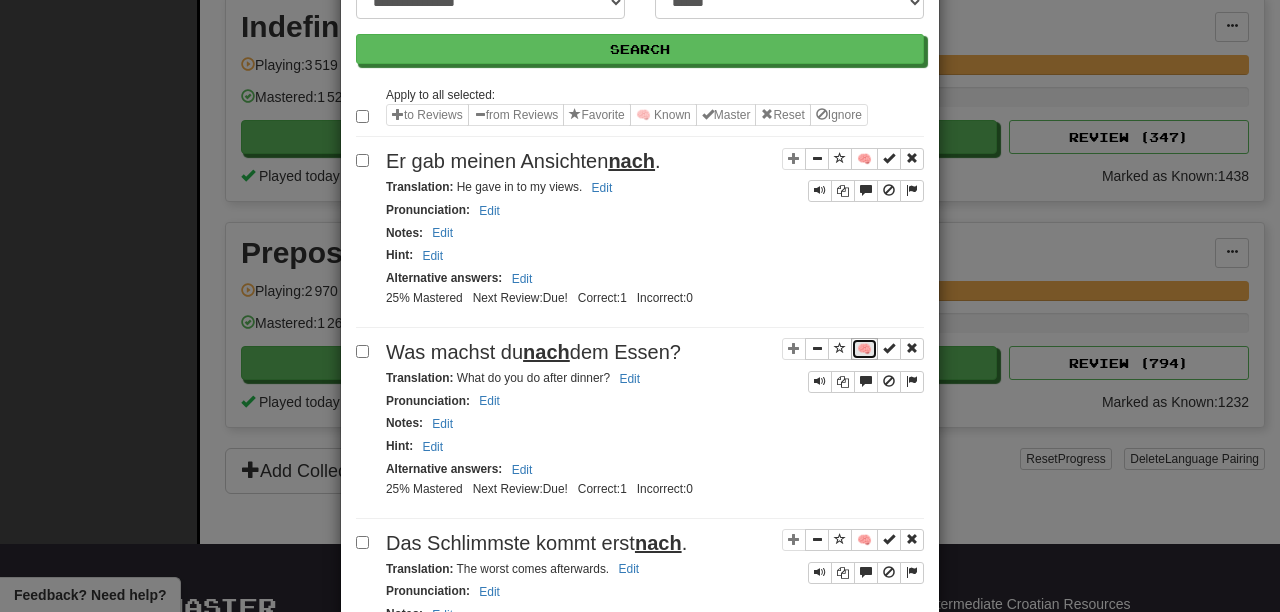 click on "🧠" at bounding box center [864, 349] 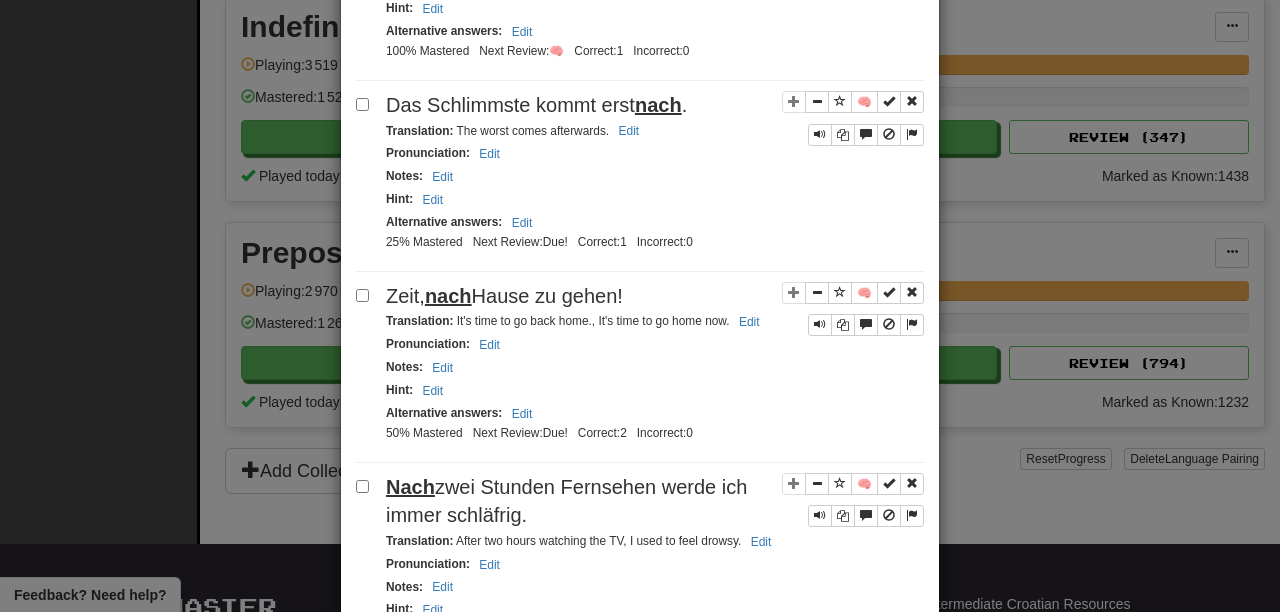 scroll, scrollTop: 0, scrollLeft: 0, axis: both 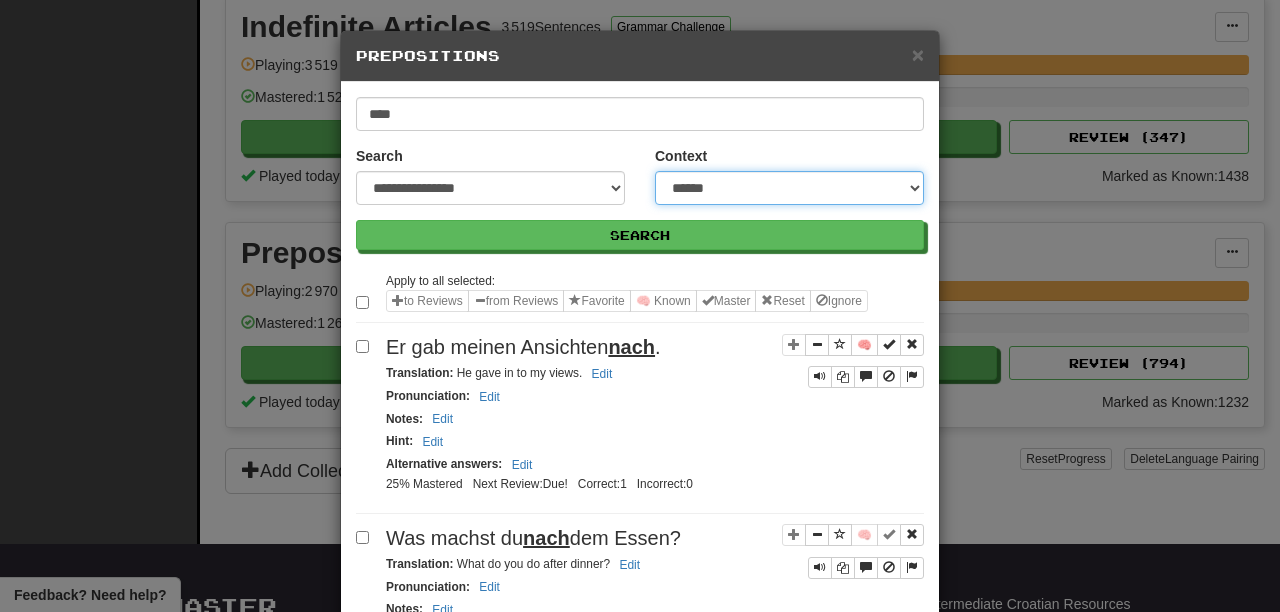click on "**********" at bounding box center (789, 188) 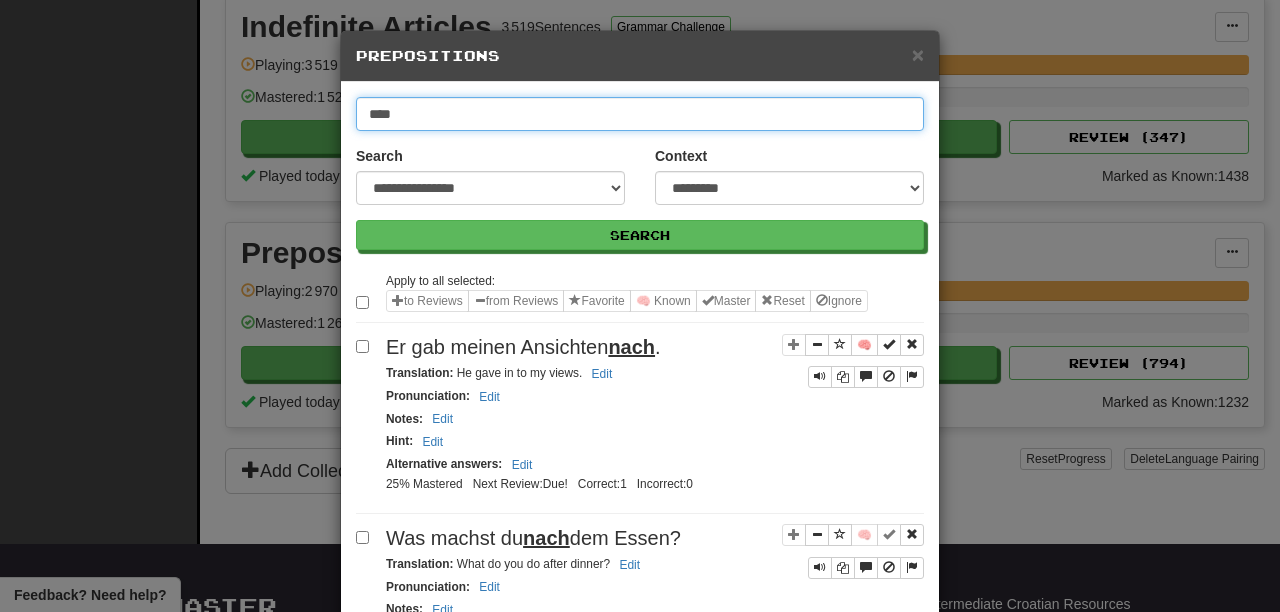 click on "****" at bounding box center [640, 114] 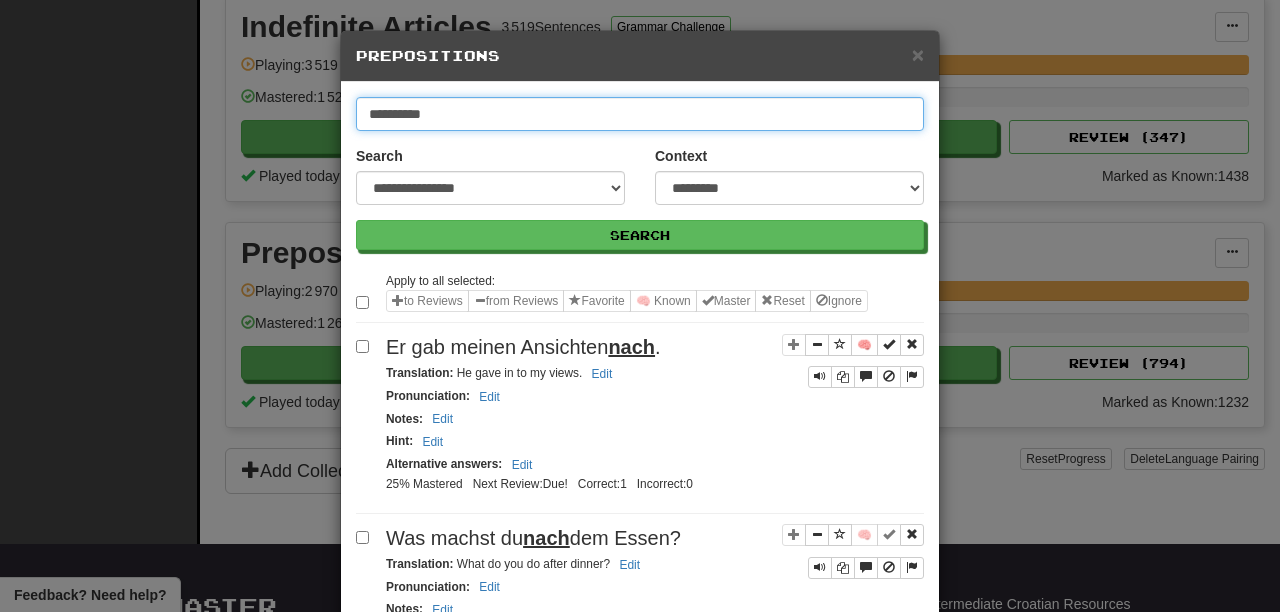 click on "Search" at bounding box center [640, 235] 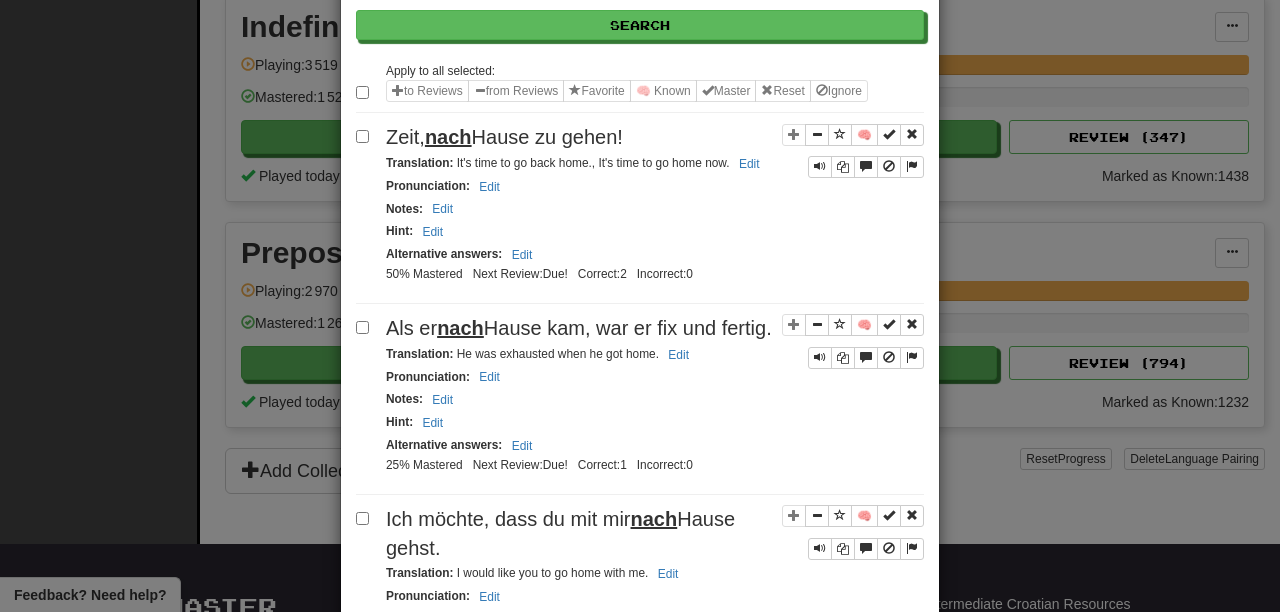 scroll, scrollTop: 0, scrollLeft: 0, axis: both 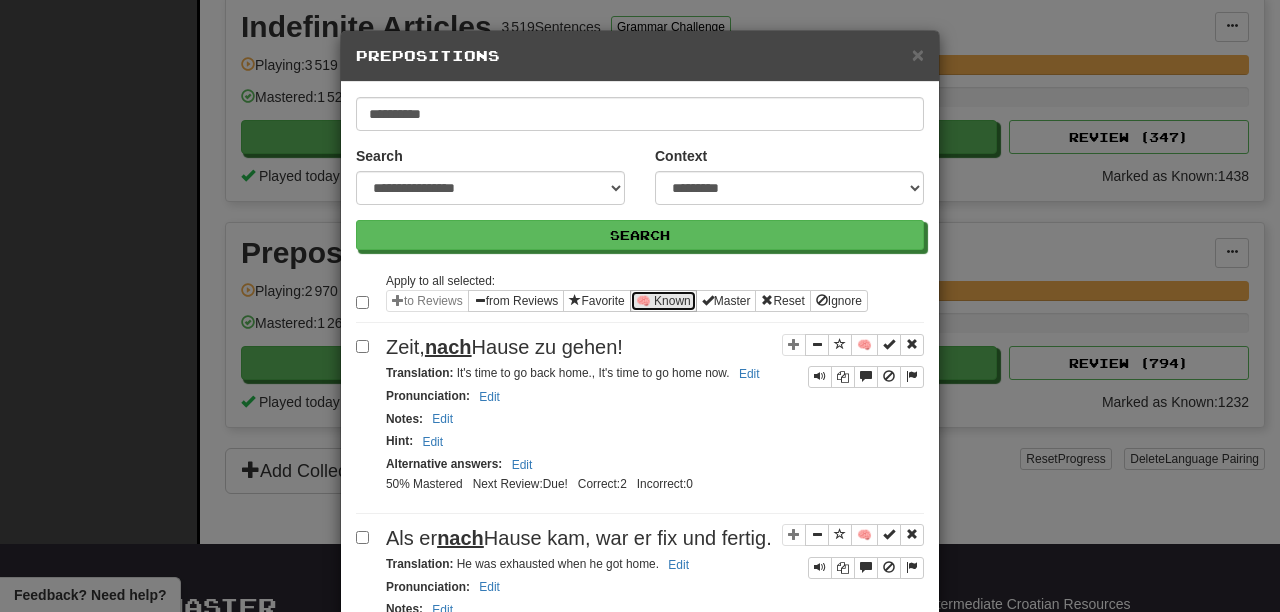 click on "🧠 Known" at bounding box center [663, 301] 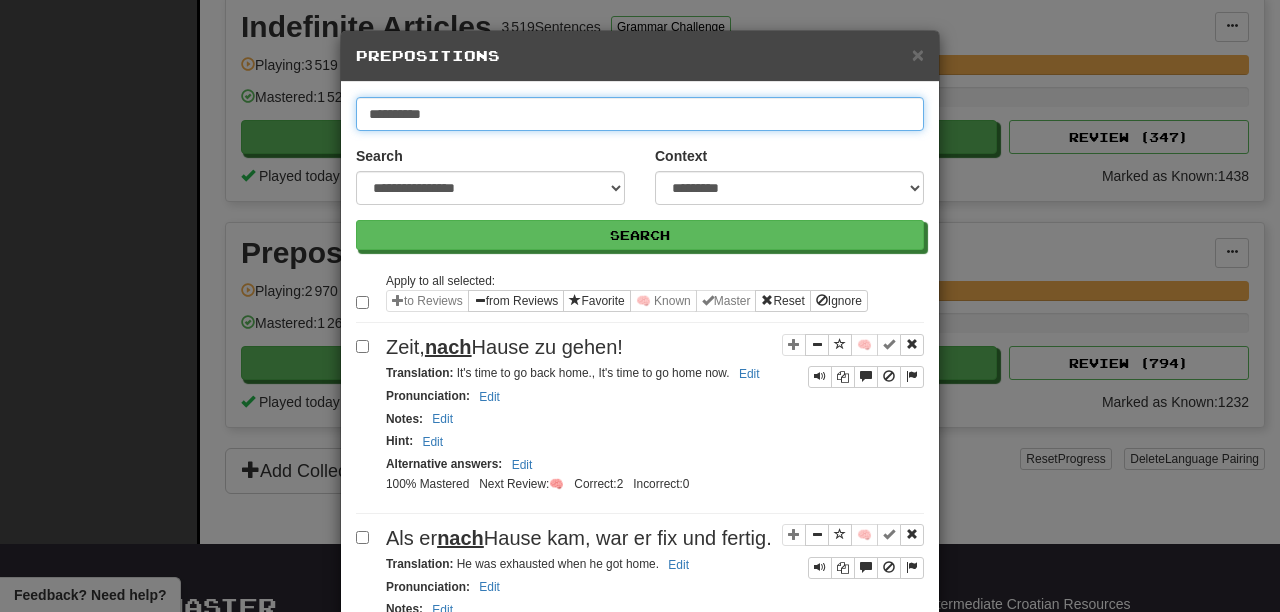 drag, startPoint x: 477, startPoint y: 114, endPoint x: 329, endPoint y: 107, distance: 148.16545 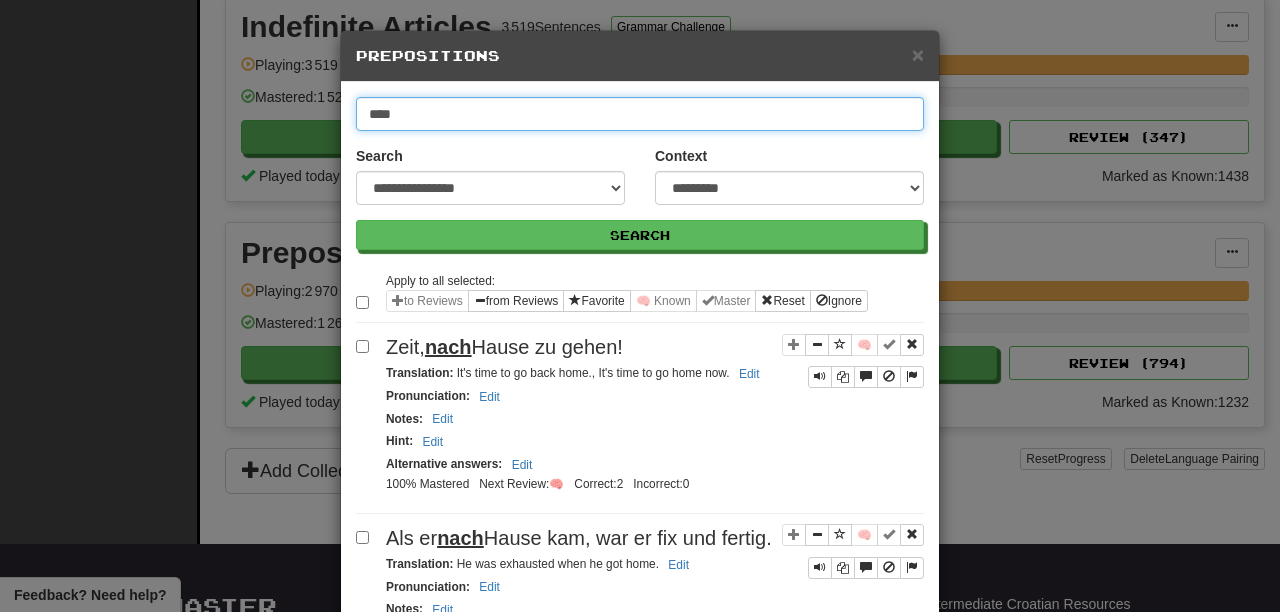 type on "****" 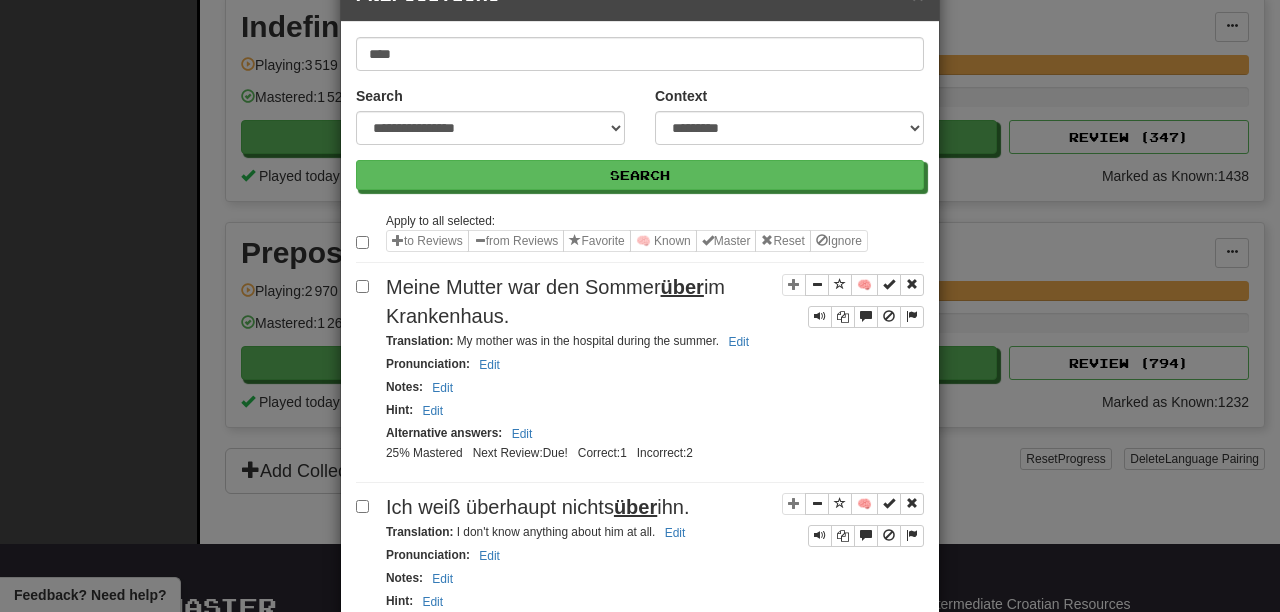 scroll, scrollTop: 89, scrollLeft: 0, axis: vertical 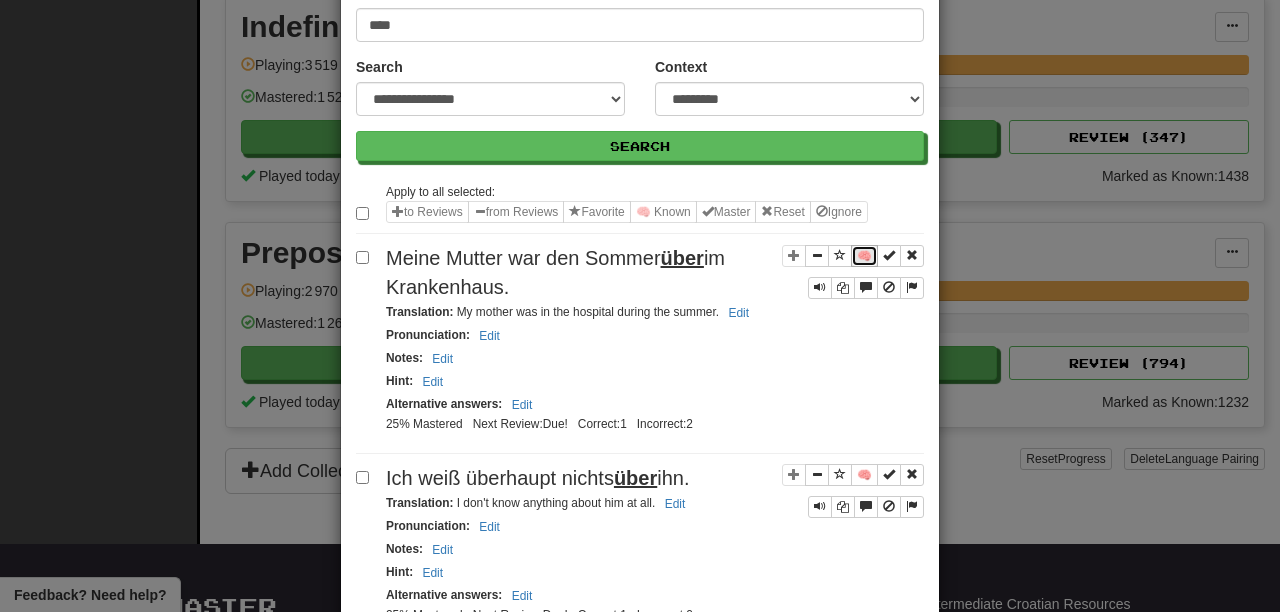 click on "🧠" at bounding box center (864, 256) 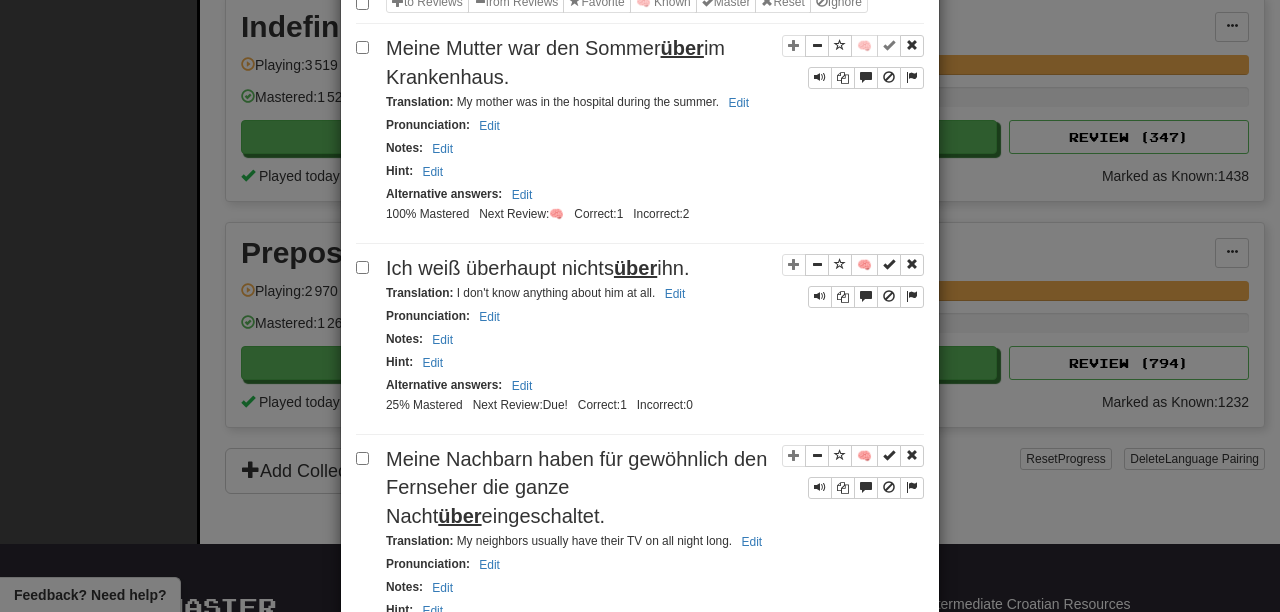 scroll, scrollTop: 305, scrollLeft: 0, axis: vertical 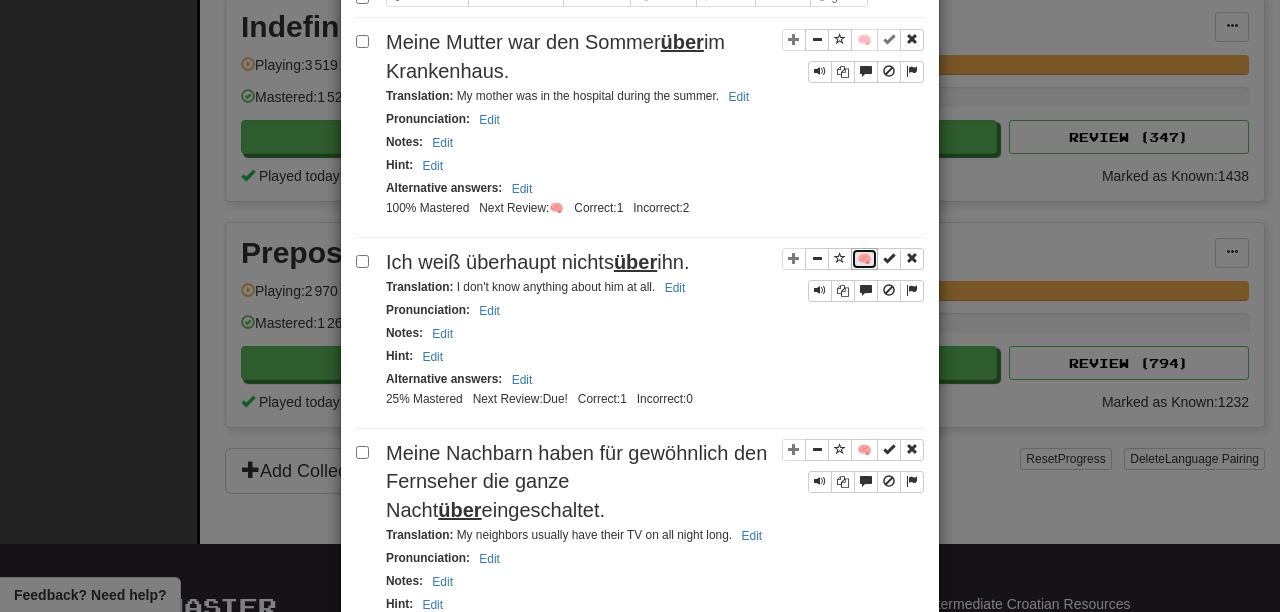 click on "🧠" at bounding box center [864, 259] 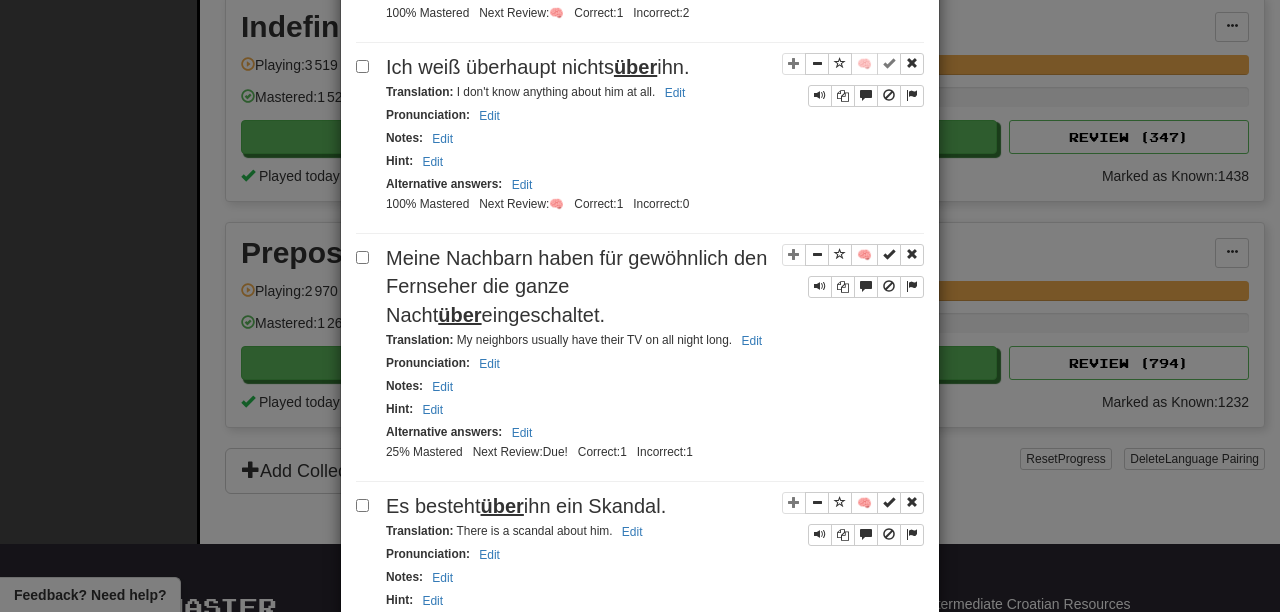 scroll, scrollTop: 502, scrollLeft: 0, axis: vertical 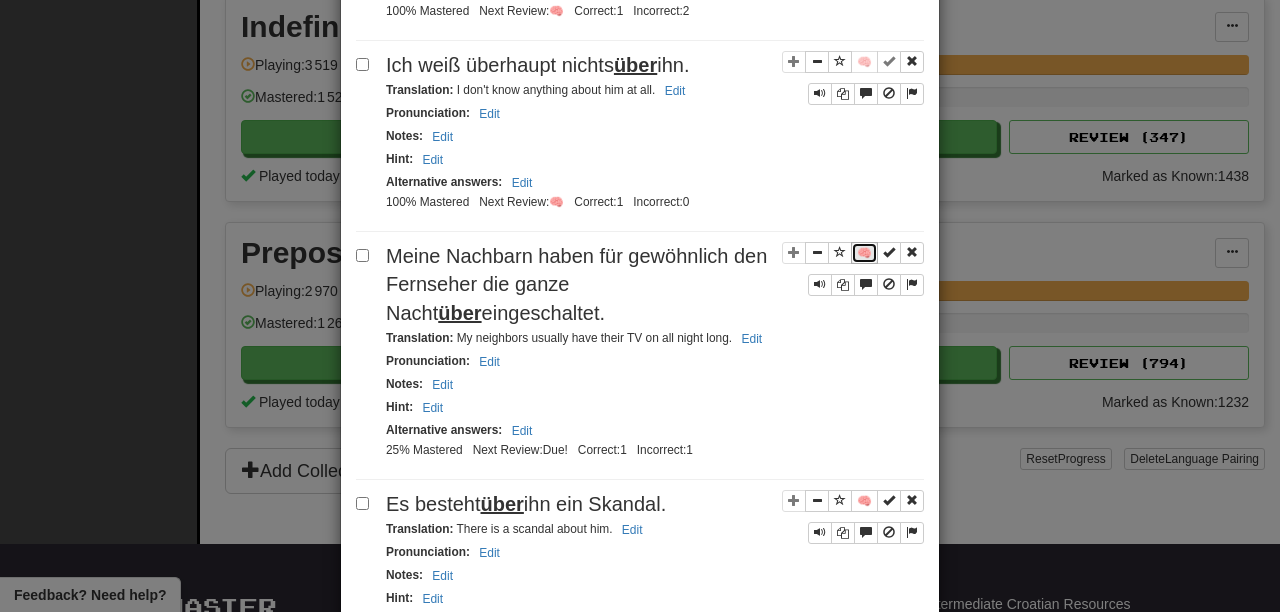 click on "🧠" at bounding box center [864, 253] 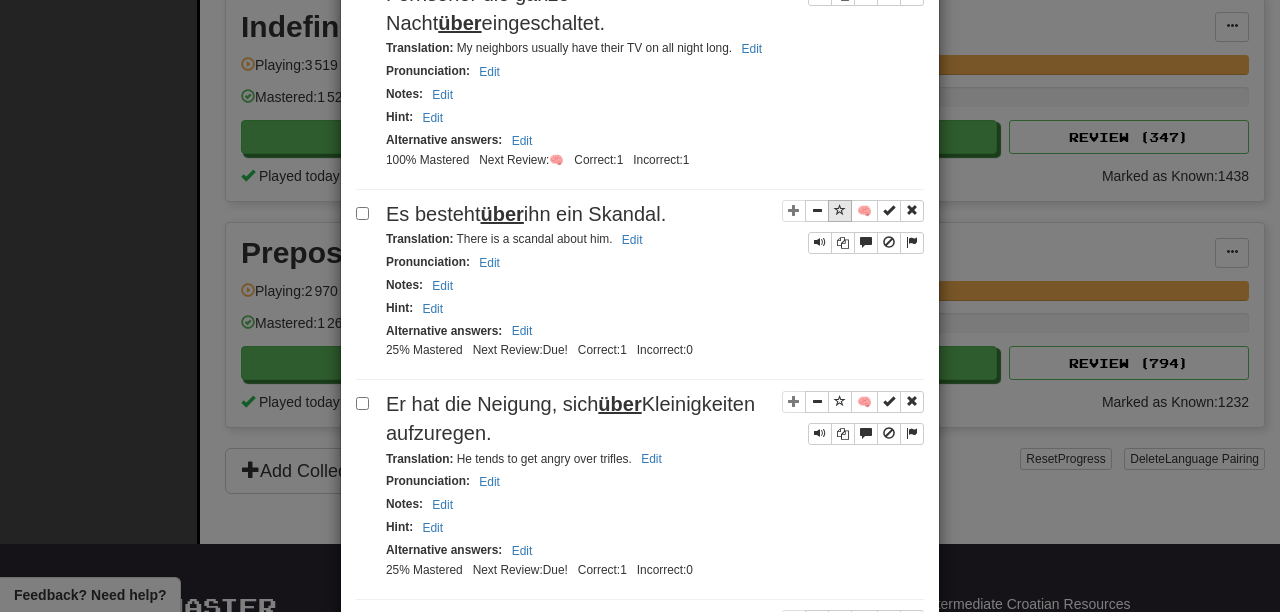 scroll, scrollTop: 795, scrollLeft: 0, axis: vertical 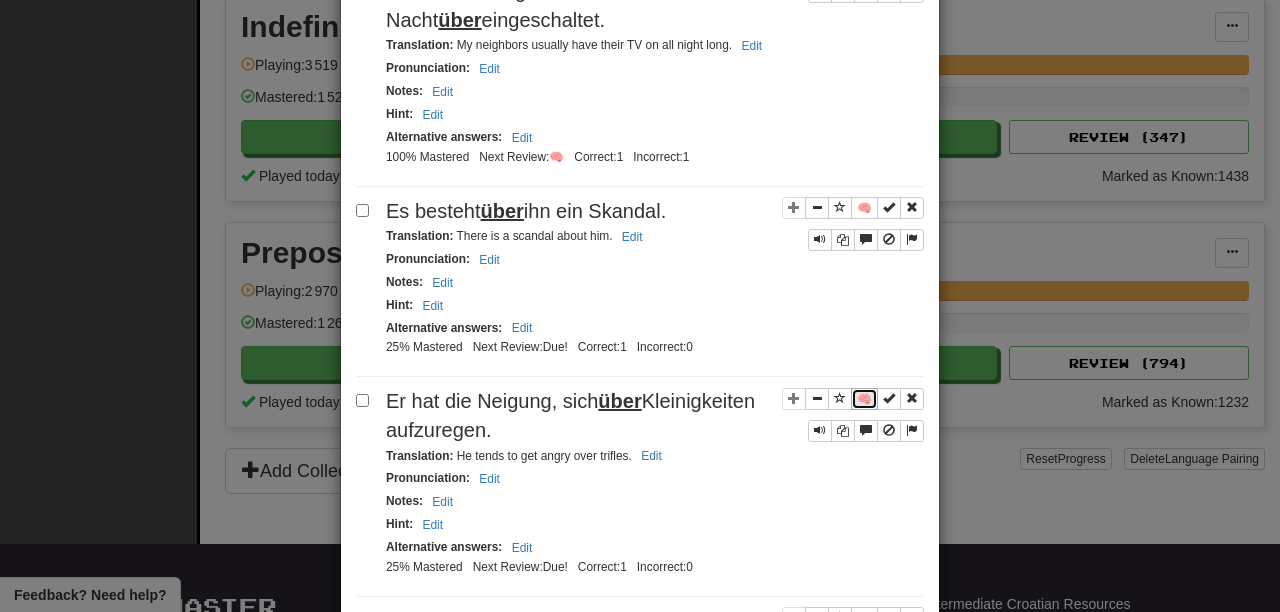 click on "🧠" at bounding box center [864, 399] 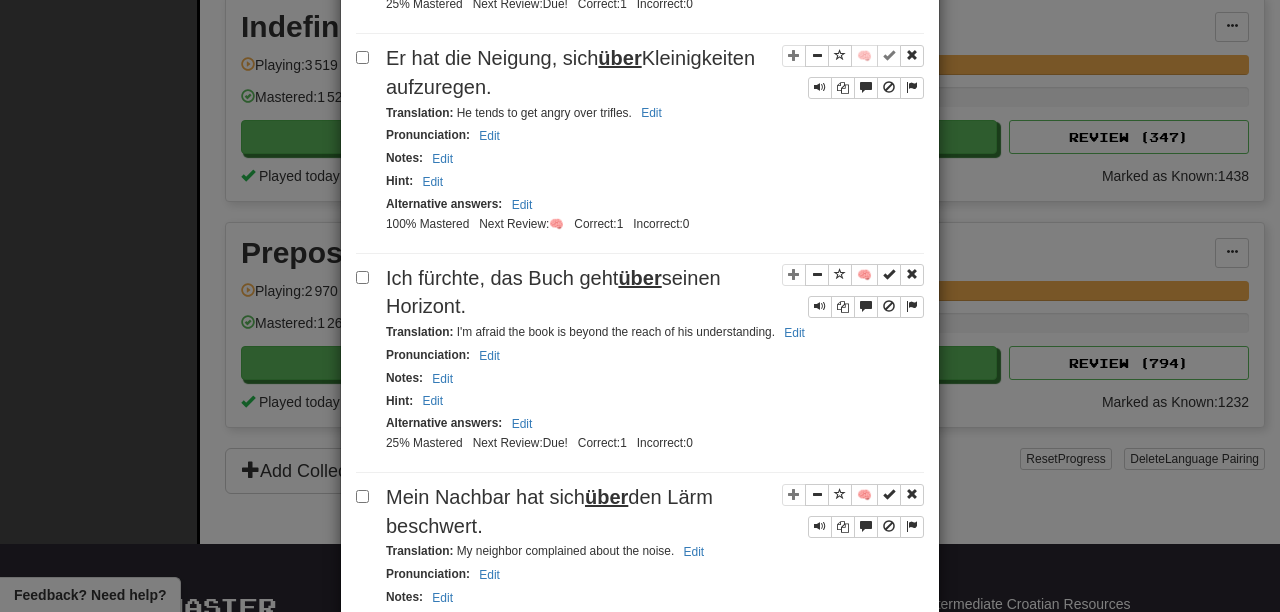 scroll, scrollTop: 1140, scrollLeft: 0, axis: vertical 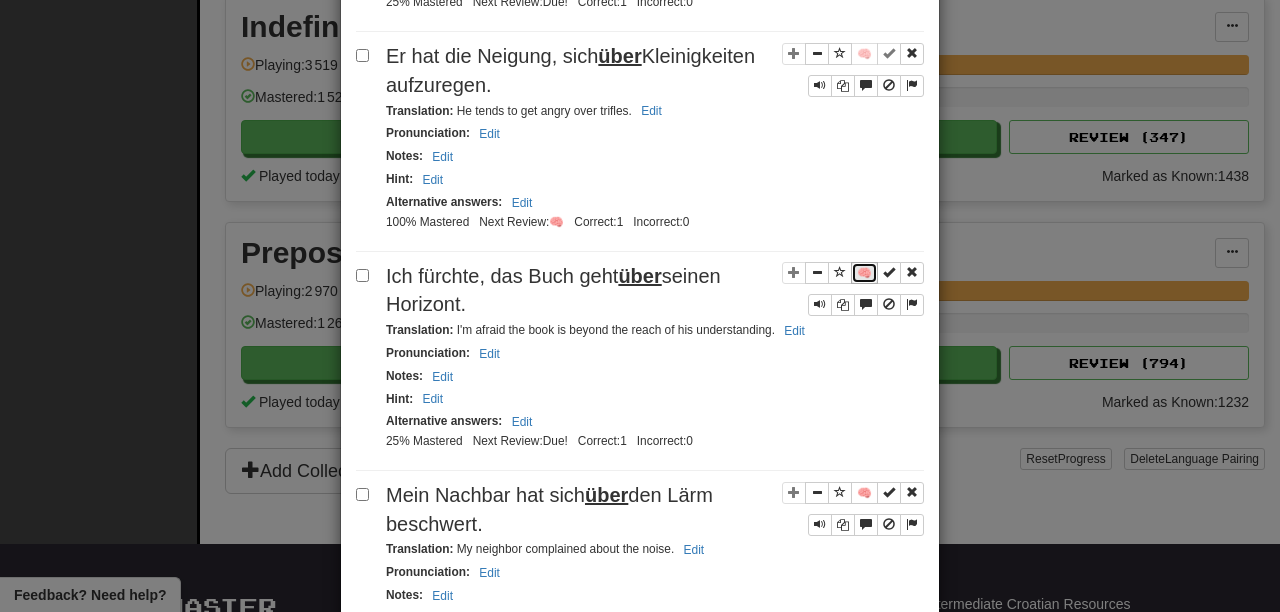 click on "🧠" at bounding box center (864, 273) 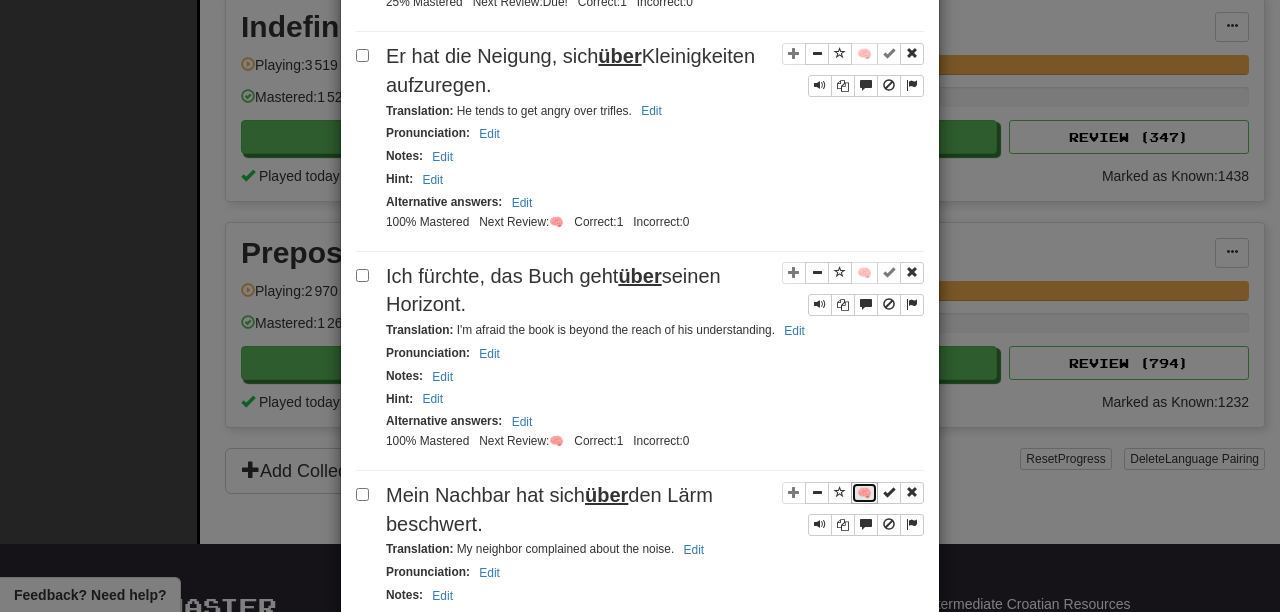 click on "🧠" at bounding box center (864, 493) 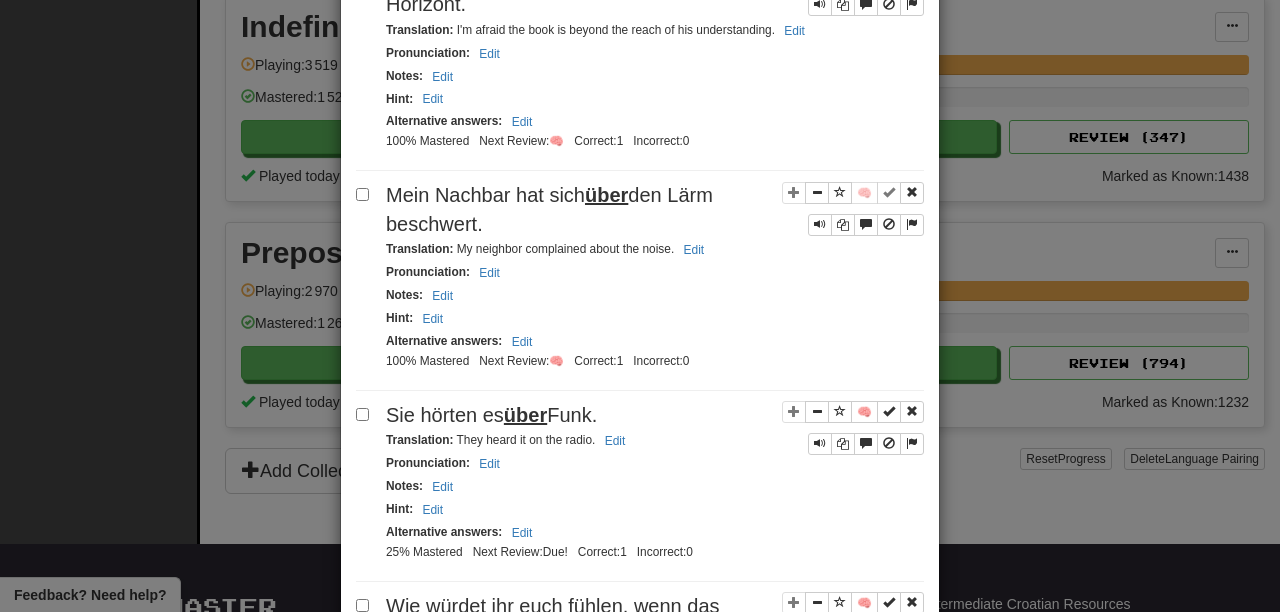 scroll, scrollTop: 1443, scrollLeft: 0, axis: vertical 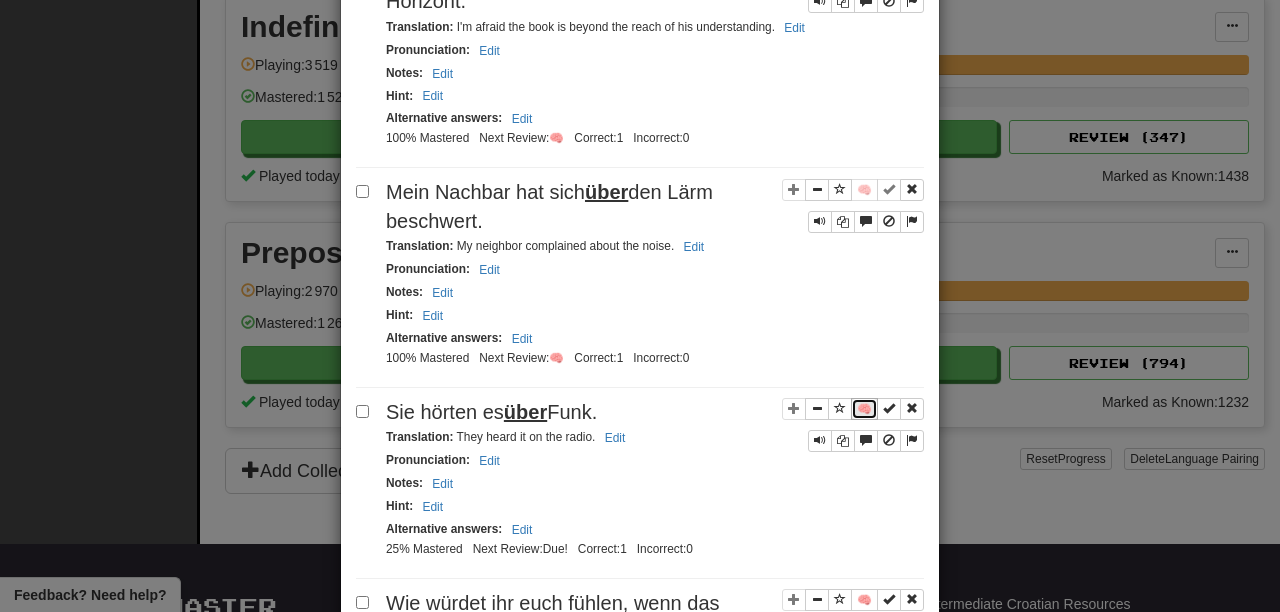 click on "🧠" at bounding box center [864, 409] 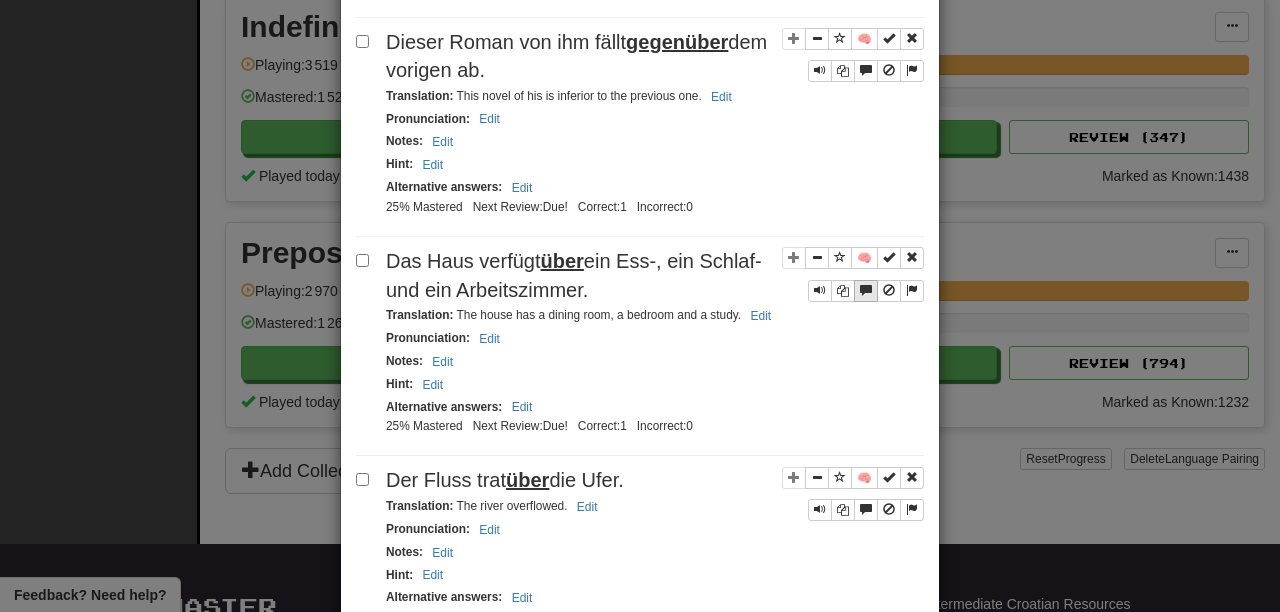 scroll, scrollTop: 2253, scrollLeft: 0, axis: vertical 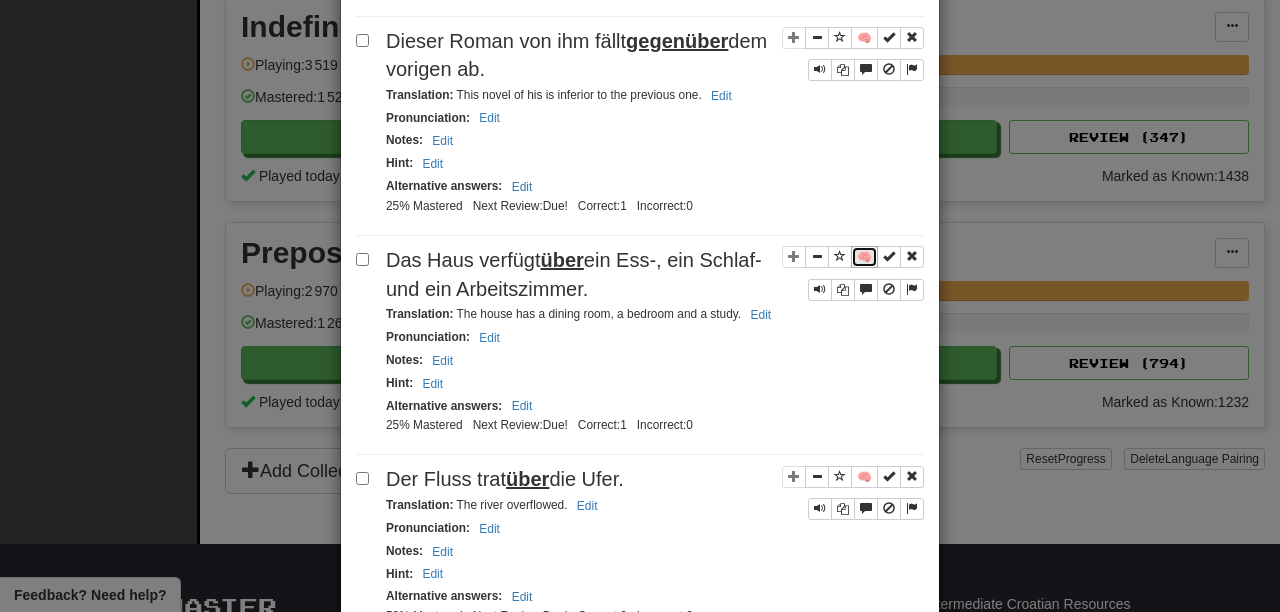 click on "🧠" at bounding box center [864, 257] 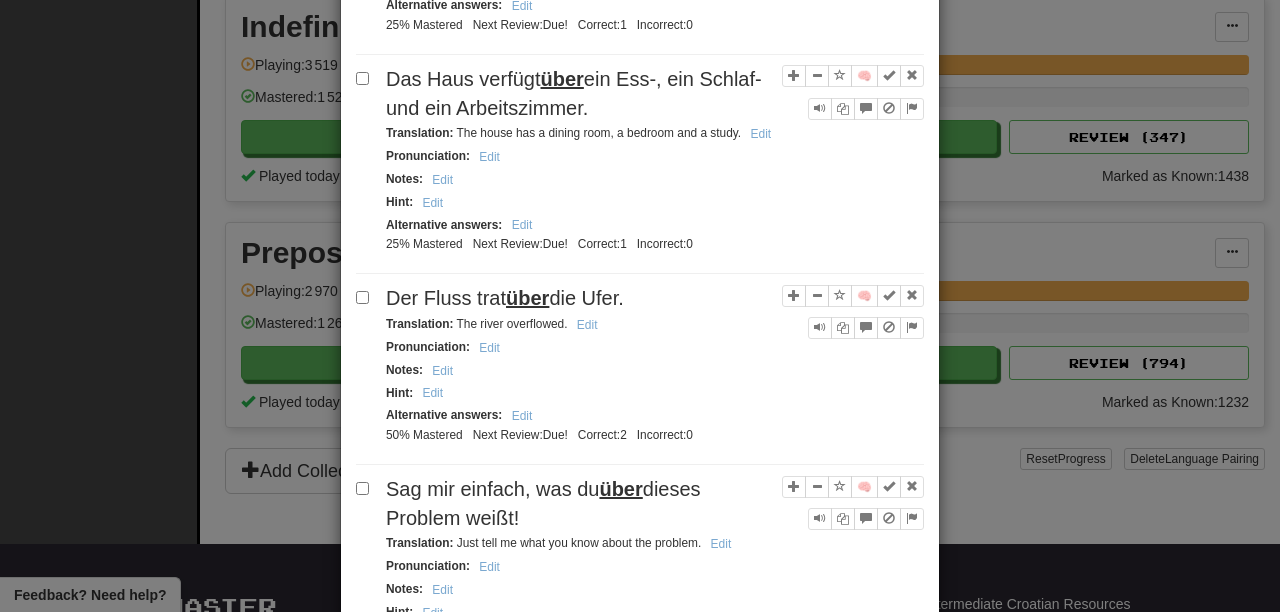 scroll, scrollTop: 2438, scrollLeft: 0, axis: vertical 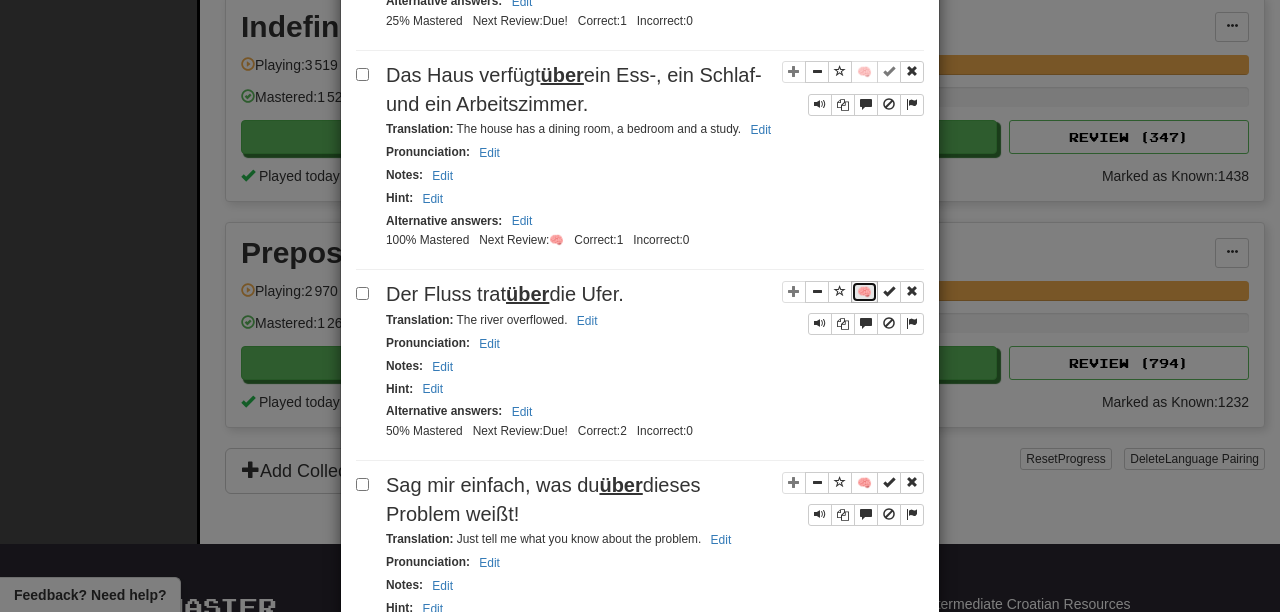 click on "🧠" at bounding box center (864, 292) 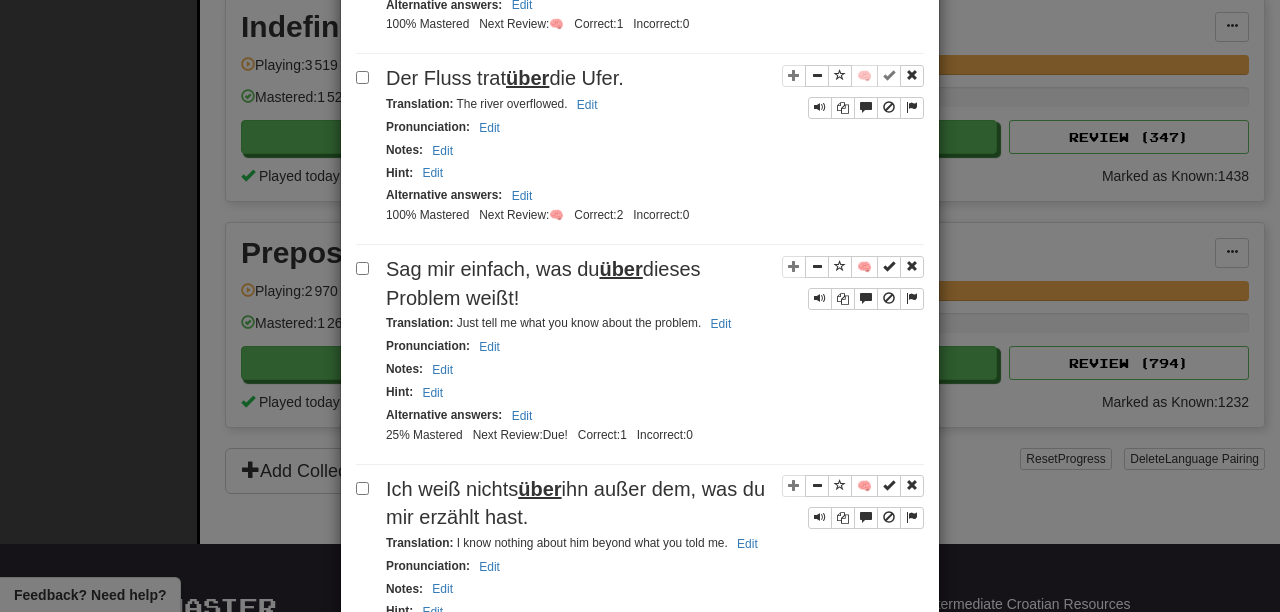 scroll, scrollTop: 2662, scrollLeft: 0, axis: vertical 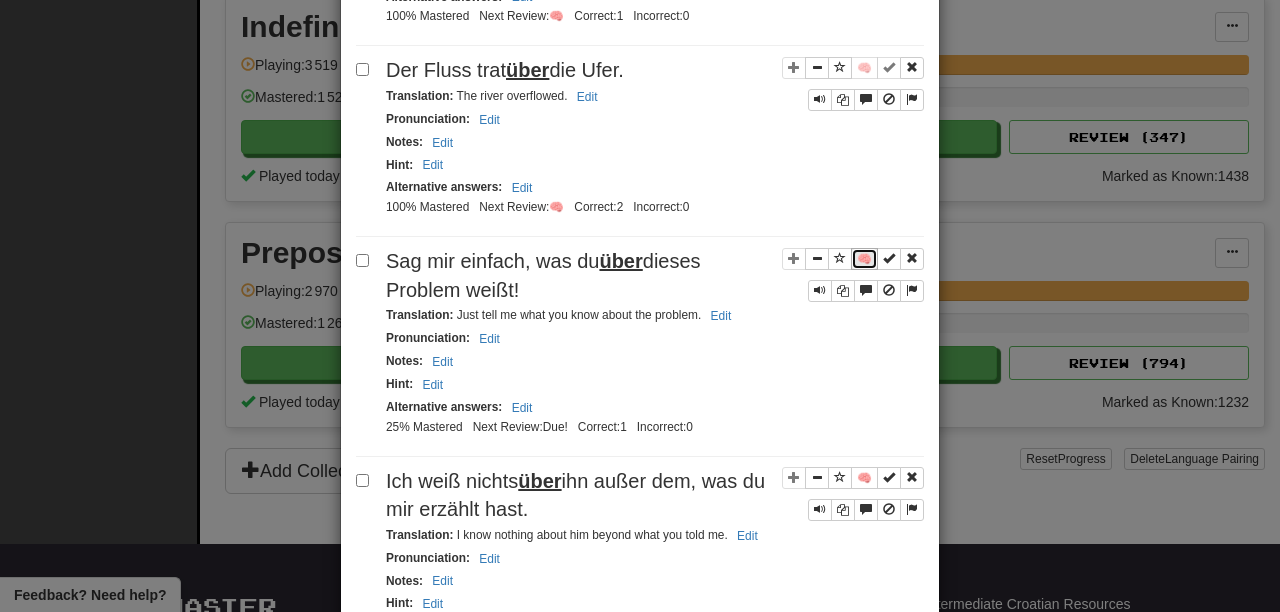 click on "🧠" at bounding box center [864, 259] 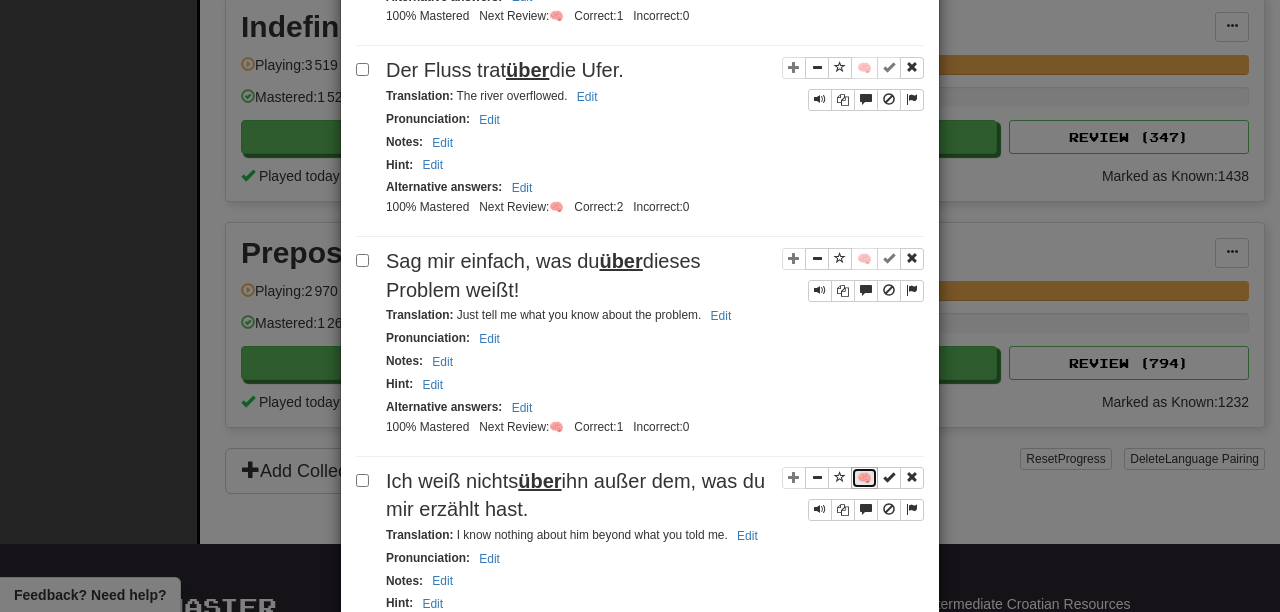 click on "🧠" at bounding box center [864, 478] 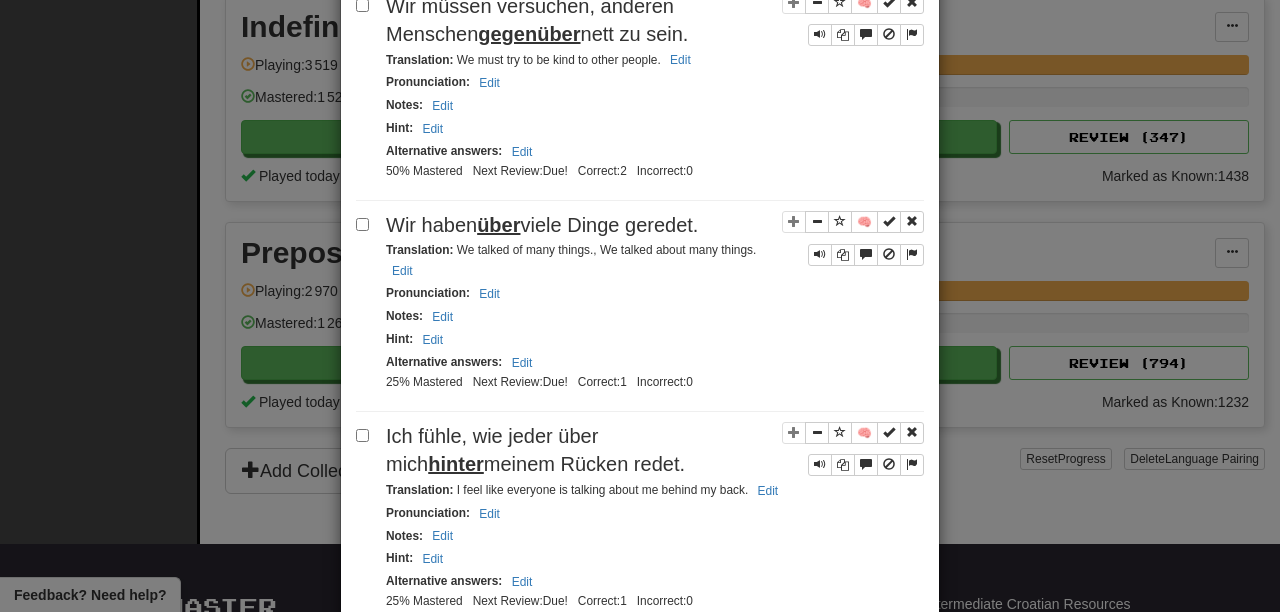 scroll, scrollTop: 3629, scrollLeft: 0, axis: vertical 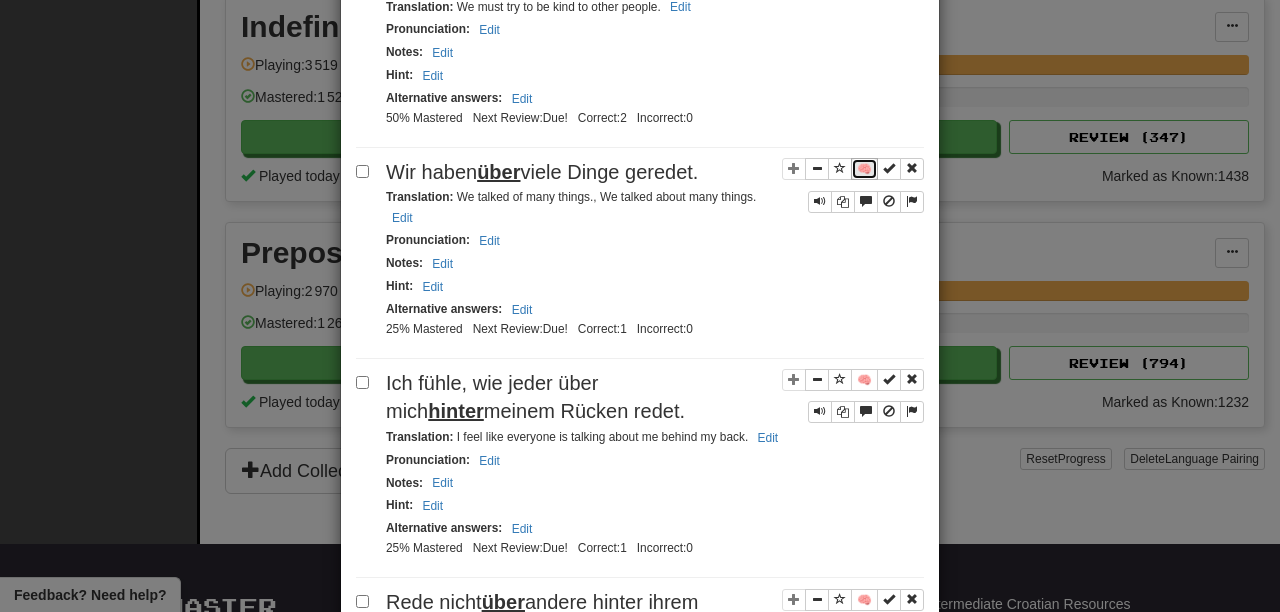 click on "🧠" at bounding box center [864, 169] 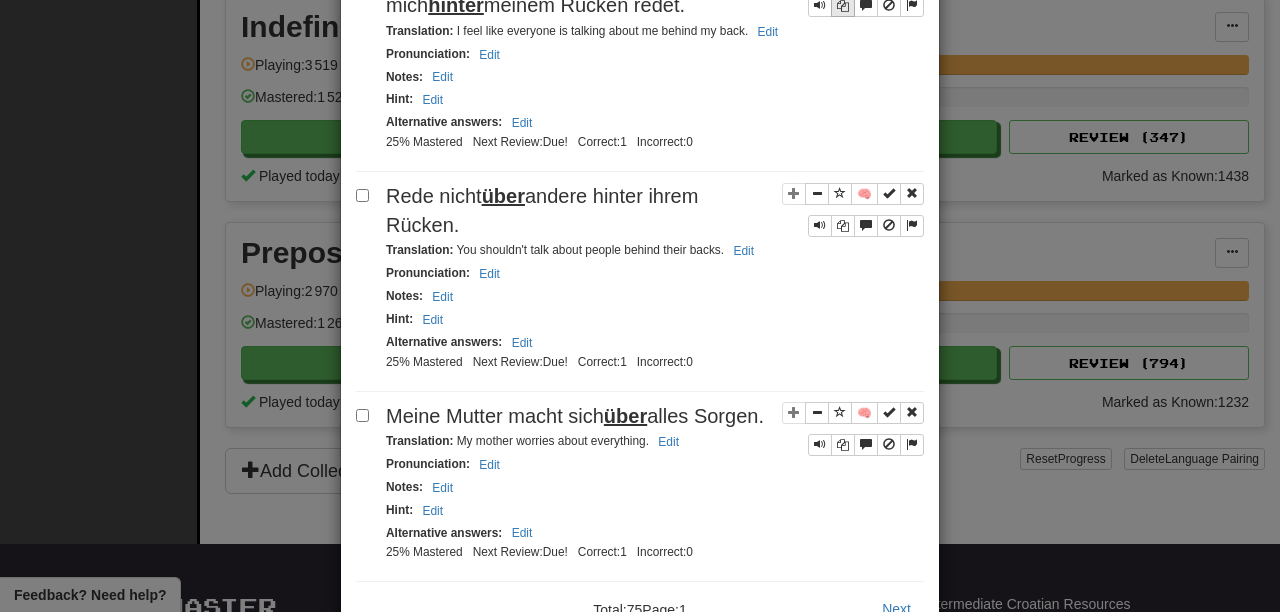 scroll, scrollTop: 4037, scrollLeft: 0, axis: vertical 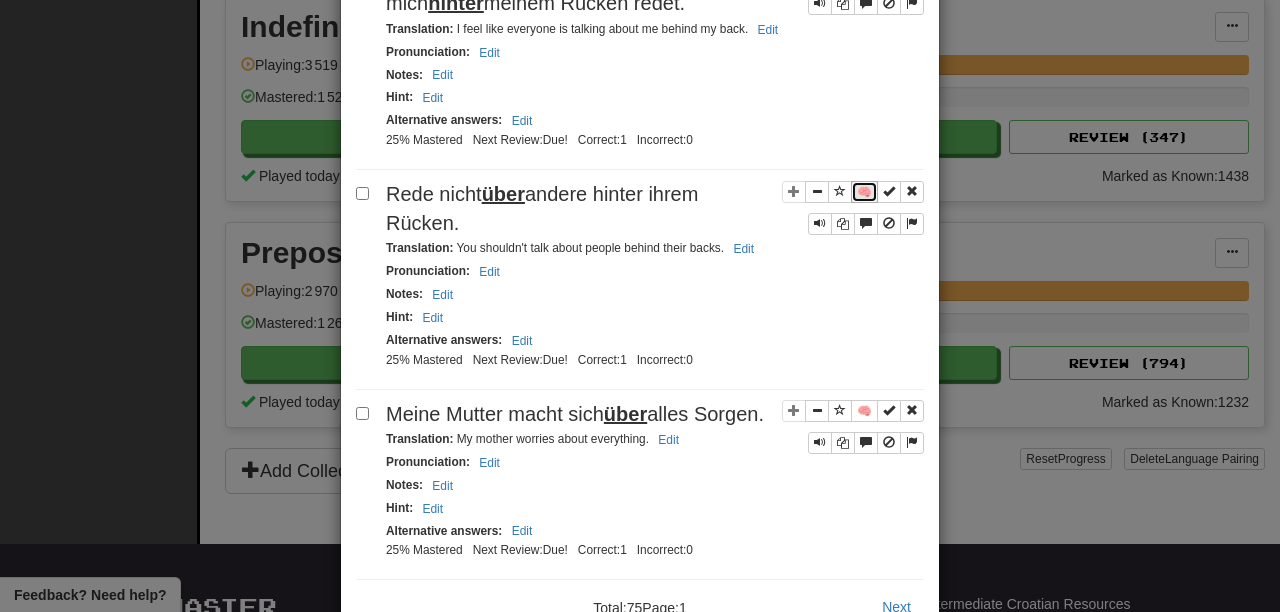 click on "🧠" at bounding box center (864, 192) 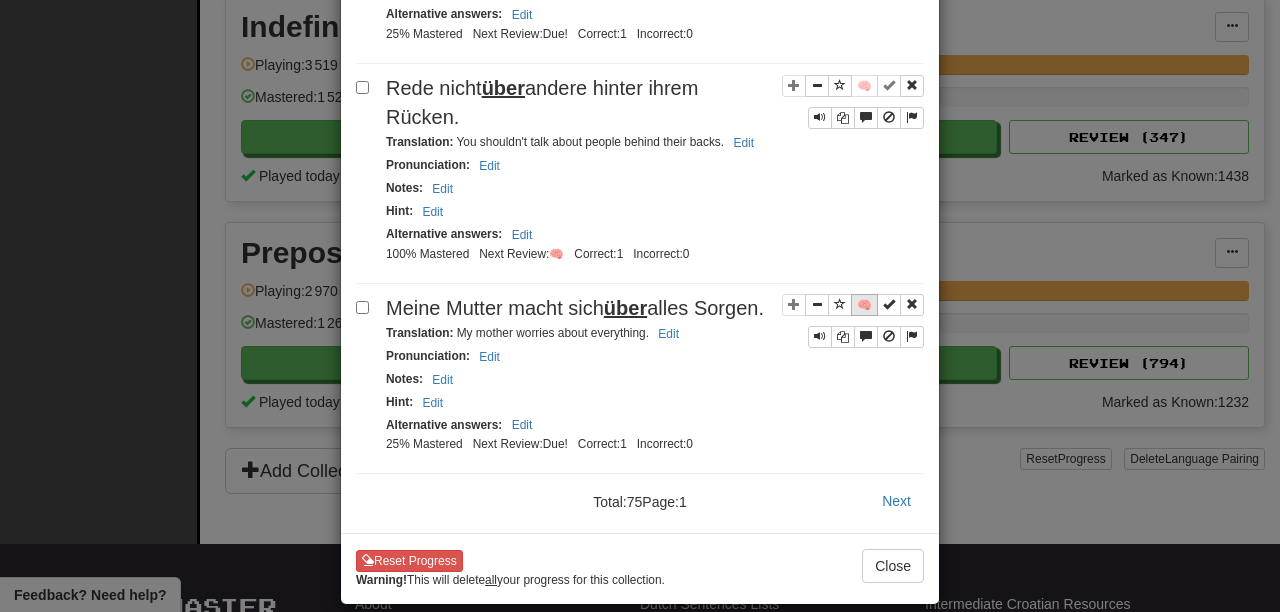 scroll, scrollTop: 4201, scrollLeft: 0, axis: vertical 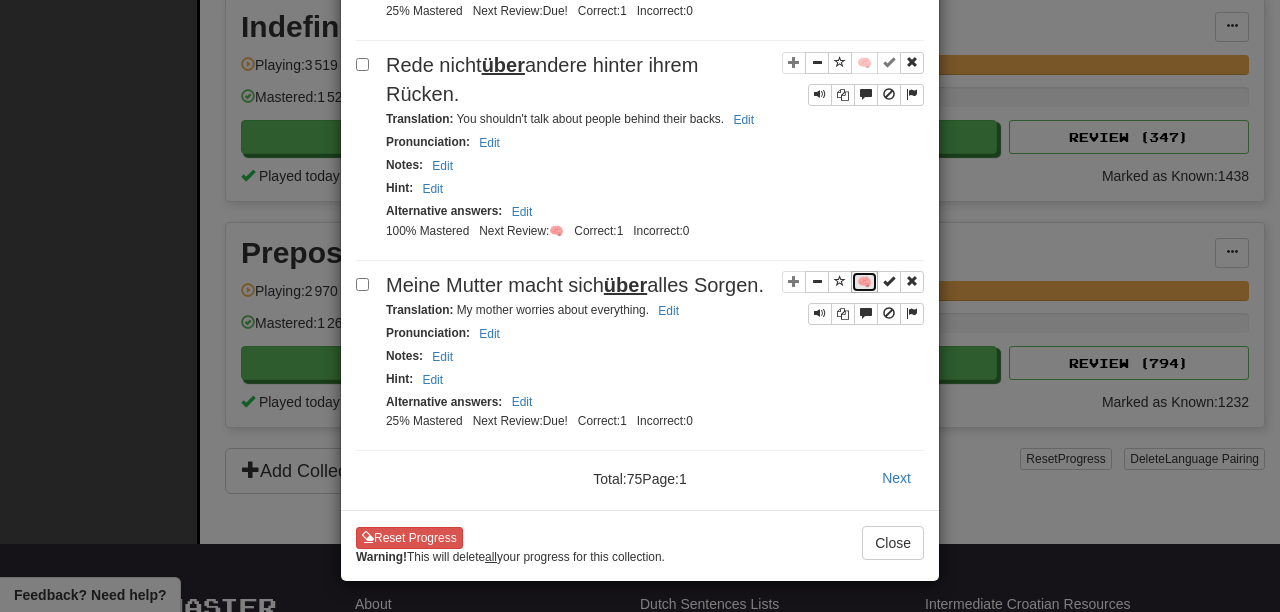 click on "🧠" at bounding box center [864, 282] 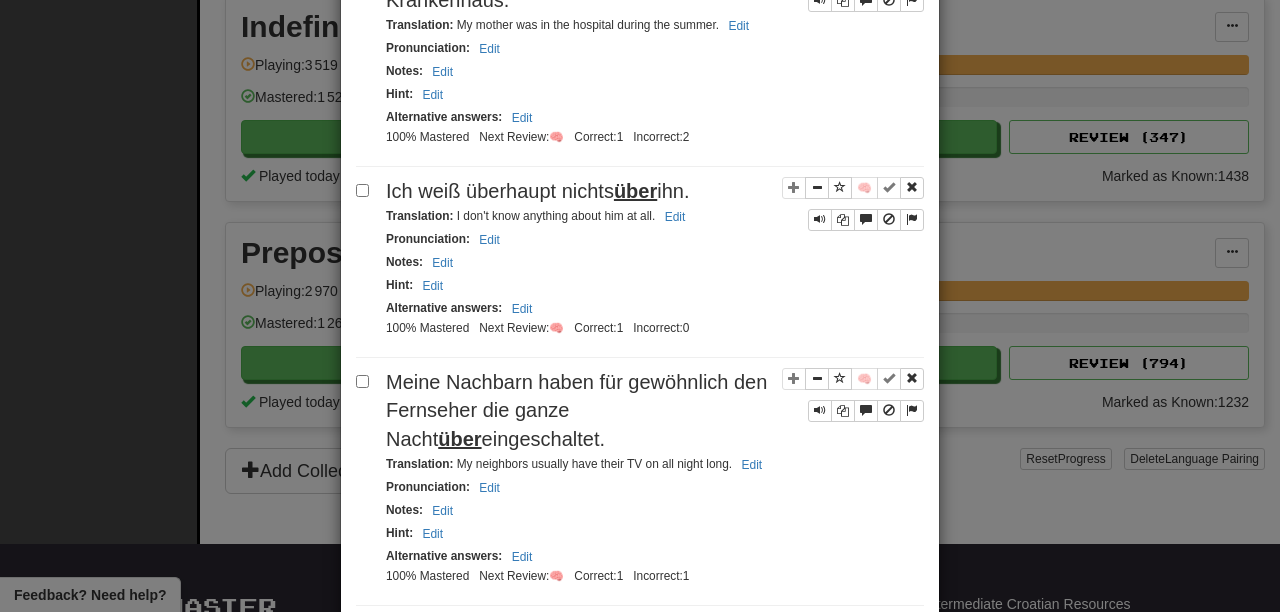 scroll, scrollTop: 0, scrollLeft: 0, axis: both 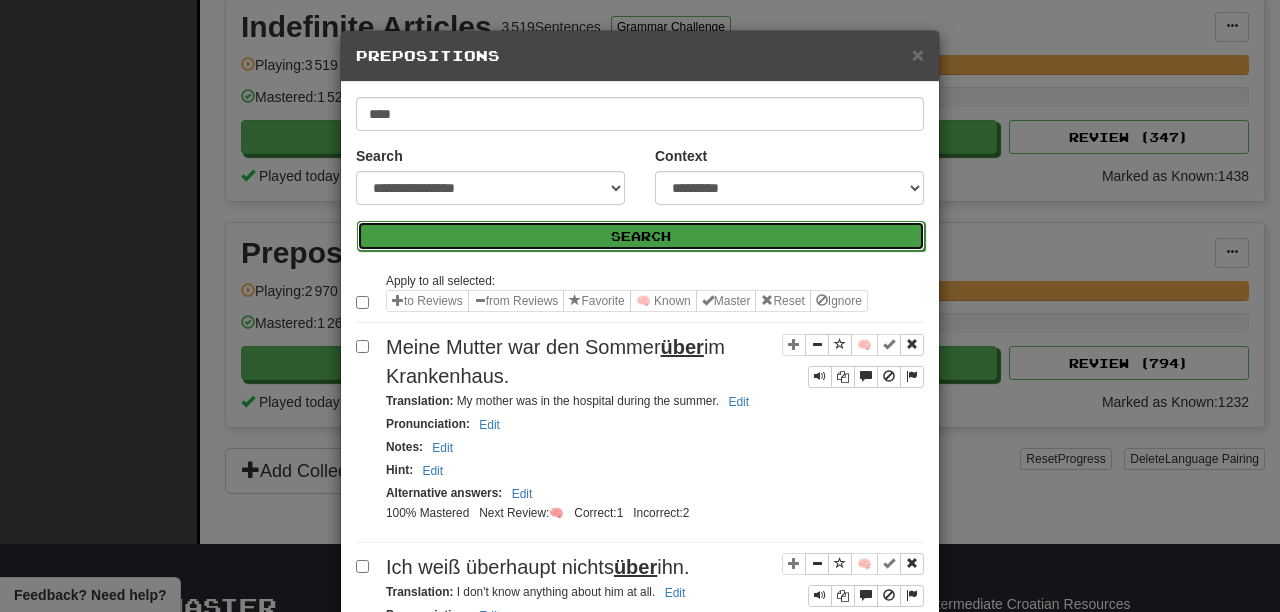 click on "Search" at bounding box center [641, 236] 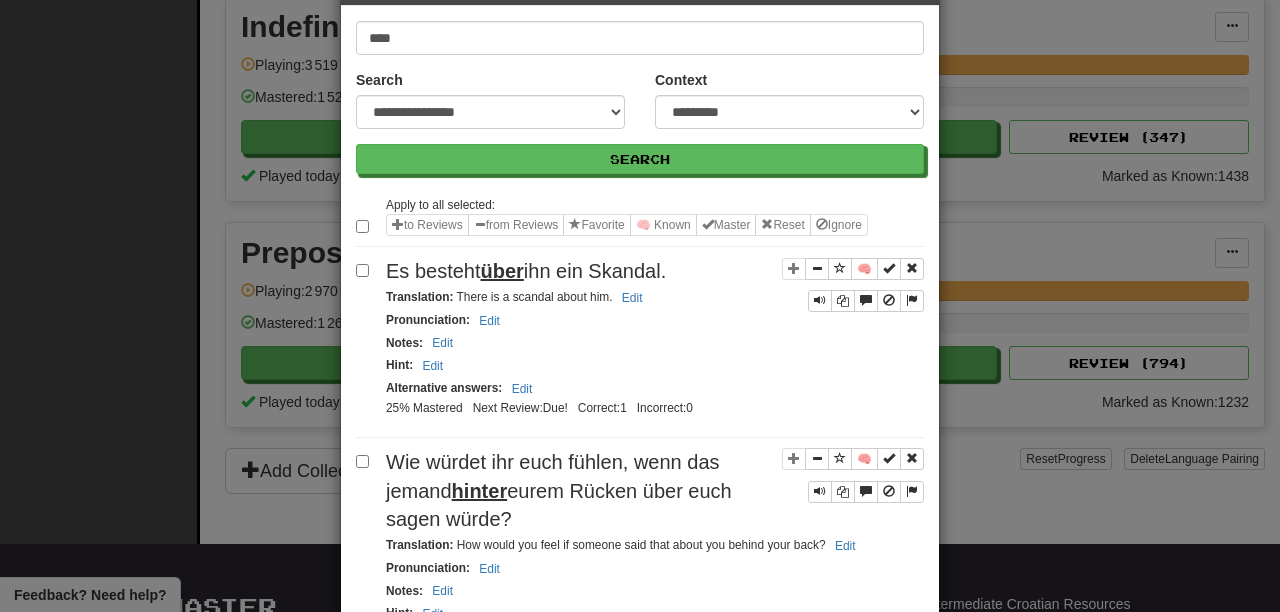scroll, scrollTop: 77, scrollLeft: 0, axis: vertical 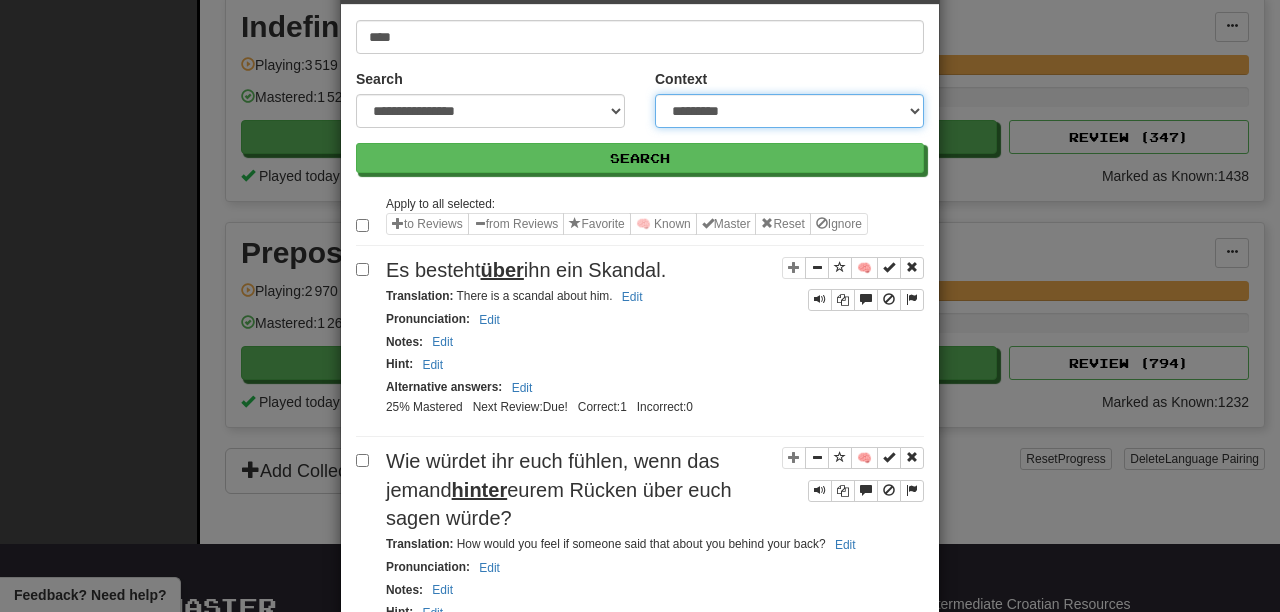 click on "**********" at bounding box center (789, 111) 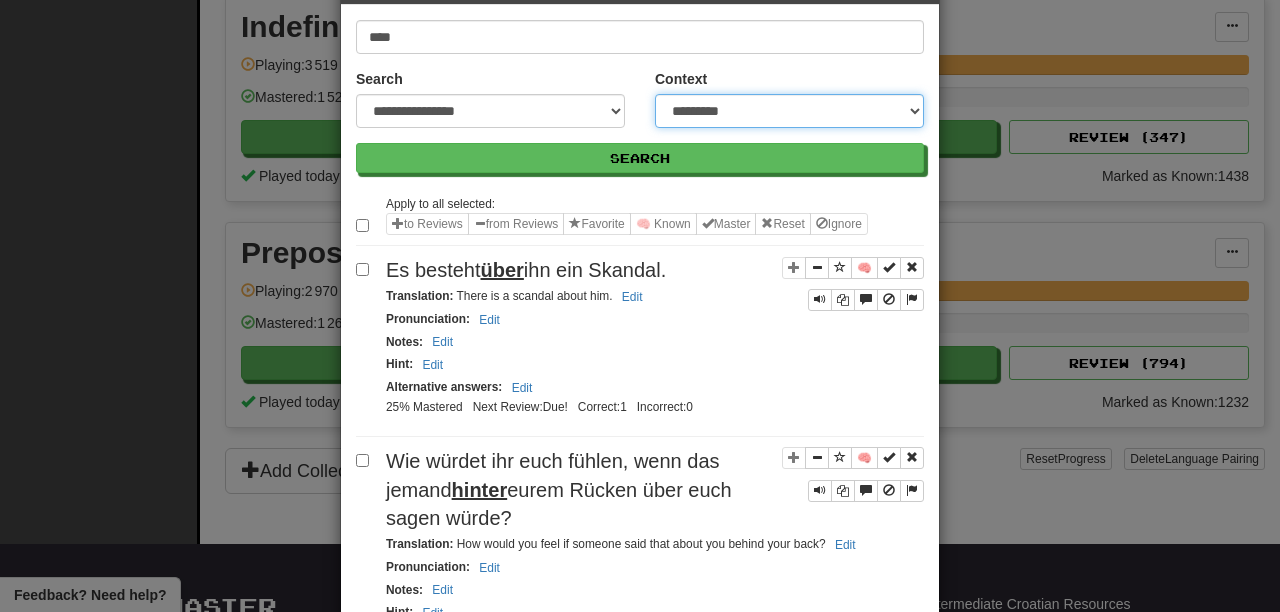 select on "*****" 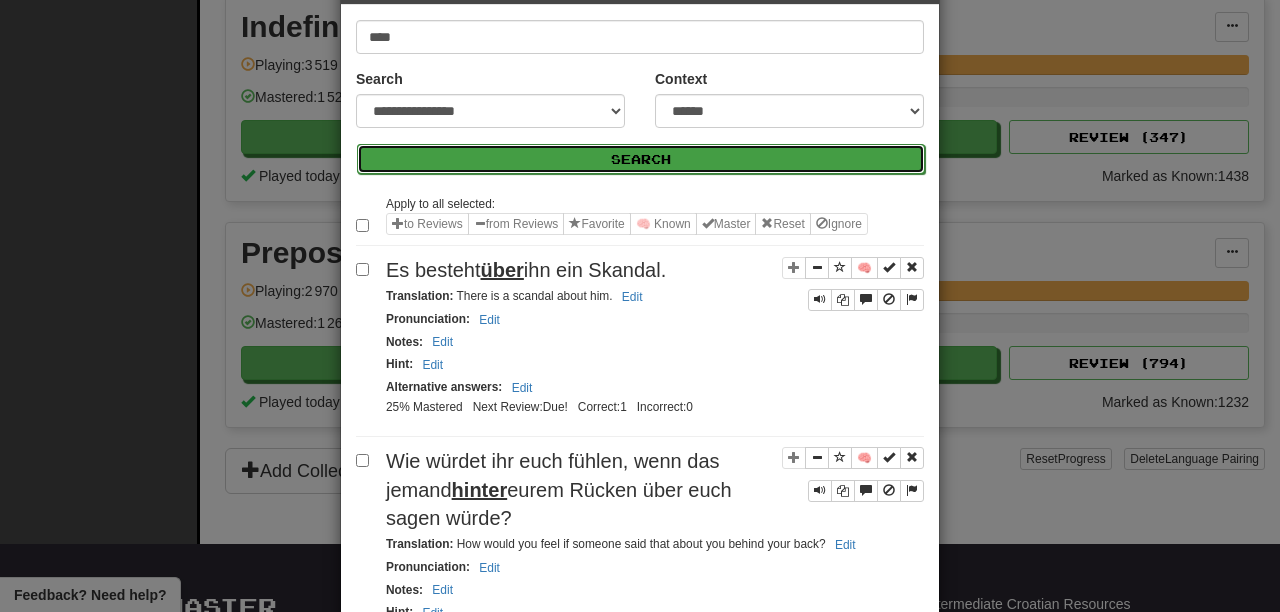 click on "Search" at bounding box center [641, 159] 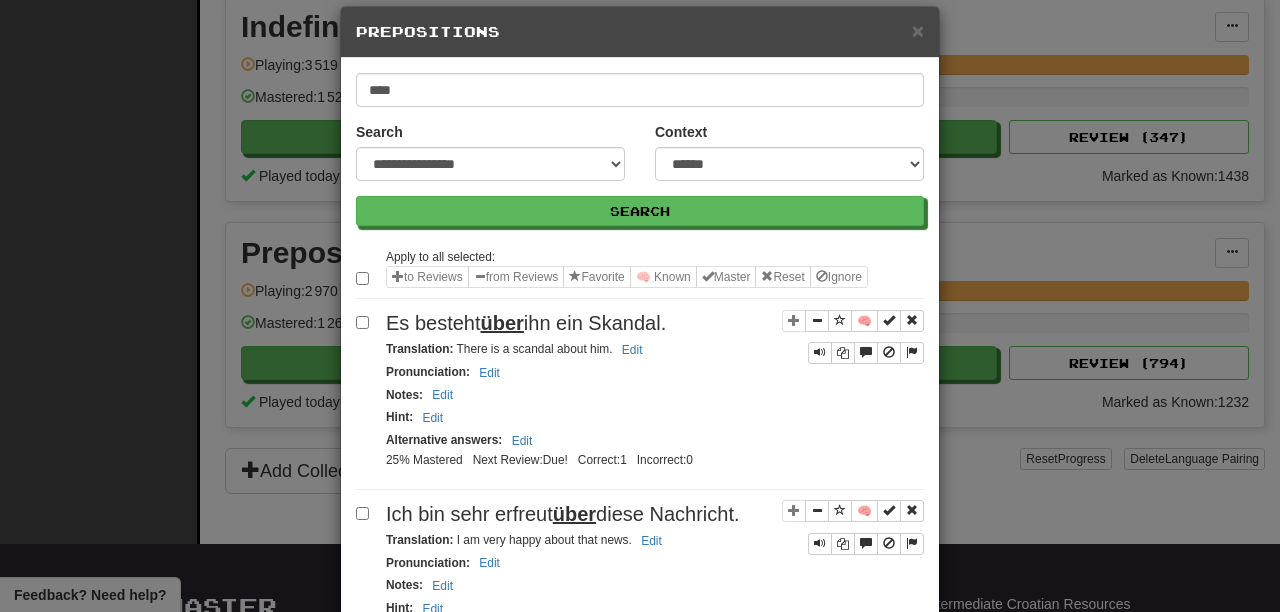 scroll, scrollTop: 34, scrollLeft: 0, axis: vertical 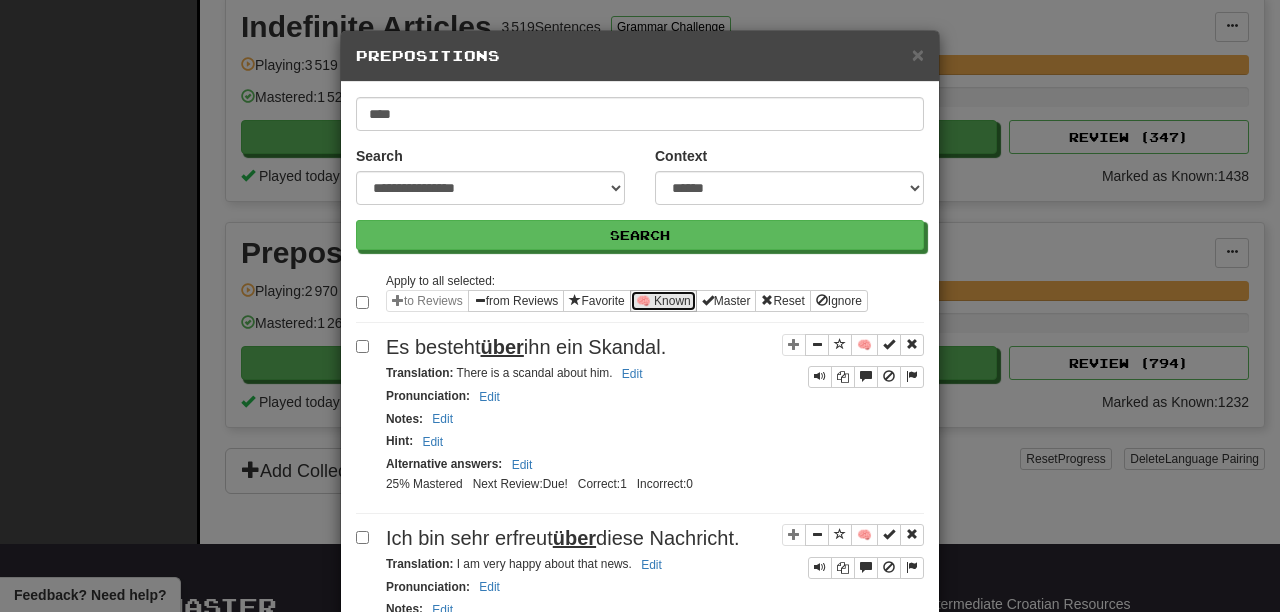 click on "🧠 Known" at bounding box center [663, 301] 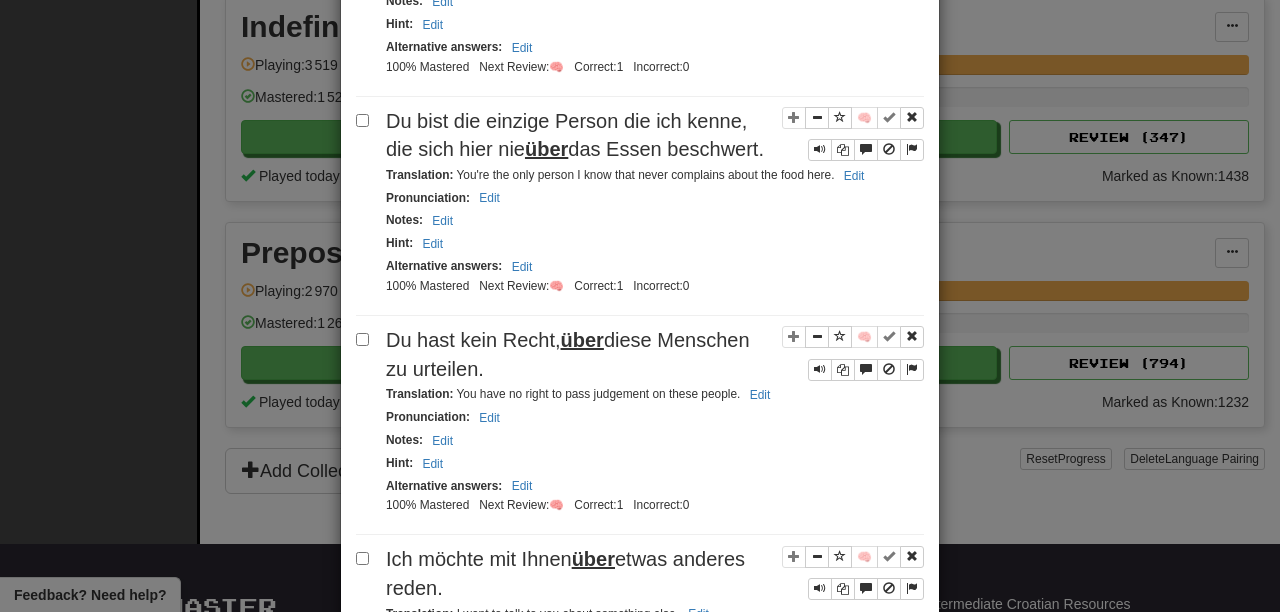 scroll, scrollTop: 0, scrollLeft: 0, axis: both 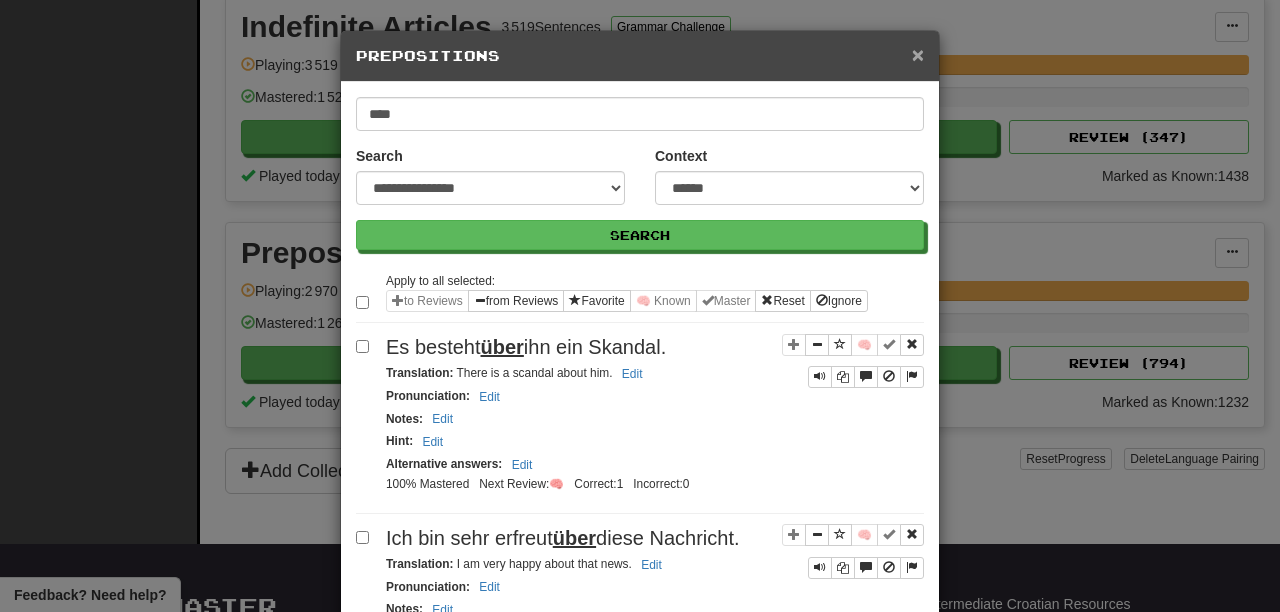 click on "×" at bounding box center (918, 54) 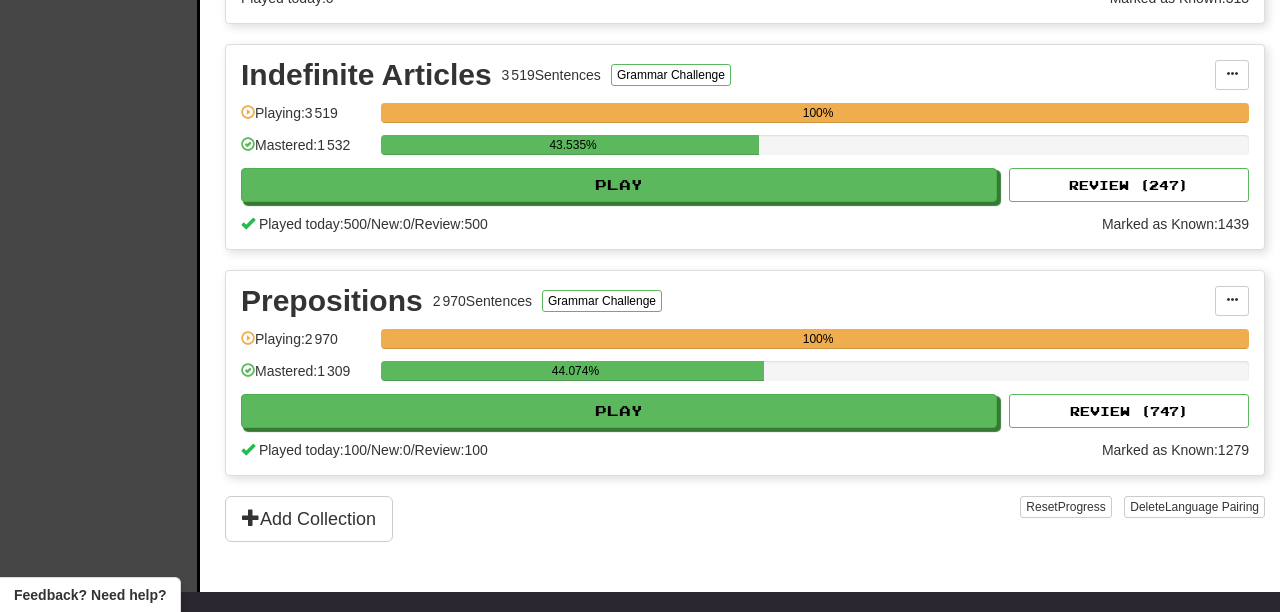 scroll, scrollTop: 861, scrollLeft: 0, axis: vertical 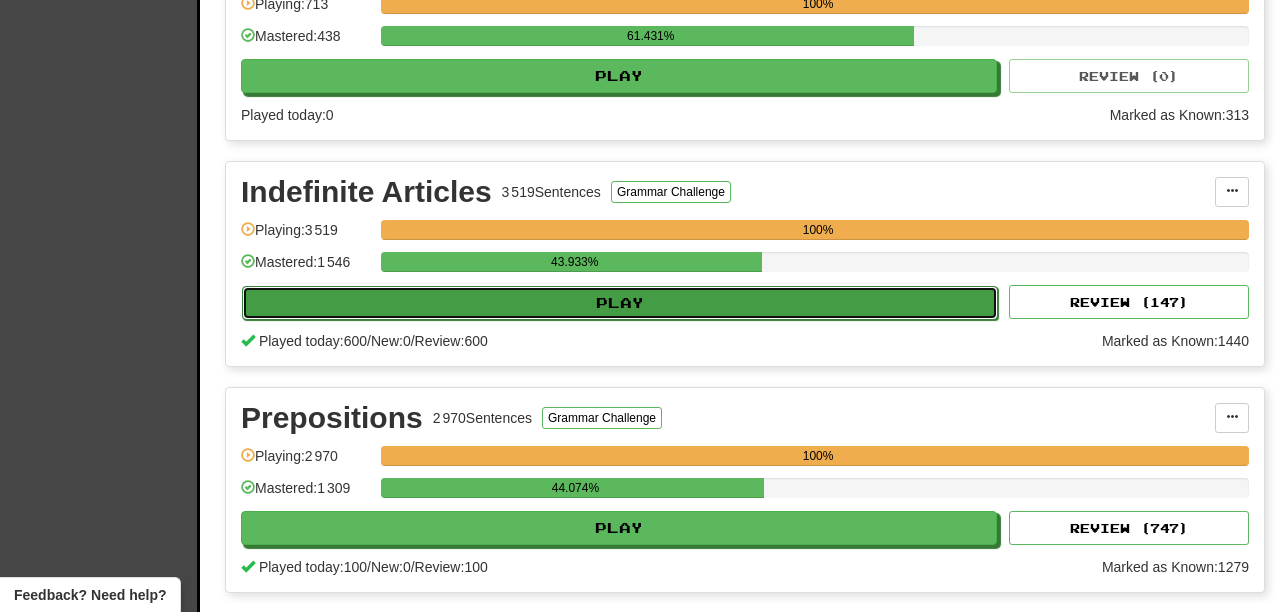 click on "Play" at bounding box center (620, 303) 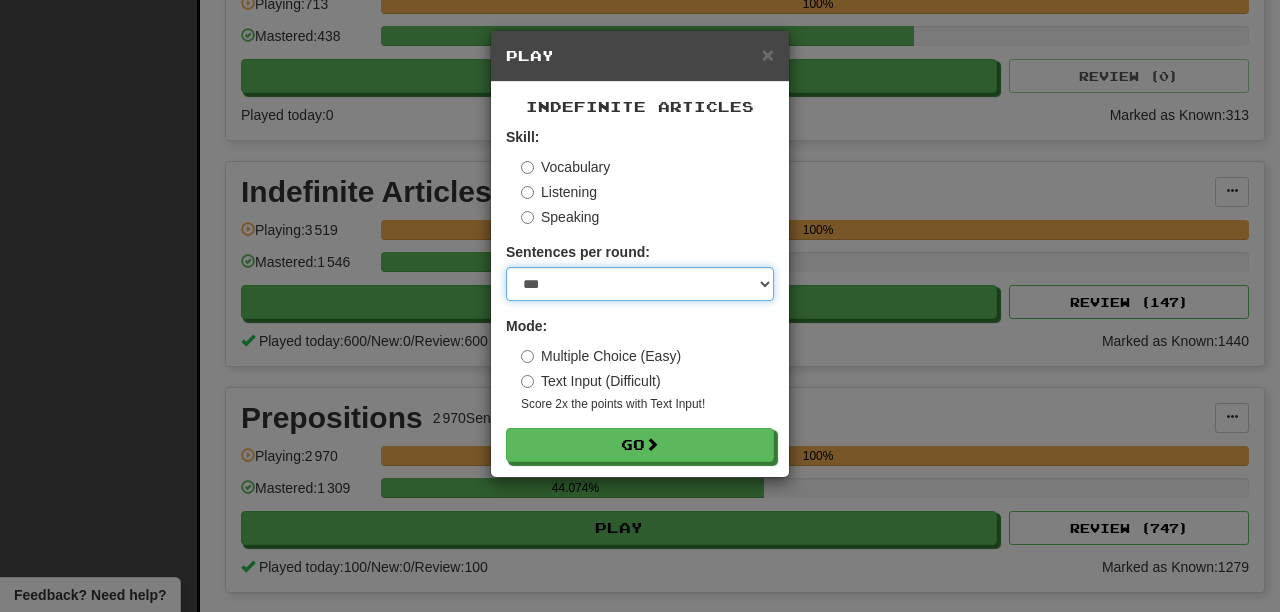 click on "* ** ** ** ** ** *** ********" at bounding box center (640, 284) 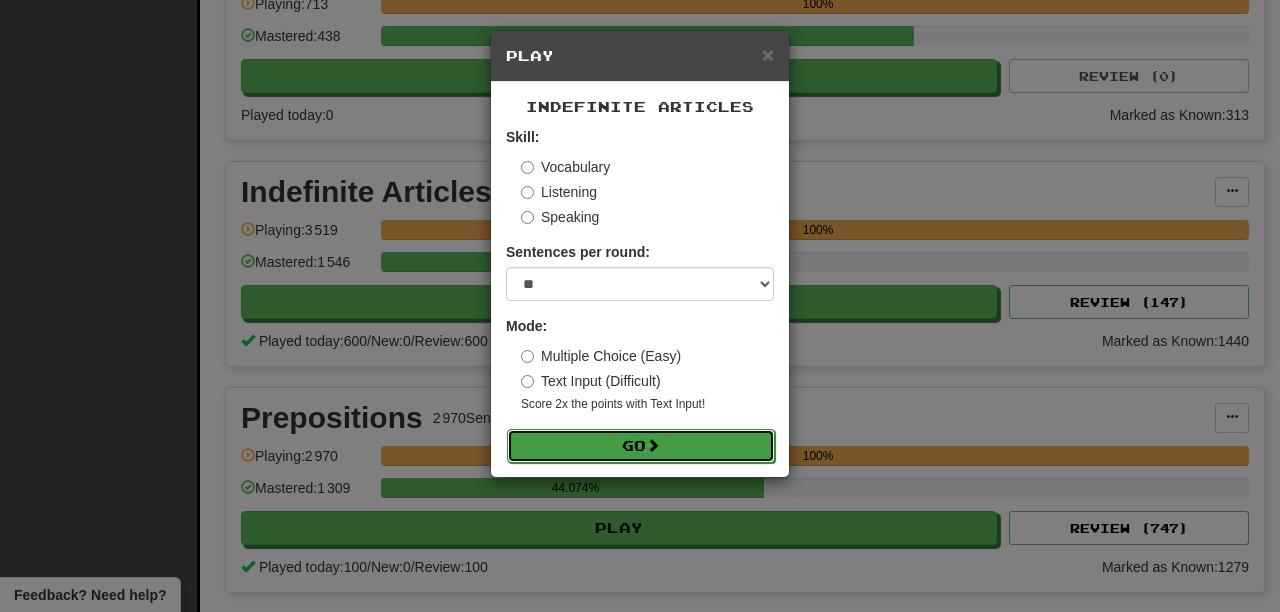 click on "Go" at bounding box center (641, 446) 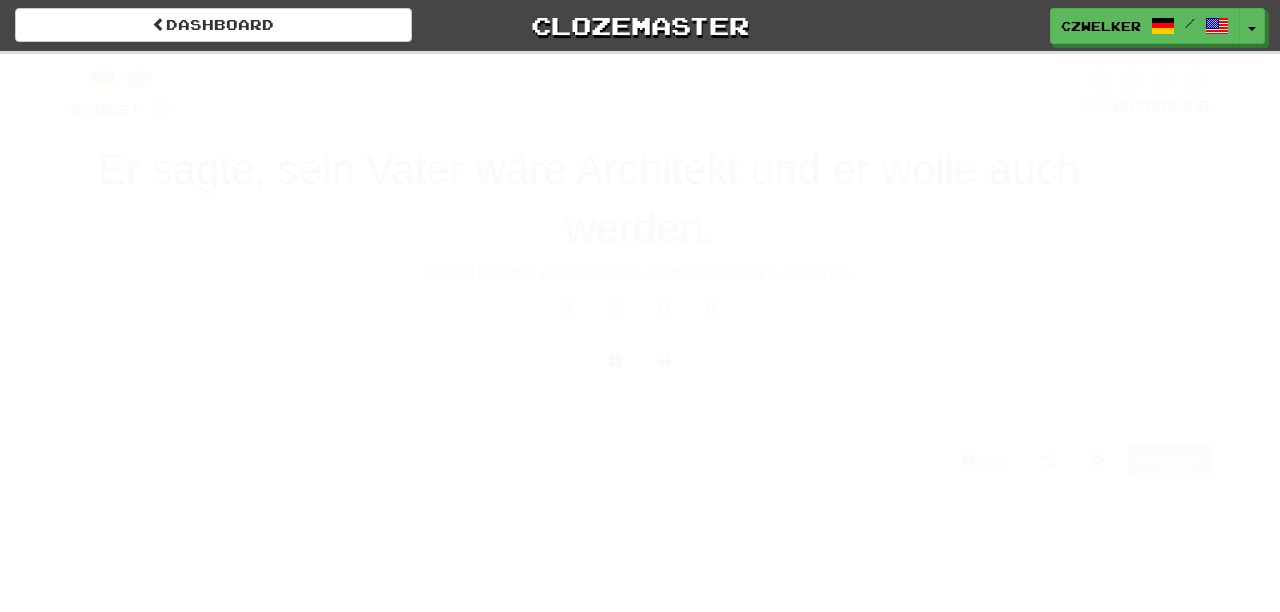 scroll, scrollTop: 0, scrollLeft: 0, axis: both 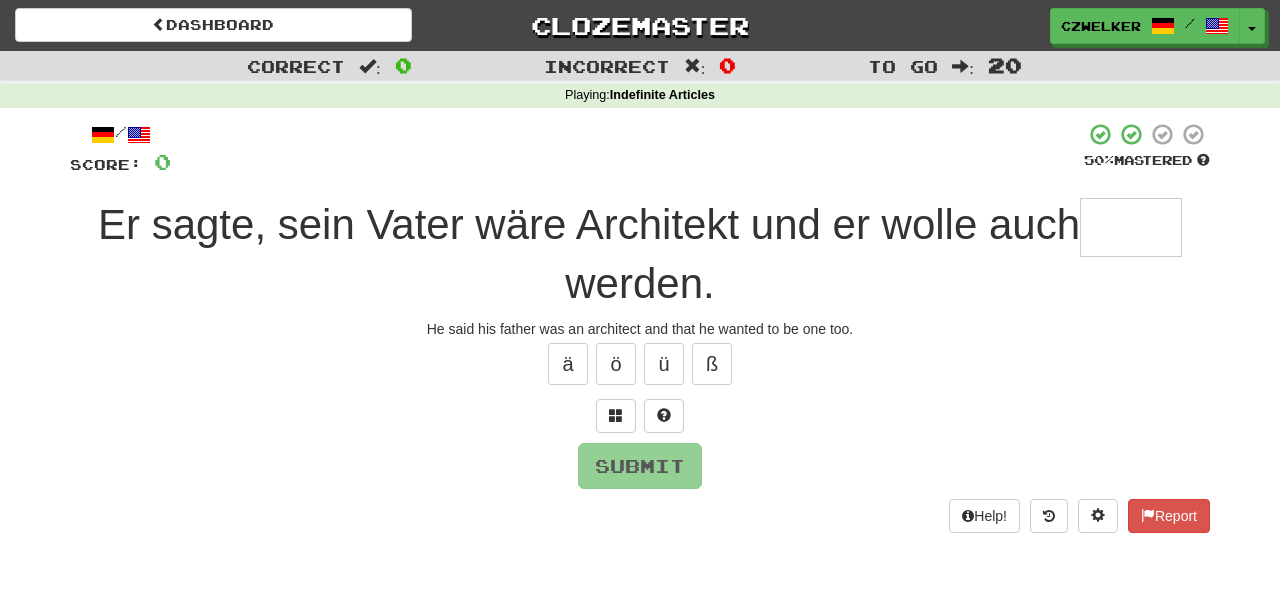 type on "*" 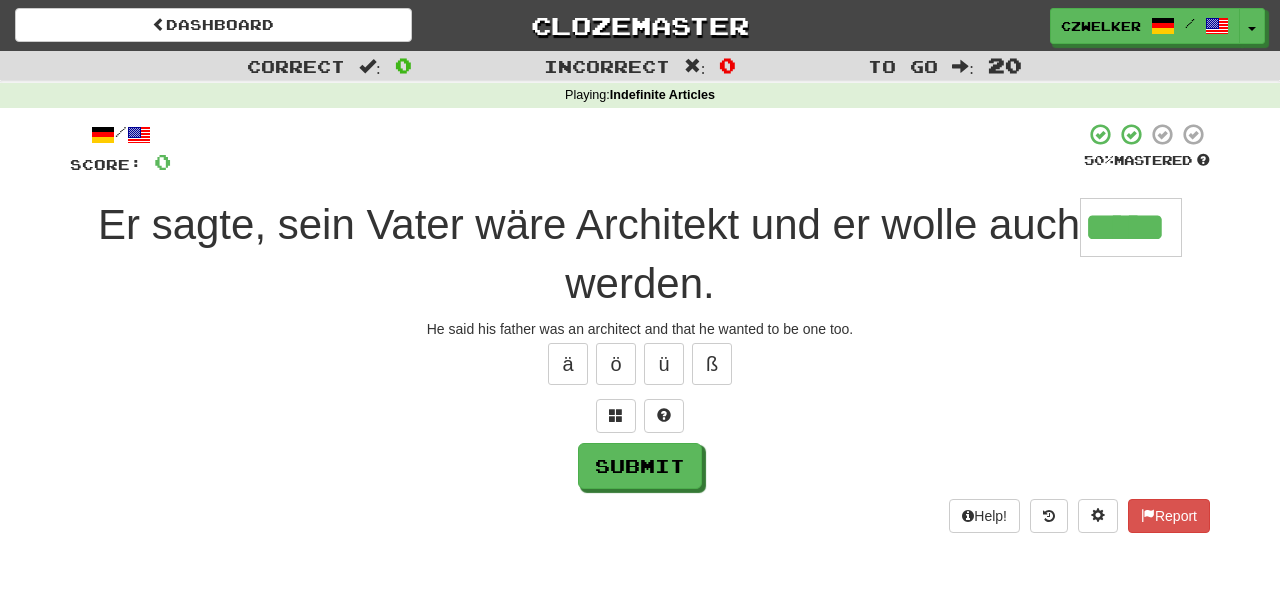scroll, scrollTop: 0, scrollLeft: 0, axis: both 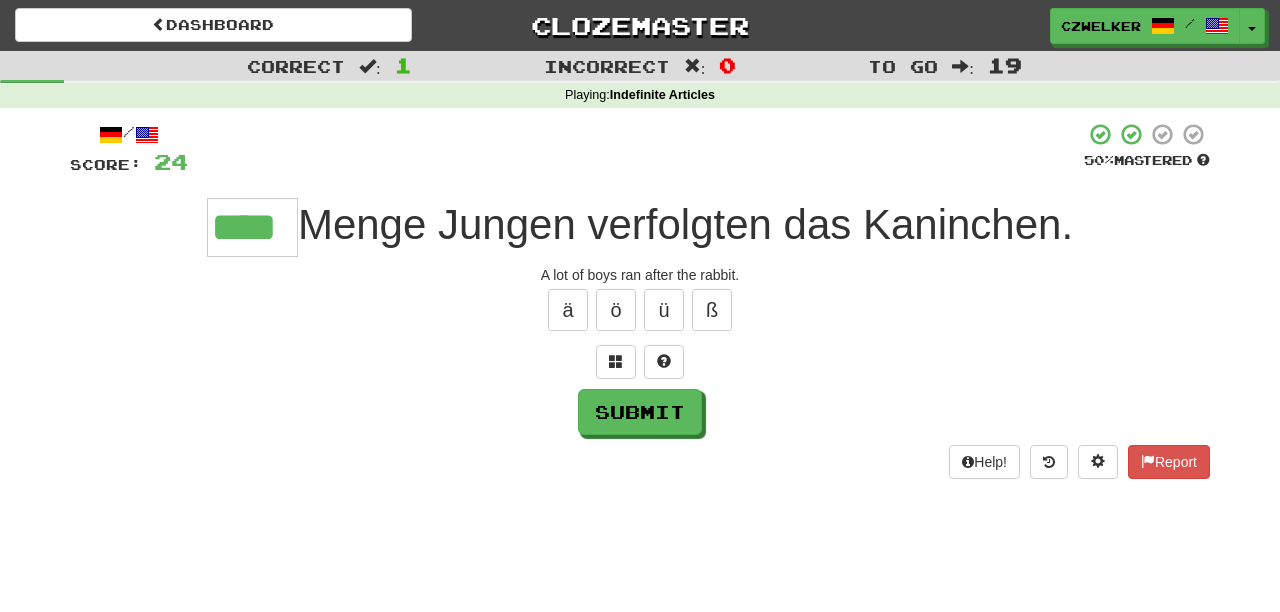 type on "****" 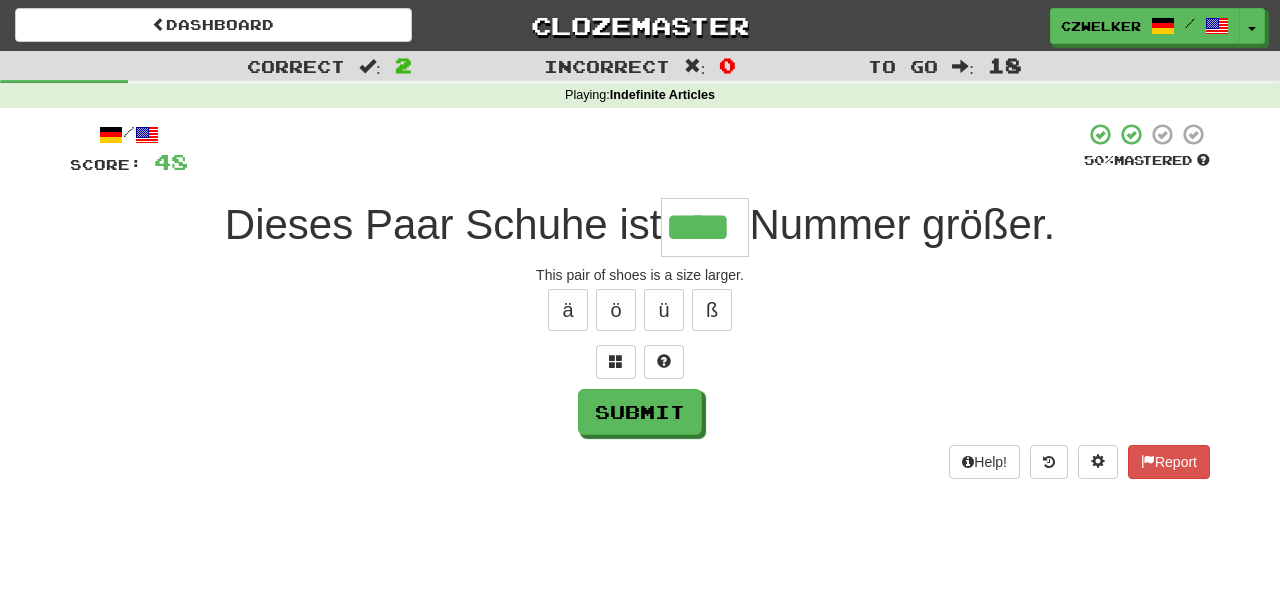 type on "****" 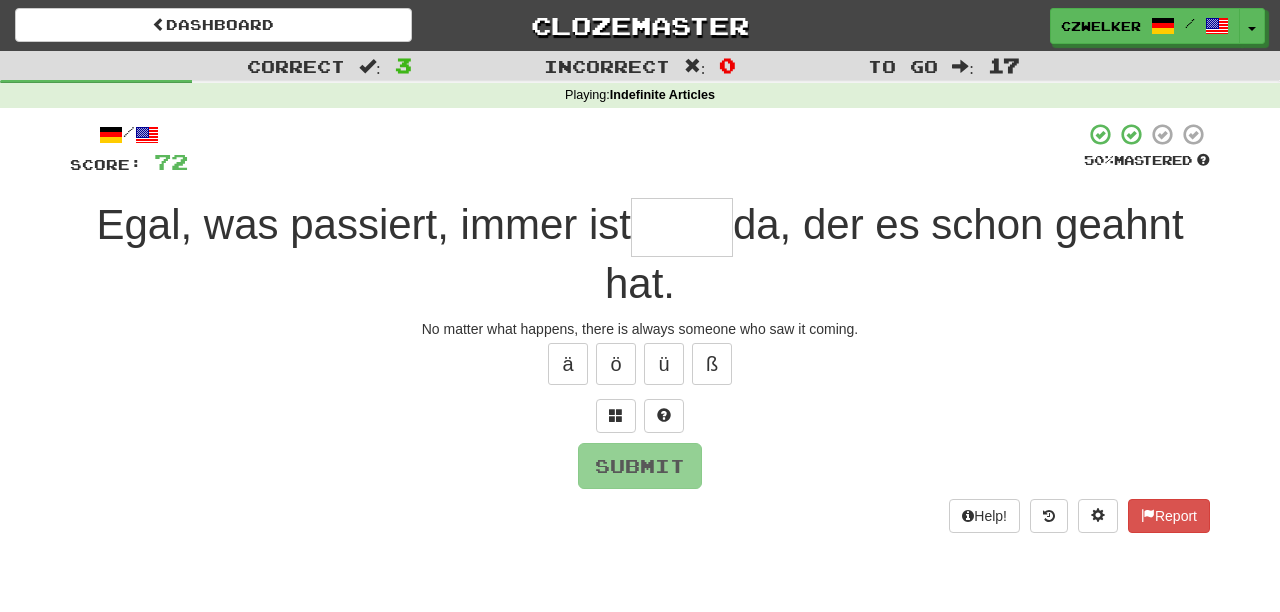 type on "*" 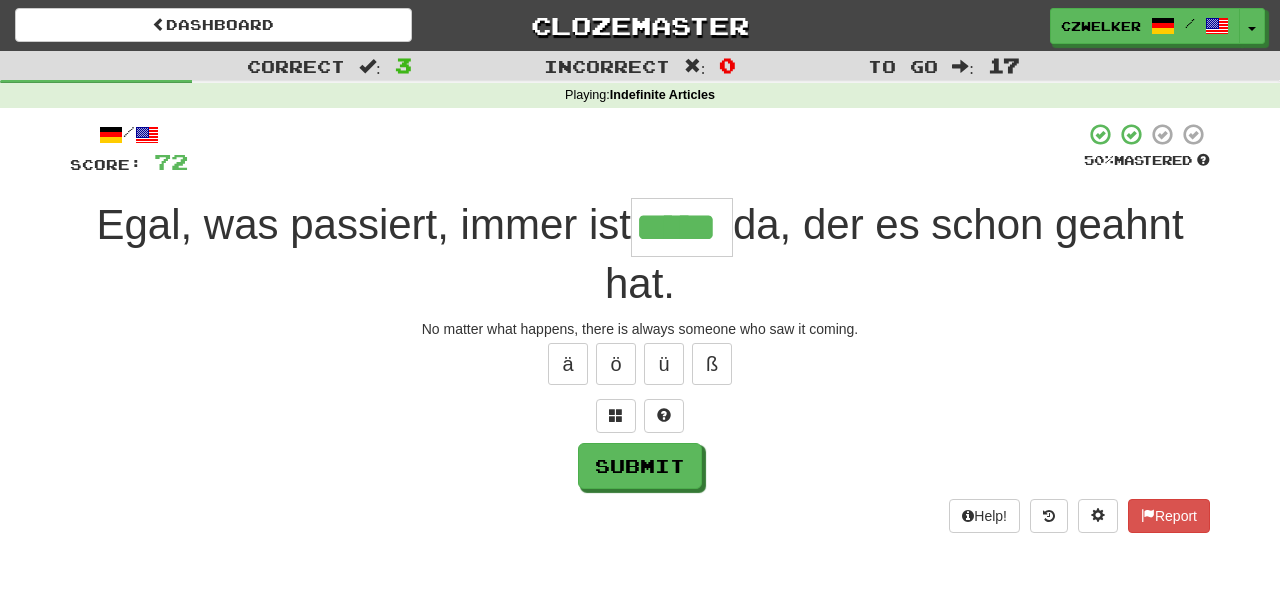 type on "*****" 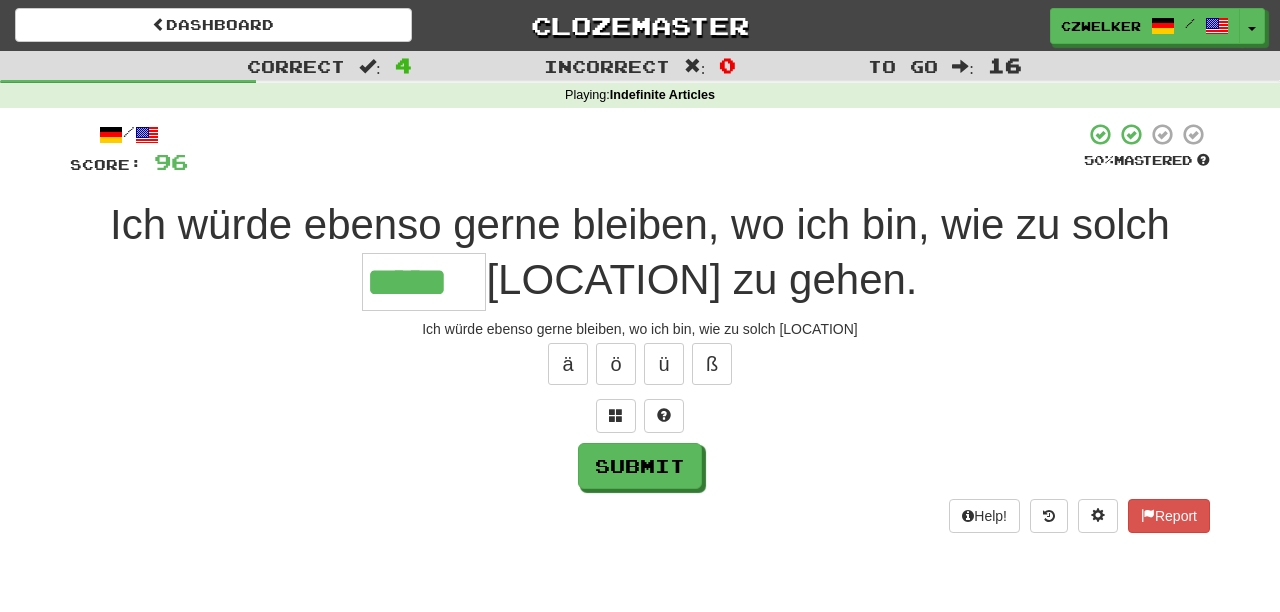 type on "*****" 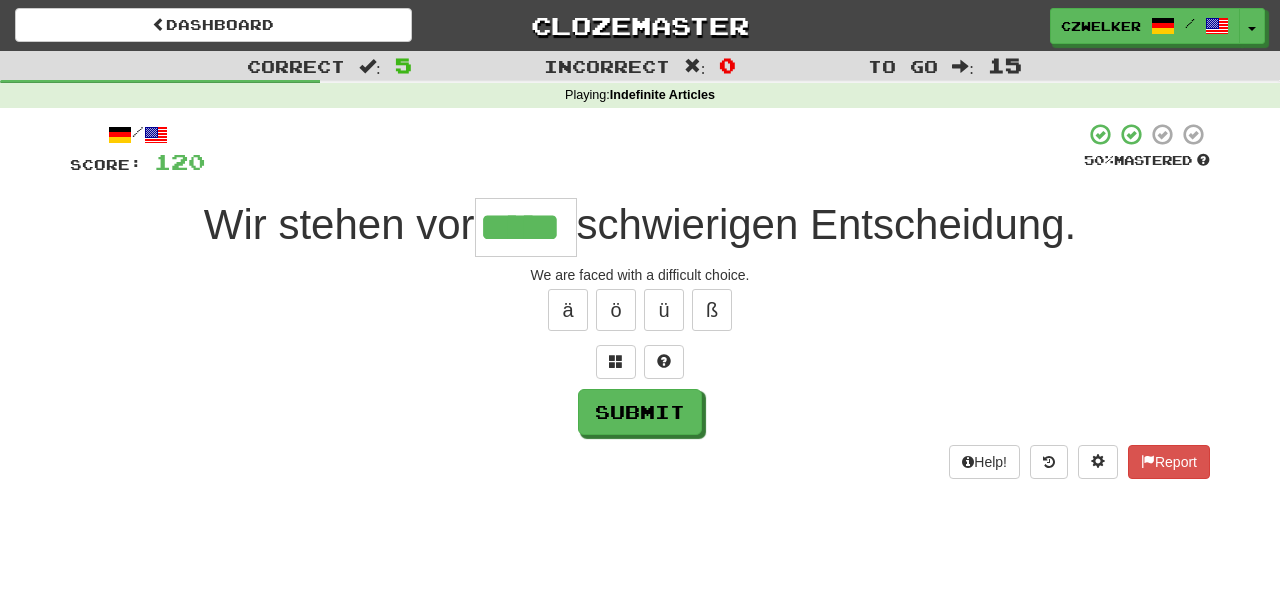type on "*****" 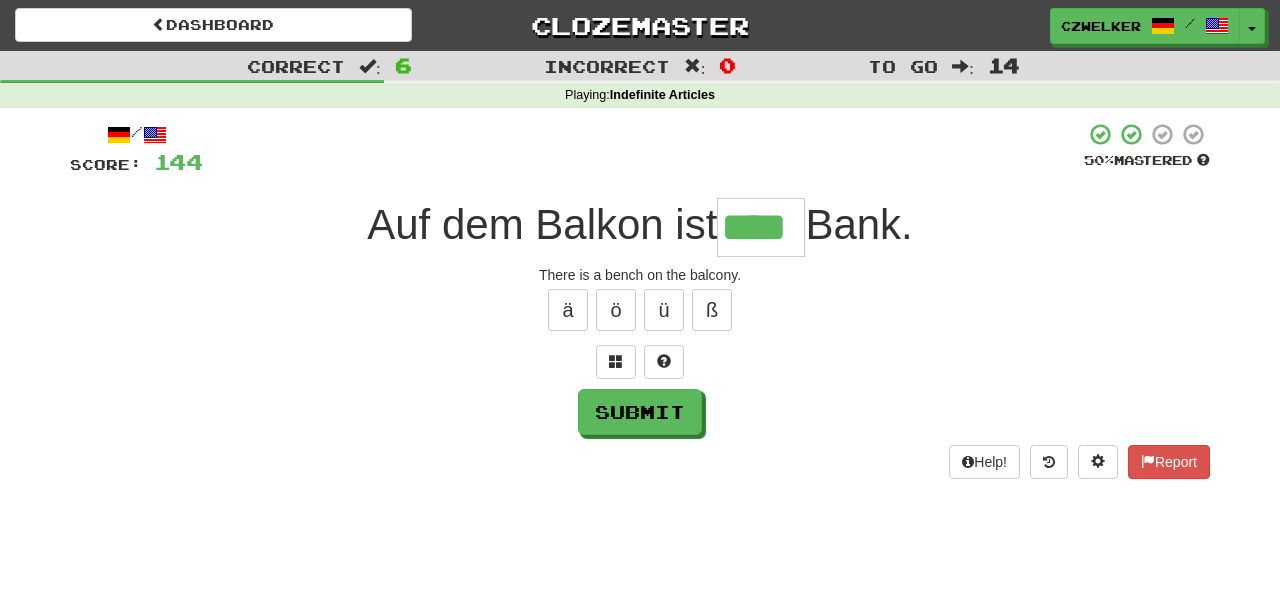 type on "****" 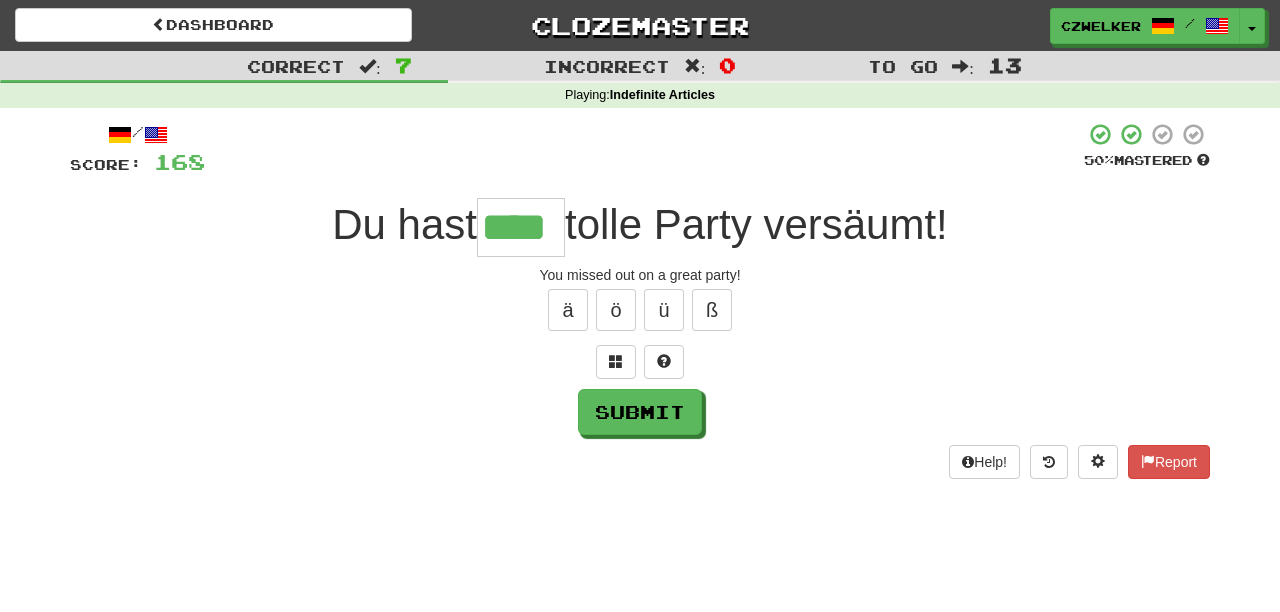 type on "****" 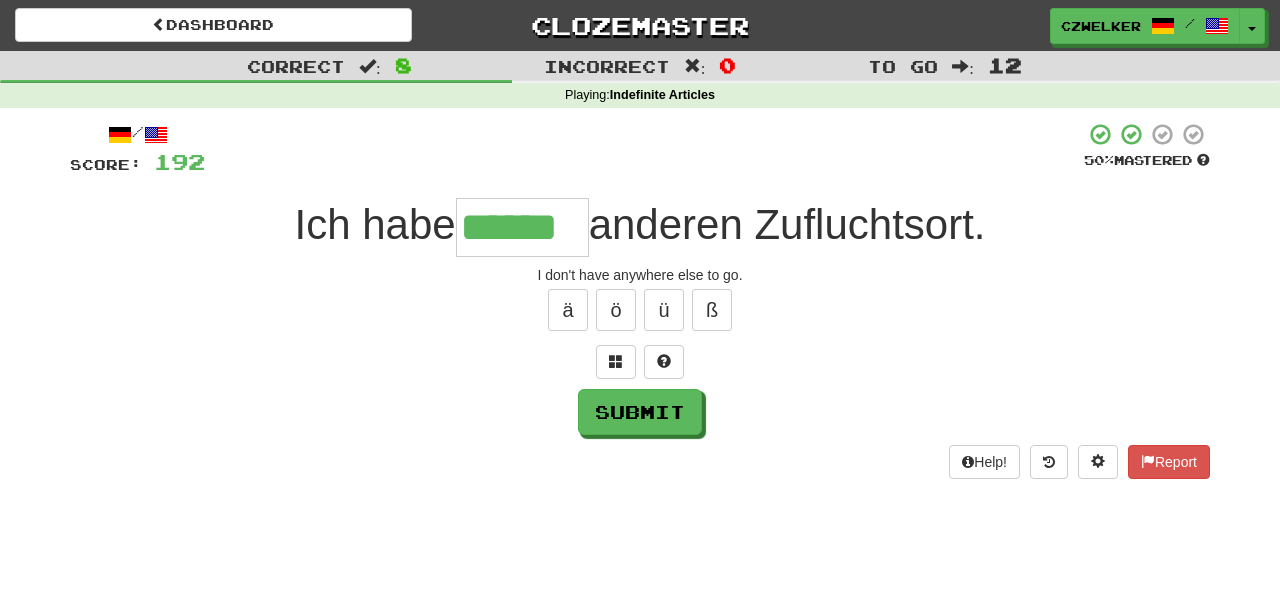 type on "******" 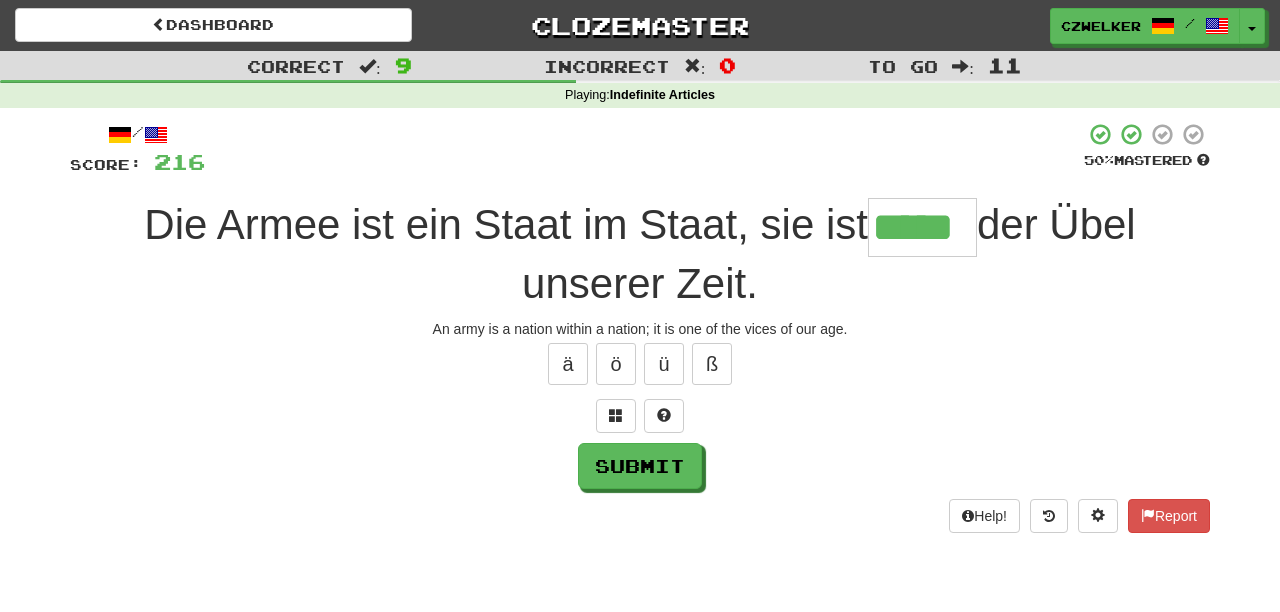 type on "*****" 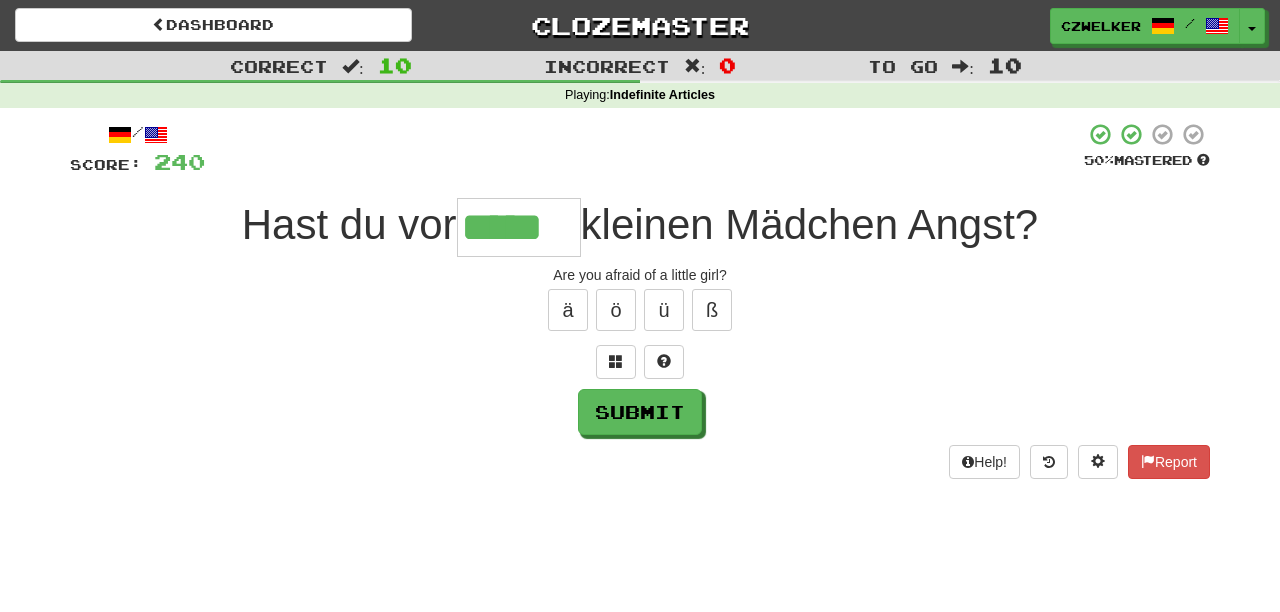 type on "*****" 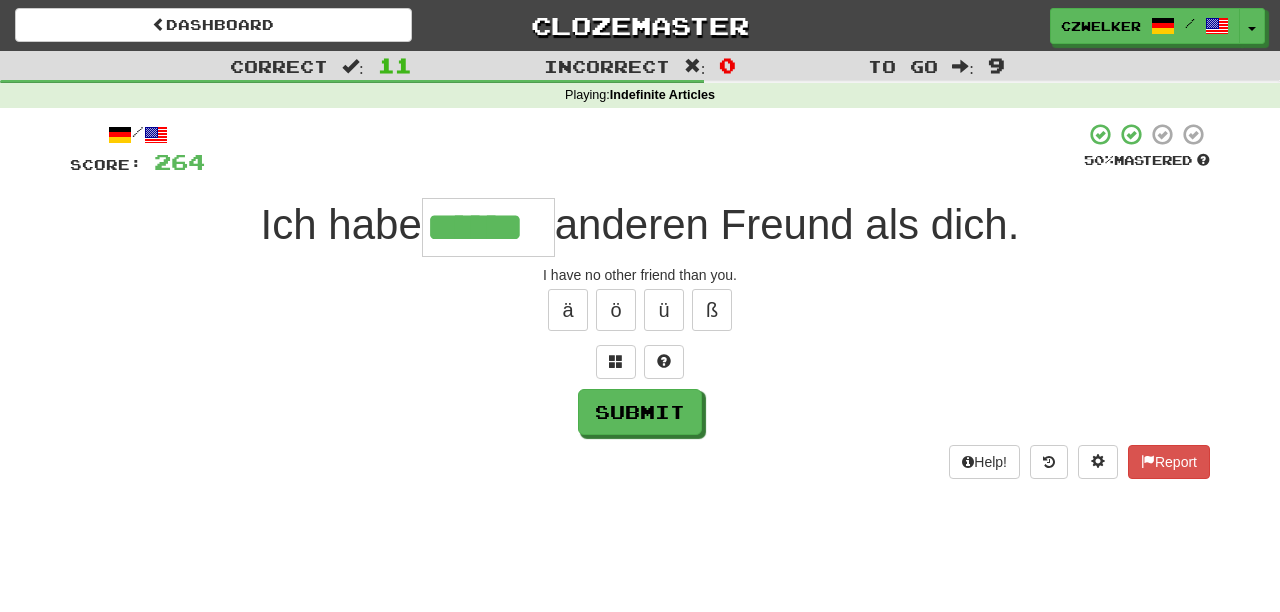 type on "******" 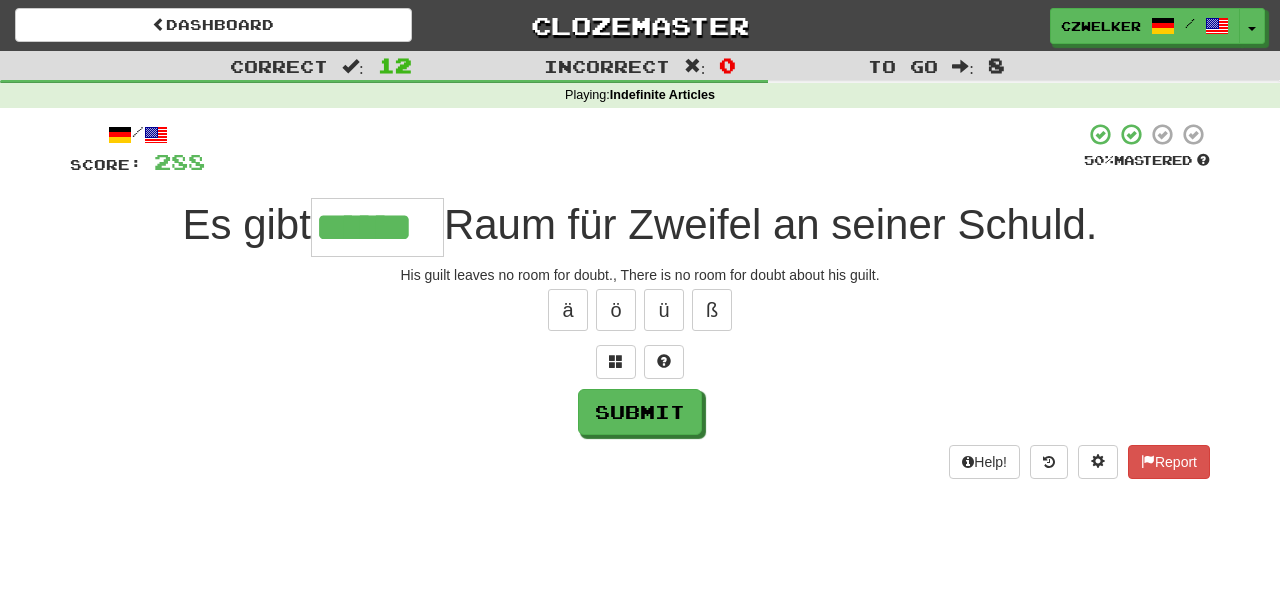 type on "******" 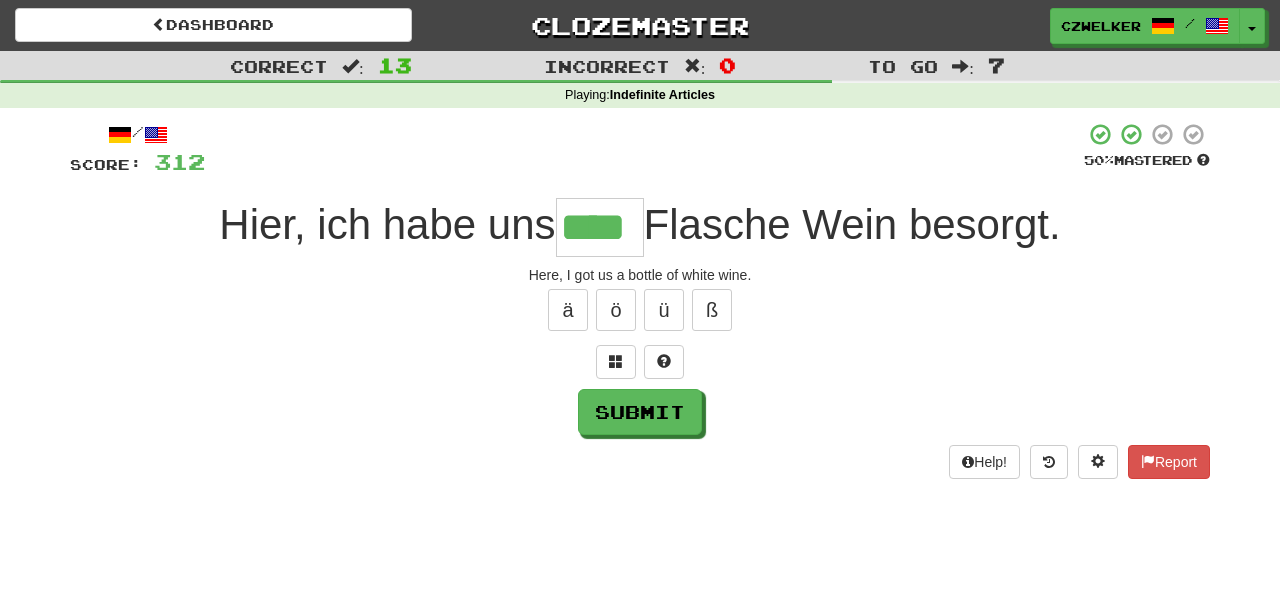 type on "****" 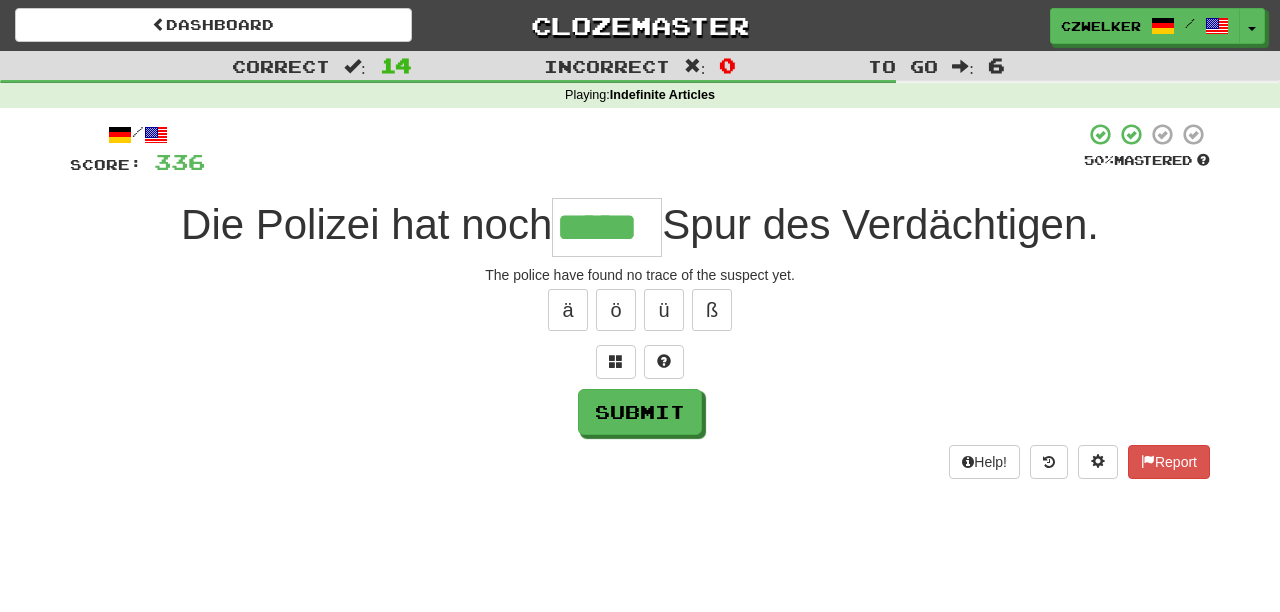 type on "*****" 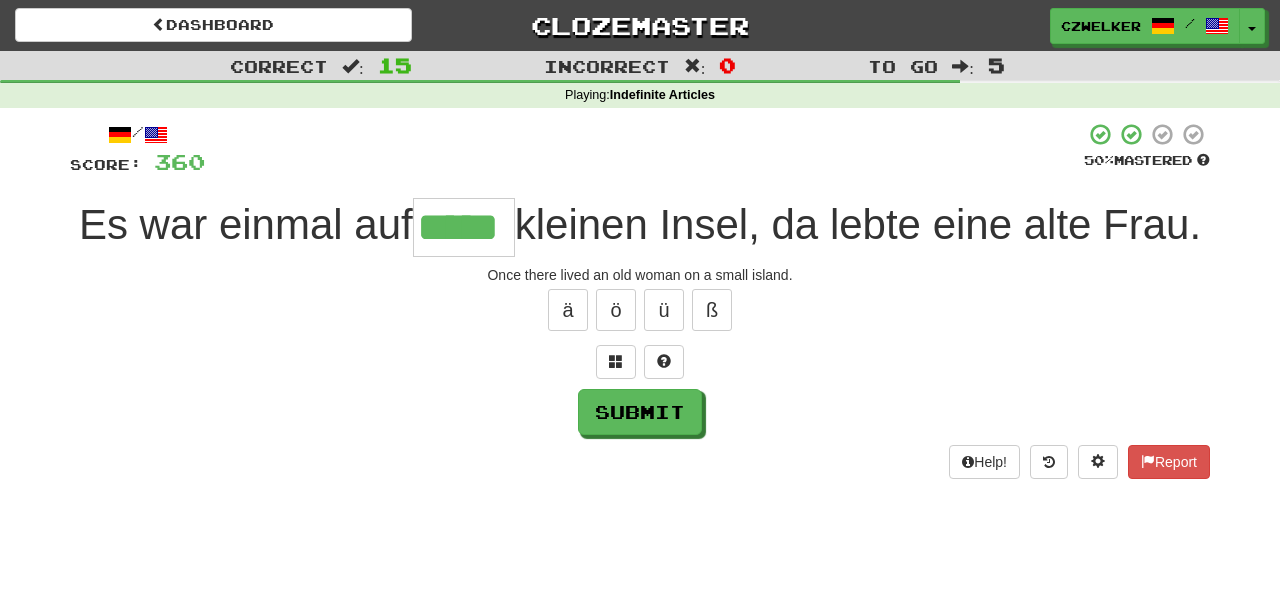 scroll, scrollTop: 0, scrollLeft: 0, axis: both 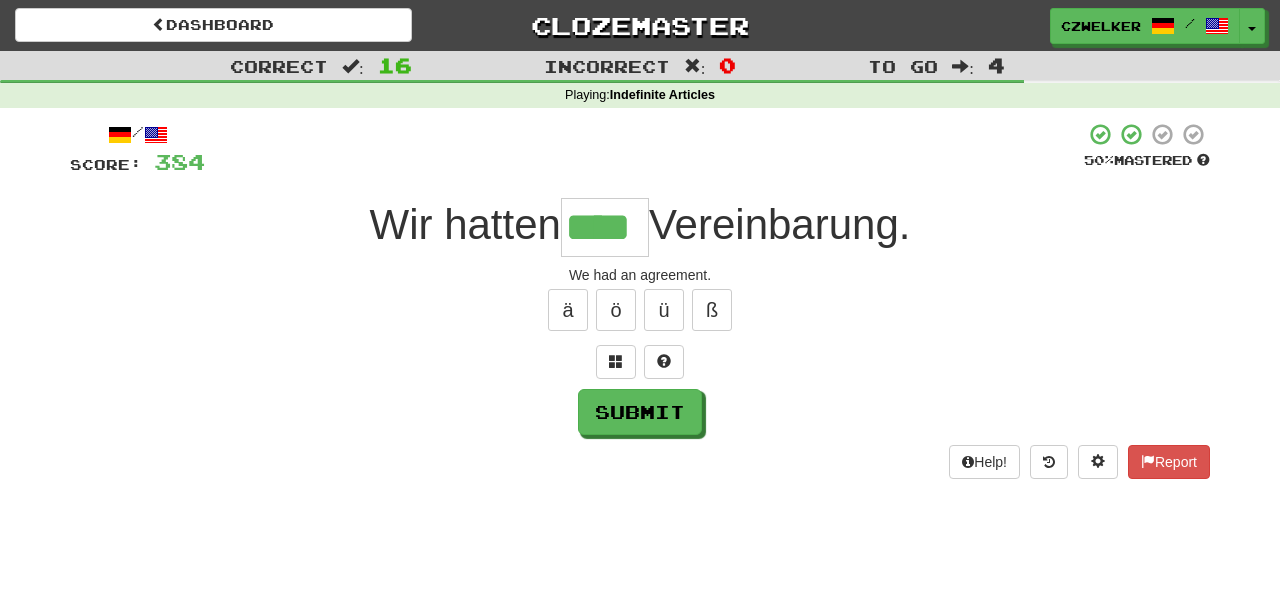 type on "****" 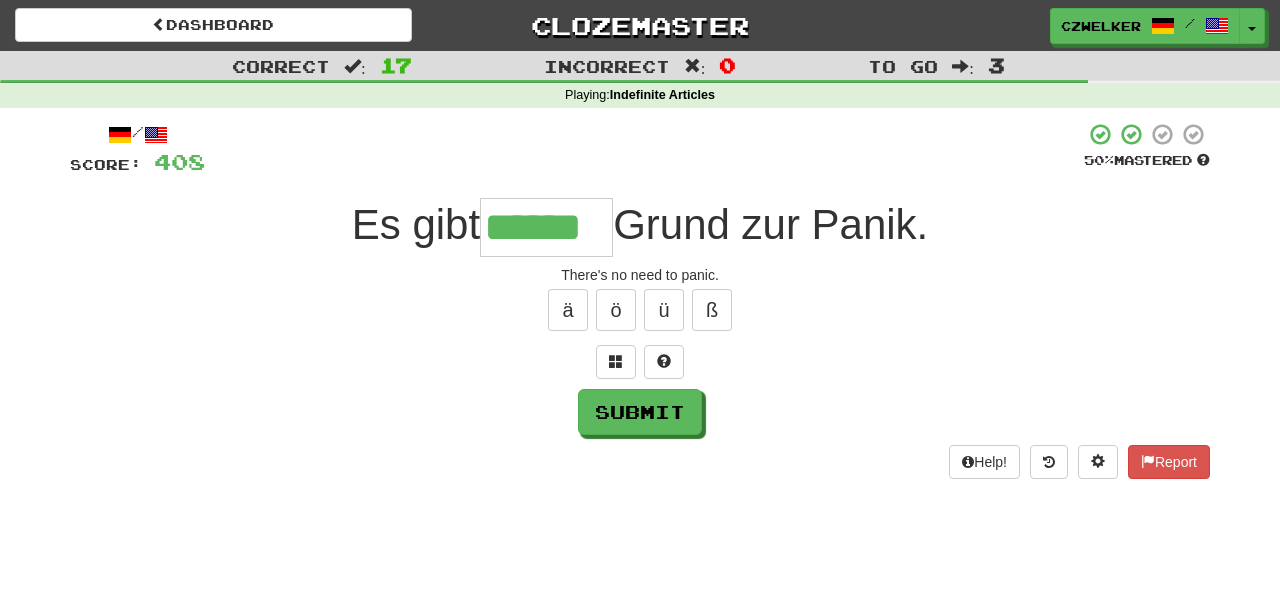 type on "******" 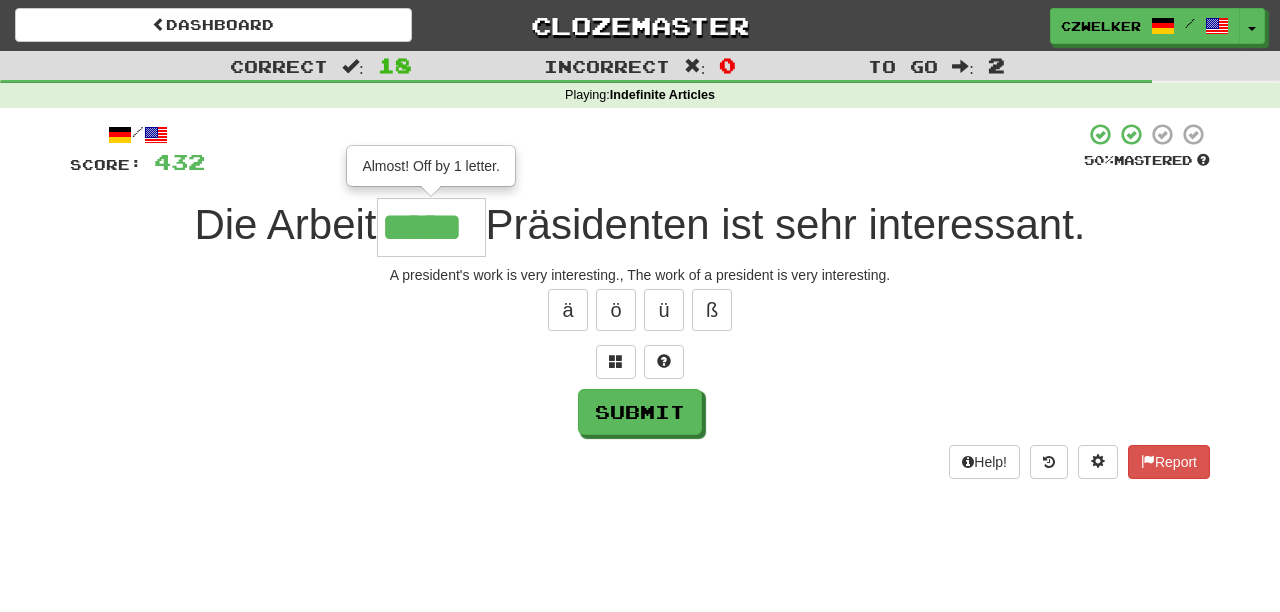 type on "*****" 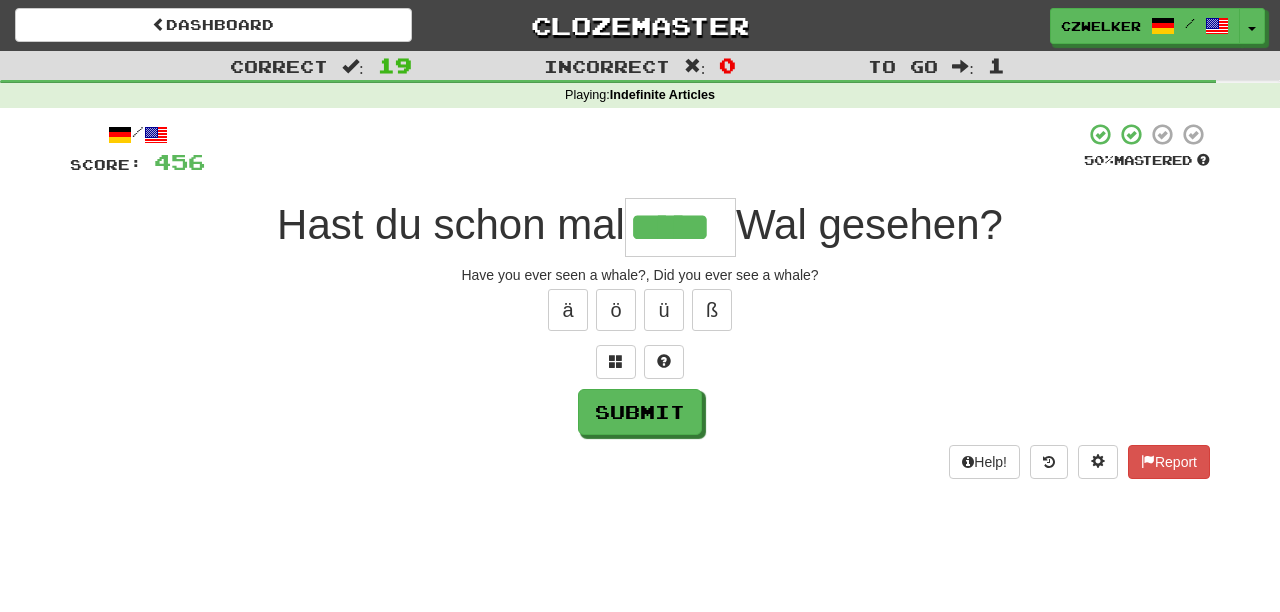 type on "*****" 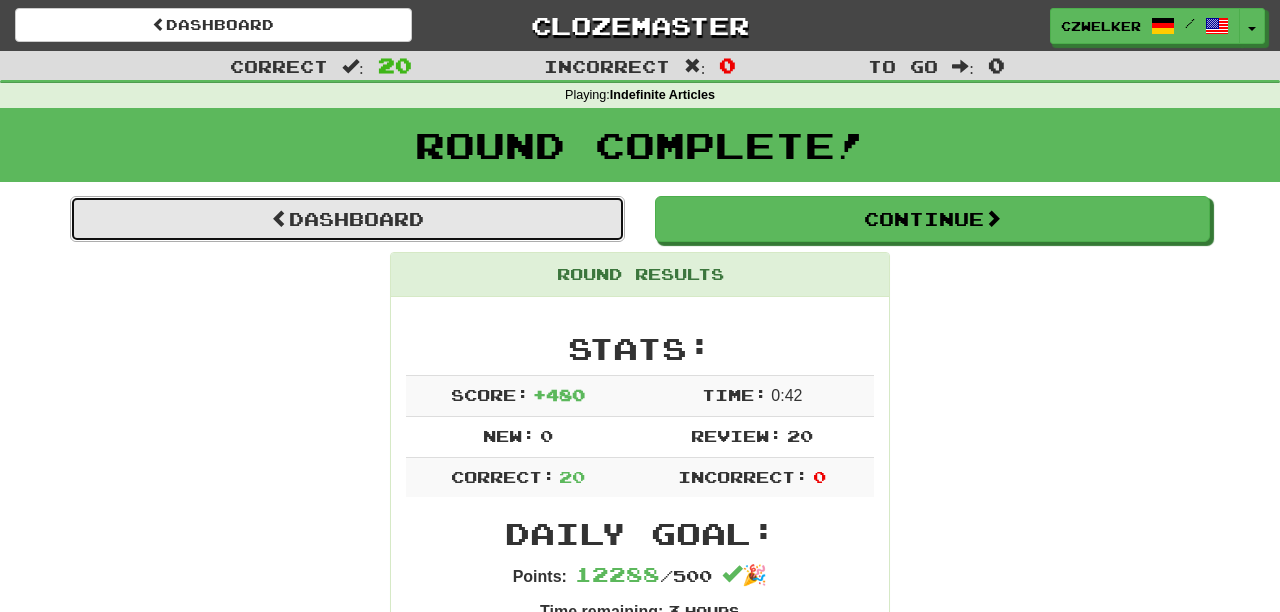 click on "Dashboard" at bounding box center [347, 219] 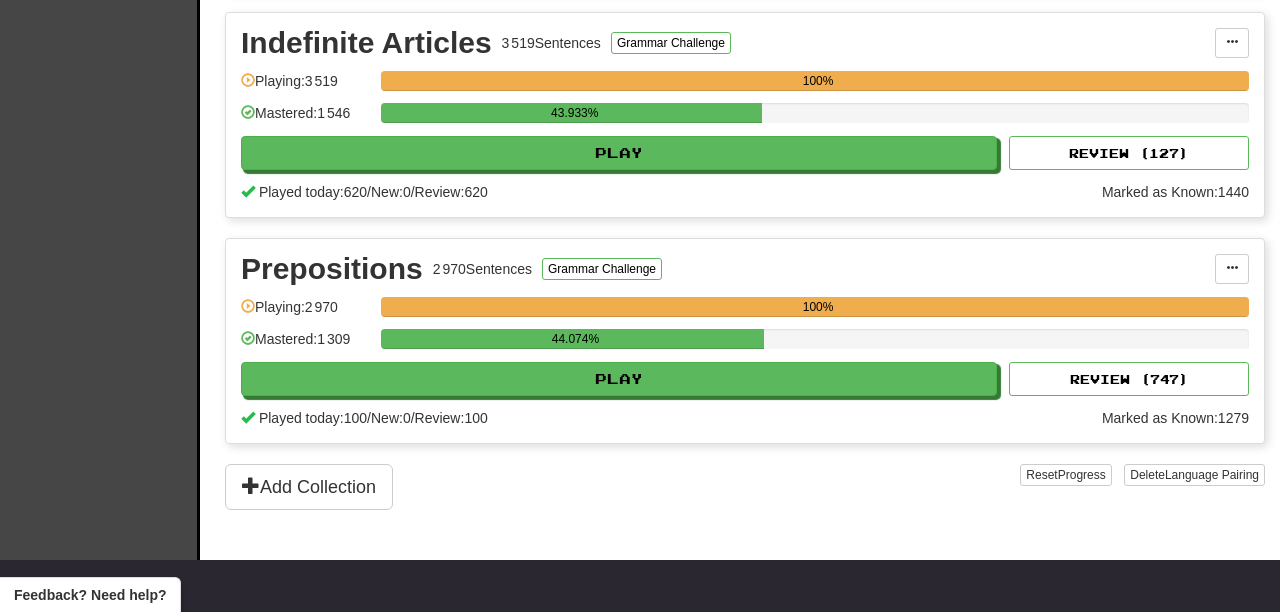 scroll, scrollTop: 900, scrollLeft: 0, axis: vertical 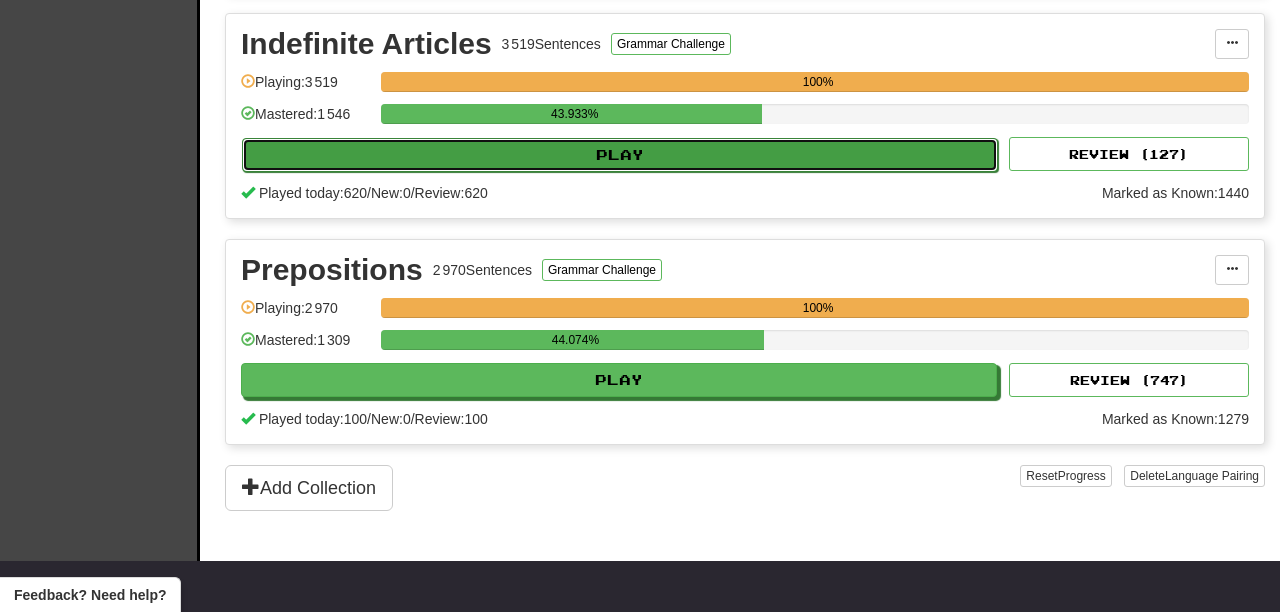 click on "Play" at bounding box center [620, 155] 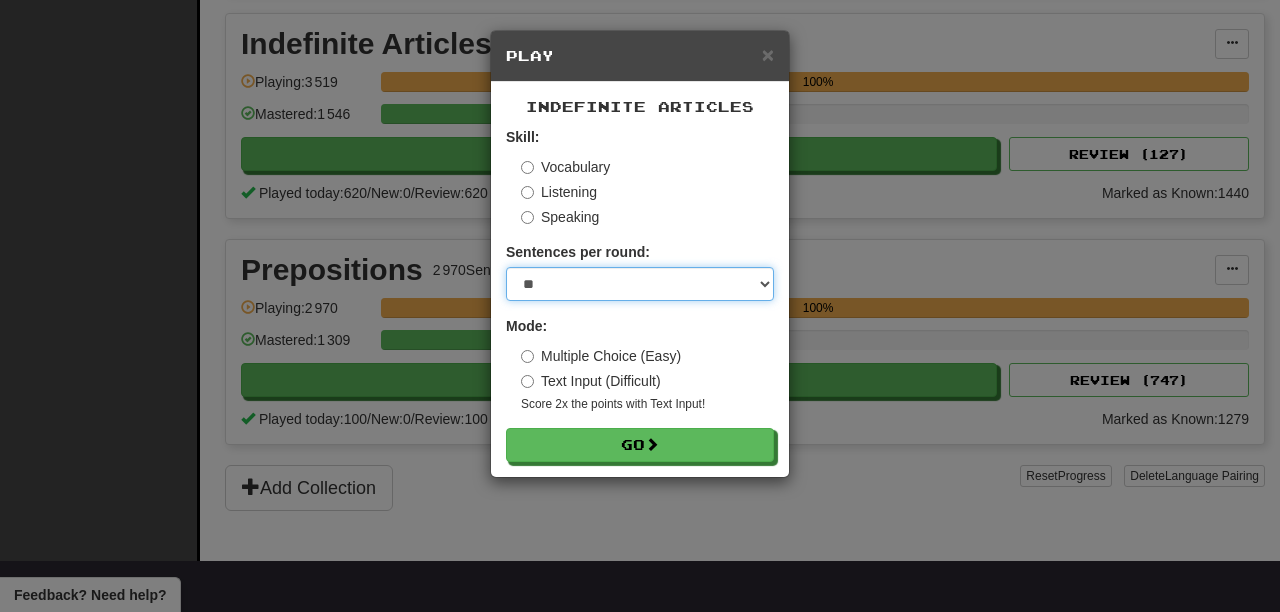 click on "* ** ** ** ** ** *** ********" at bounding box center (640, 284) 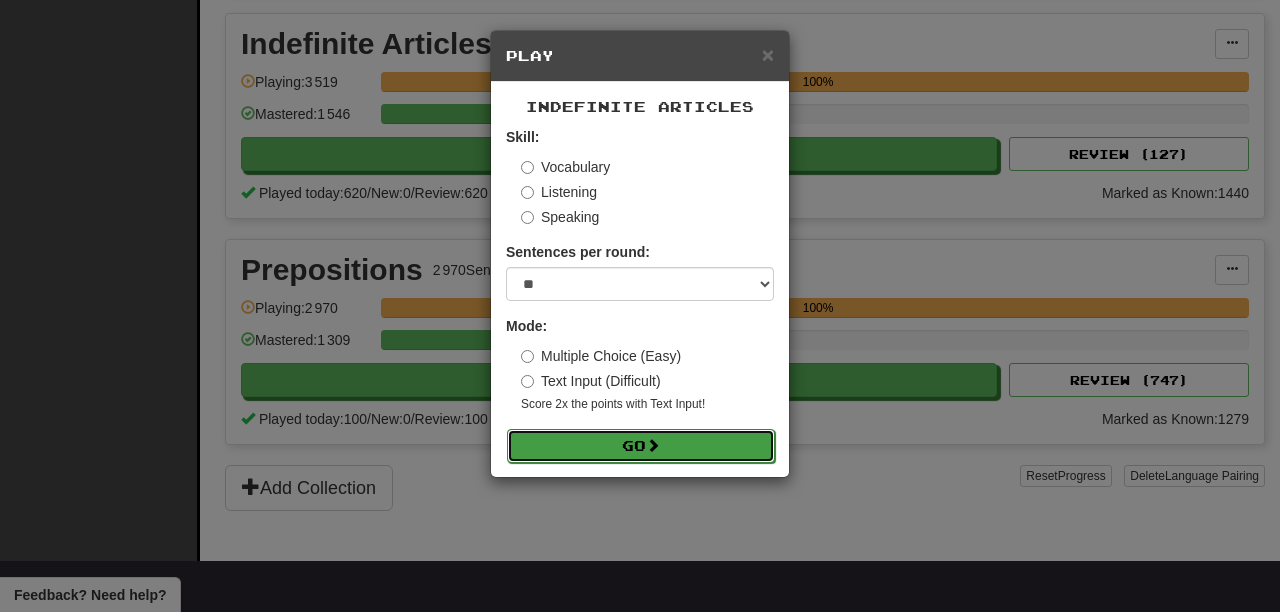 click on "Go" at bounding box center [641, 446] 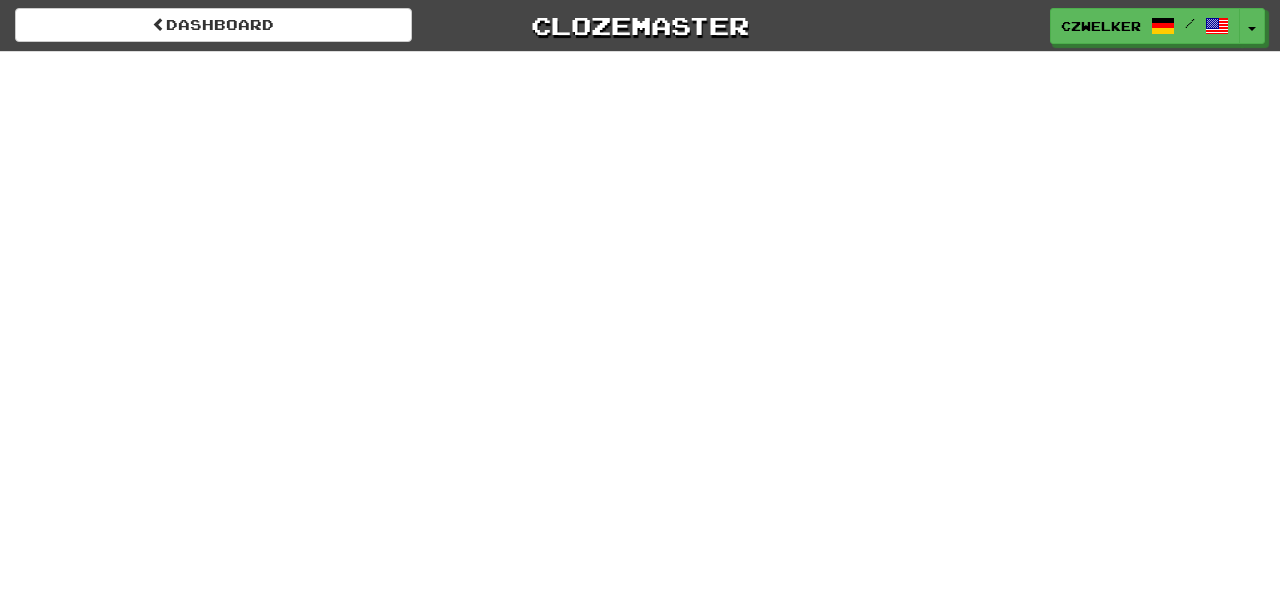 scroll, scrollTop: 0, scrollLeft: 0, axis: both 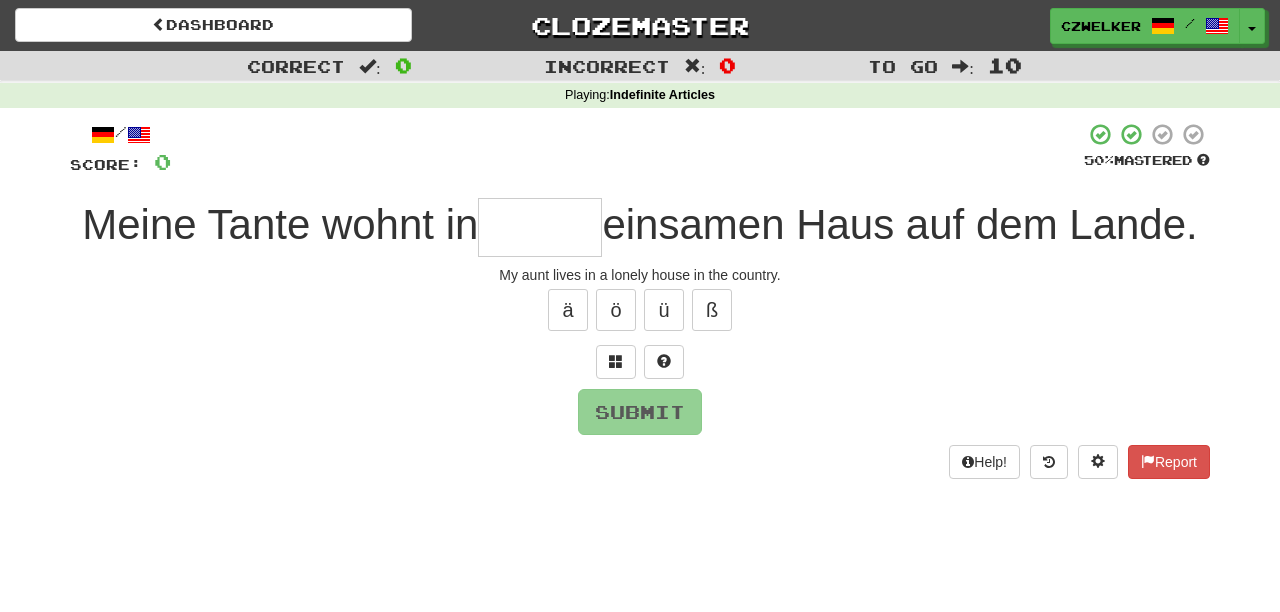 click at bounding box center (540, 227) 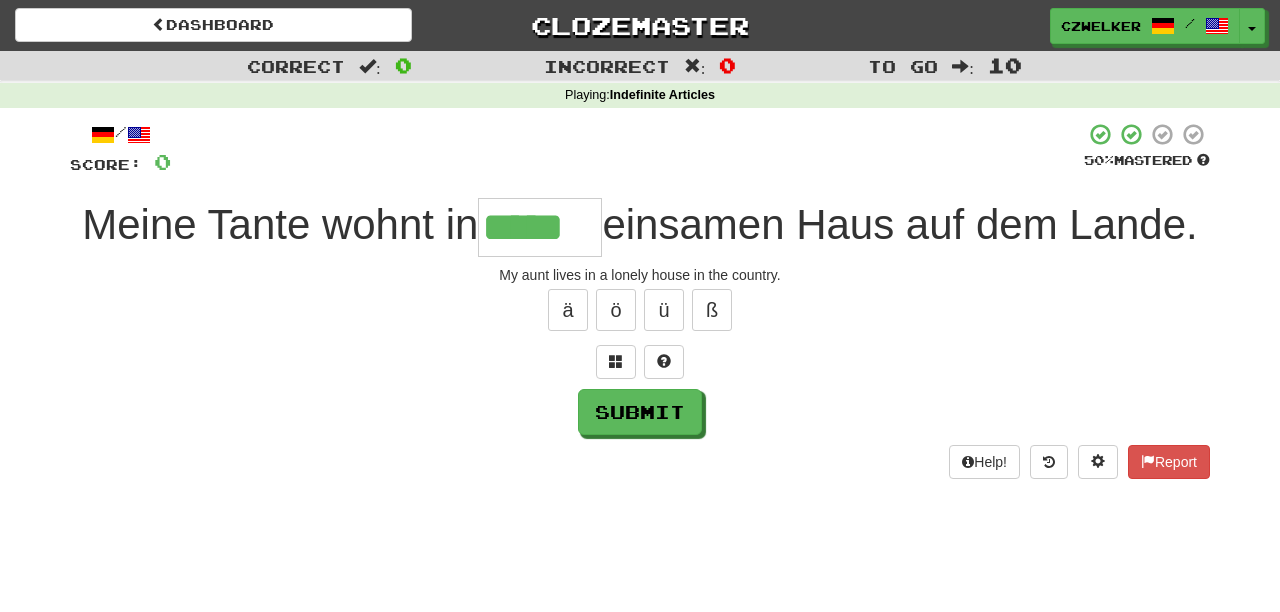 type on "*****" 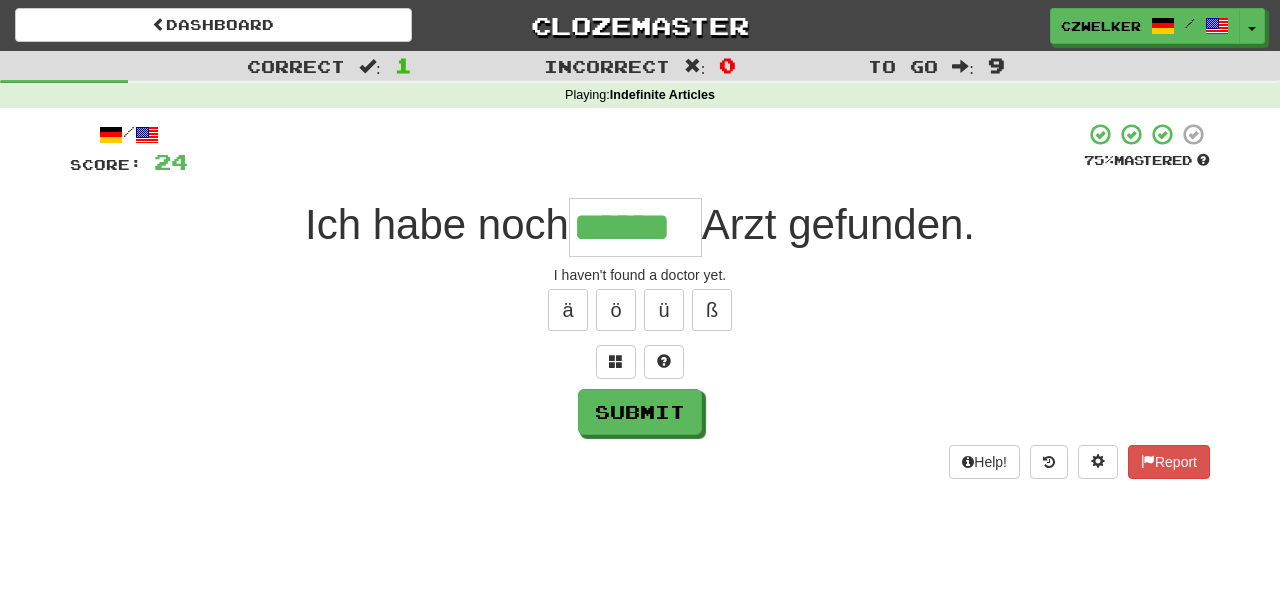 type on "******" 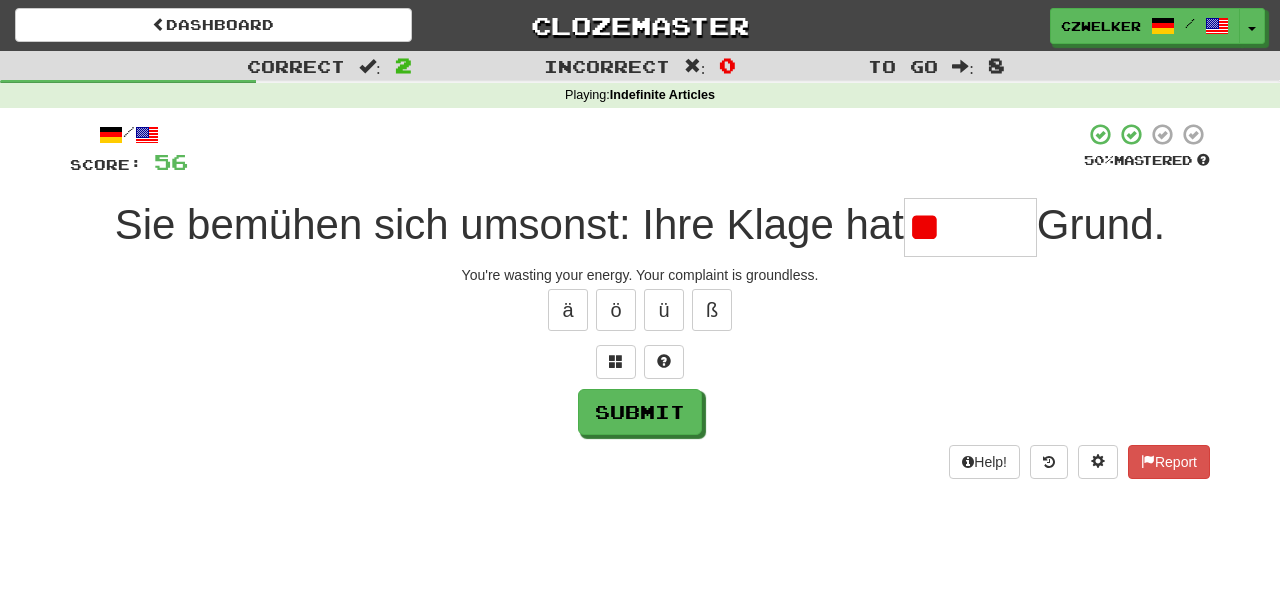 type on "*" 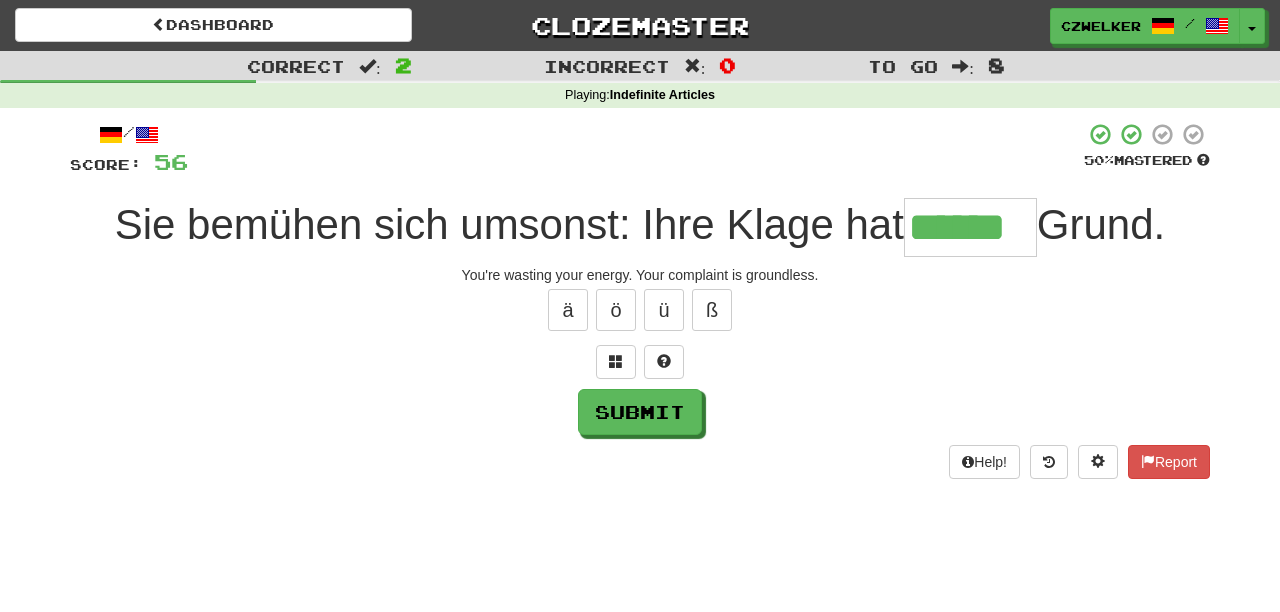 type on "******" 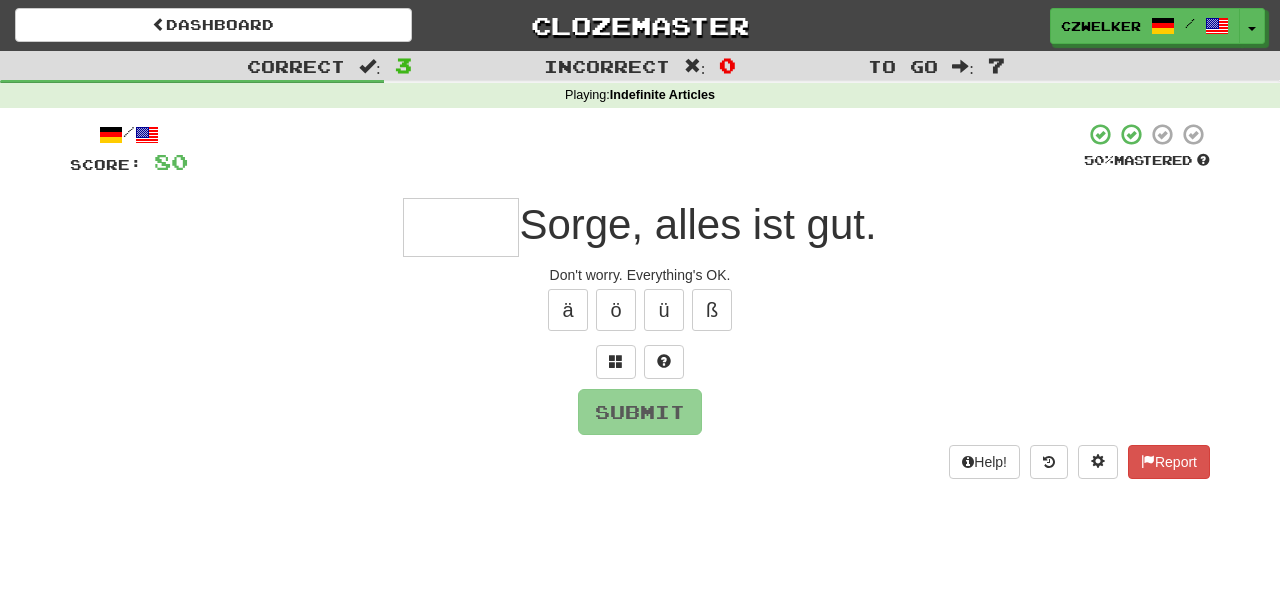 type on "*" 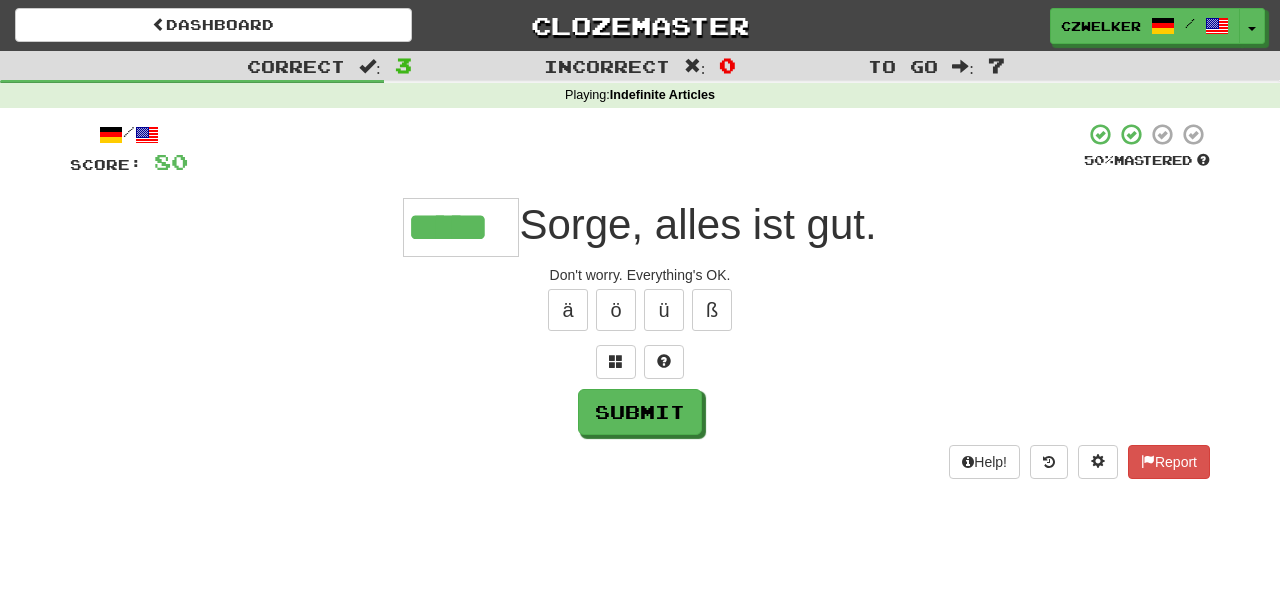type on "*****" 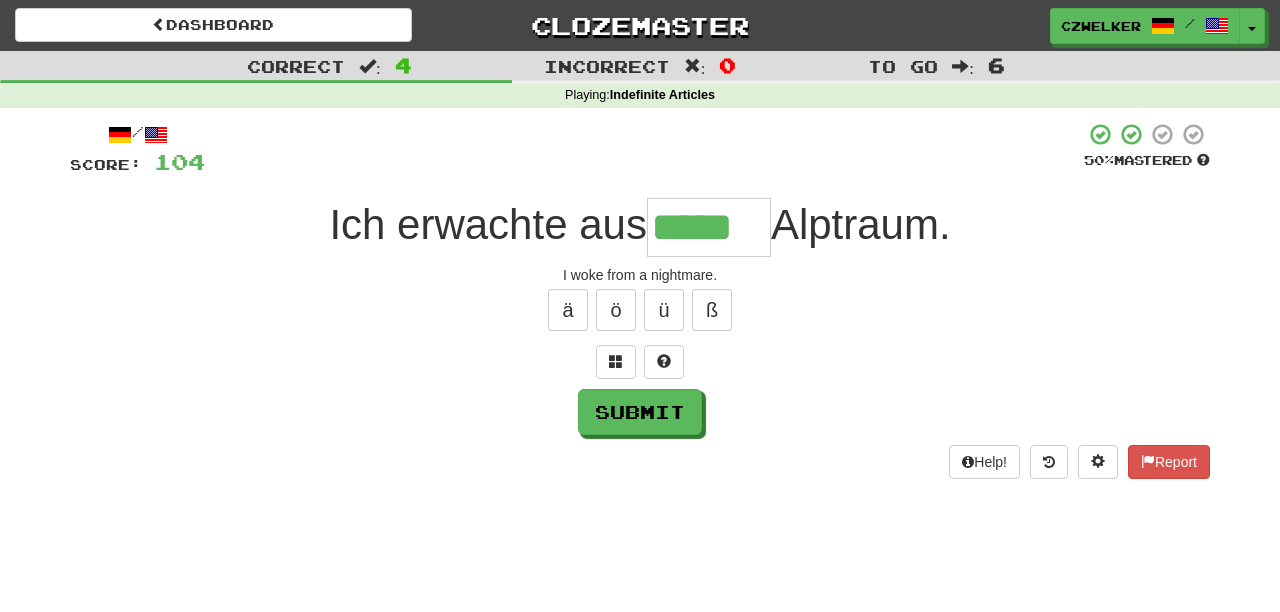 type on "*****" 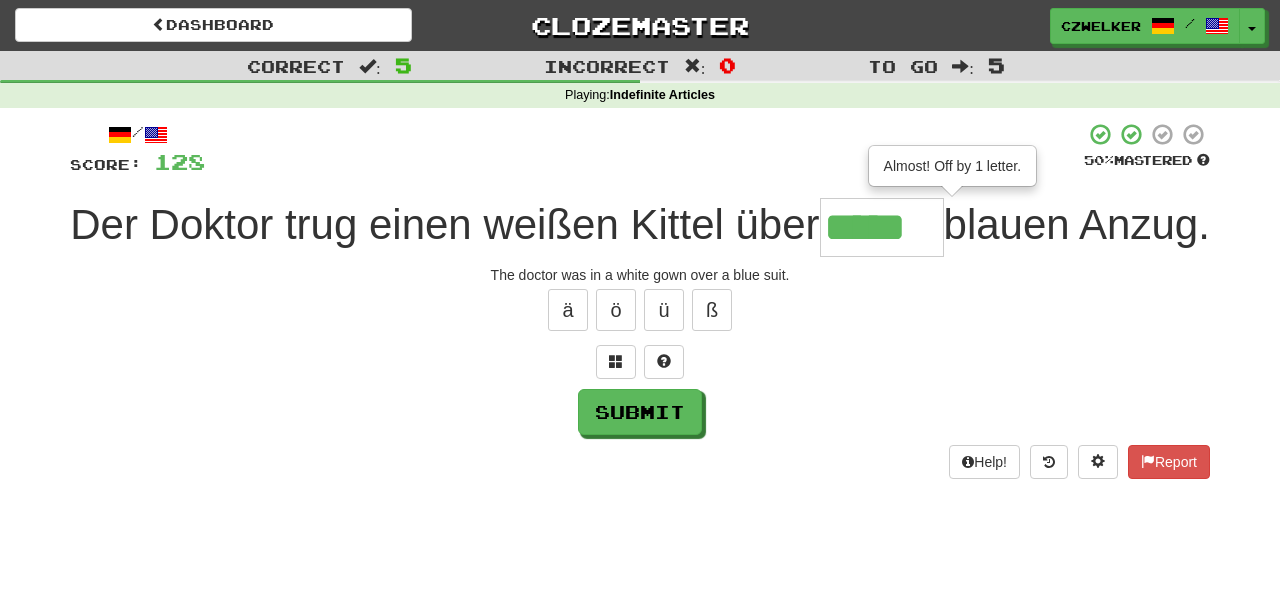 type on "*****" 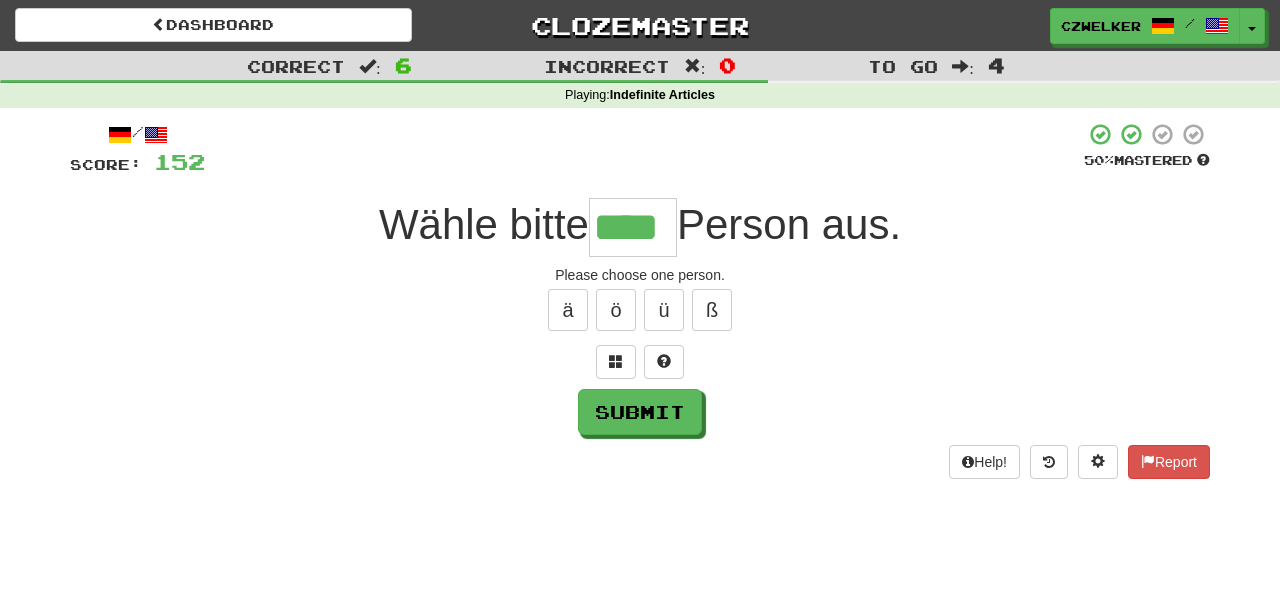 type on "****" 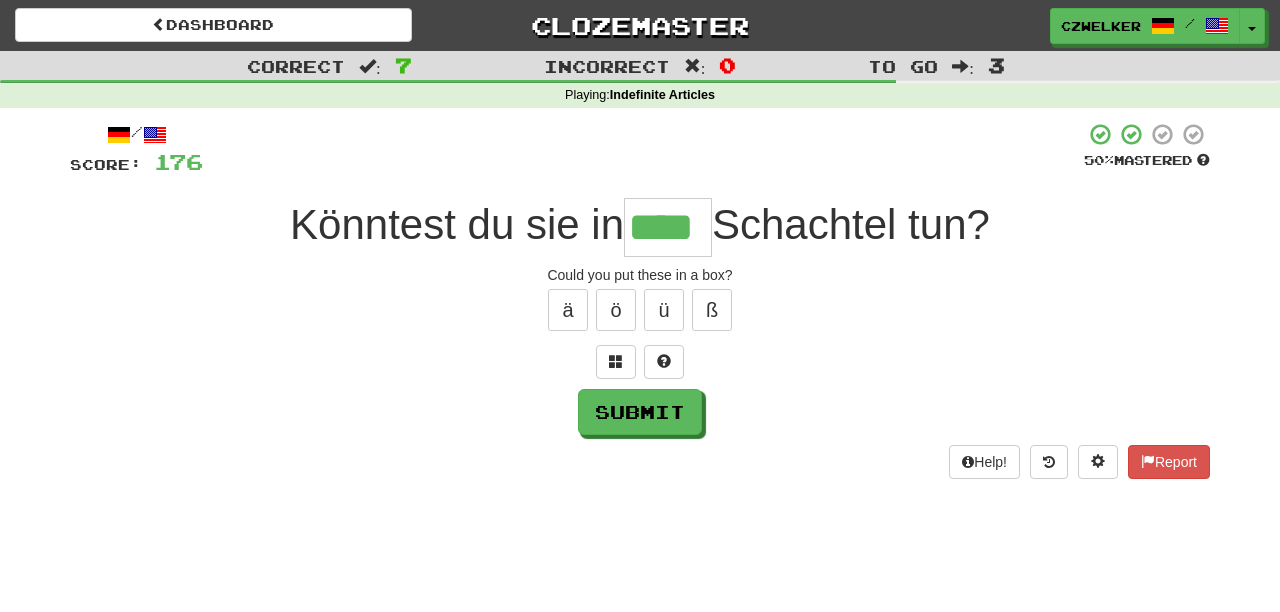 type on "****" 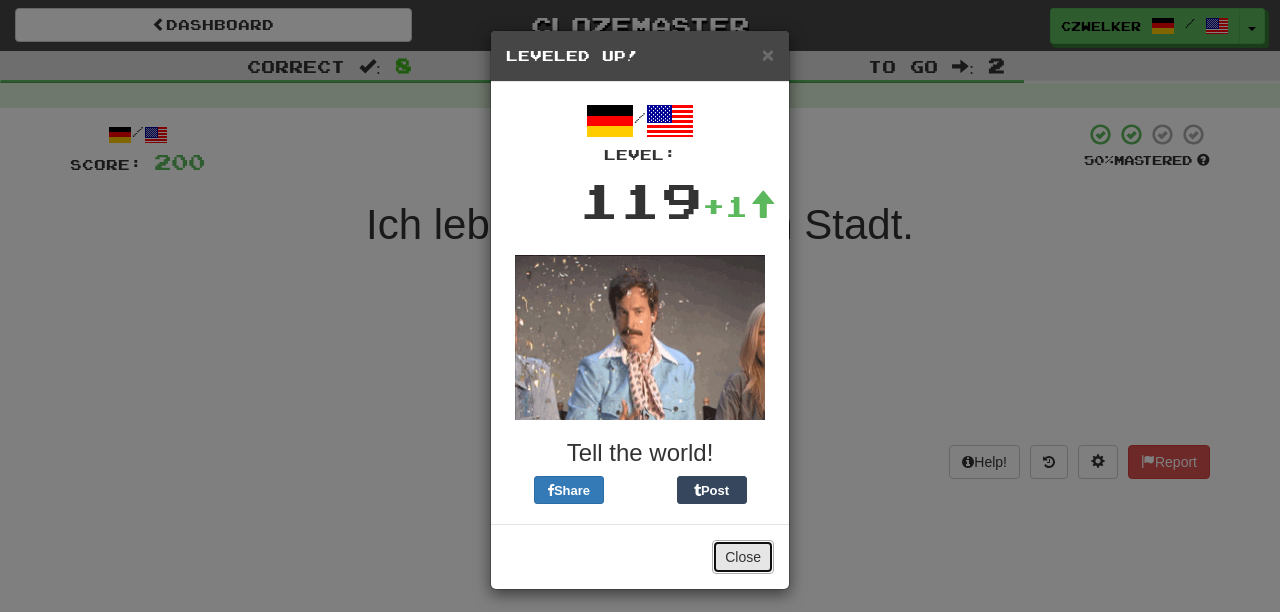 click on "Close" at bounding box center [743, 557] 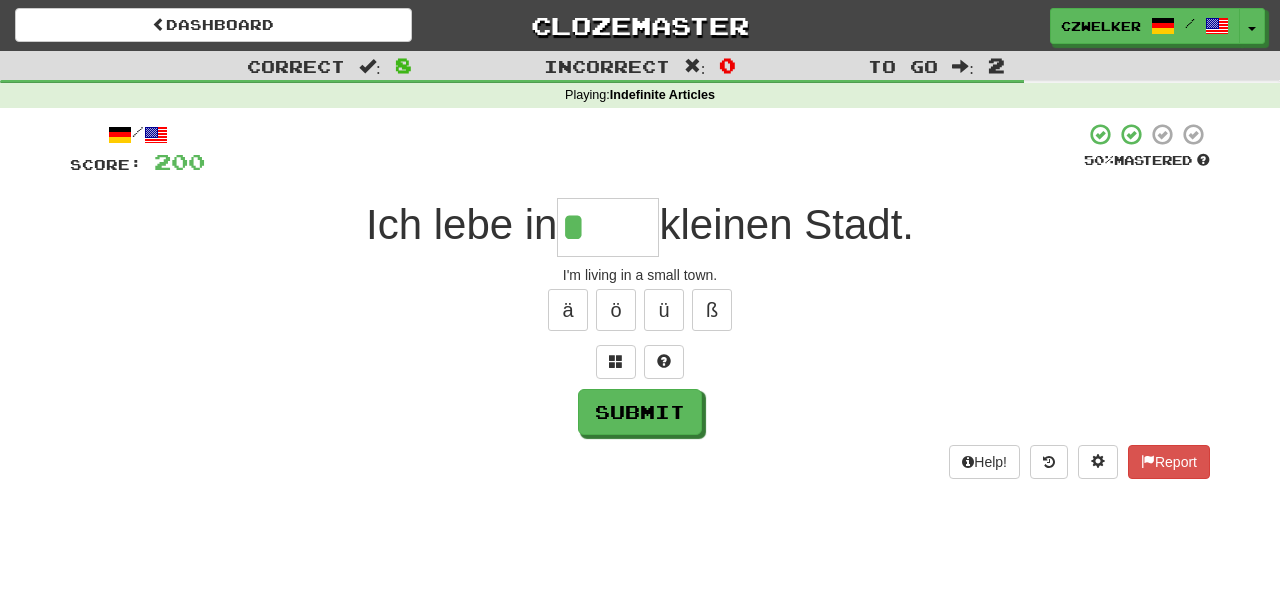 click on "*" at bounding box center (608, 227) 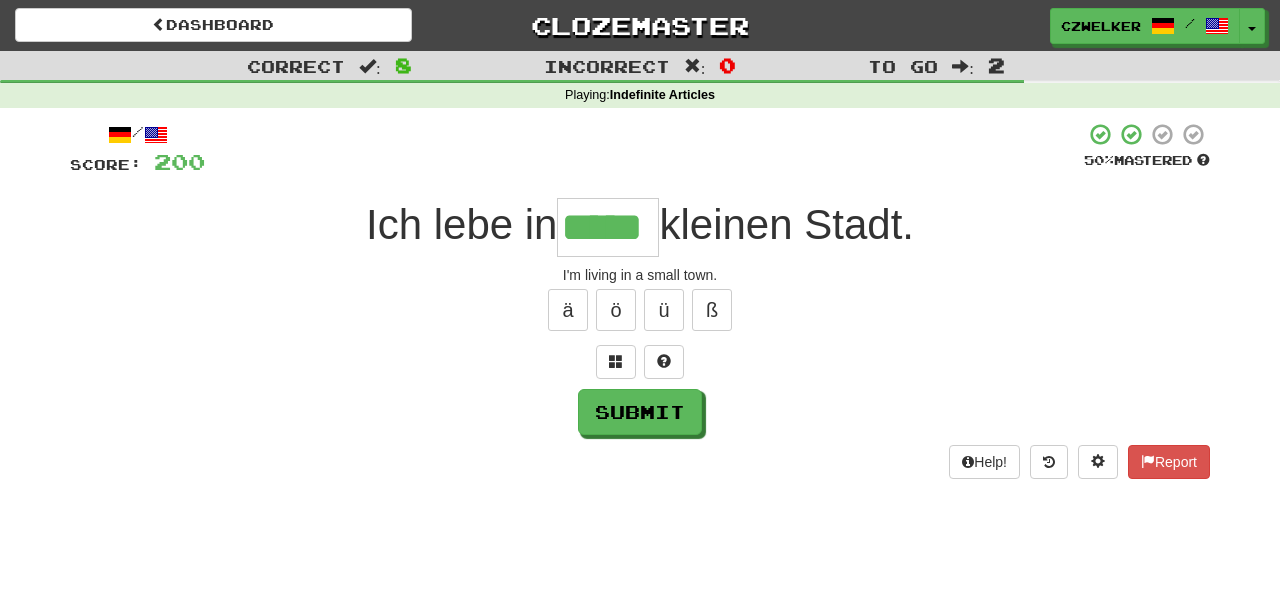 type on "*****" 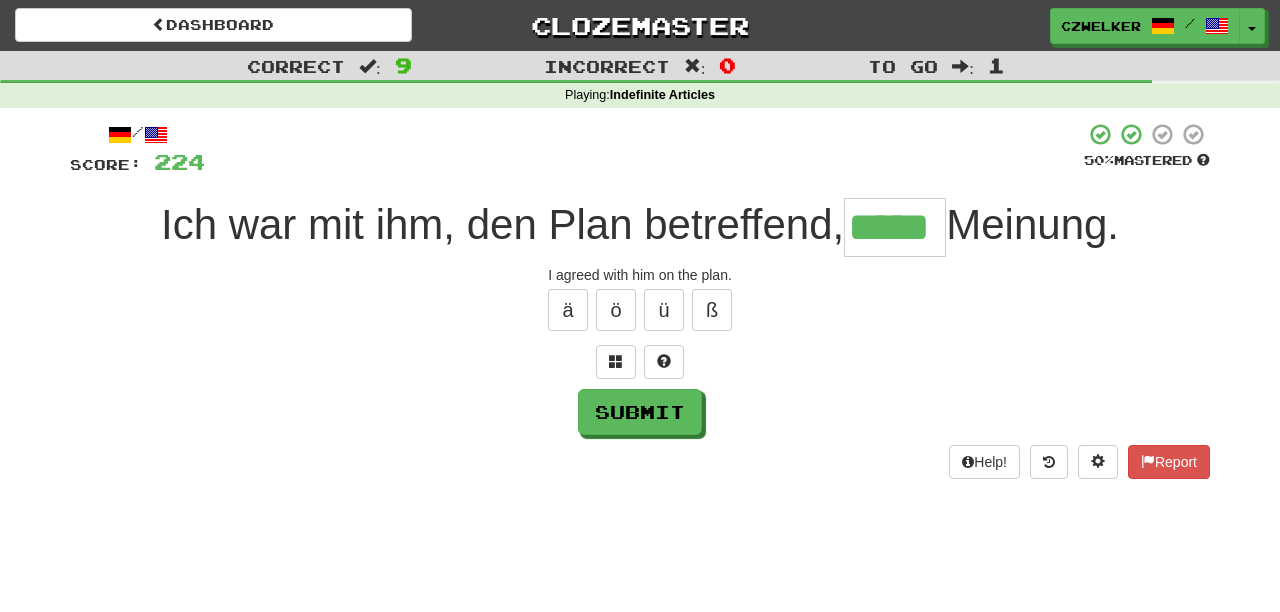 type on "*****" 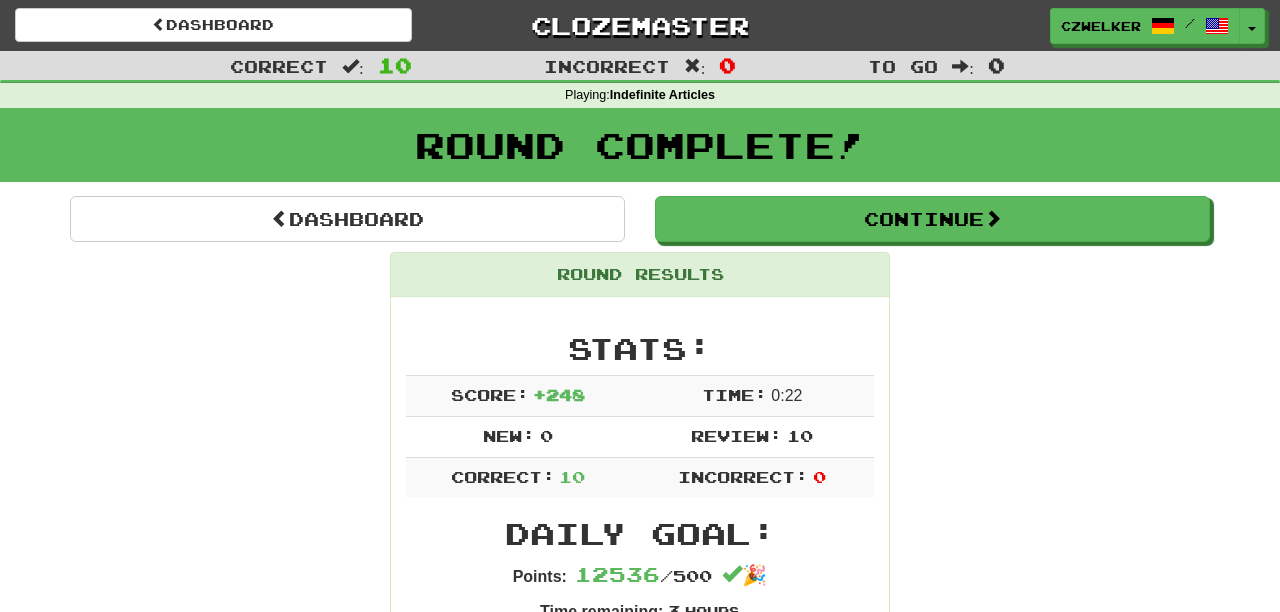 click on "Round Results Stats: Score:   + 248 Time:   0 : 22 New:   0 Review:   10 Correct:   10 Incorrect:   0 Daily Goal: Points:   12536  /  500  🎉 Time remaining: 3   Hours Progress: Indefinite Articles Playing:  3519  /  3519 100% Mastered:  1547  /  3519 + 1 43.933% 43.961% Ready for Review:  117  /  Level:  119 ⬆🎉🙌 10770  points to level  120  - keep going! Ranked:  10 th  this week ( 88  points to  9 th ) Sentences:  Report Meine Tante wohnt in  einem  einsamen Haus auf dem Lande. My aunt lives in a lonely house in the country.  Report Ich habe noch  keinen  Arzt gefunden. I haven't found a doctor yet.  Report Sie bemühen sich umsonst: Ihre Klage hat  keinen  Grund. You're wasting your energy. Your complaint is groundless.  Report Keine  Sorge, alles ist gut. Don't worry. Everything's OK.  Report Ich erwachte aus  einem  Alptraum. I woke from a nightmare.  Report Der Doktor trug einen weißen Kittel über  einem  blauen Anzug. The doctor was in a white gown over a blue suit.  Report 2" at bounding box center [640, 1238] 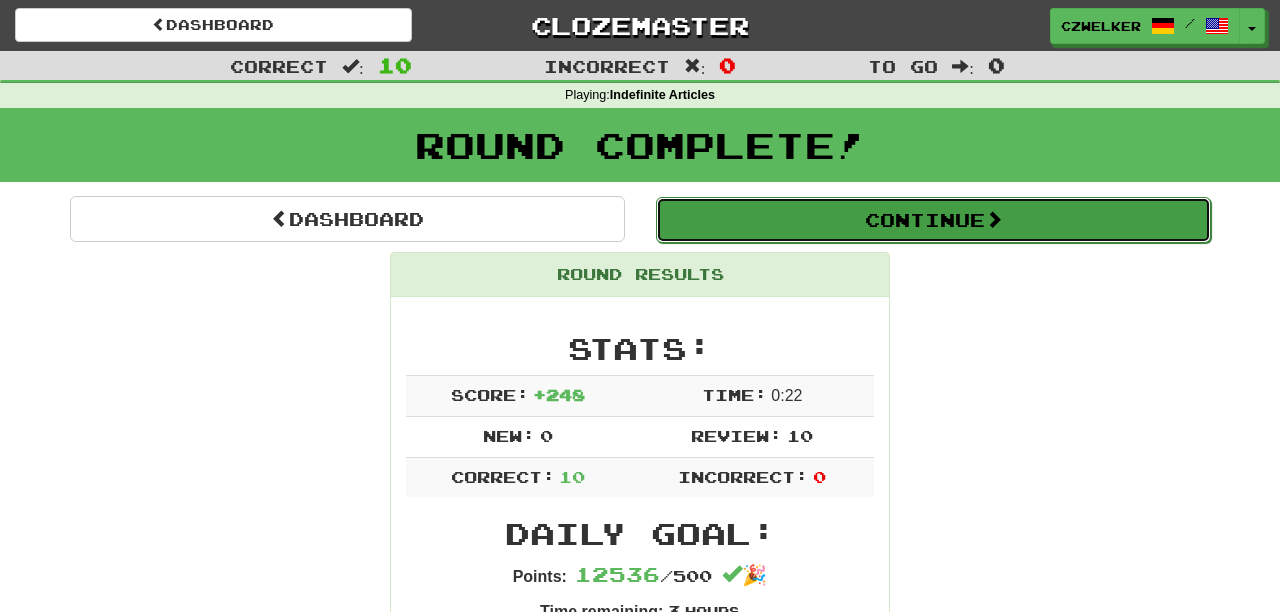 click on "Continue" at bounding box center [933, 220] 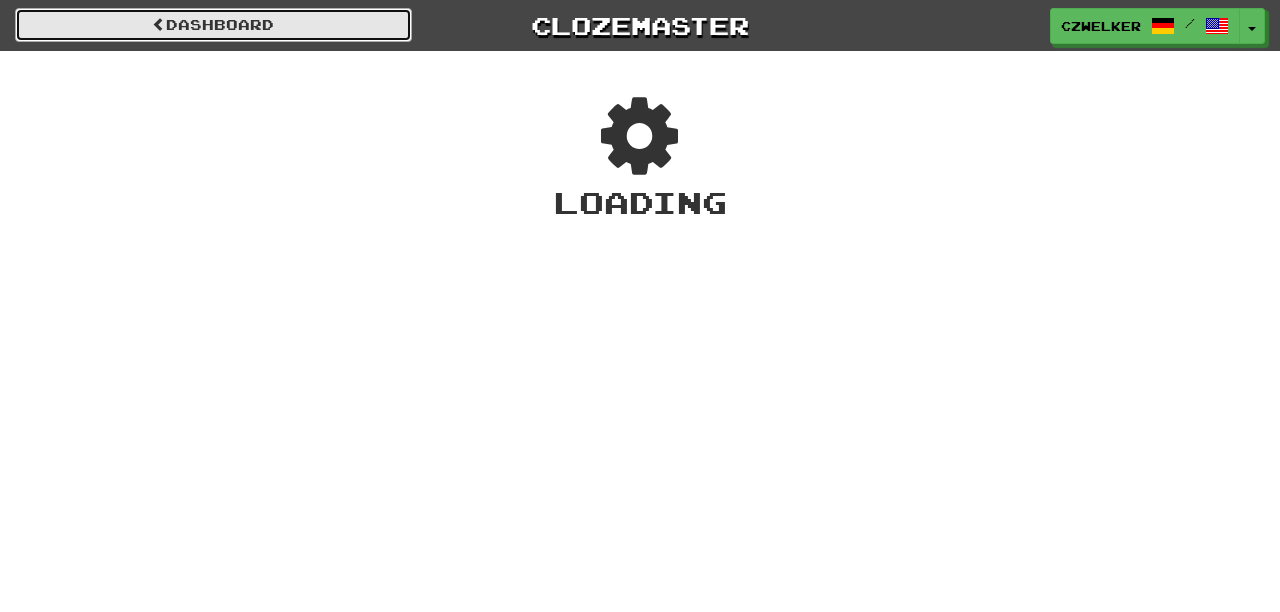 click on "Dashboard" at bounding box center [213, 25] 